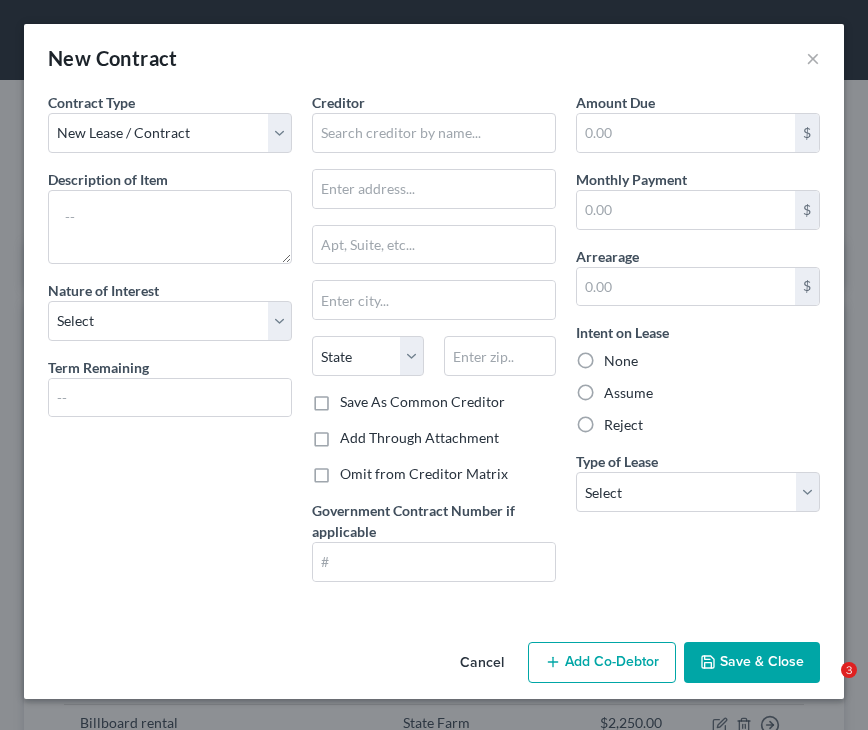 scroll, scrollTop: 176, scrollLeft: 0, axis: vertical 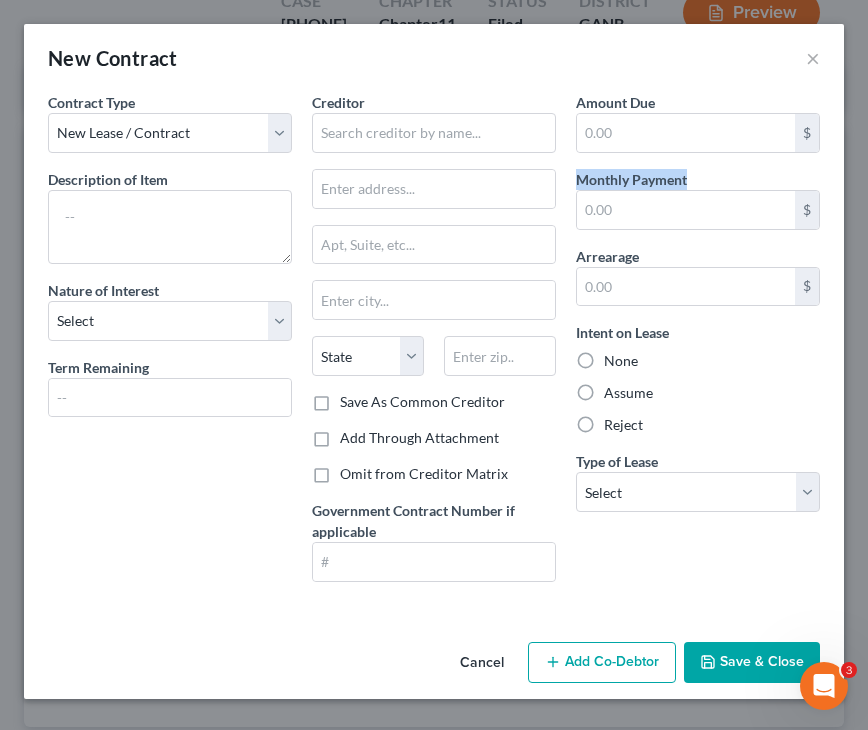 click on "Cancel" at bounding box center (482, 664) 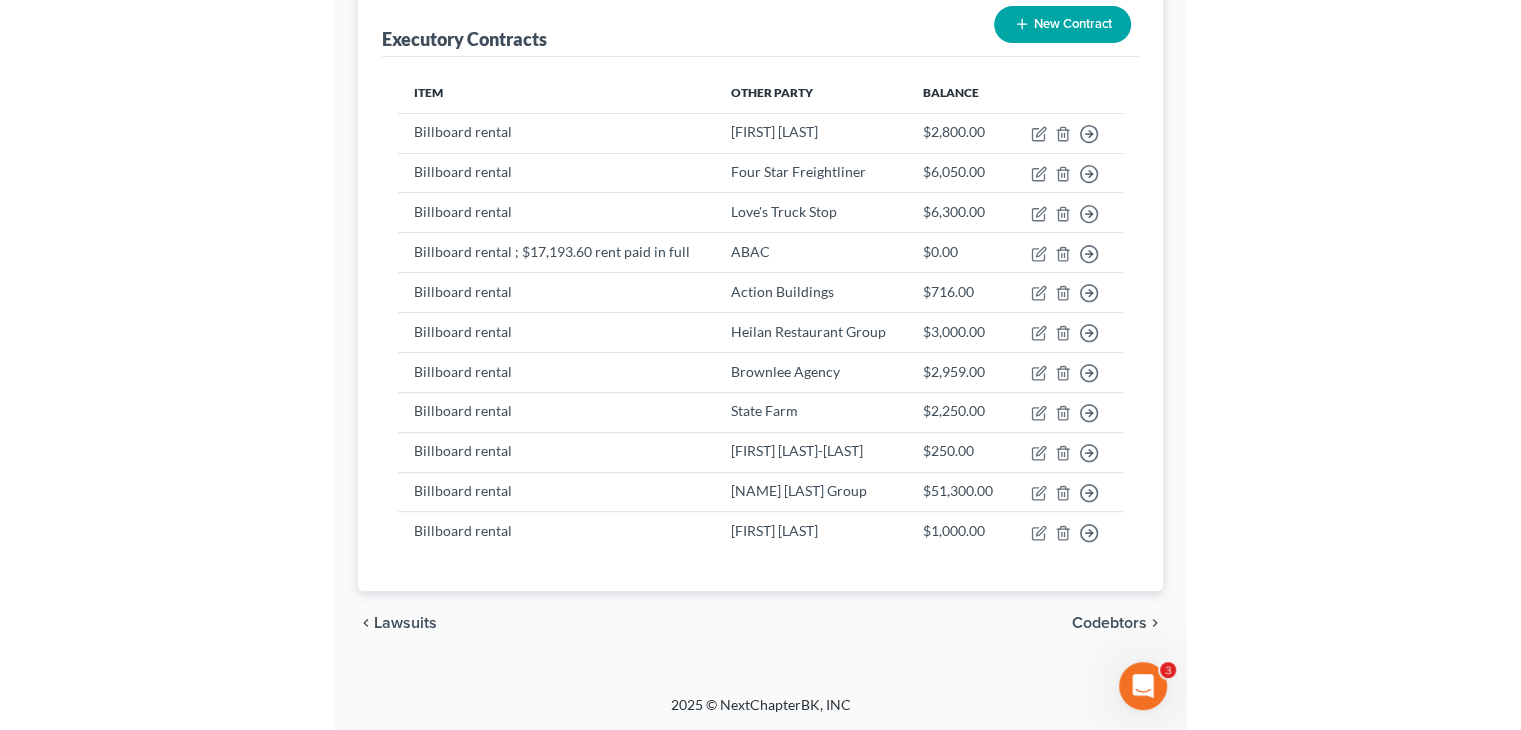 scroll, scrollTop: 203, scrollLeft: 0, axis: vertical 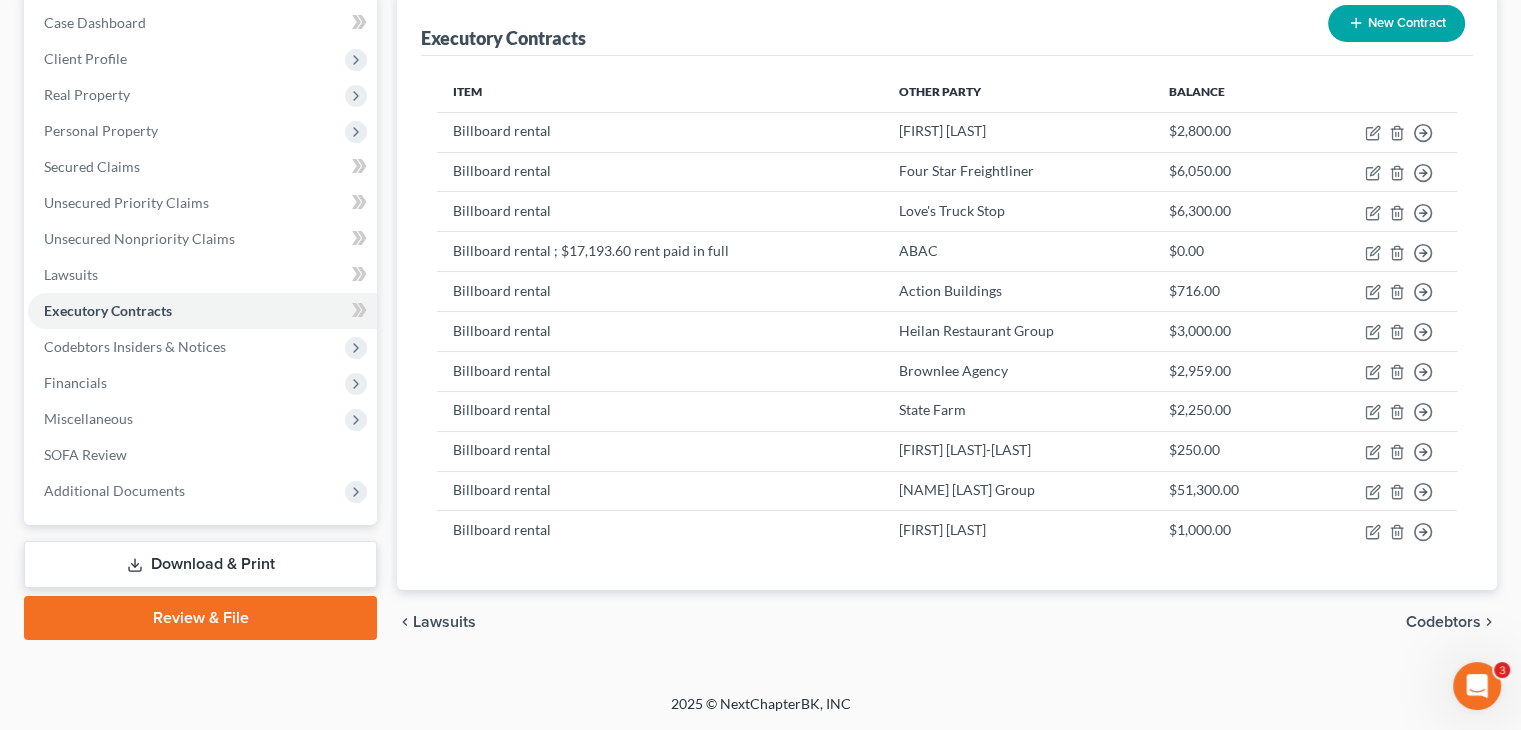 click on "New Contract" at bounding box center (1396, 23) 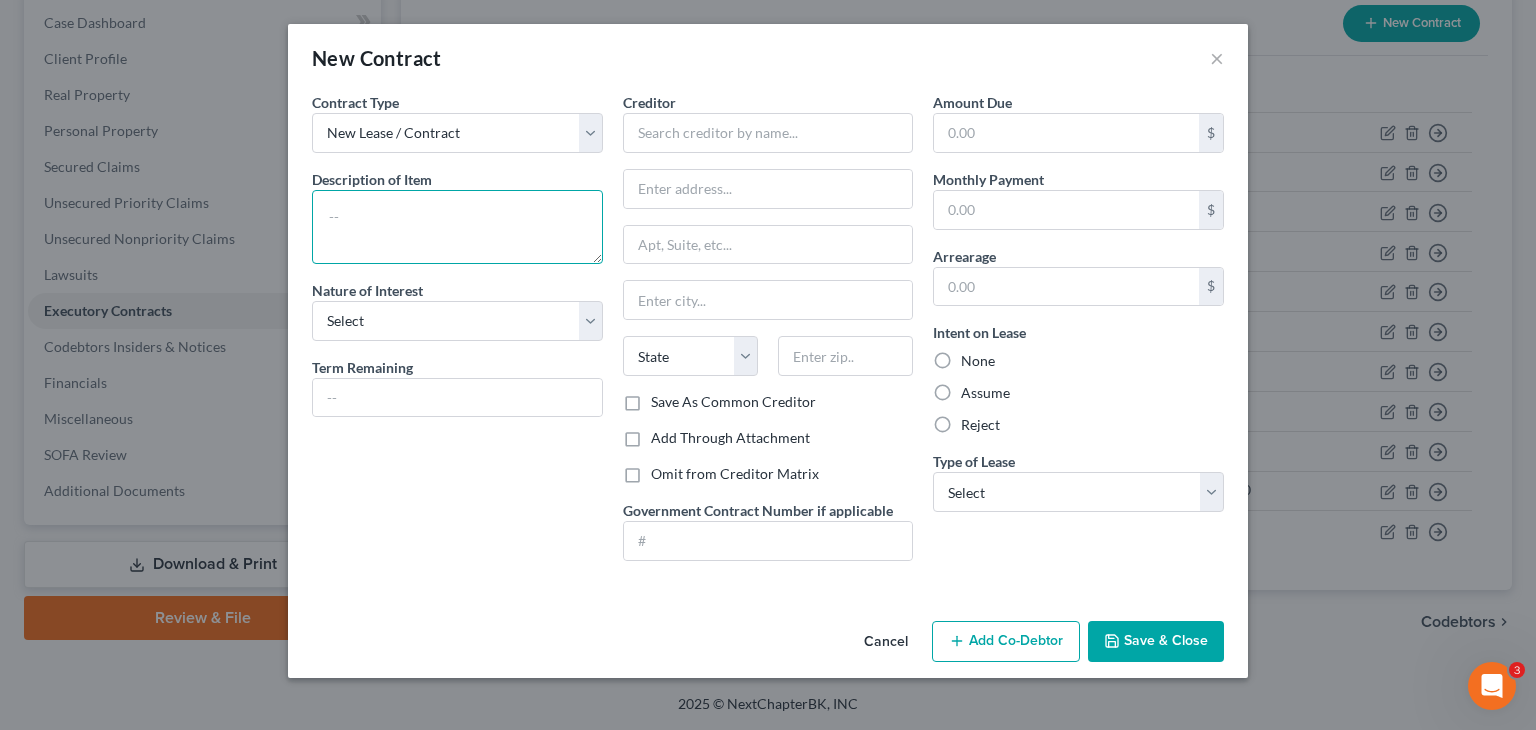click at bounding box center (457, 227) 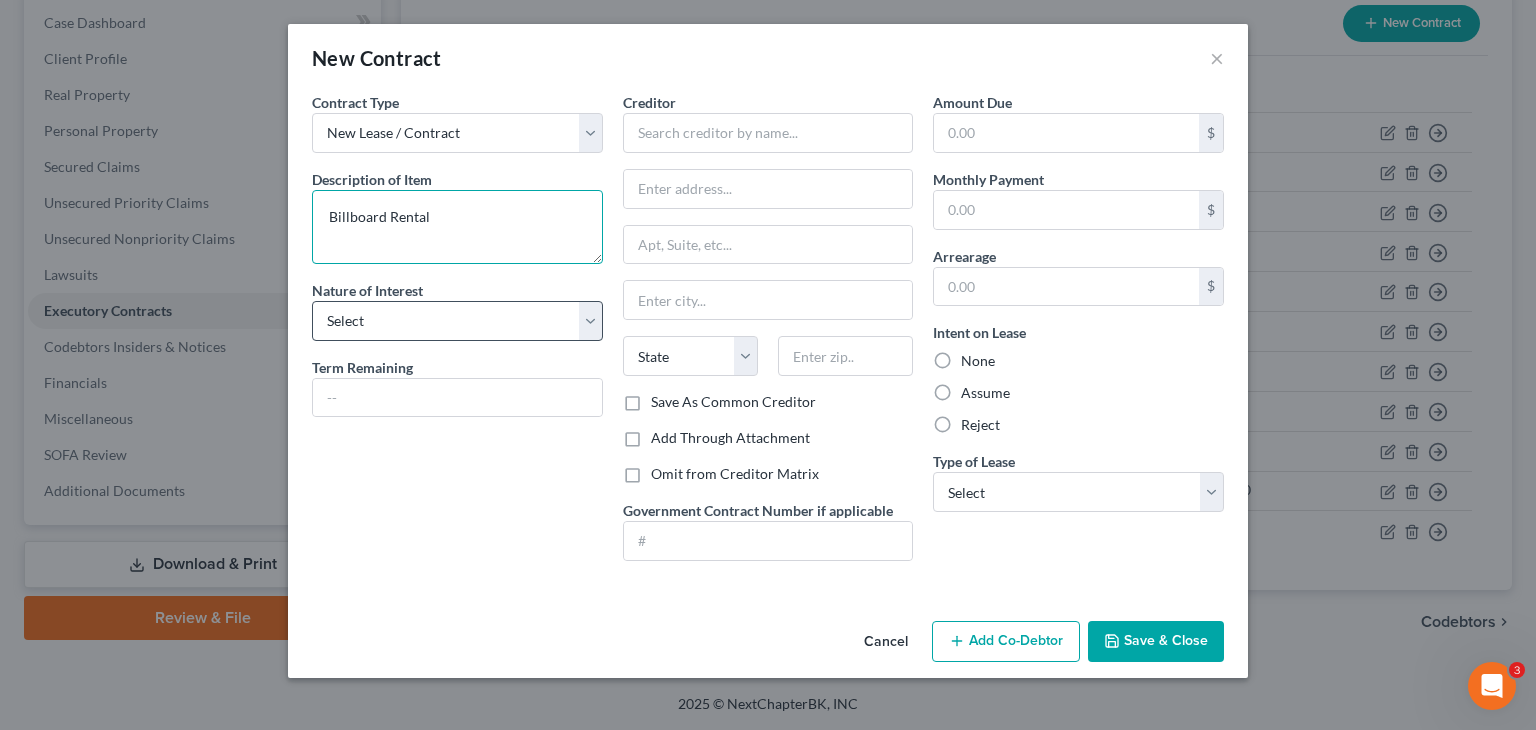 type on "Billboard Rental" 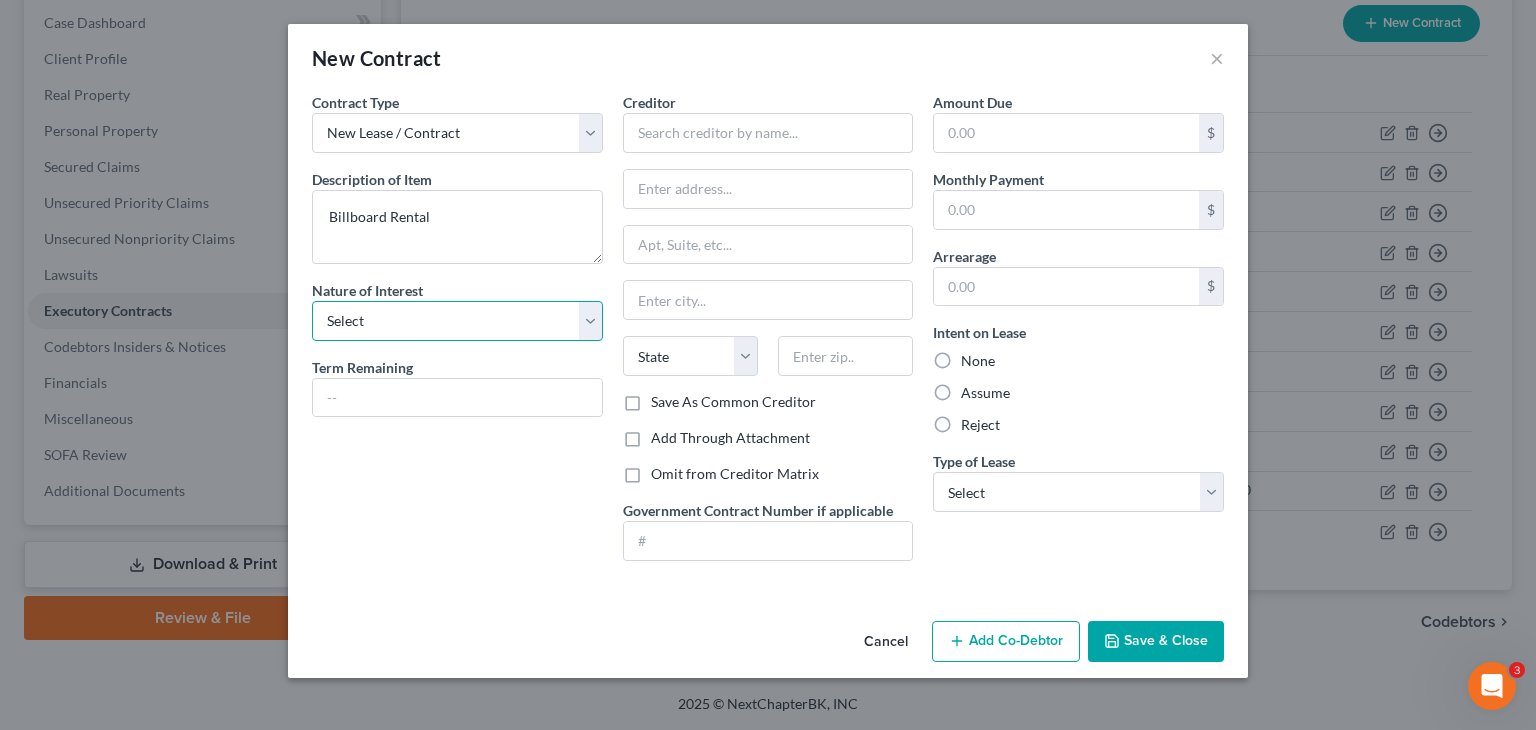 click on "Select Purchaser Agent Lessor Lessee" at bounding box center [457, 321] 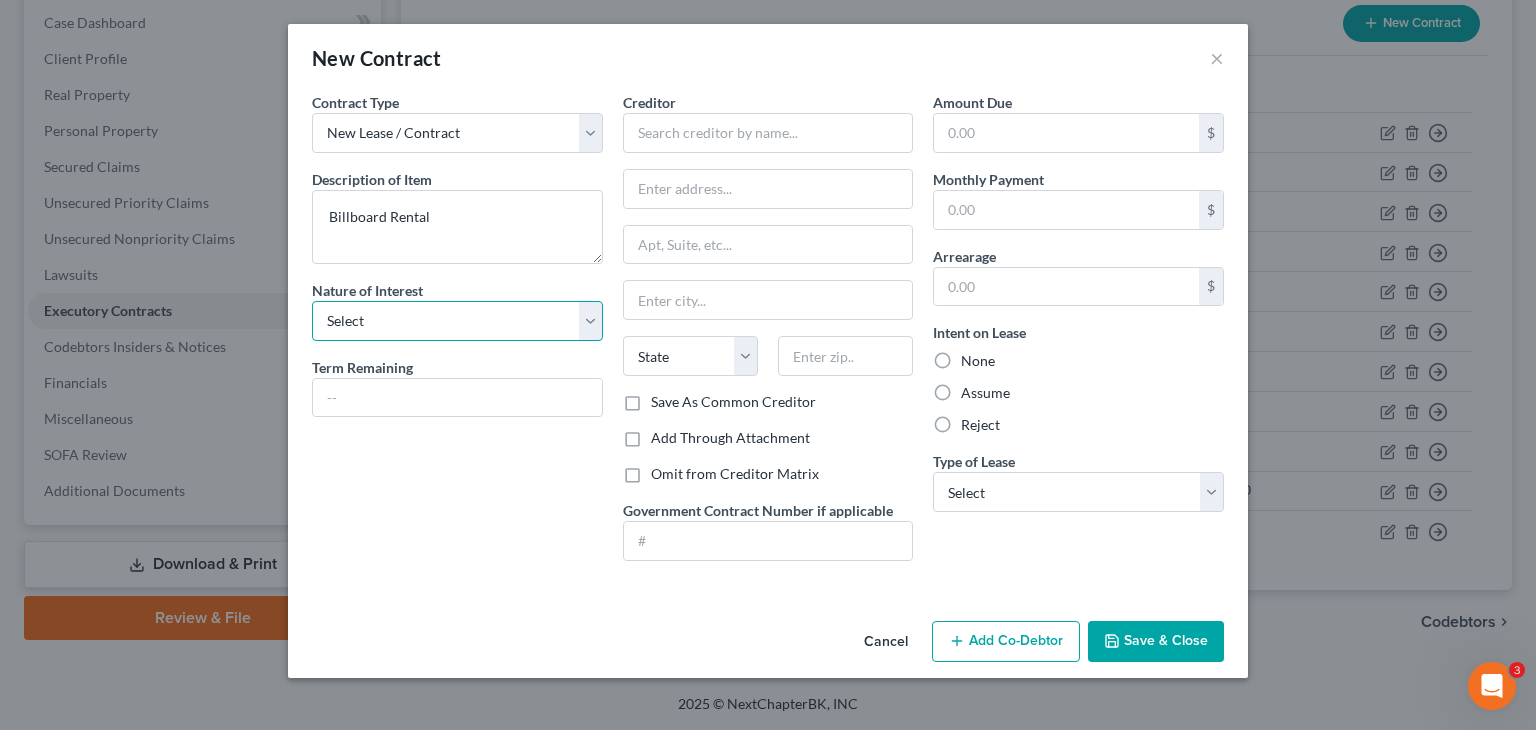 select on "2" 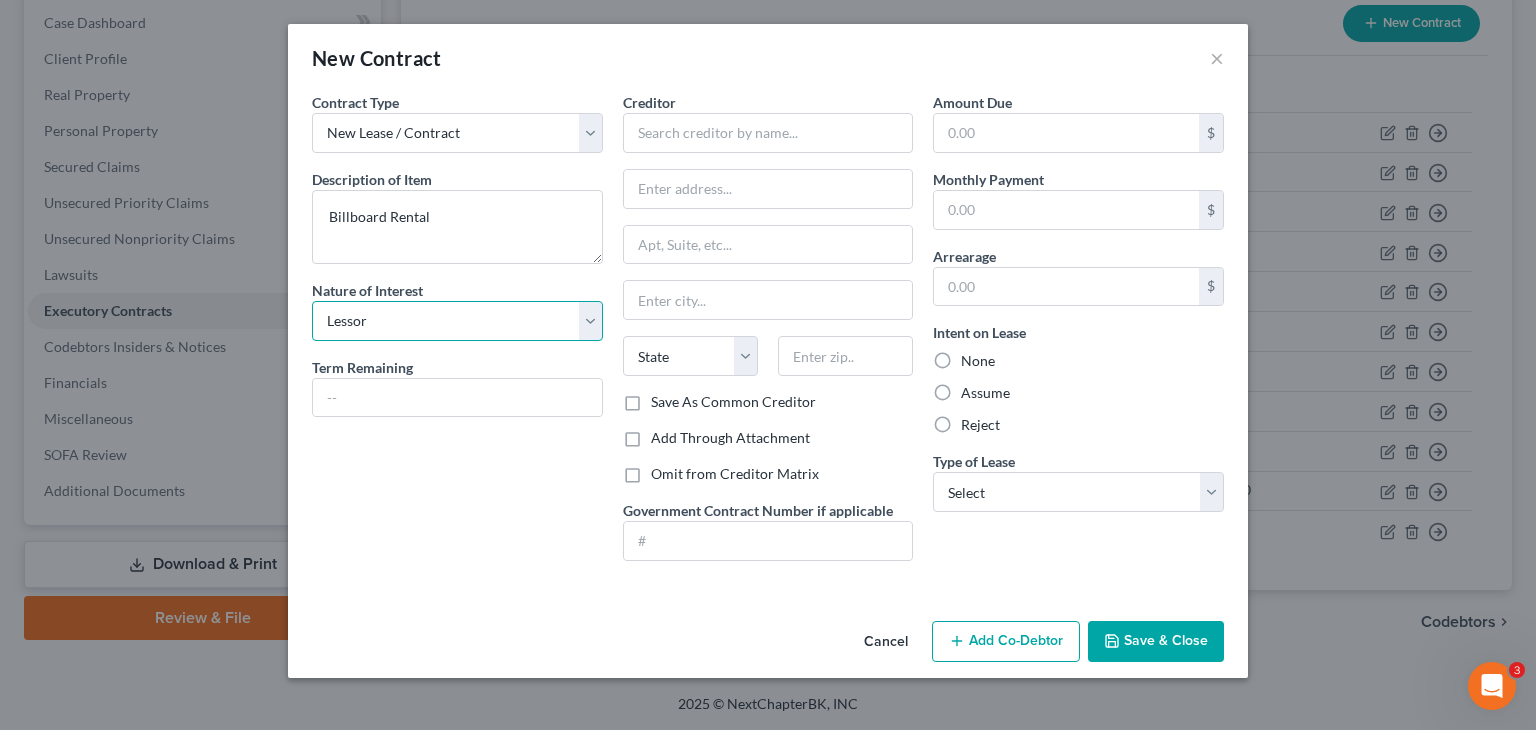 click on "Select Purchaser Agent Lessor Lessee" at bounding box center [457, 321] 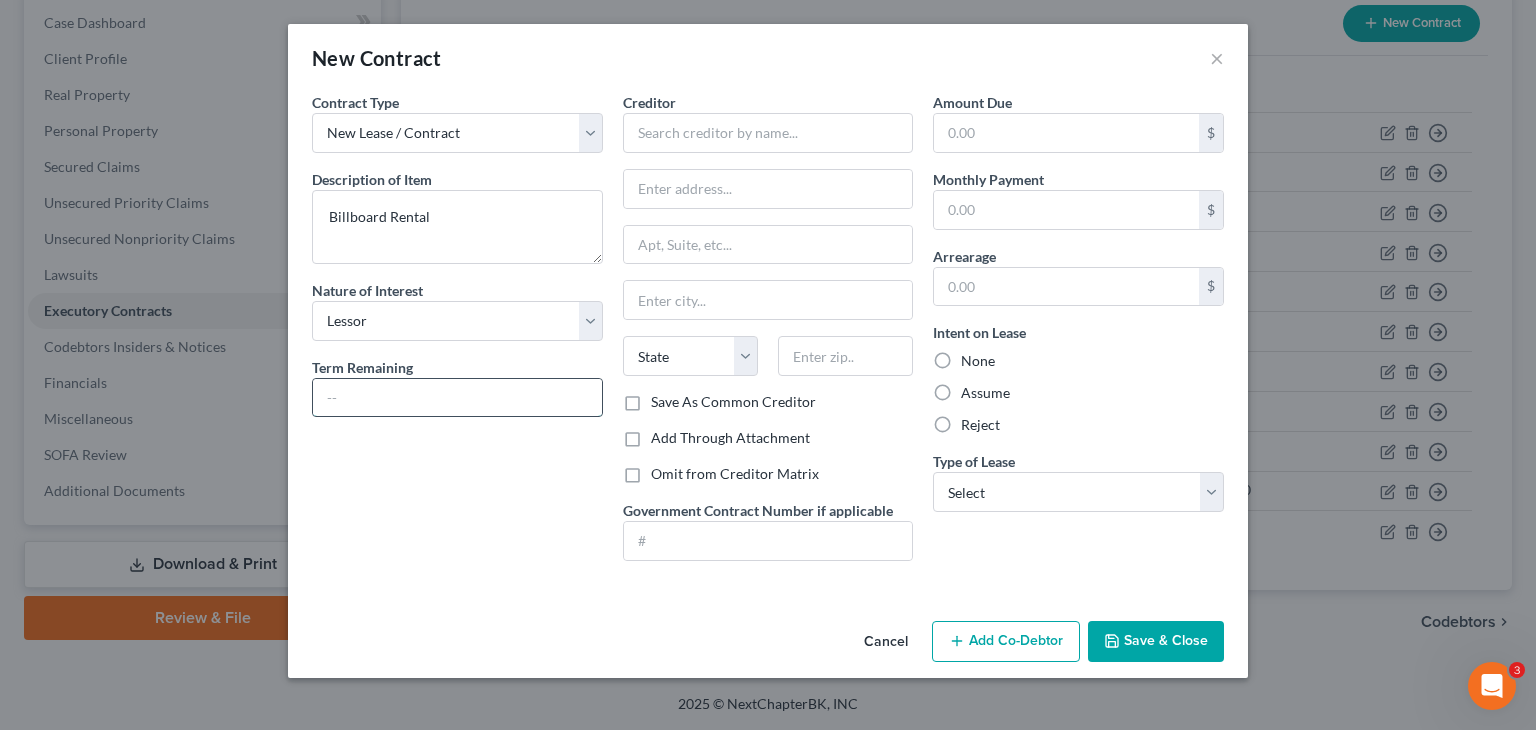 click at bounding box center (457, 398) 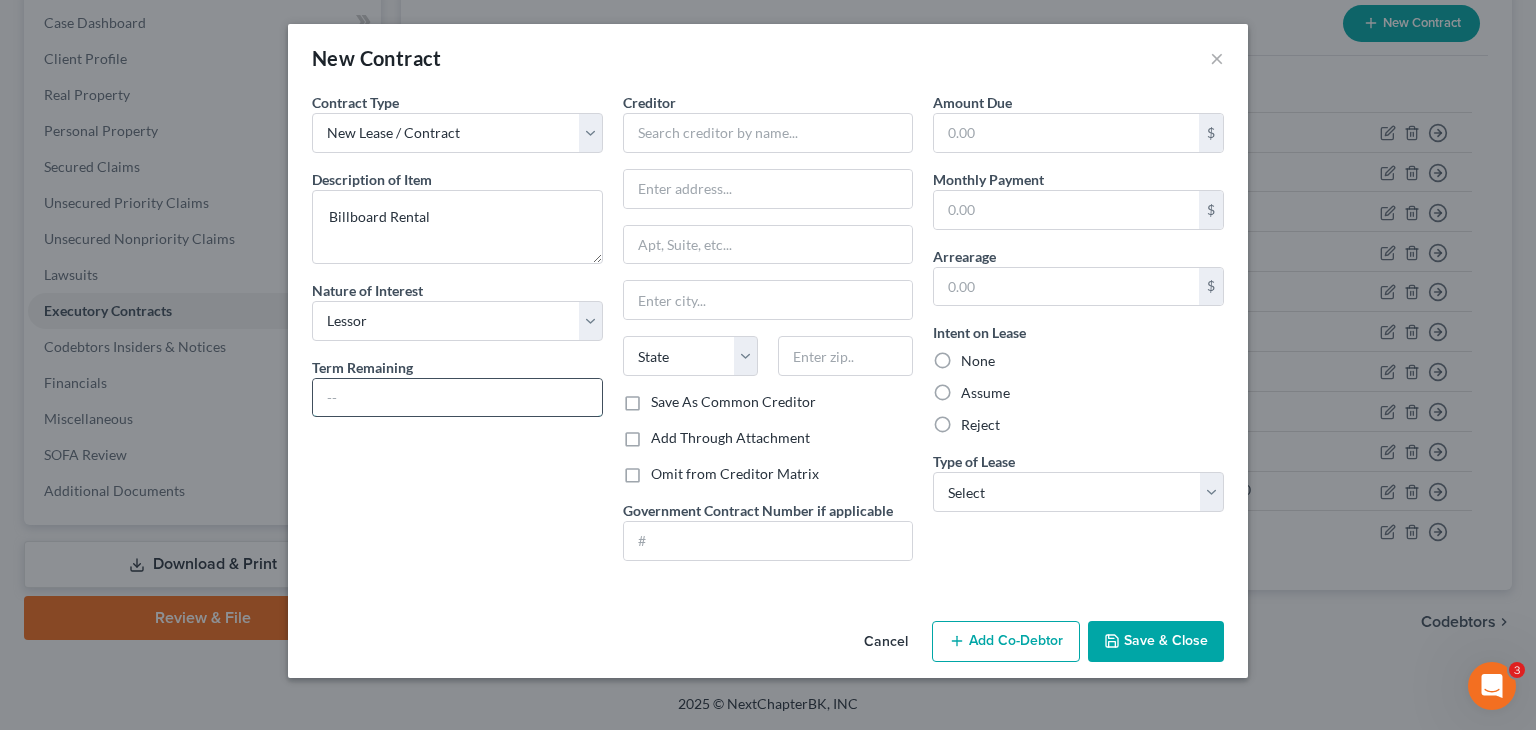 click at bounding box center [457, 398] 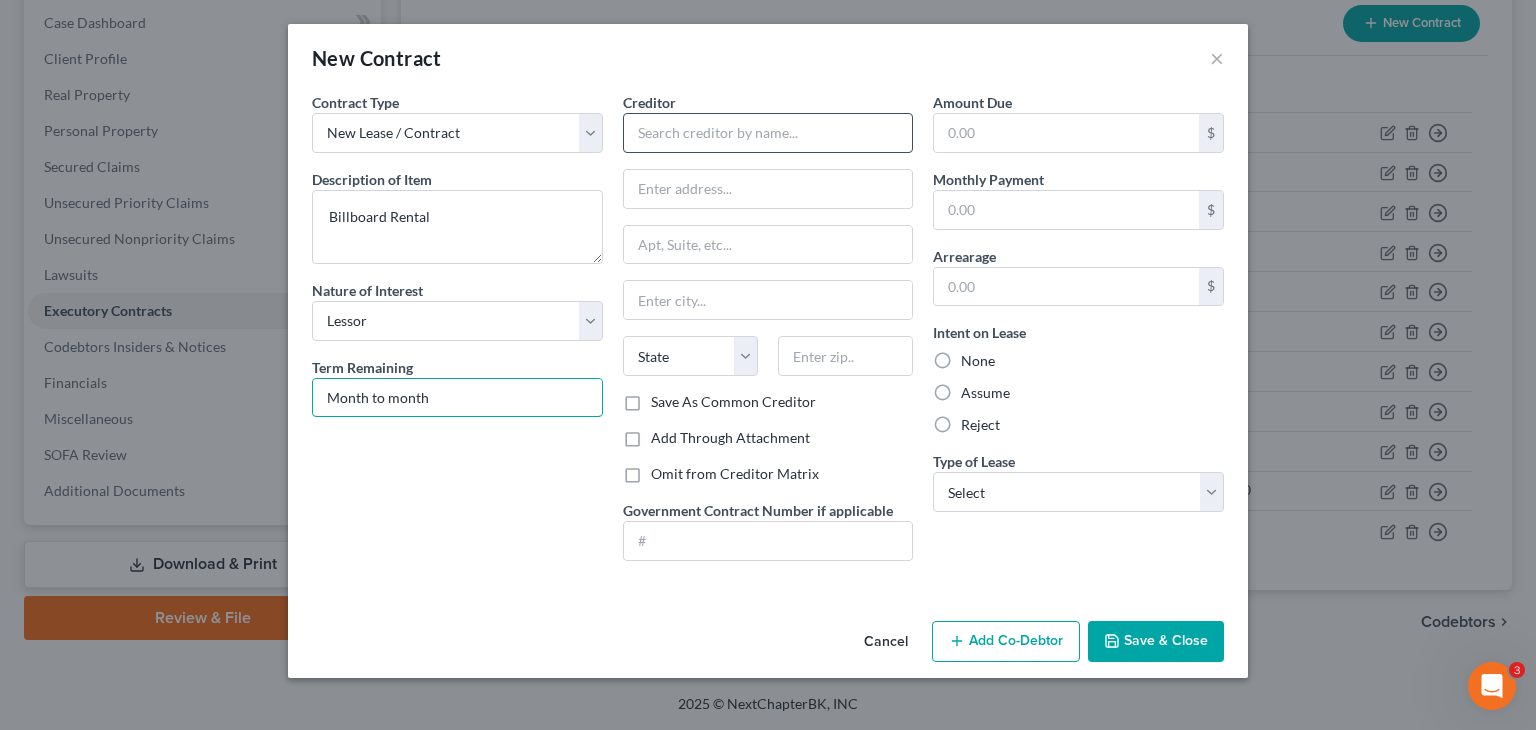 type on "Month to month" 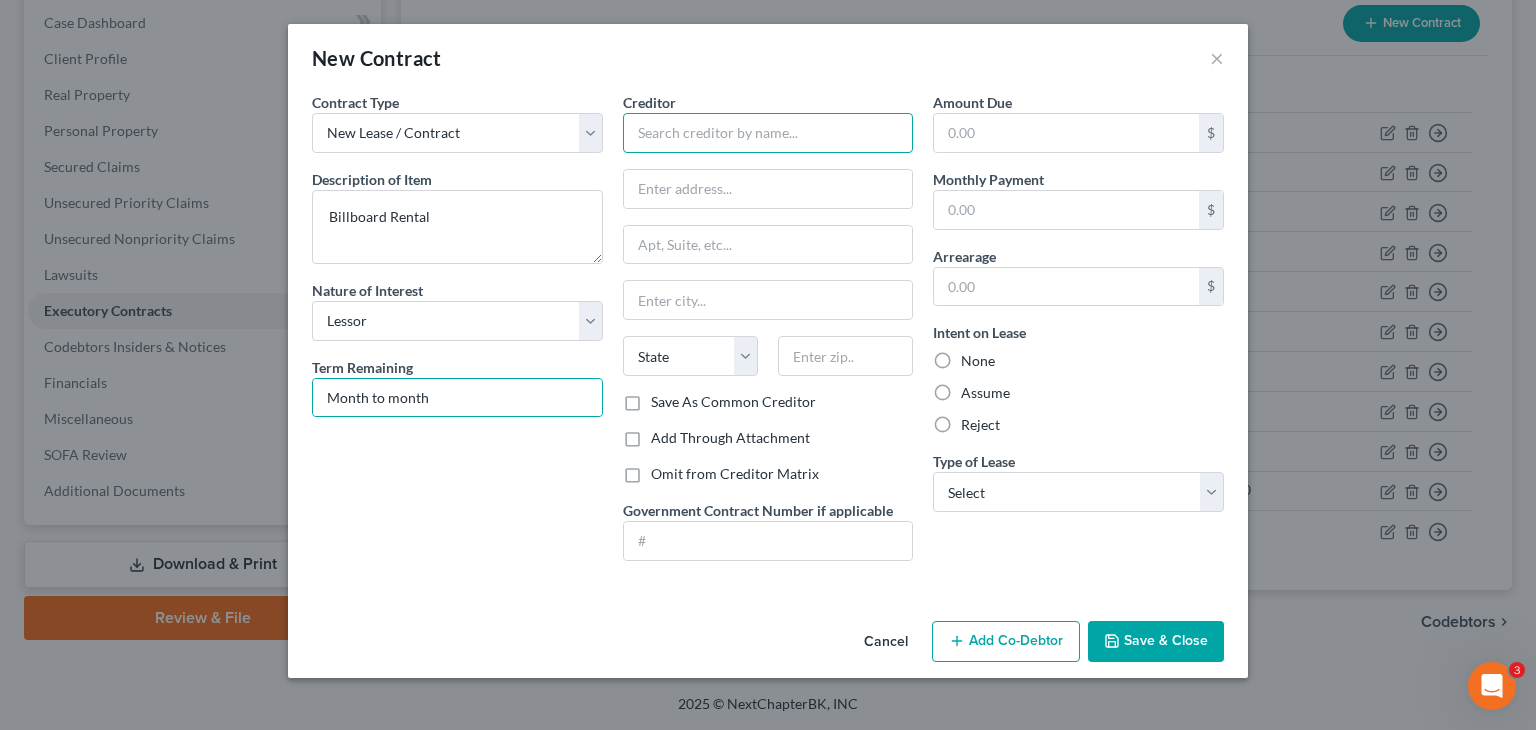 click at bounding box center (768, 133) 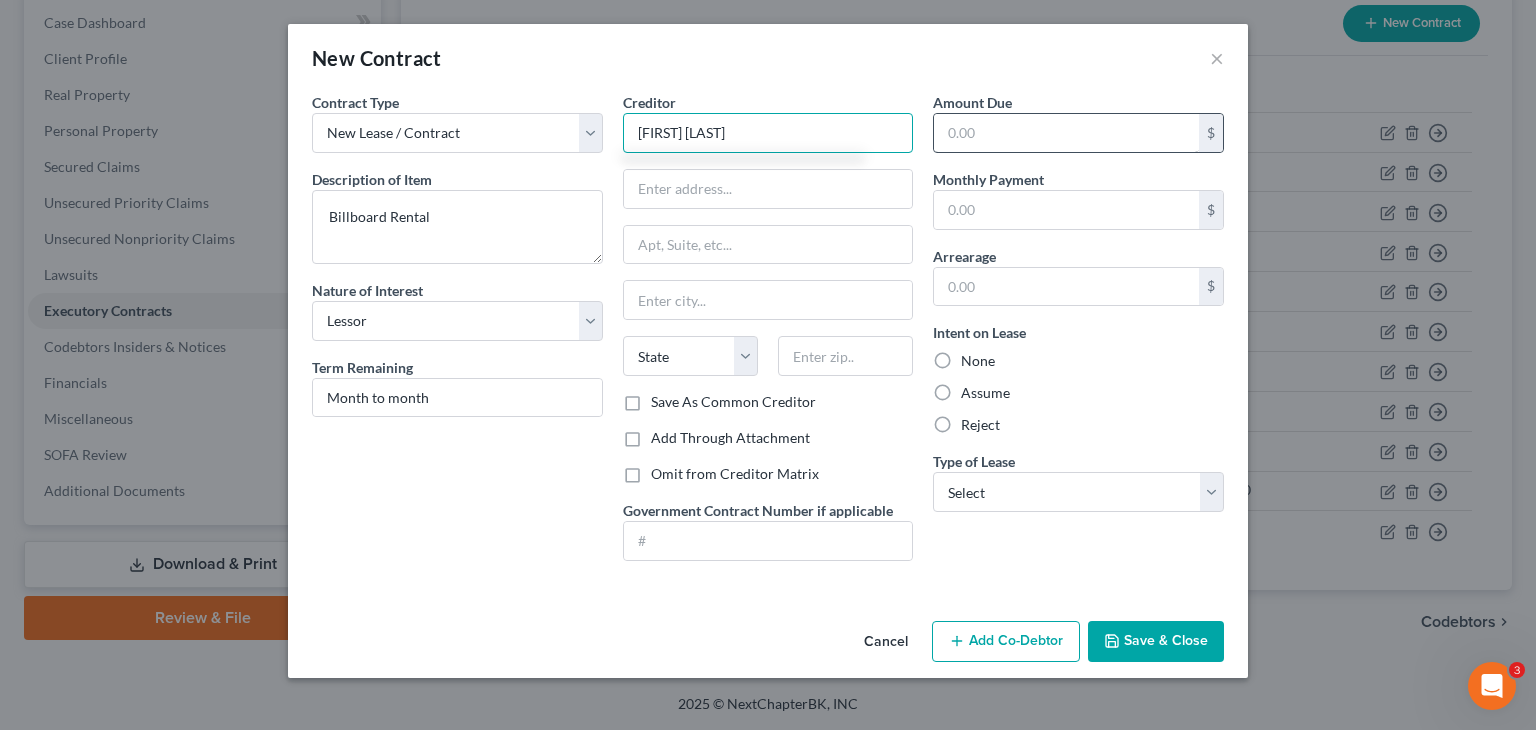 type on "[FIRST] [LAST]" 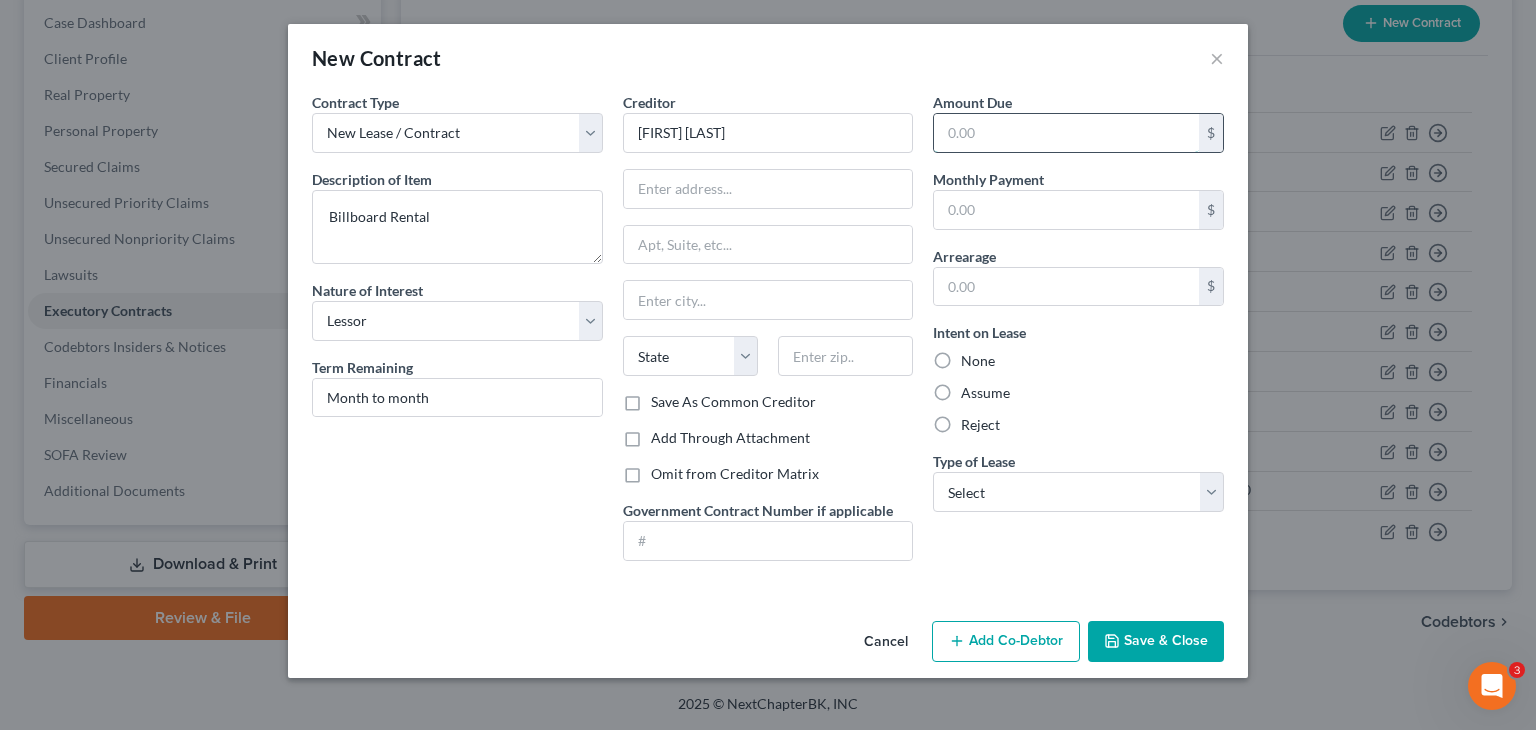 click at bounding box center (1066, 133) 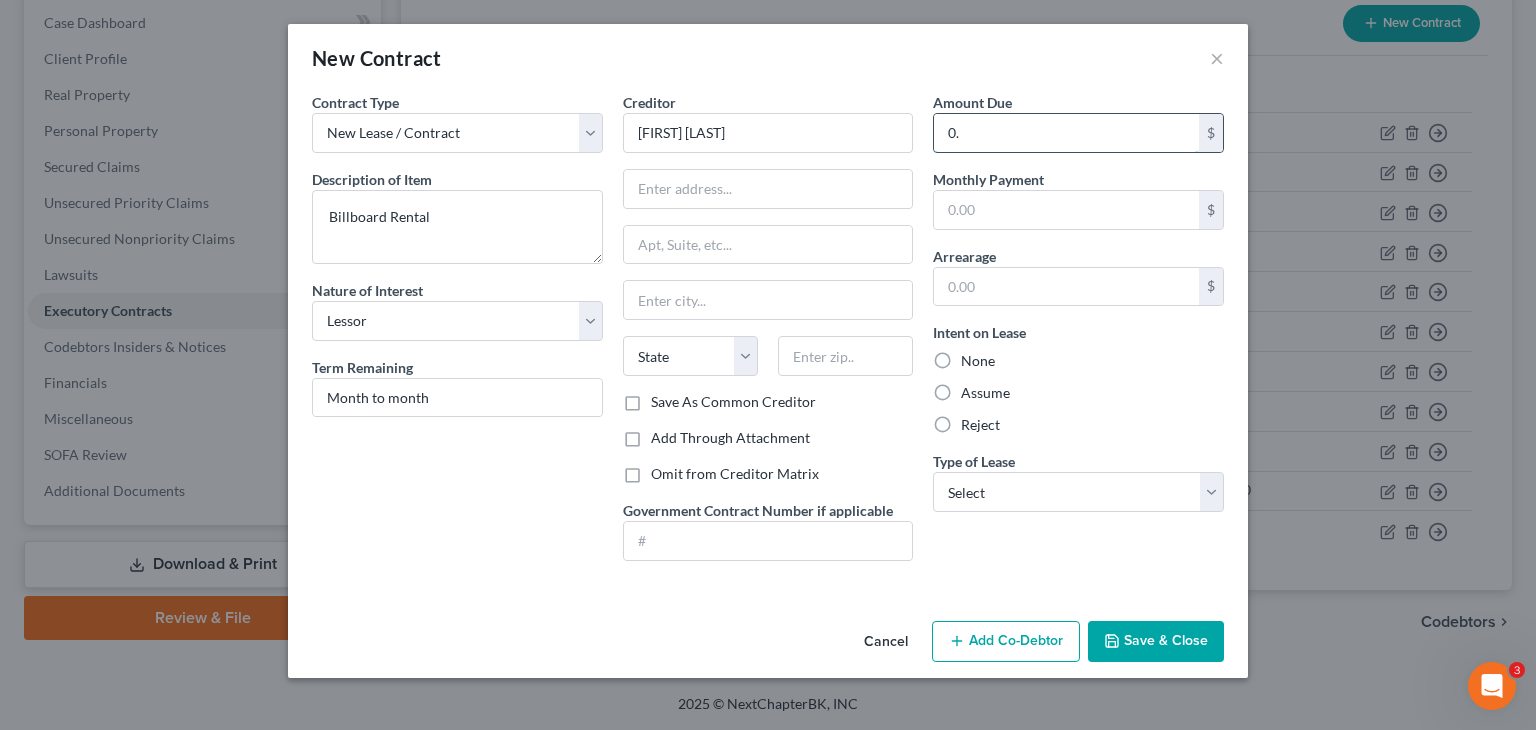 type on "0" 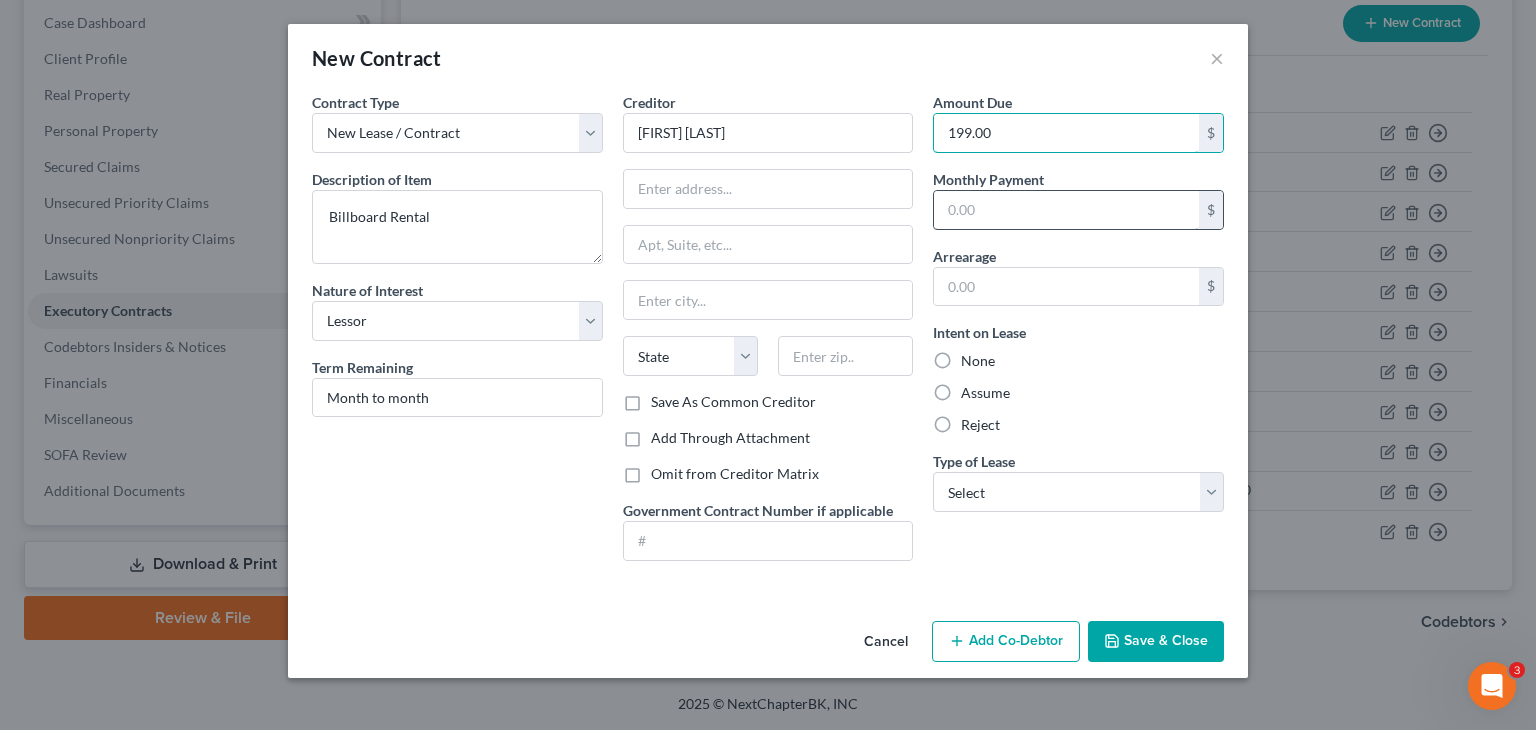 type on "199.00" 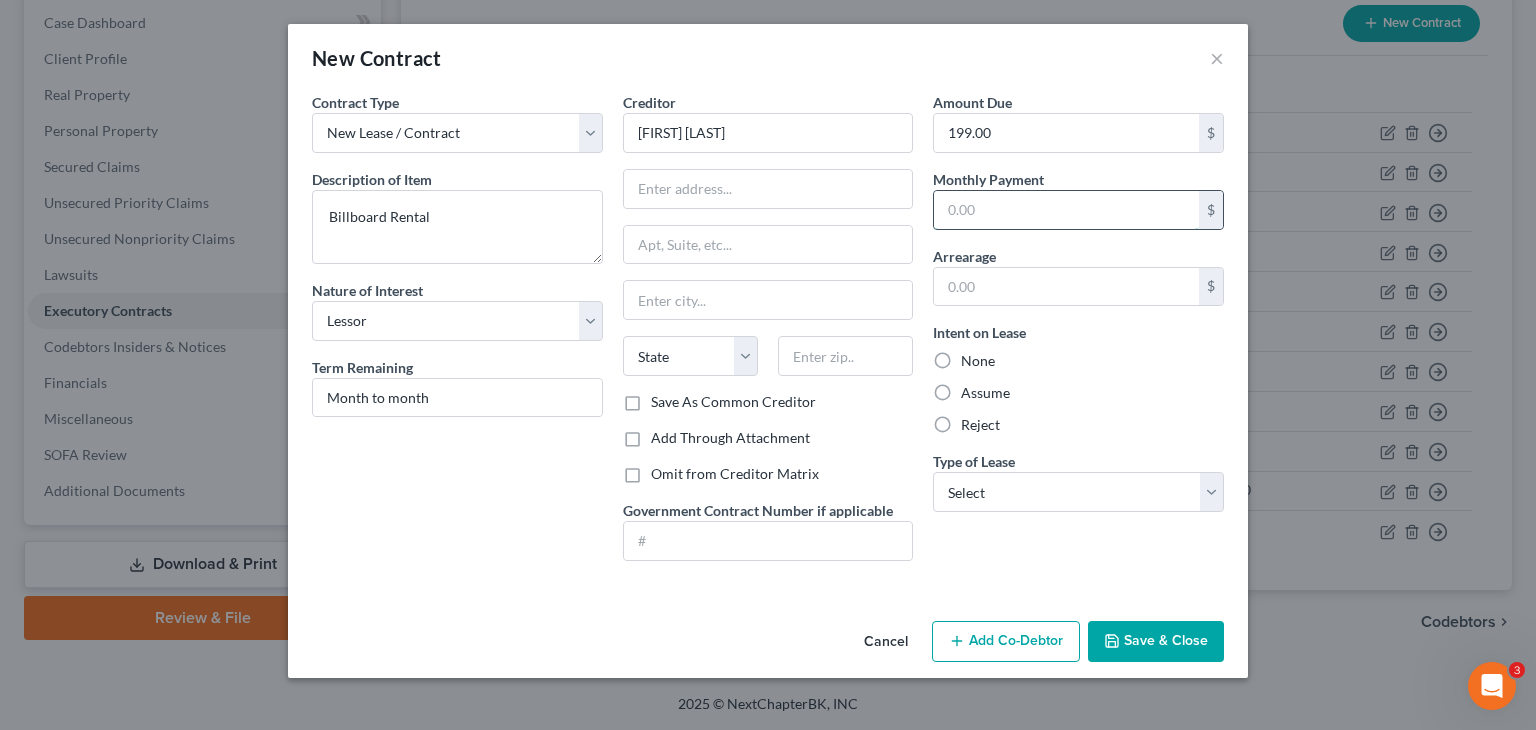 click at bounding box center (1066, 210) 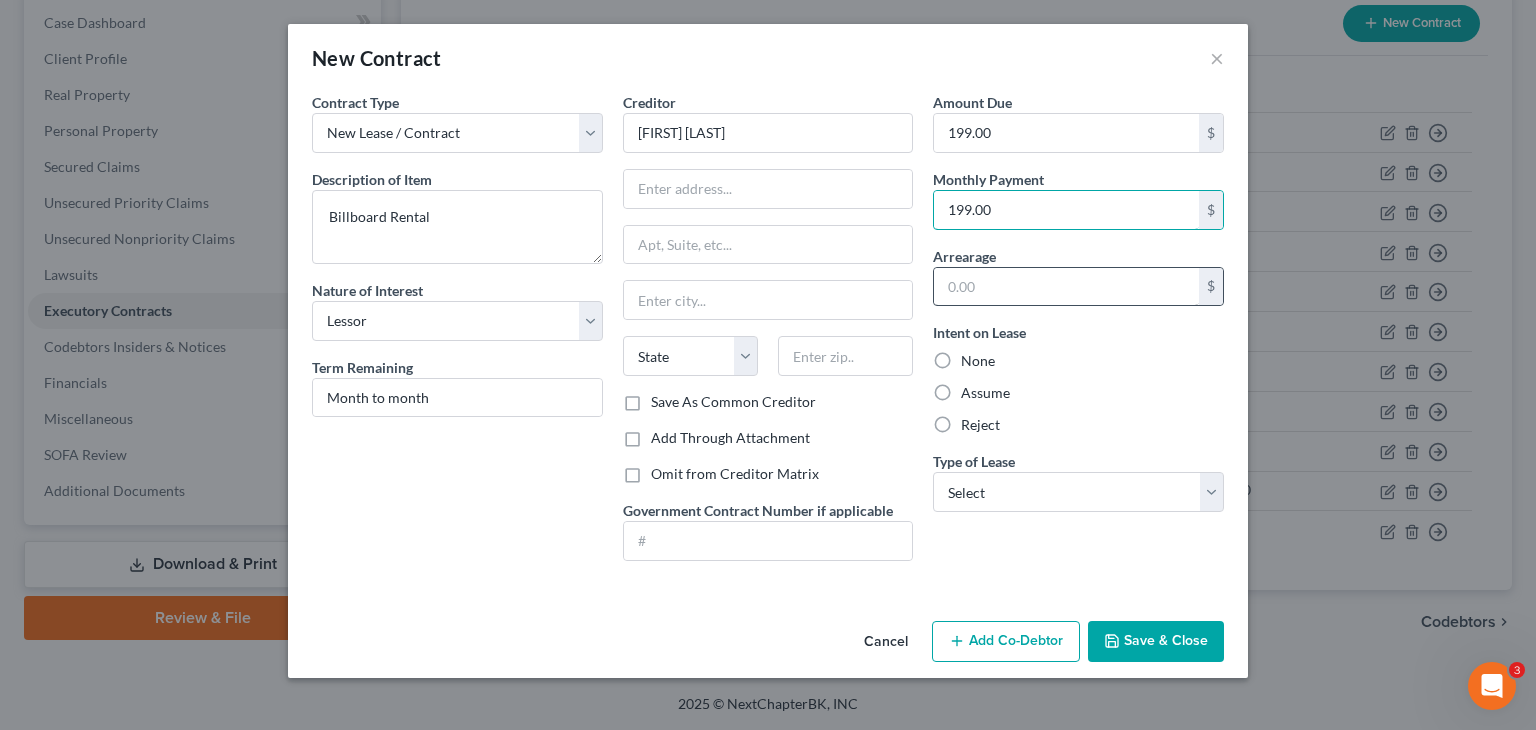 type on "199.00" 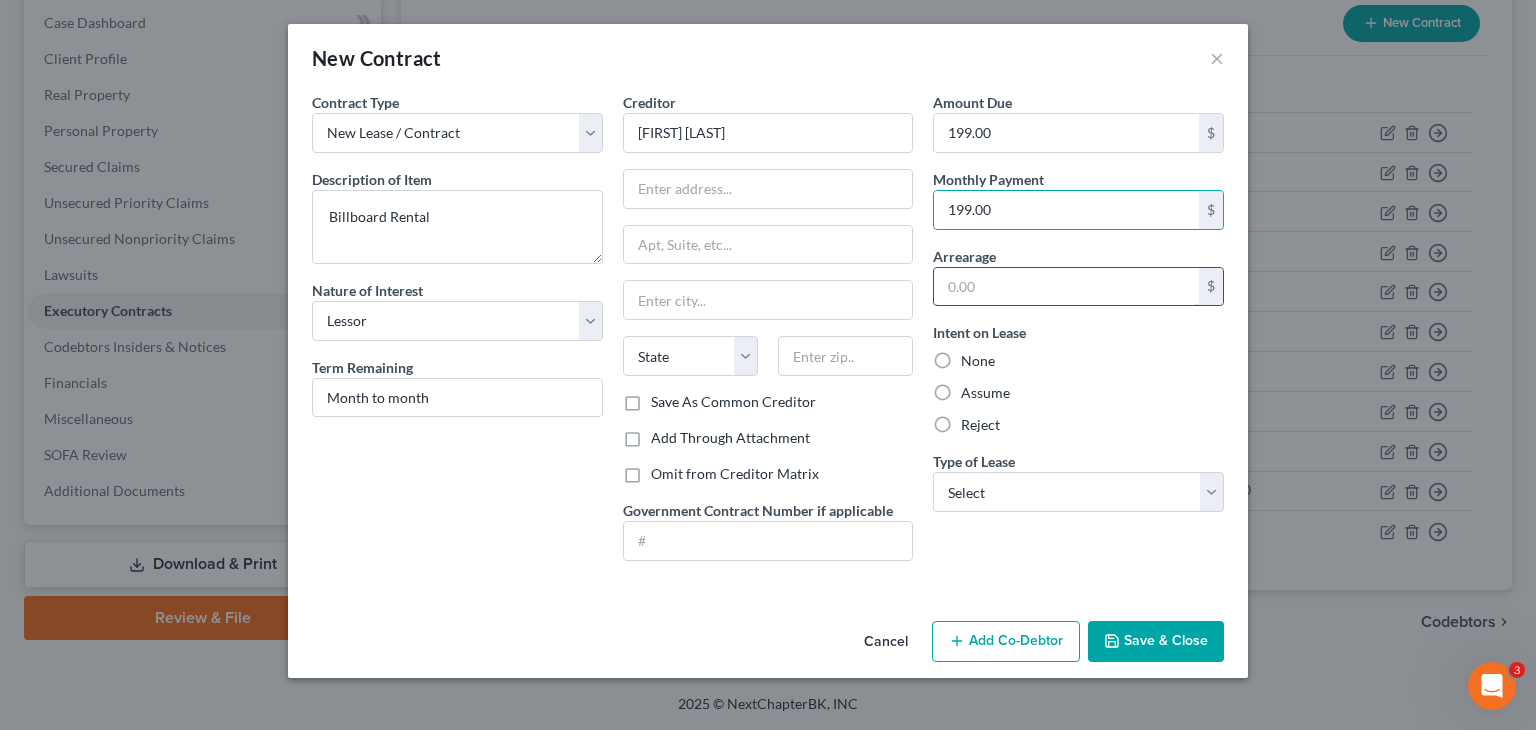 click at bounding box center (1066, 287) 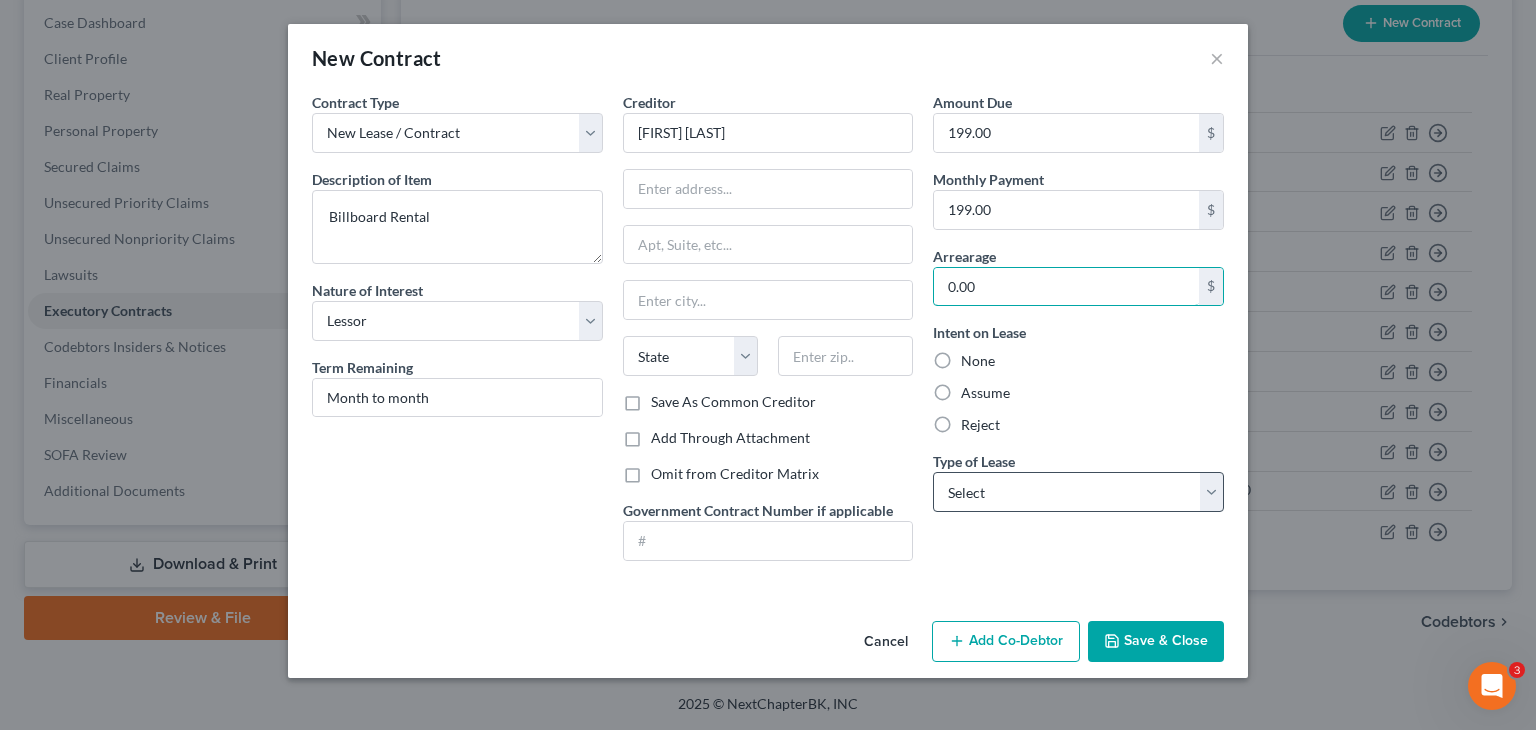 type on "0.00" 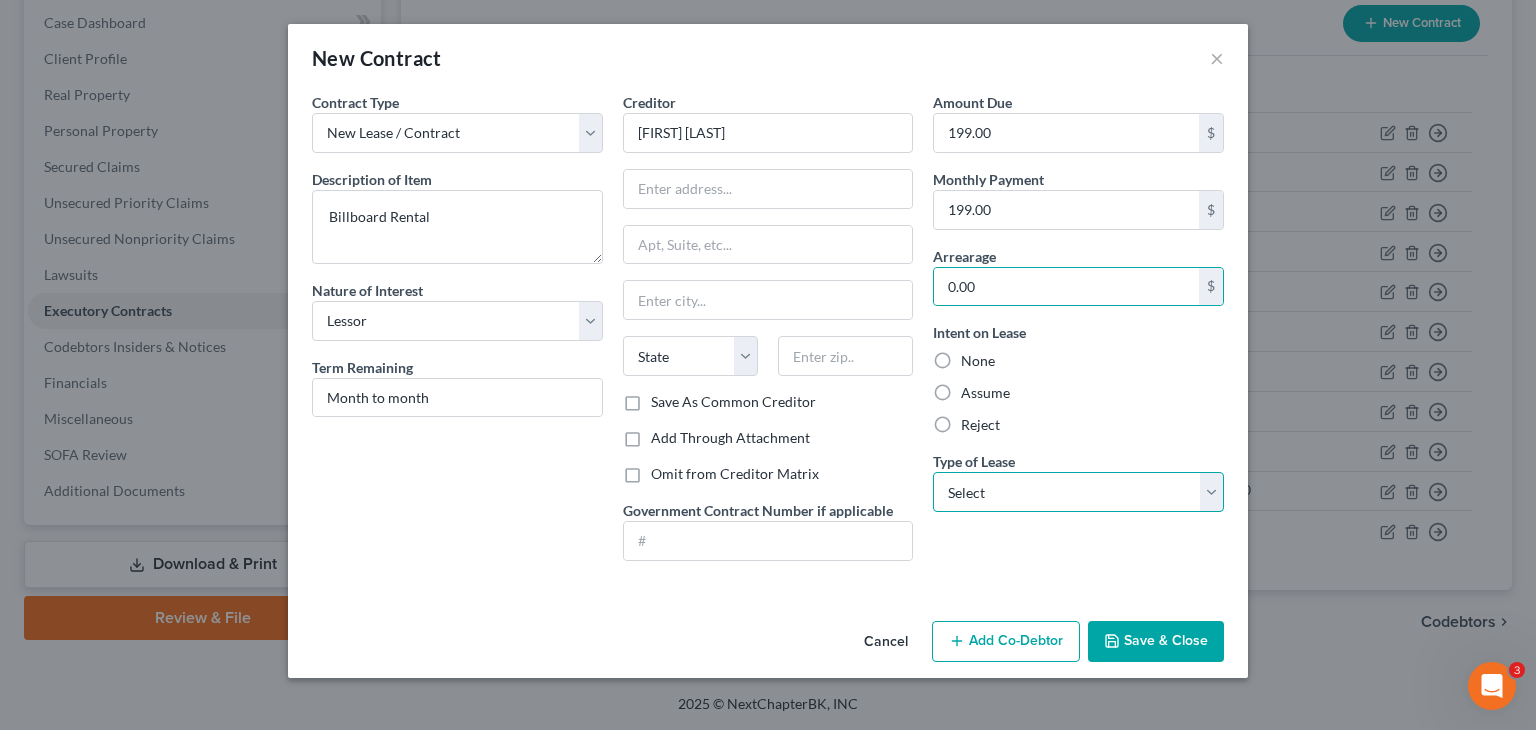 click on "Select Real Estate Car Other" at bounding box center [1078, 492] 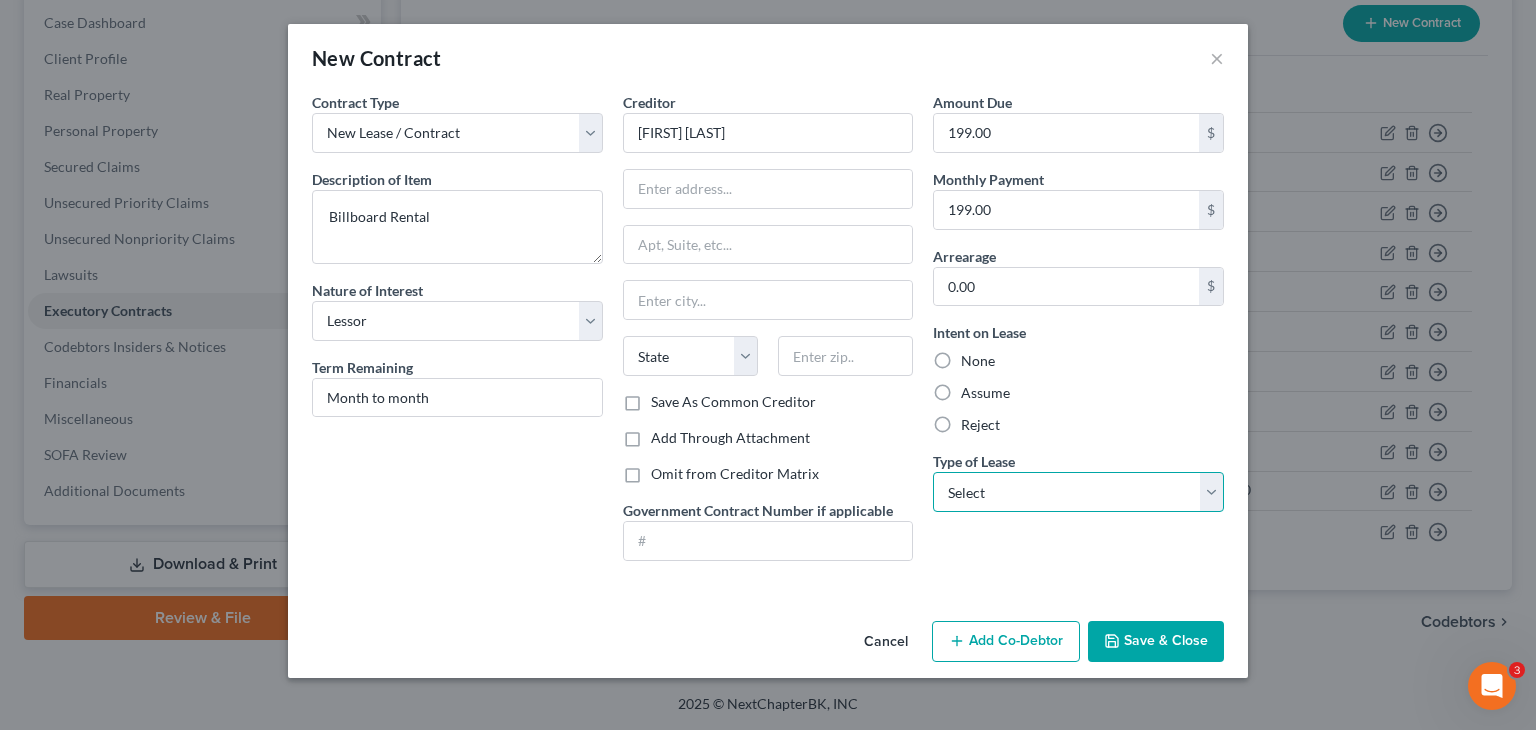 select on "2" 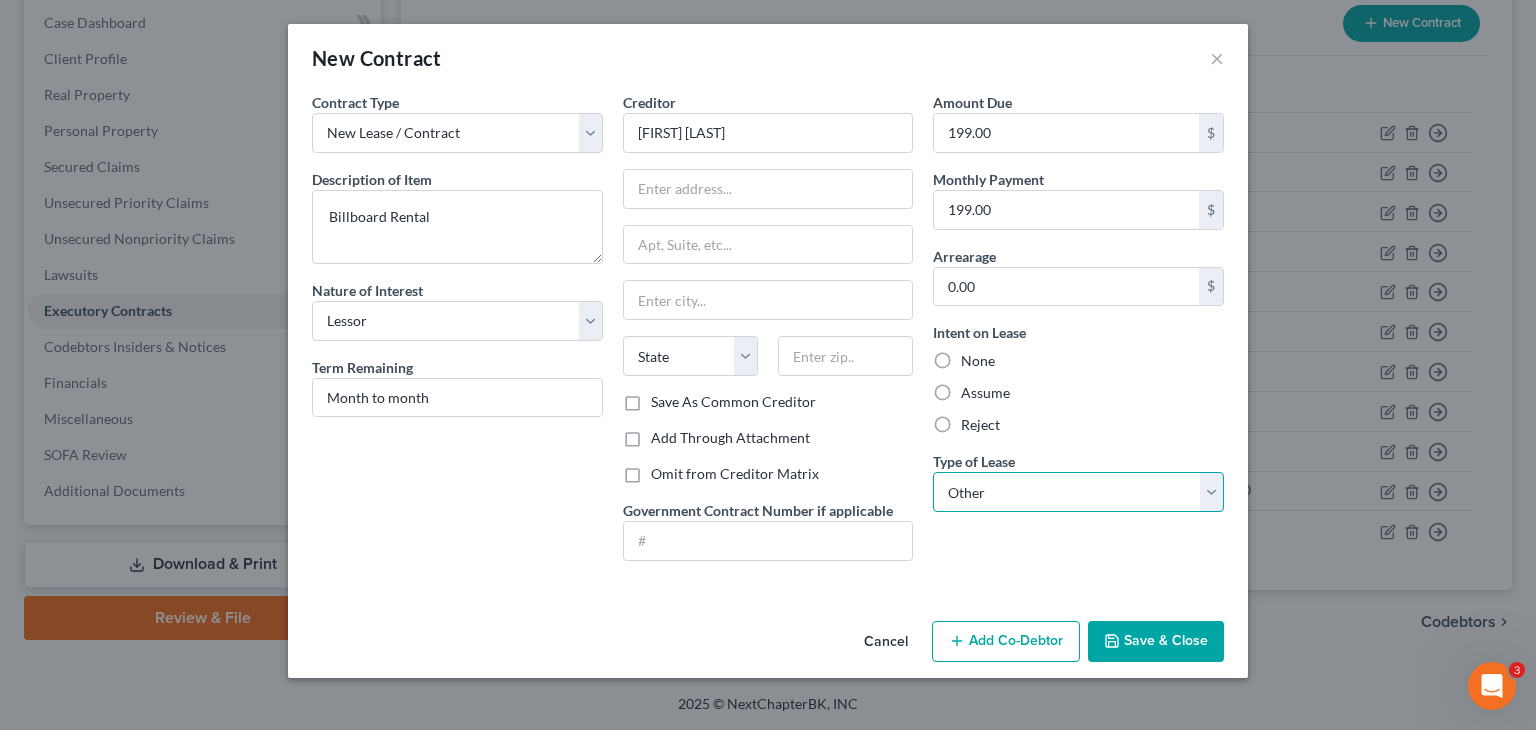 click on "Select Real Estate Car Other" at bounding box center [1078, 492] 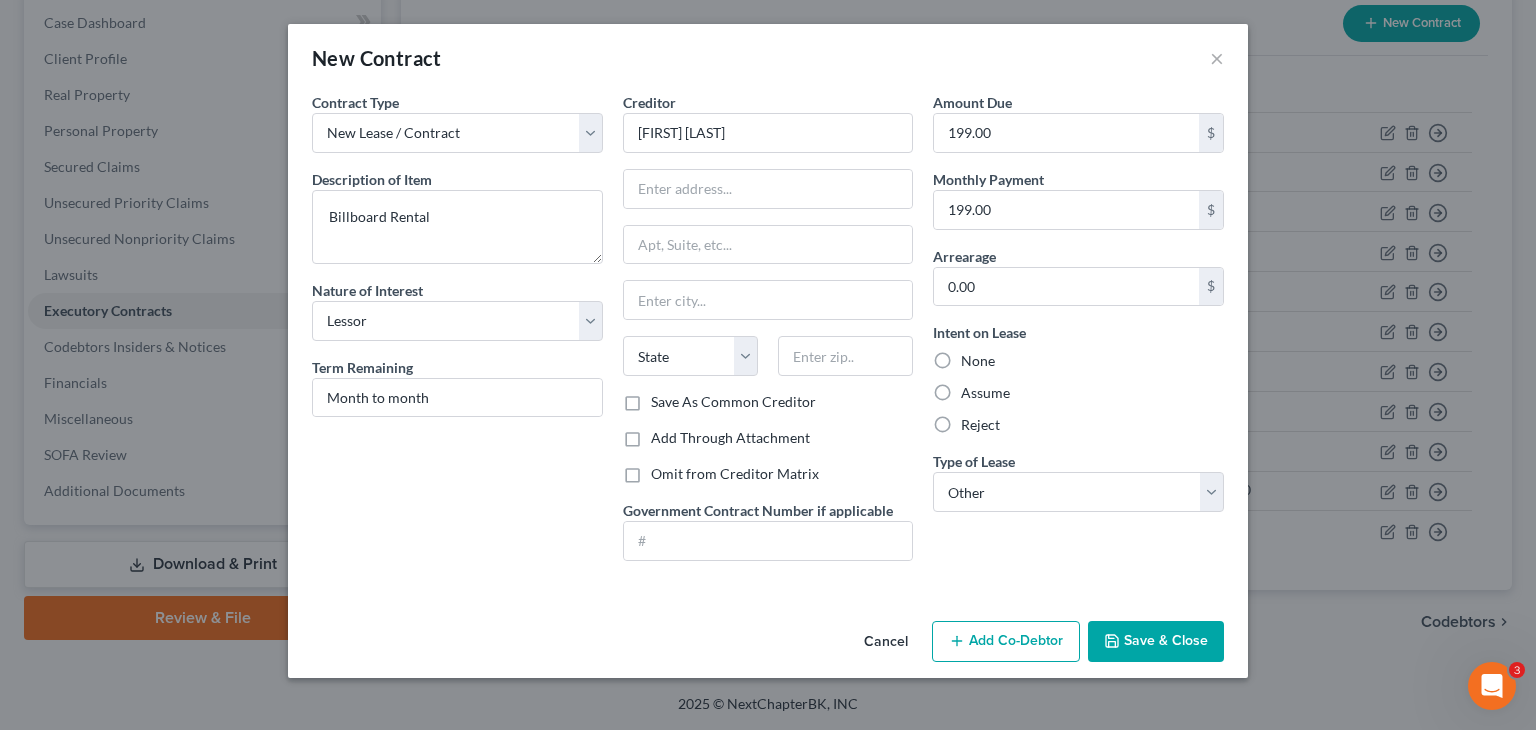 click on "Save & Close" at bounding box center [1156, 642] 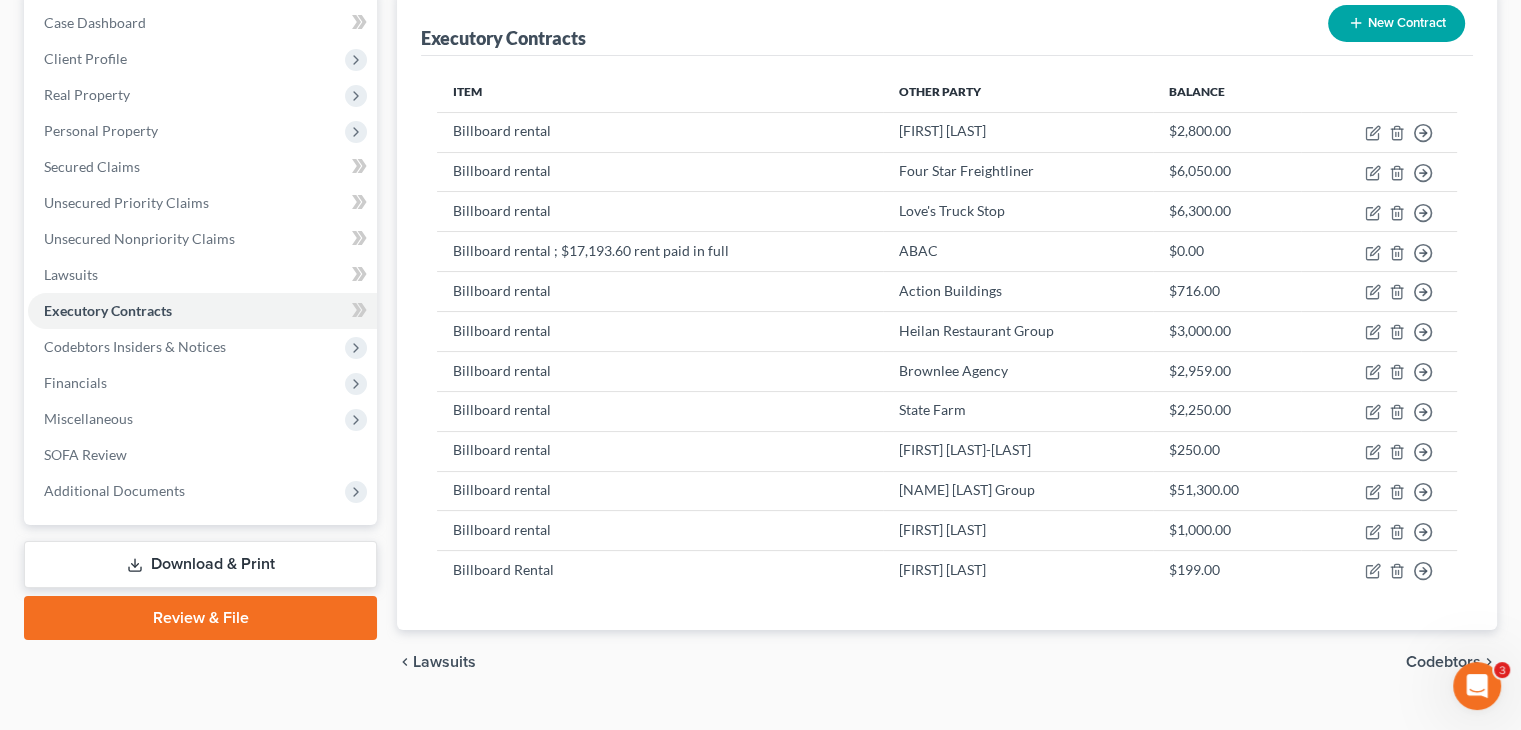 click on "New Contract" at bounding box center (1396, 23) 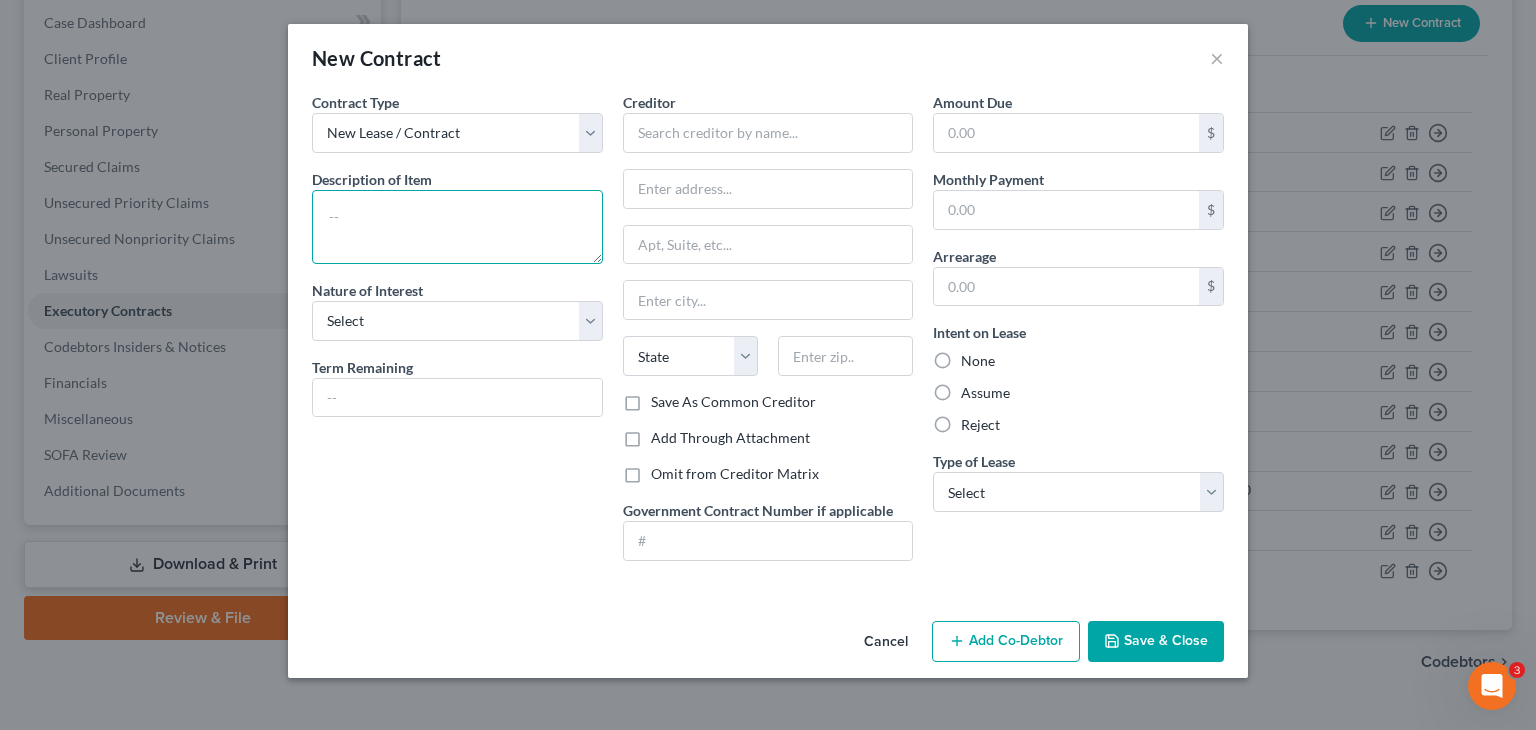 click at bounding box center [457, 227] 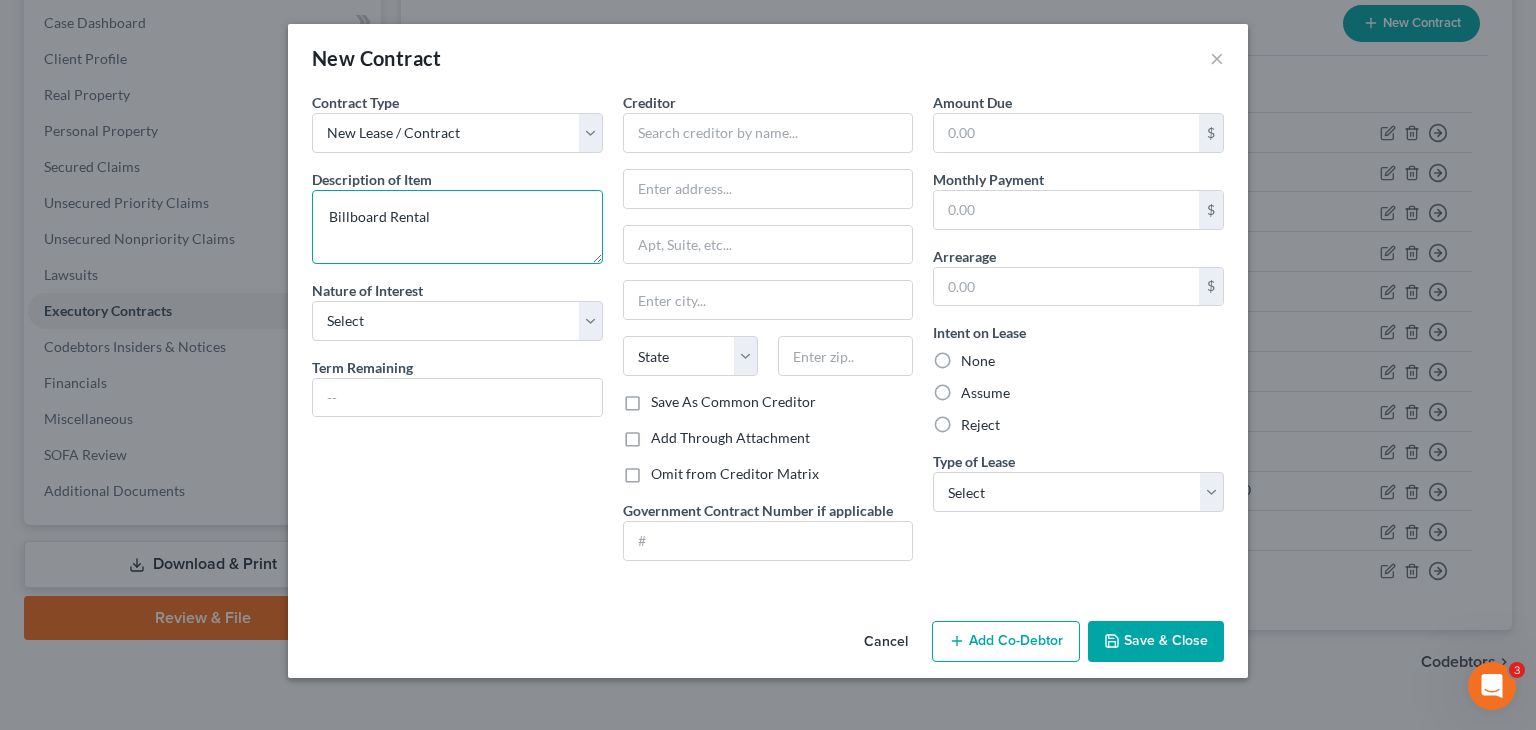 type on "Billboard Rental" 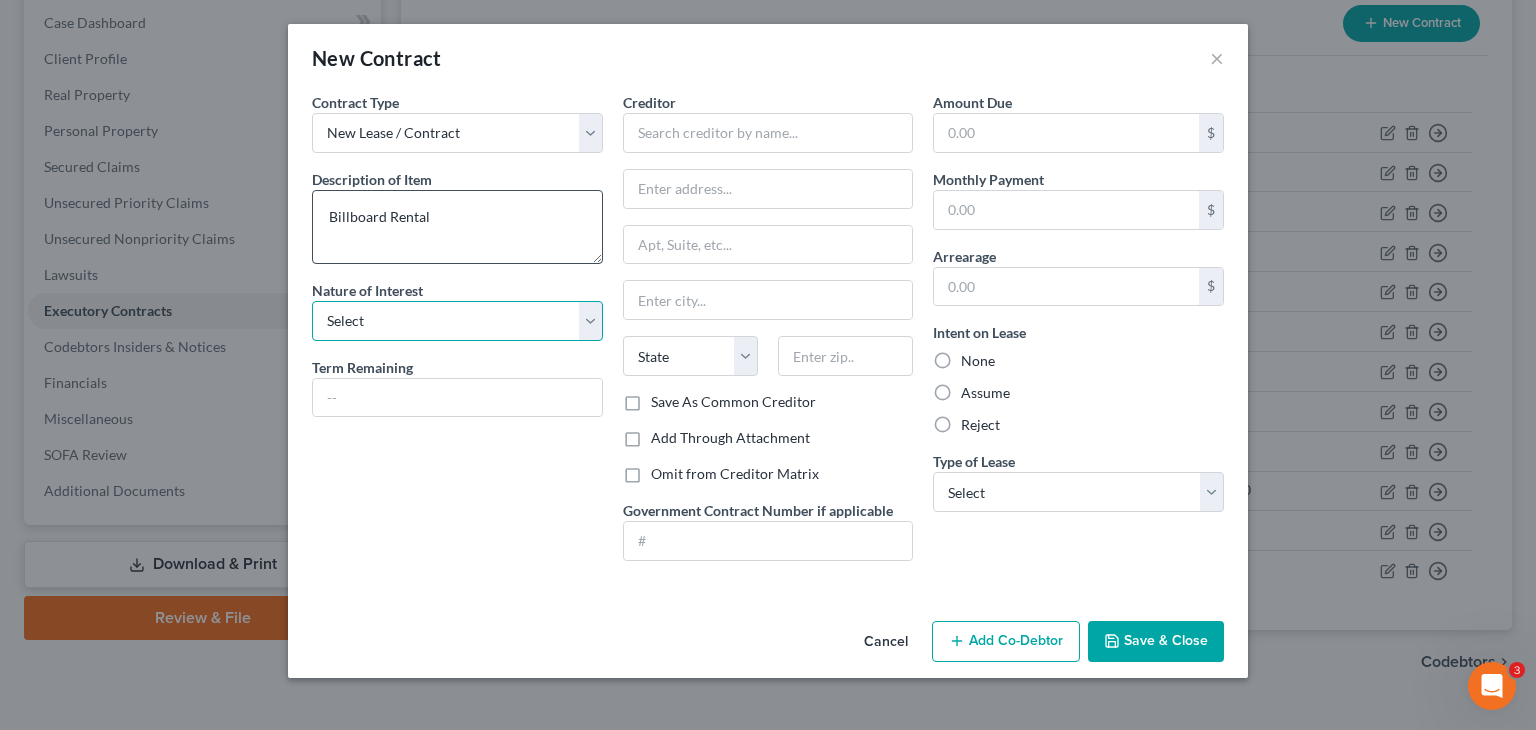 select on "2" 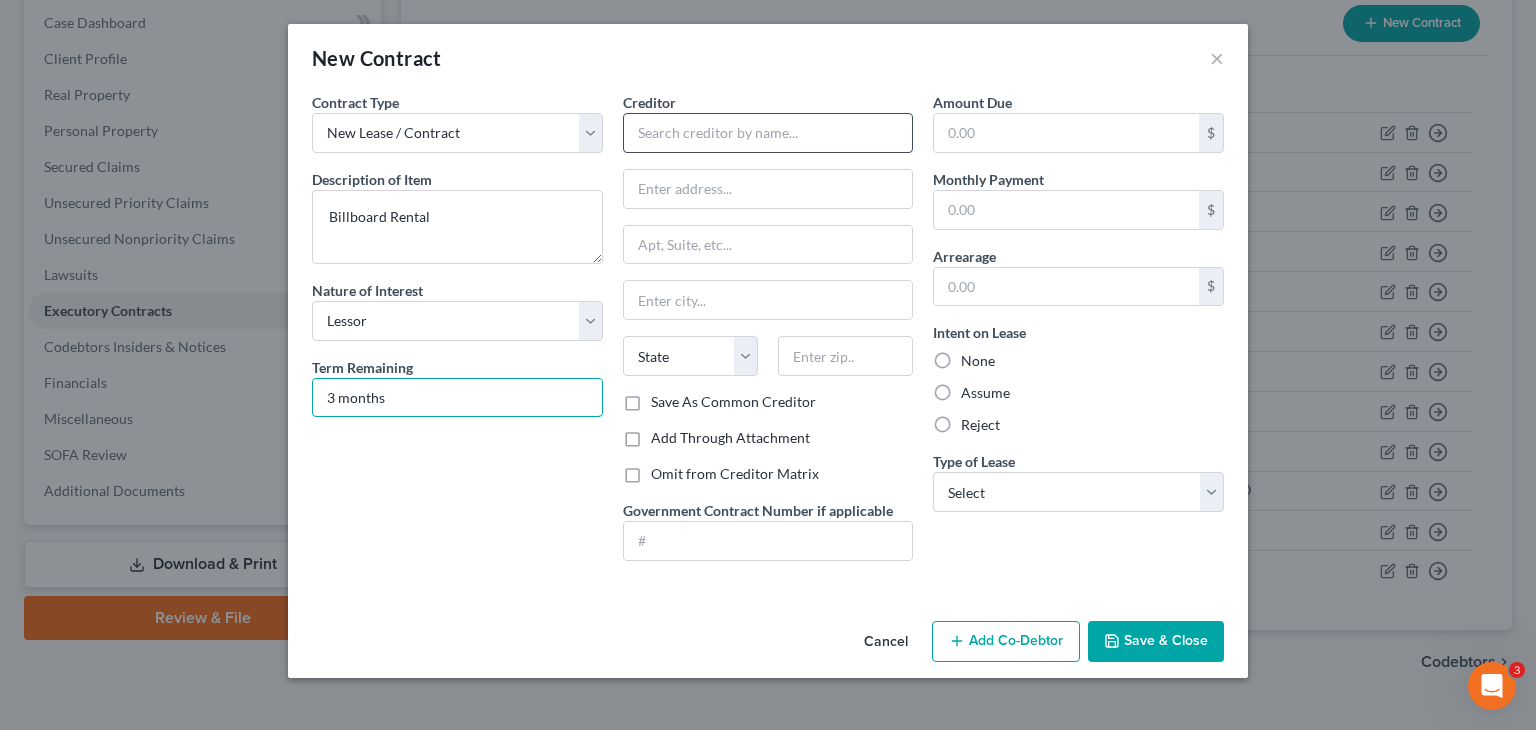 type on "3 months" 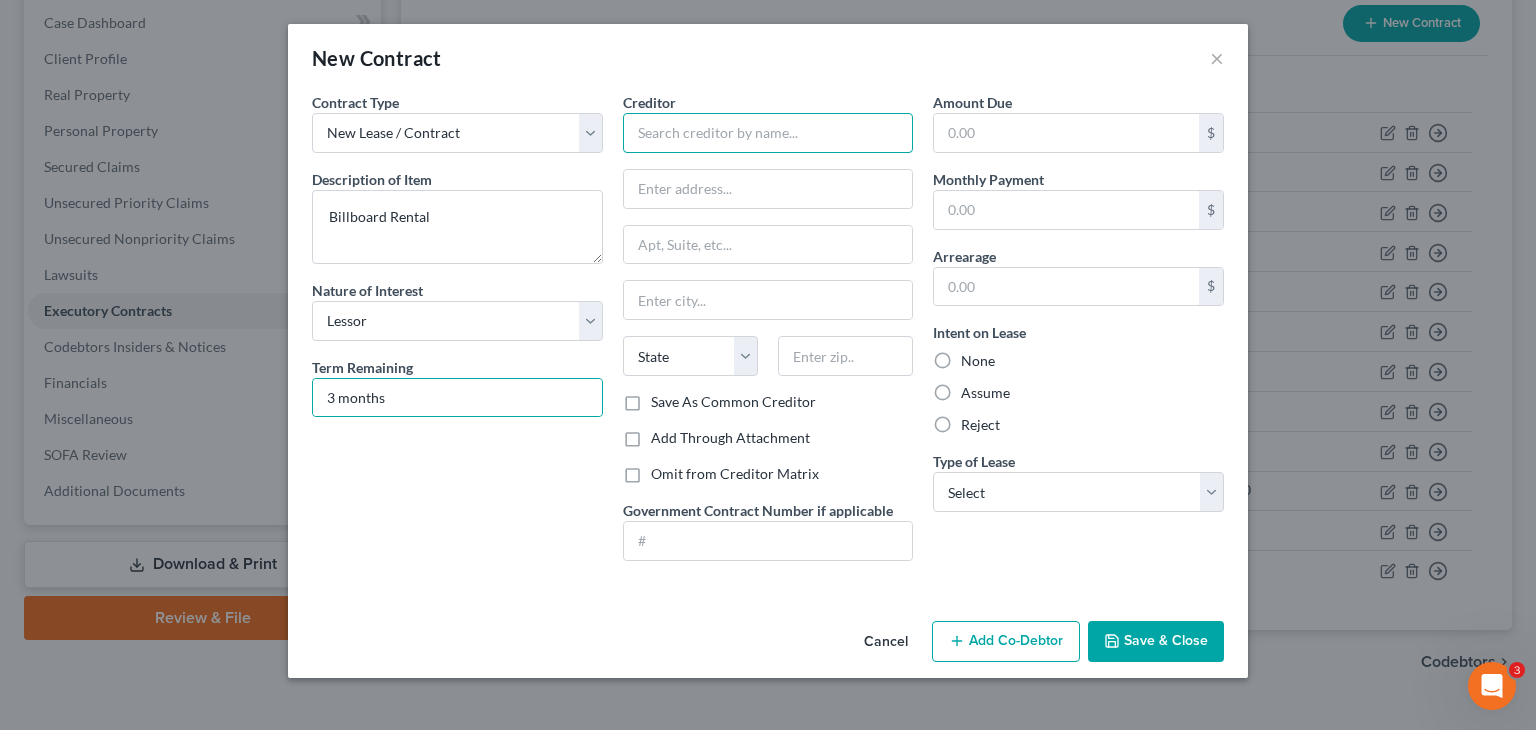 click at bounding box center (768, 133) 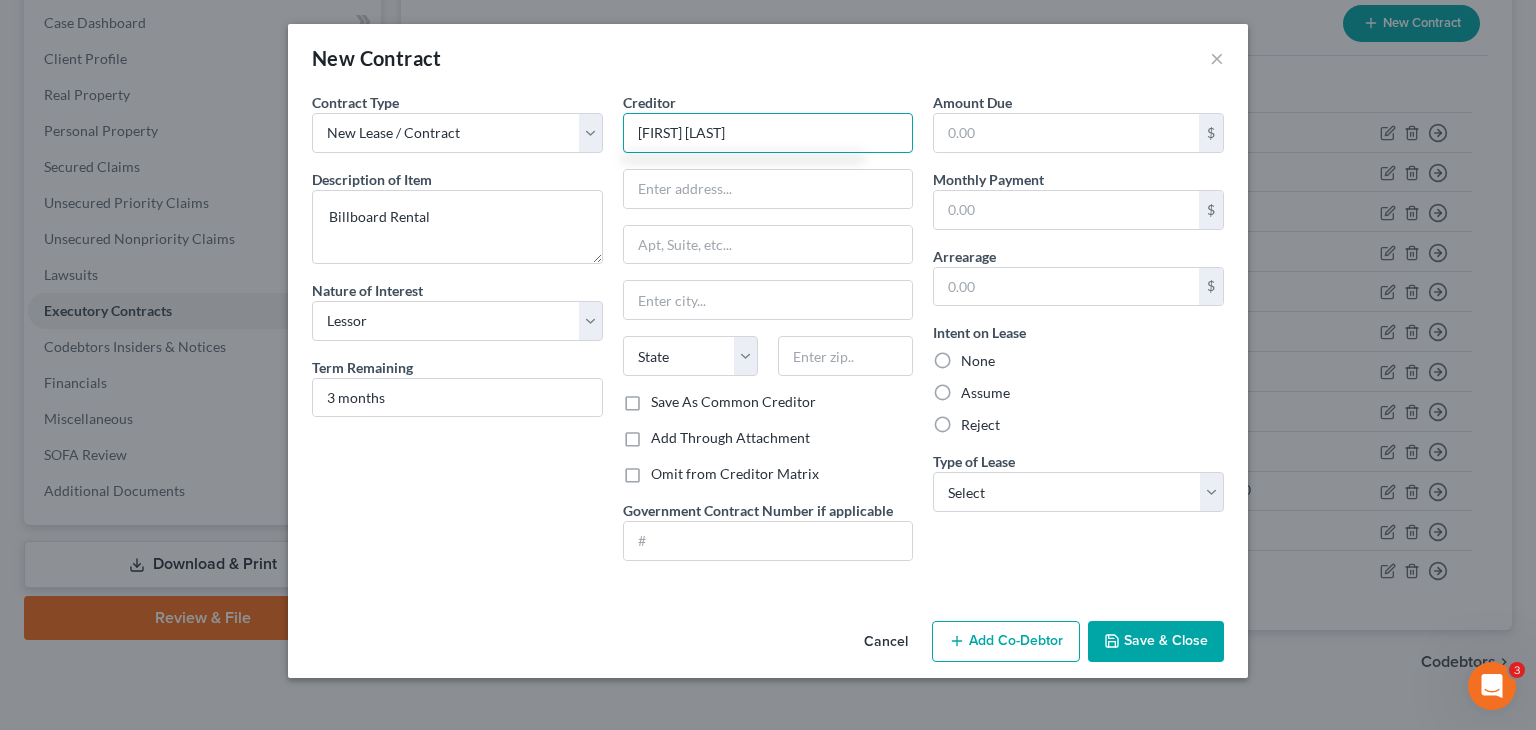 type on "[FIRST] [LAST]" 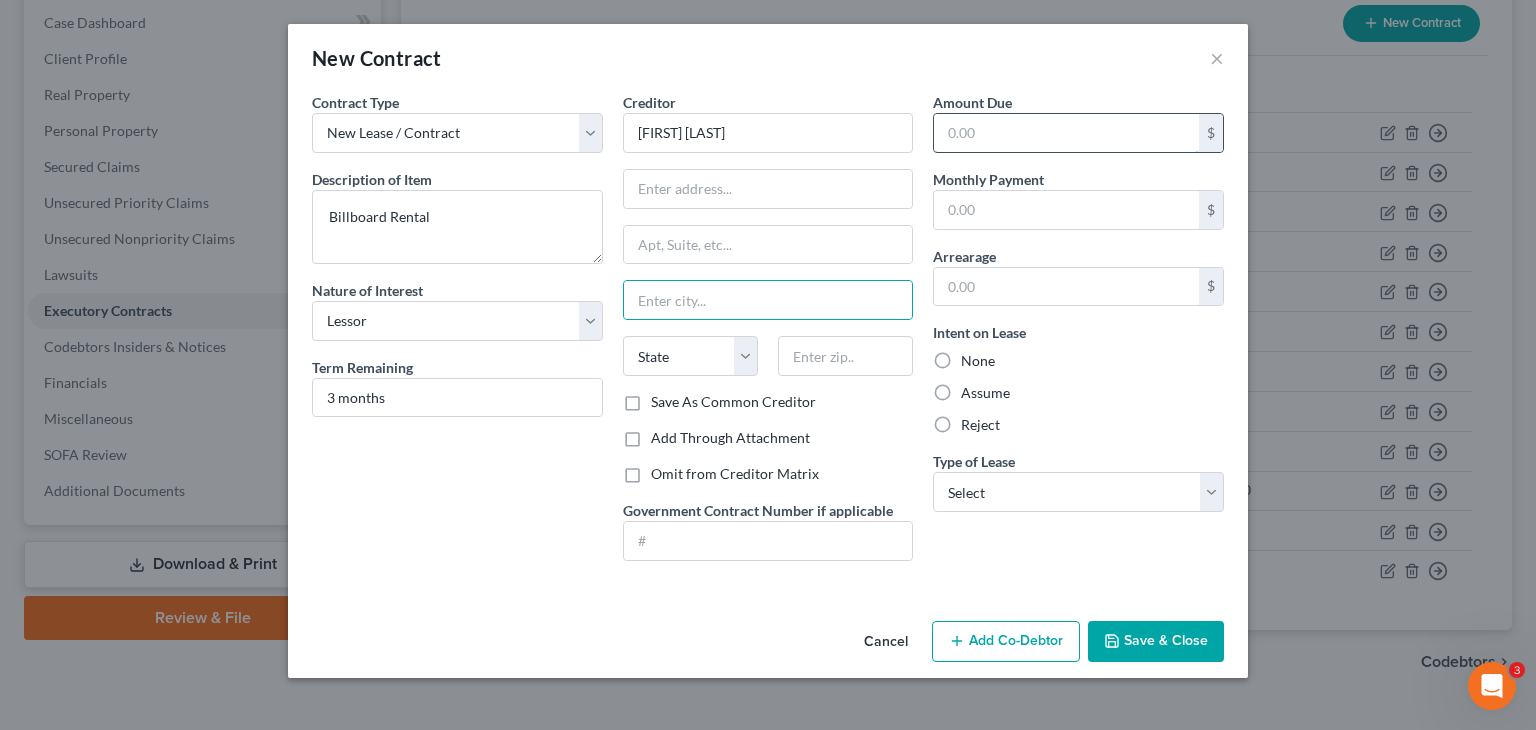click at bounding box center (1066, 133) 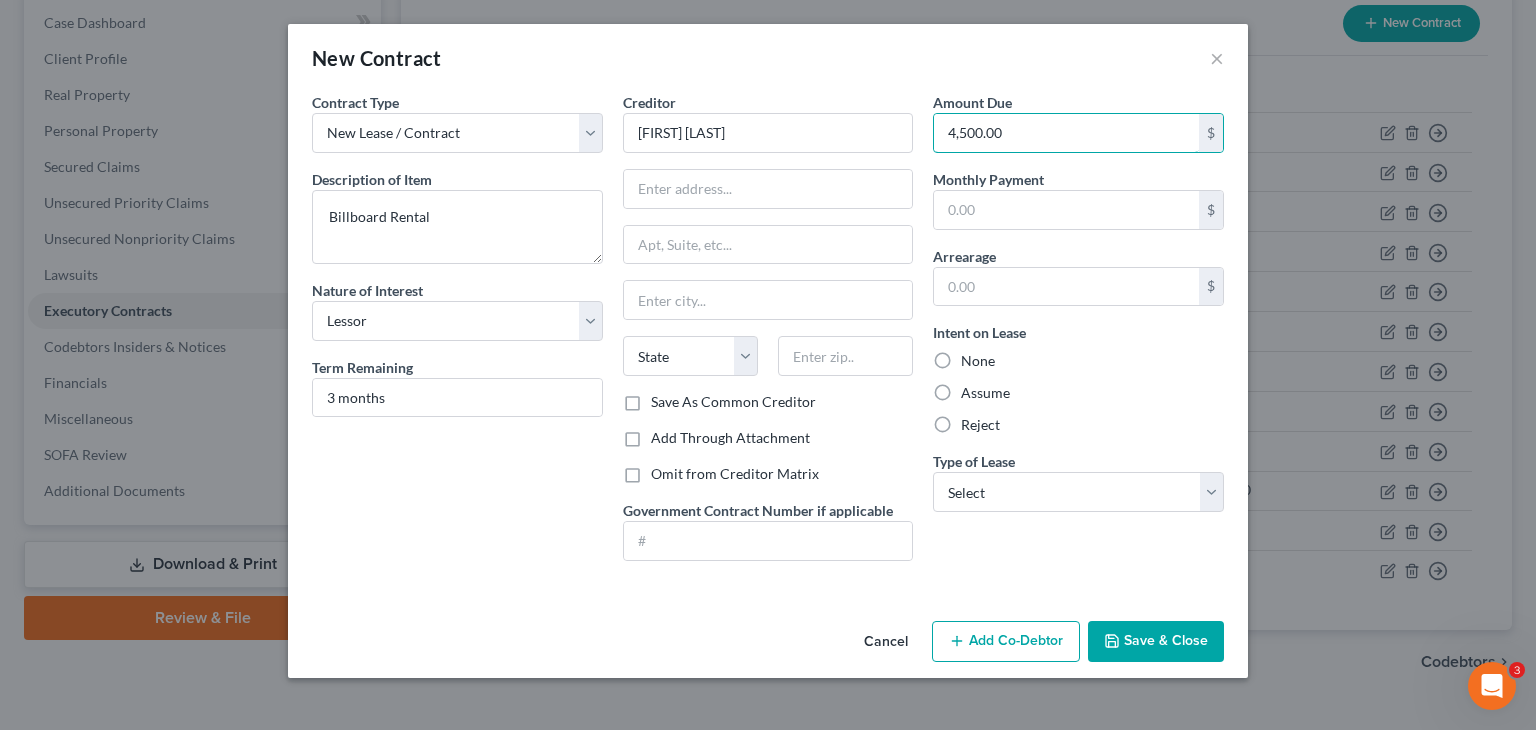 type on "4,500.00" 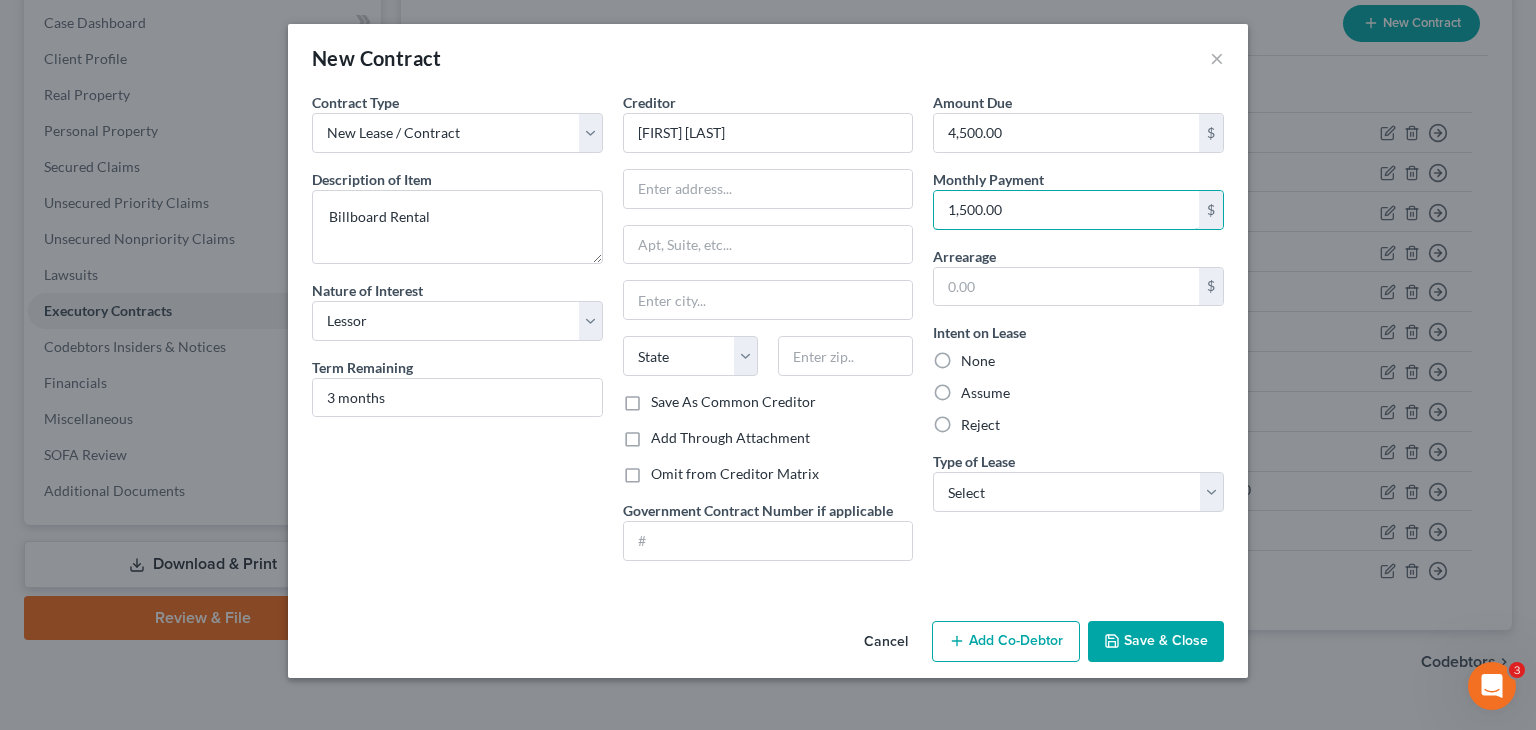type on "1,500.00" 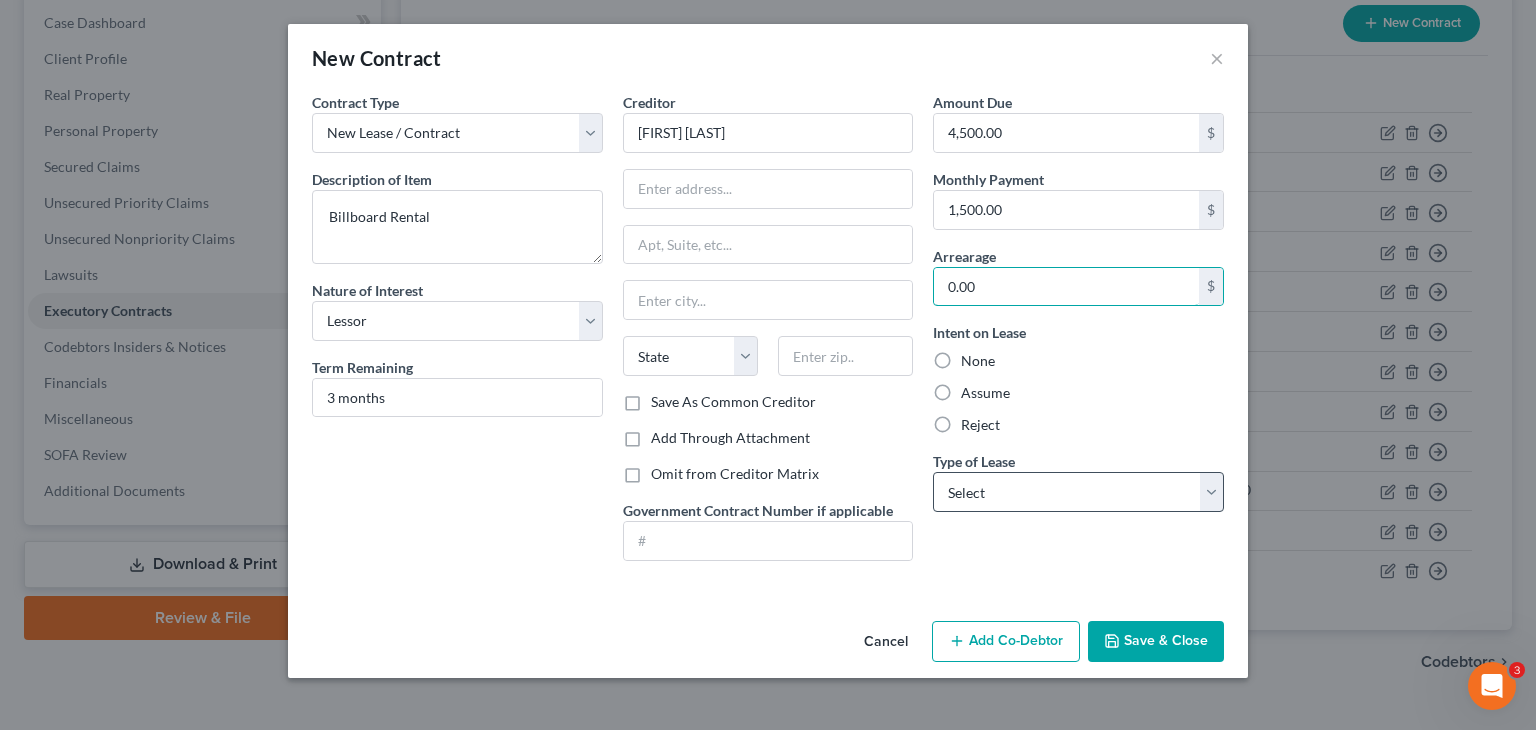 type on "0.00" 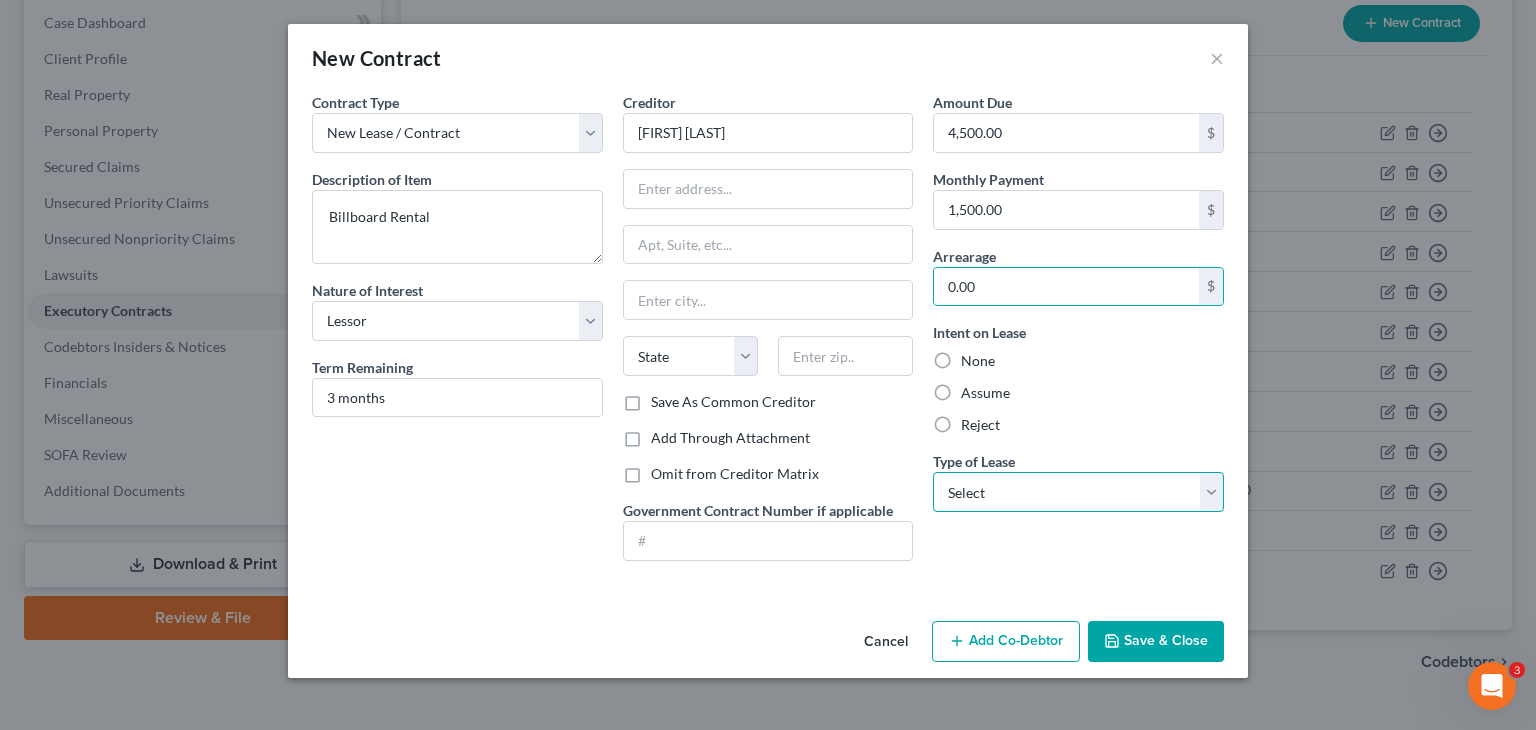 click on "Select Real Estate Car Other" at bounding box center (1078, 492) 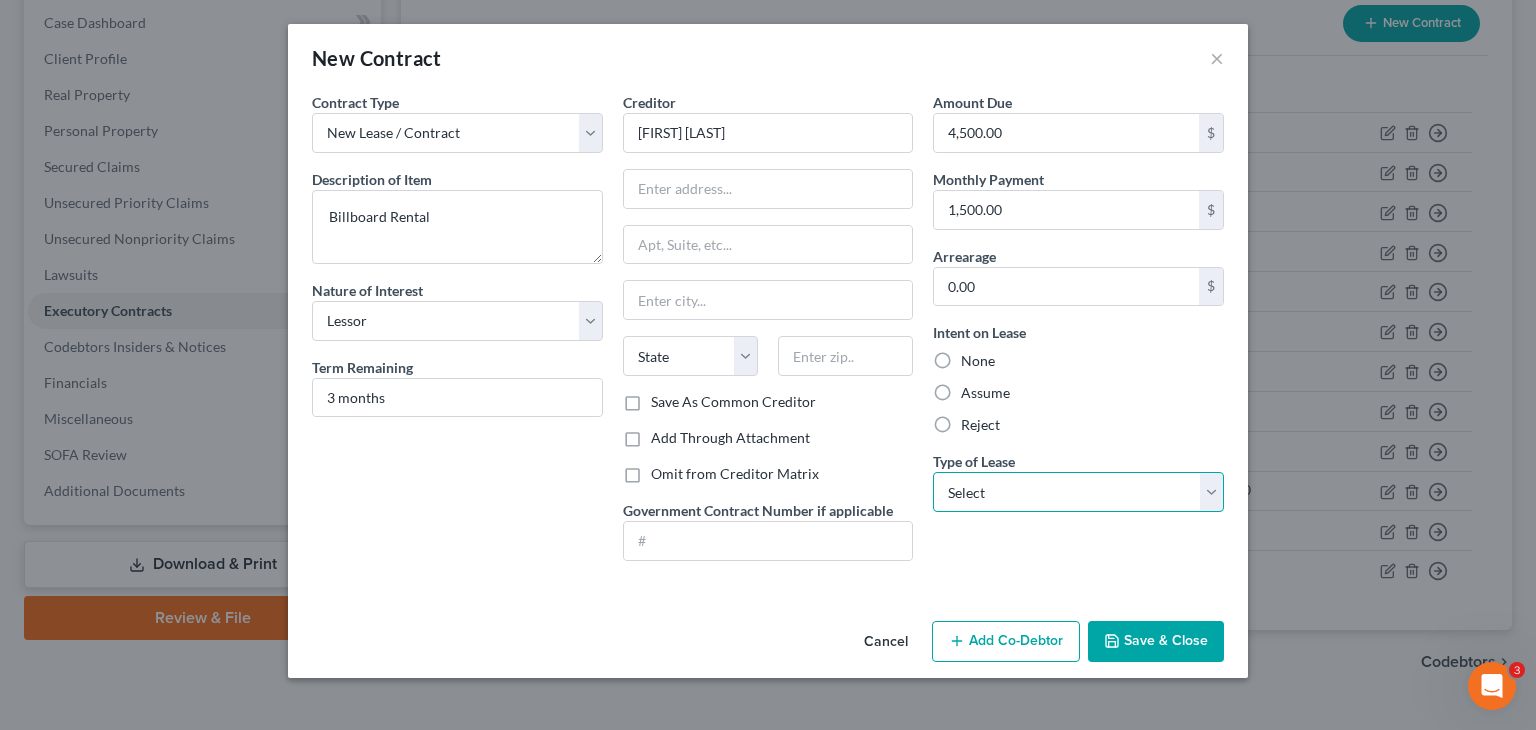 select on "2" 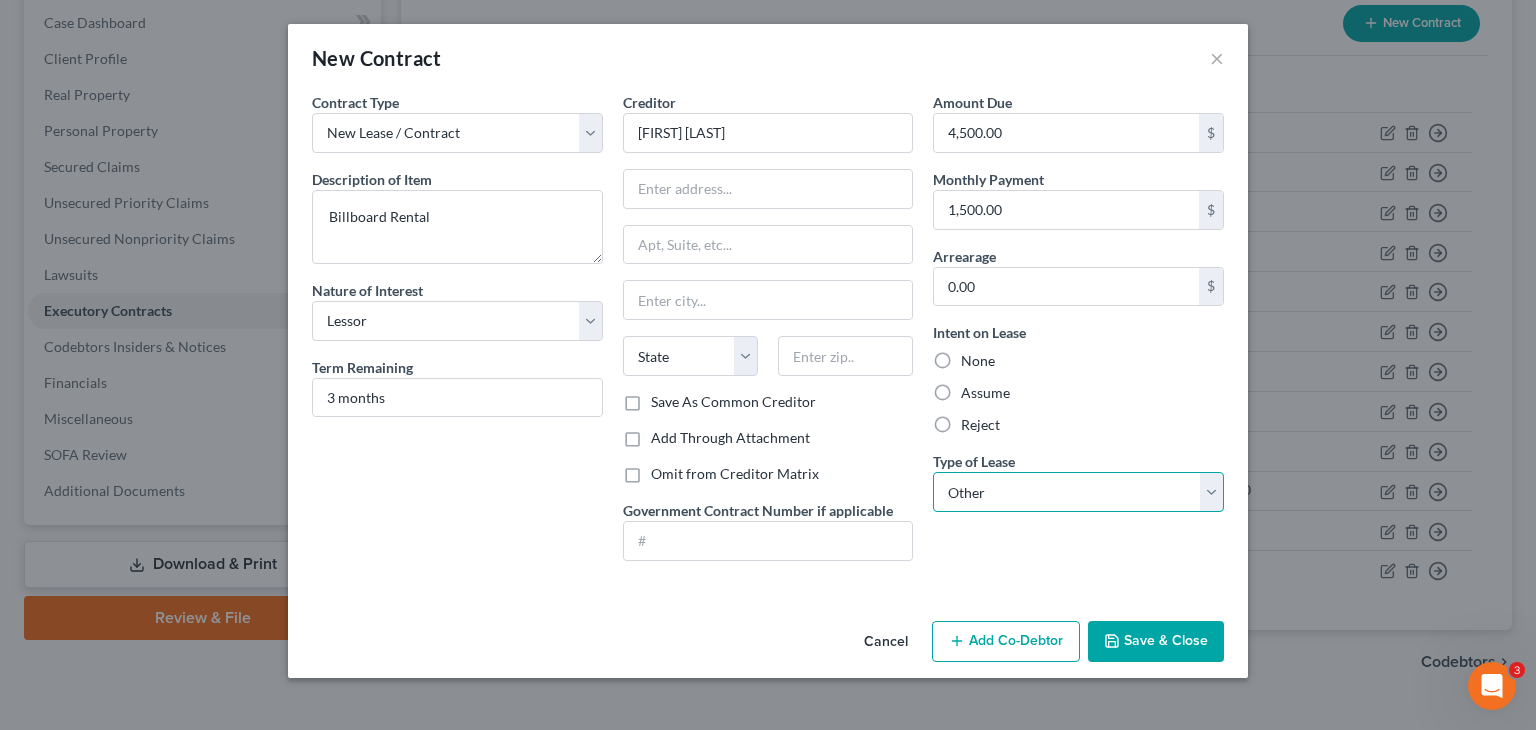 click on "Select Real Estate Car Other" at bounding box center (1078, 492) 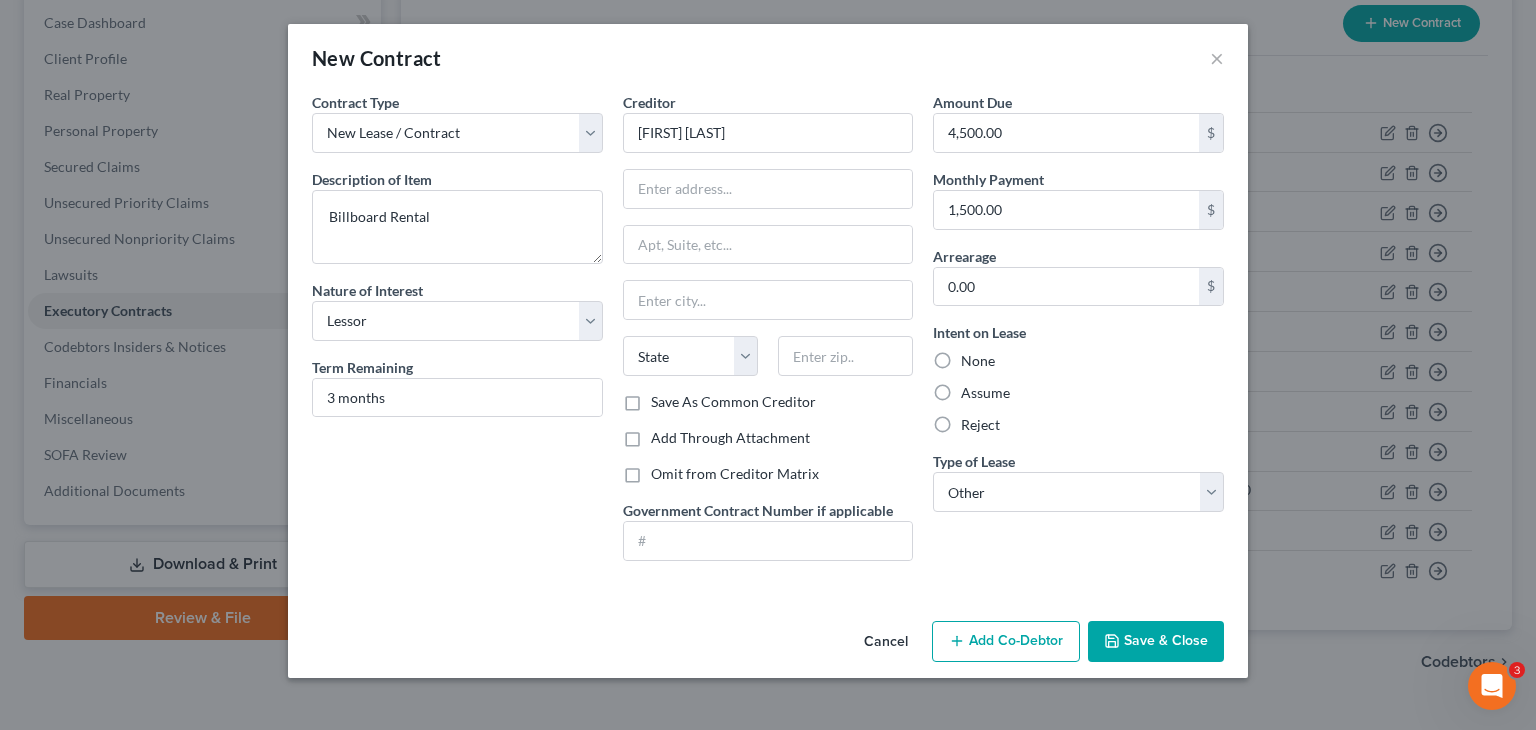 click on "Save & Close" at bounding box center [1156, 642] 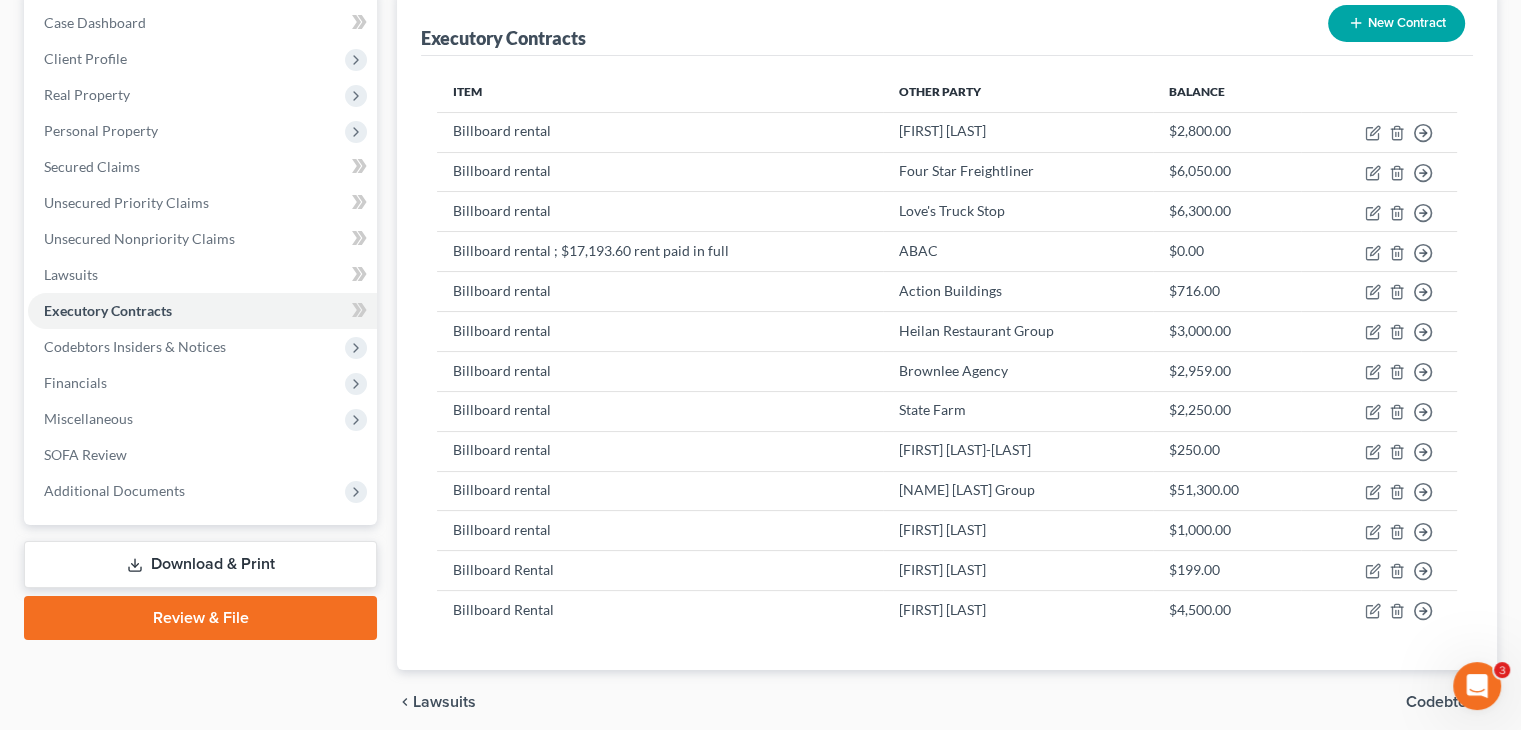 click on "New Contract" at bounding box center (1396, 23) 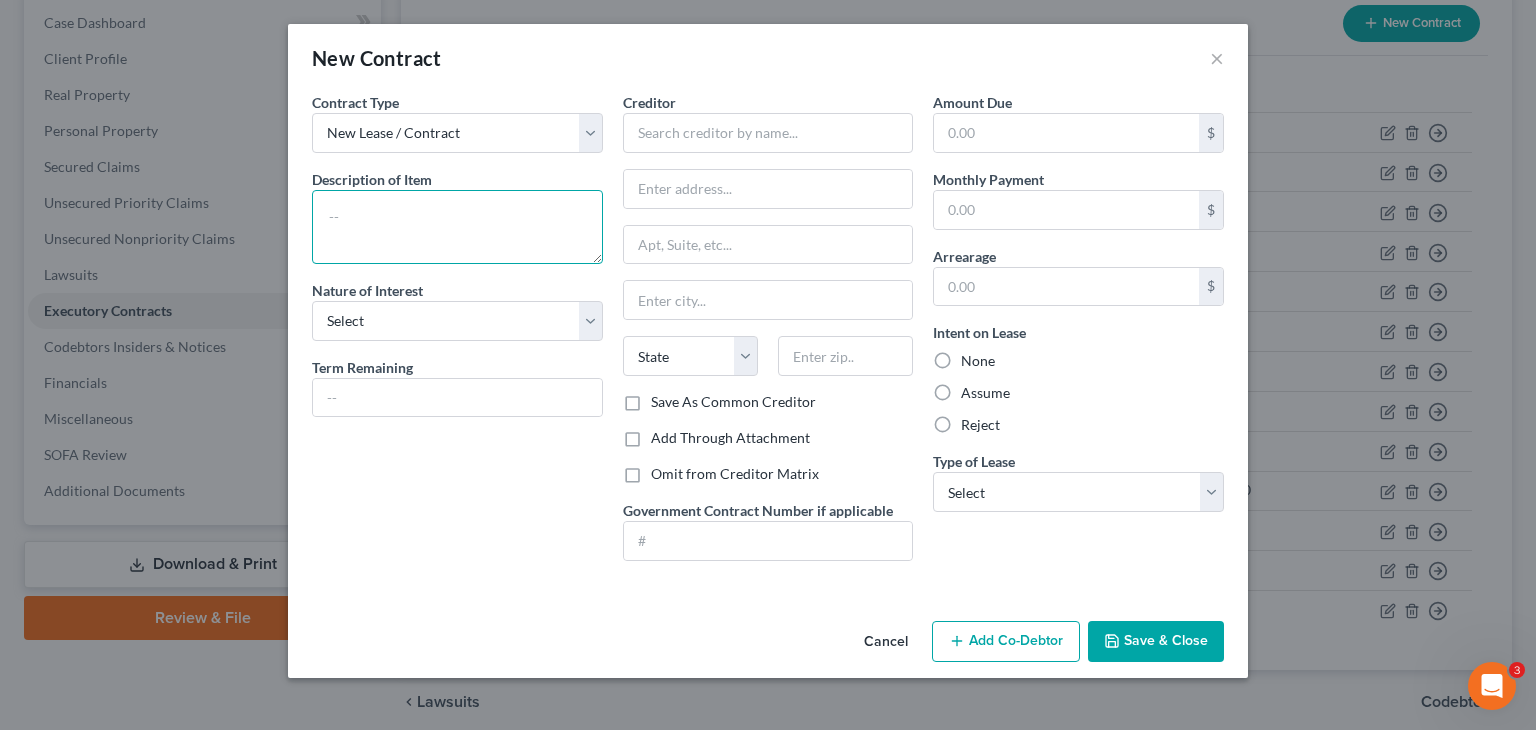 click at bounding box center [457, 227] 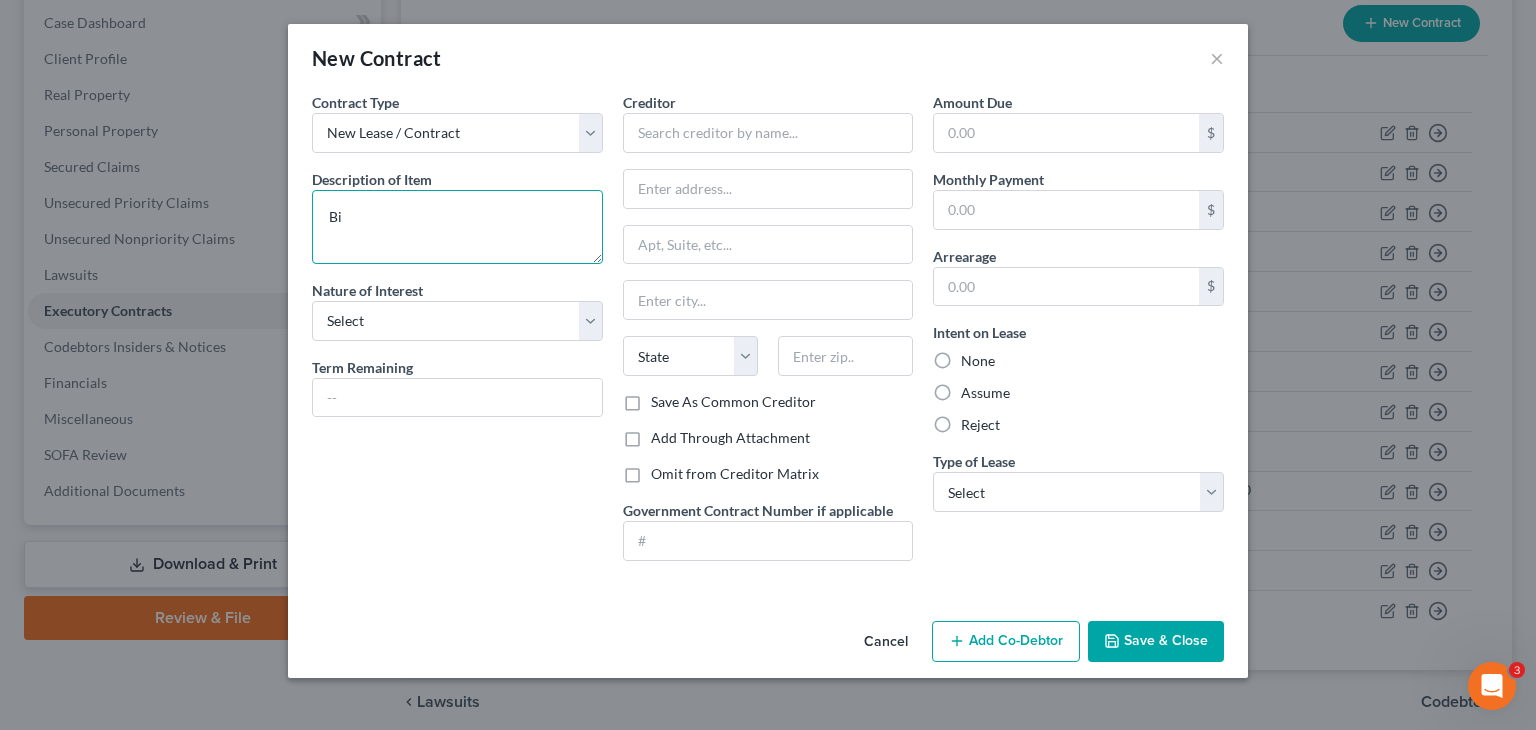 type on "B" 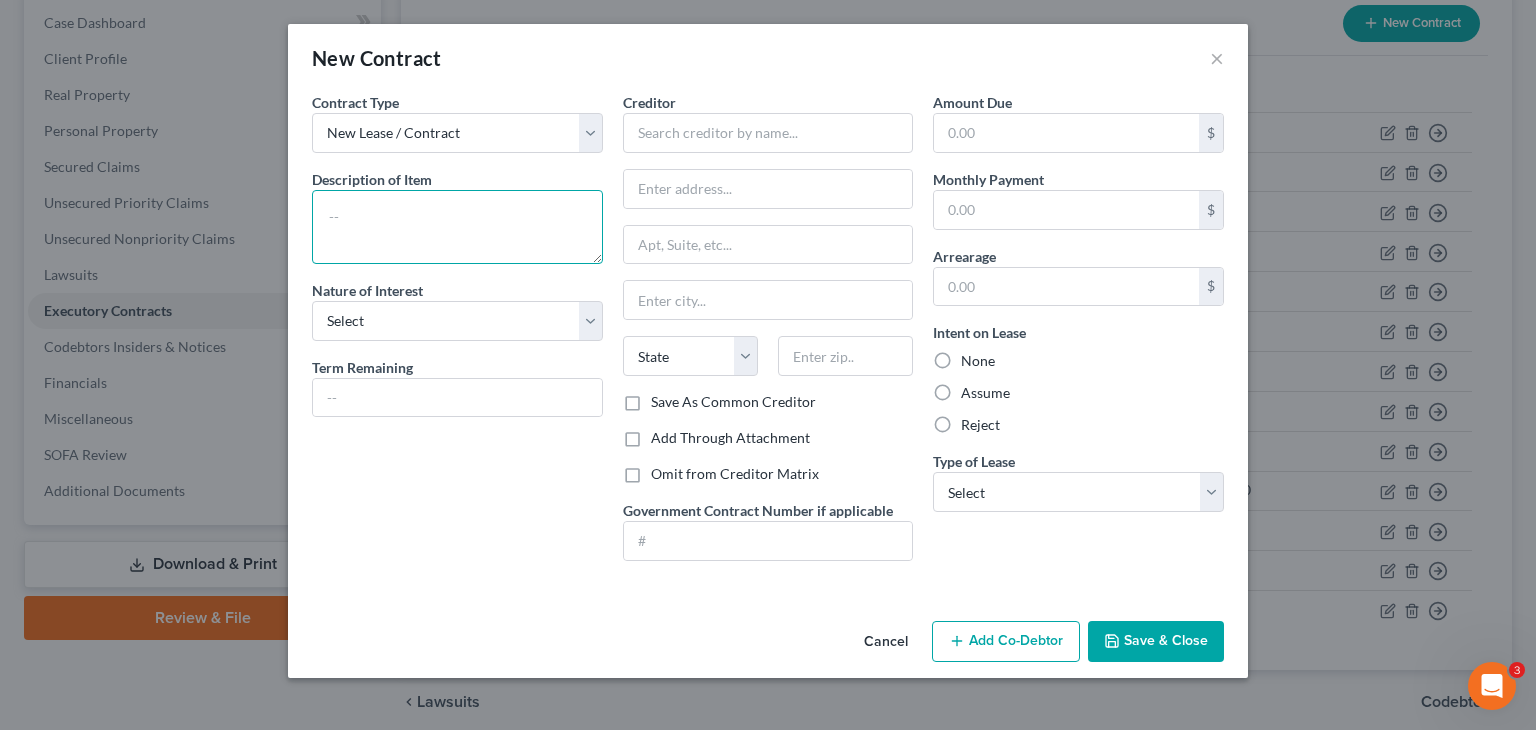 paste on "Billboard rental" 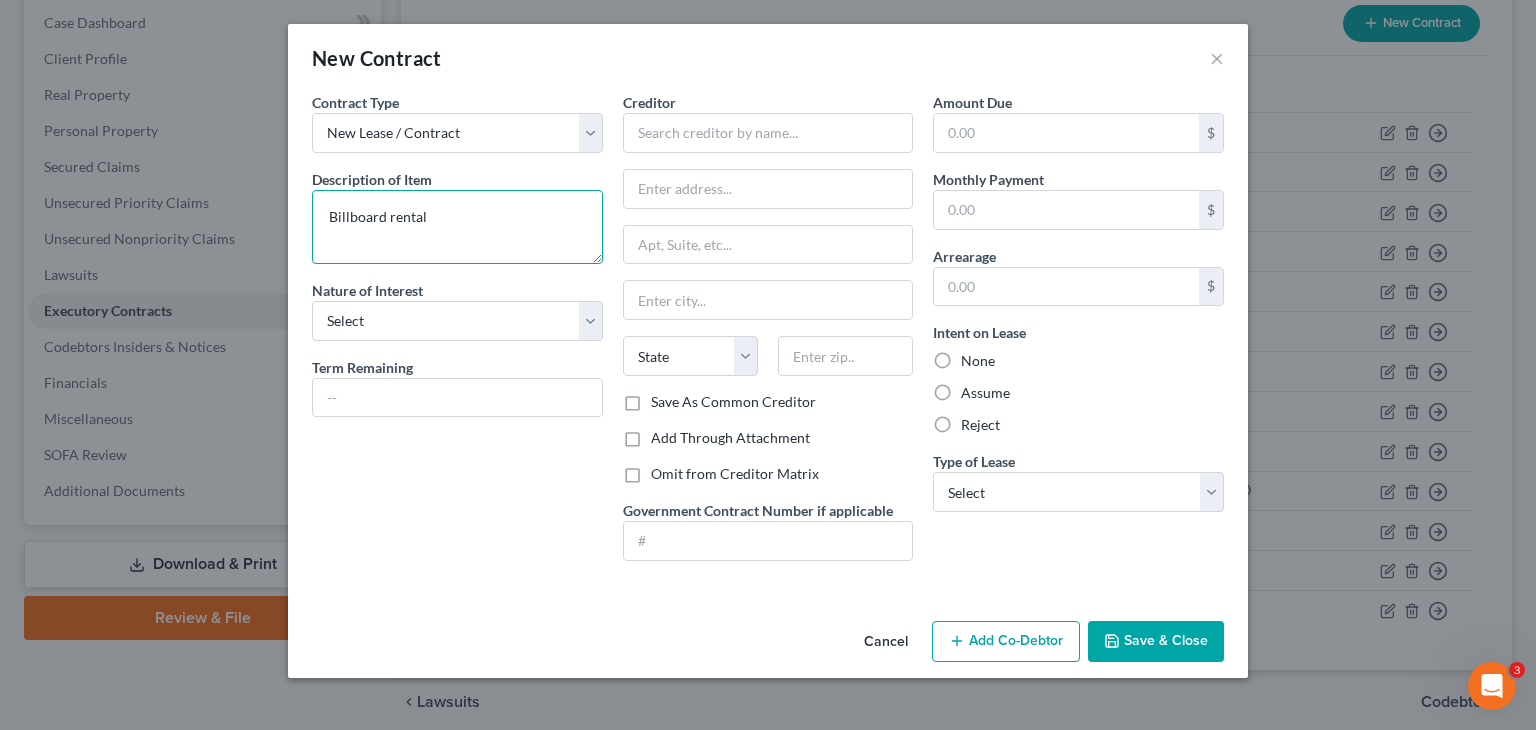 type on "Billboard rental" 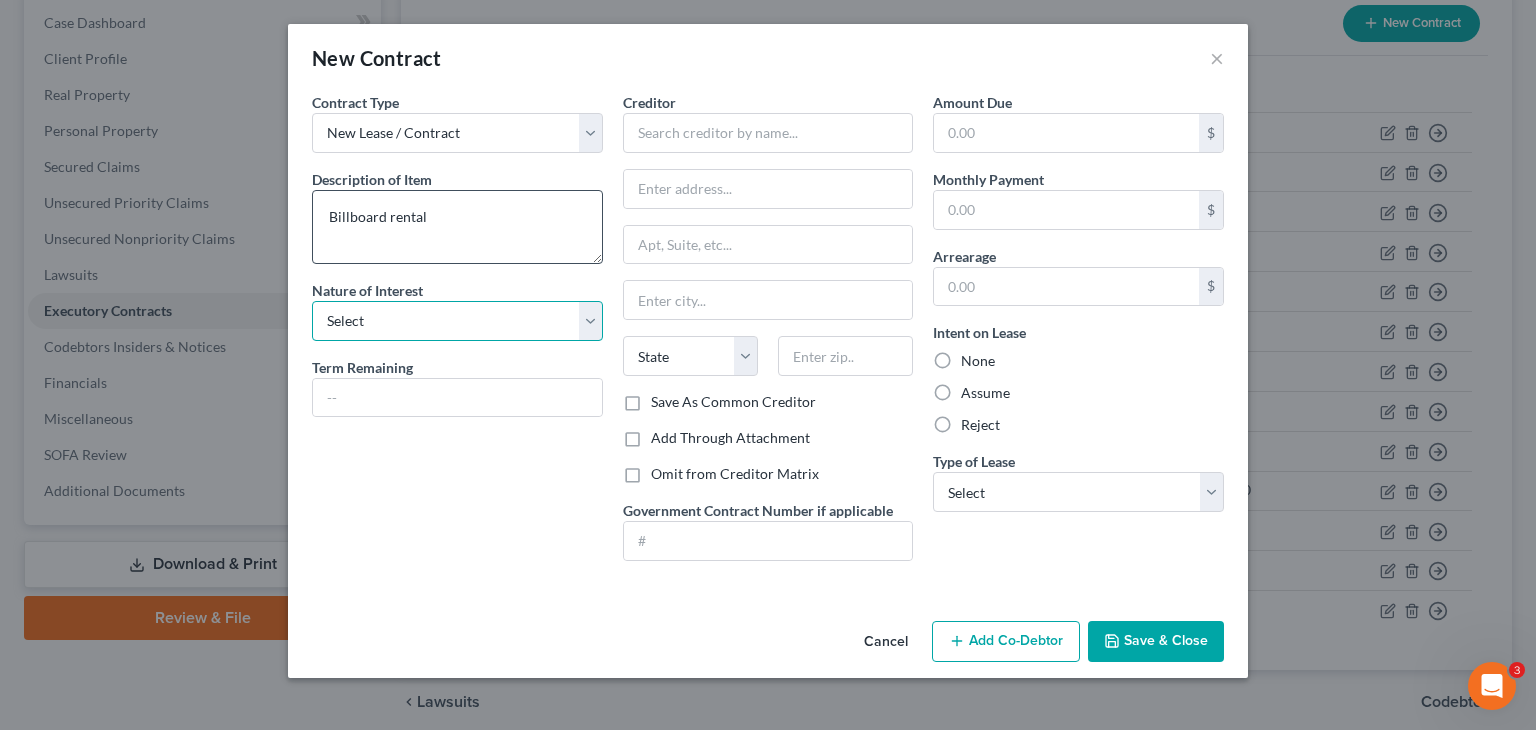 select on "2" 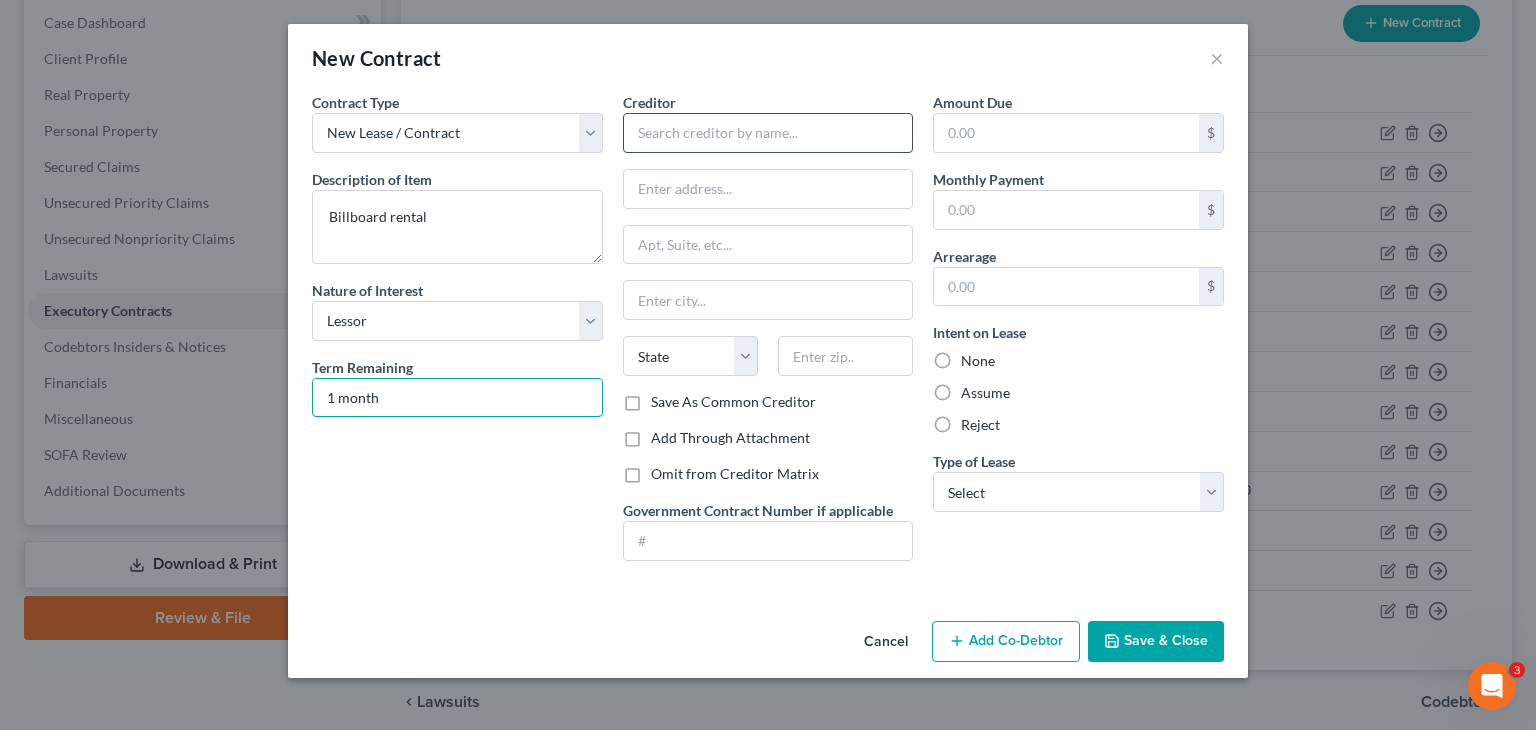 type on "1 month" 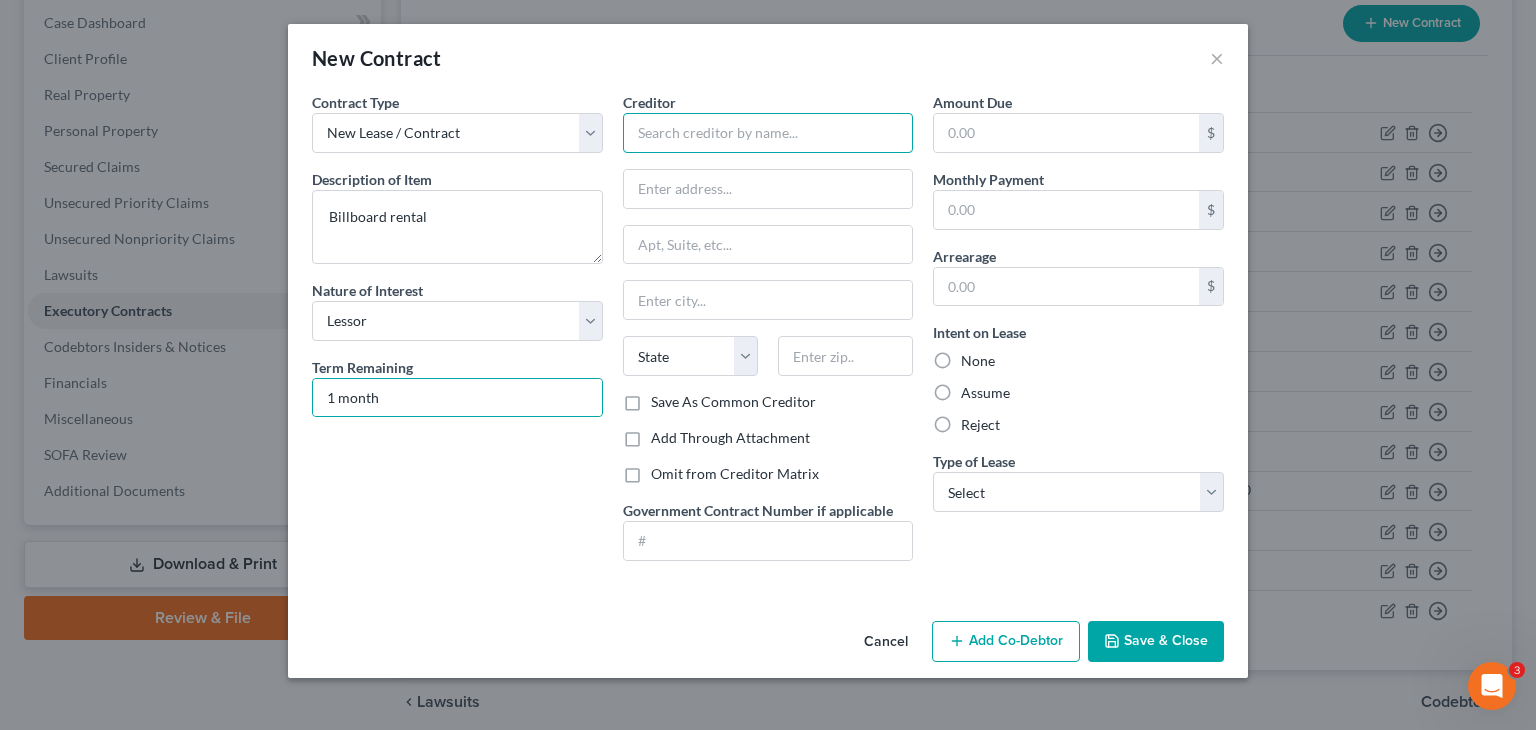 click at bounding box center [768, 133] 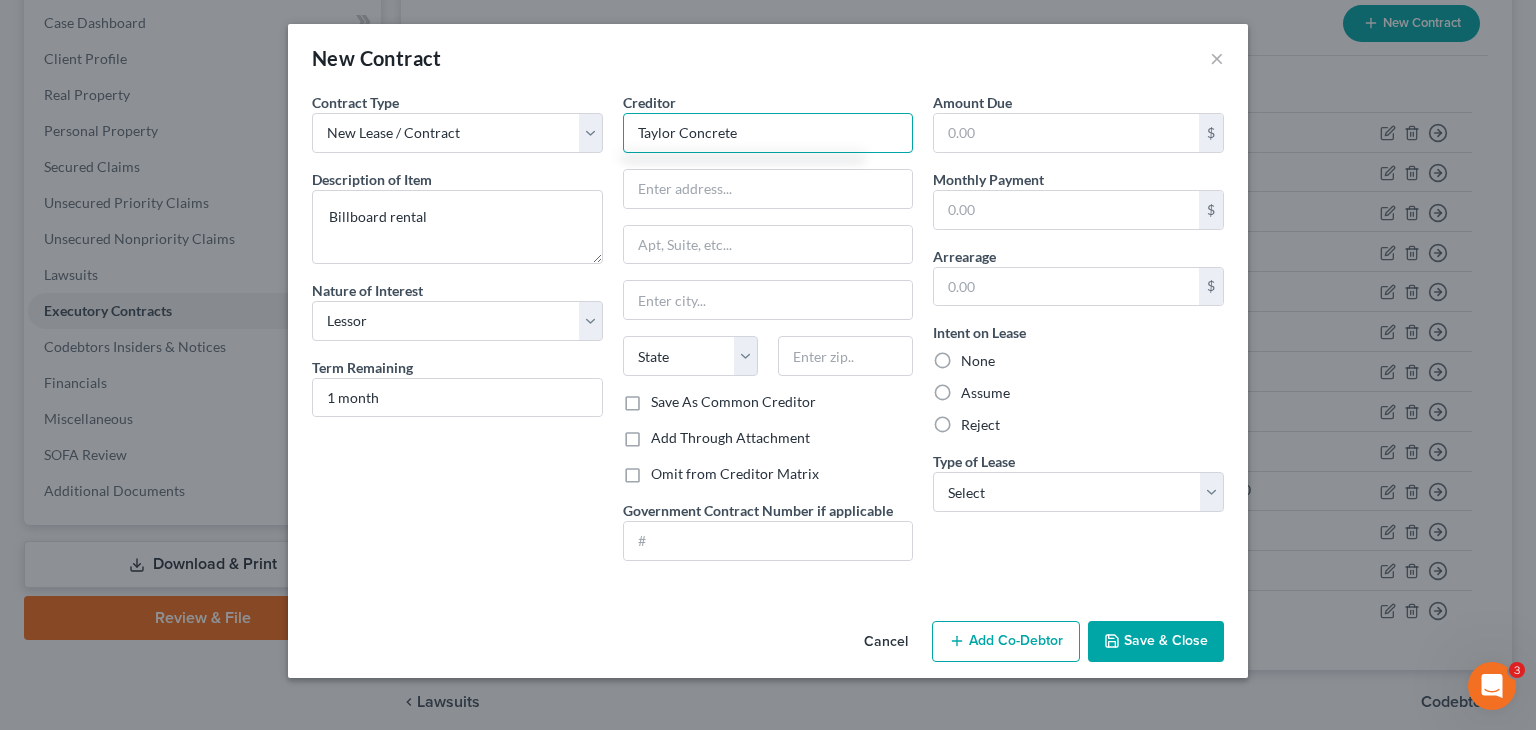 type on "Taylor Concrete" 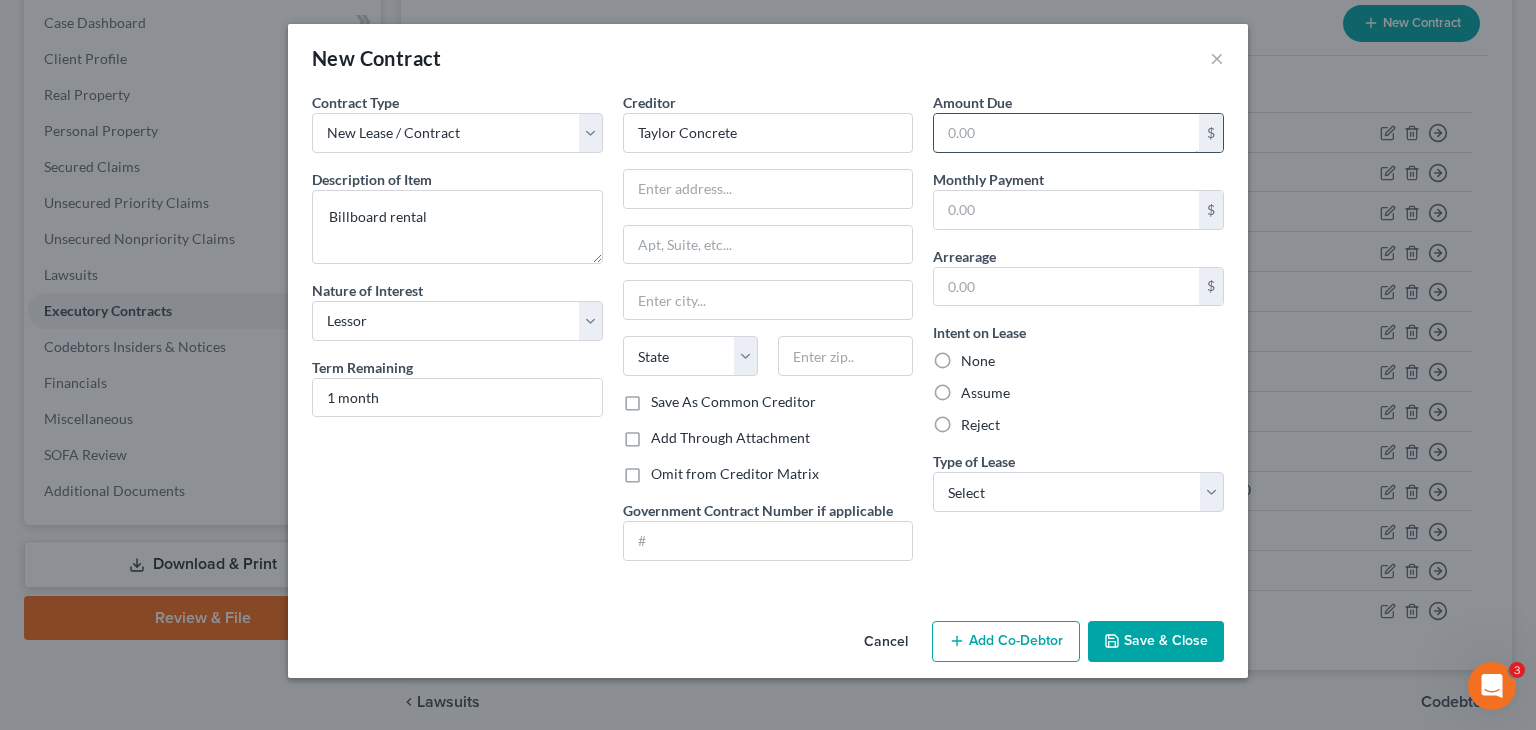 click at bounding box center (1066, 133) 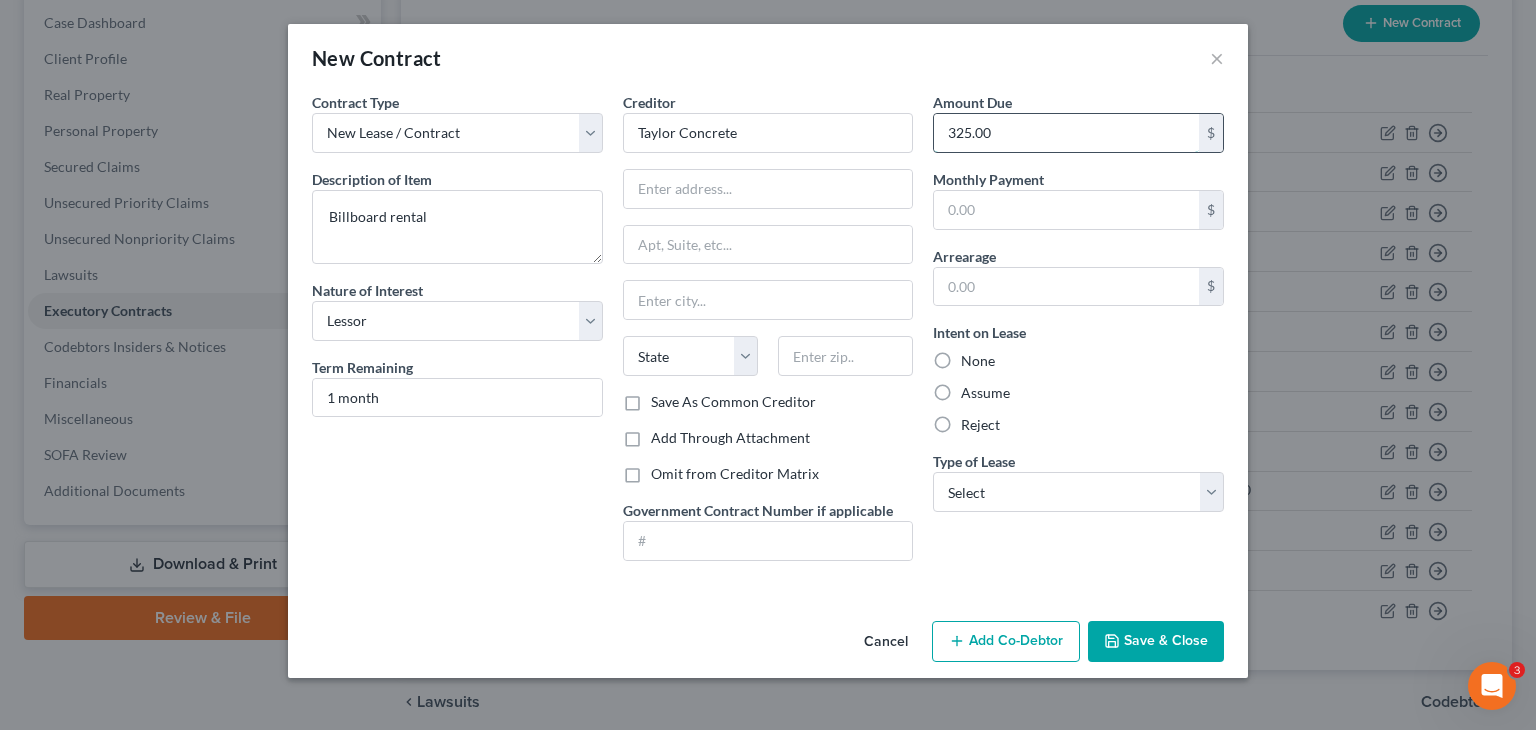 type on "325.00" 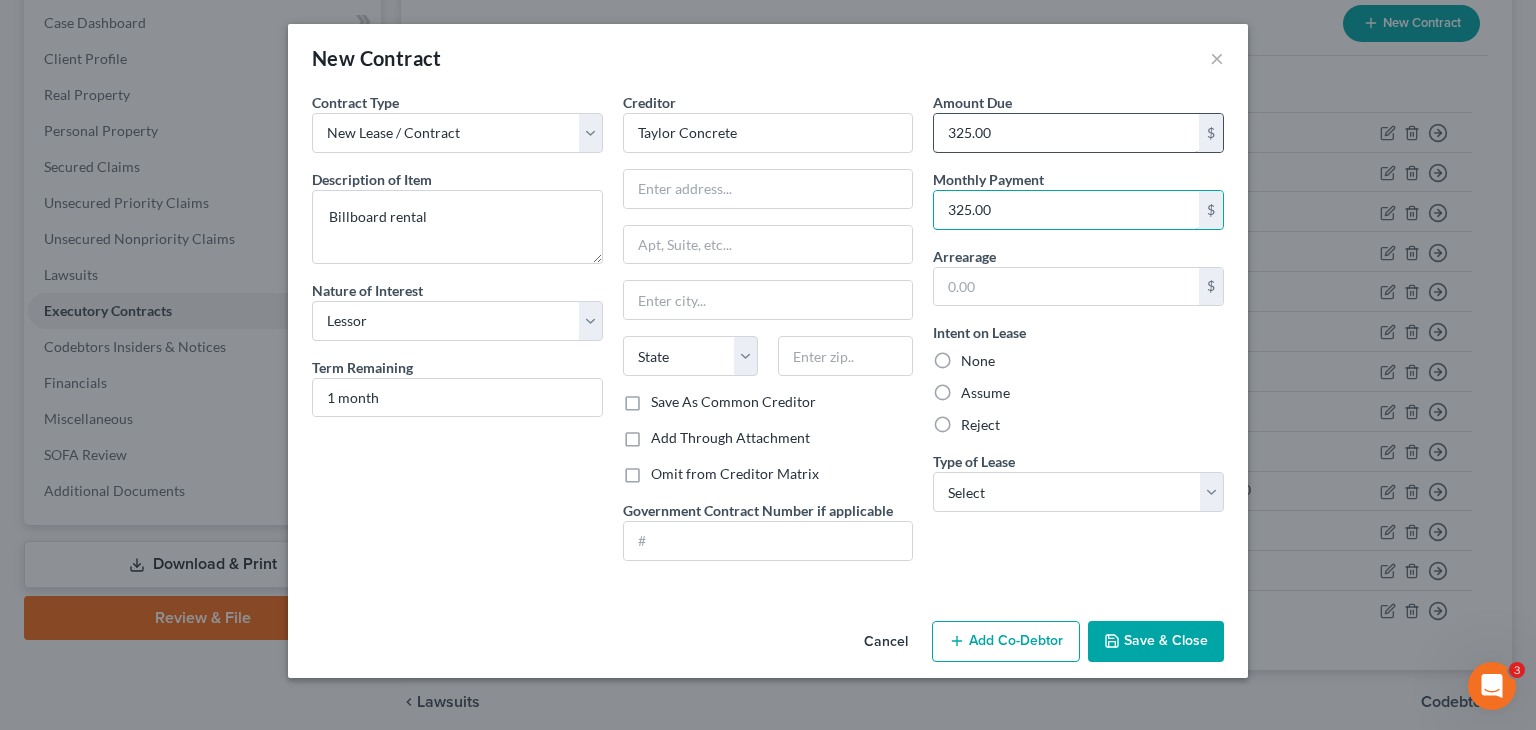type on "325.00" 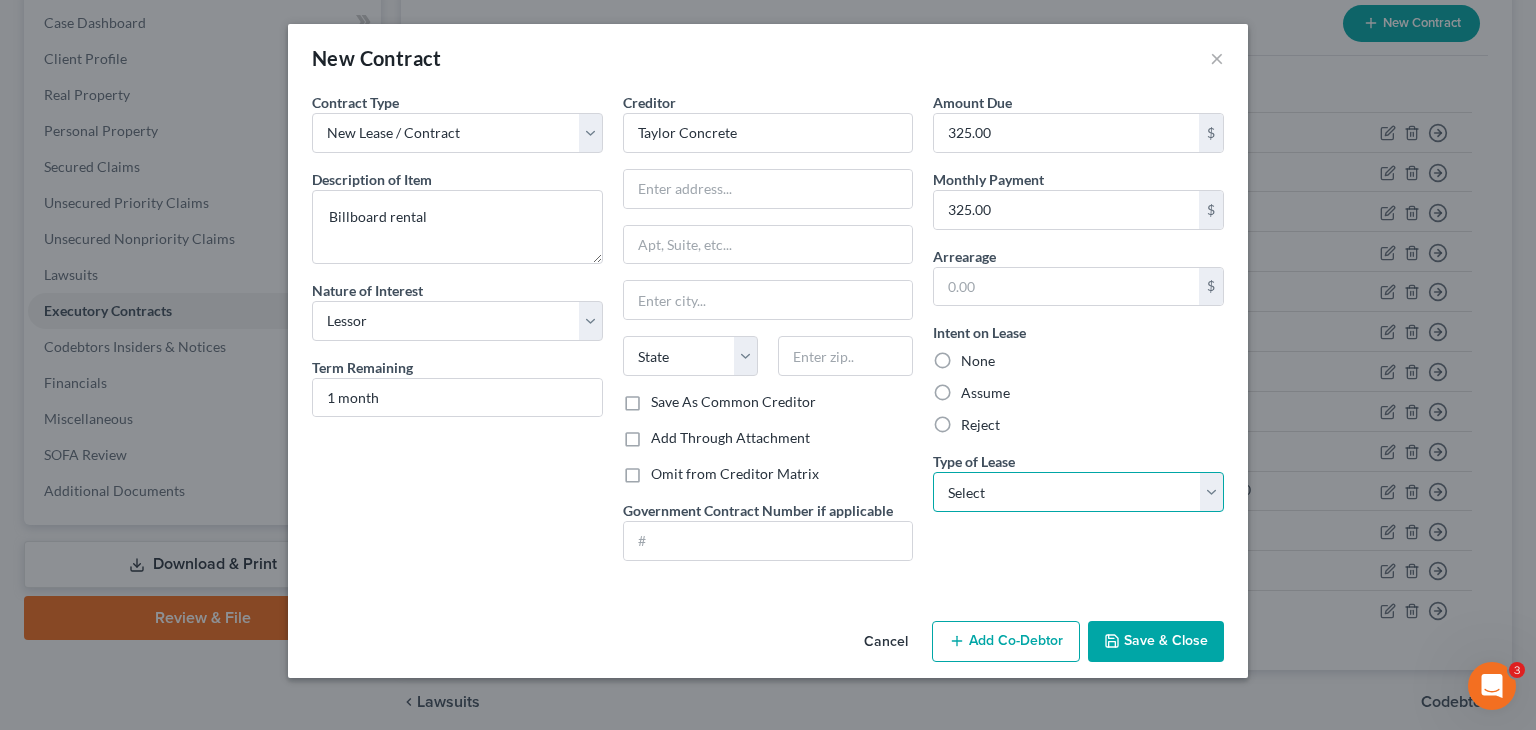 click on "Select Real Estate Car Other" at bounding box center (1078, 492) 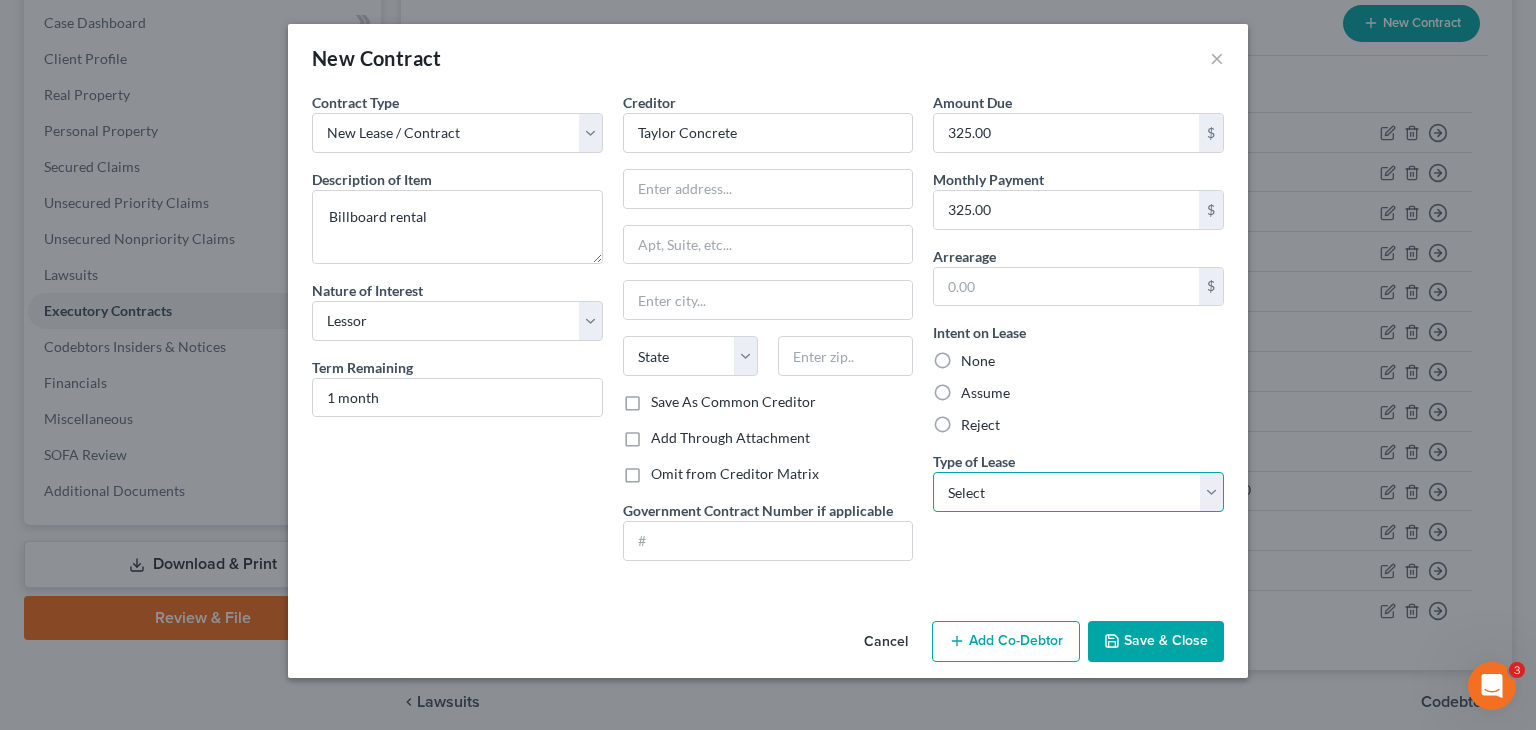 select on "2" 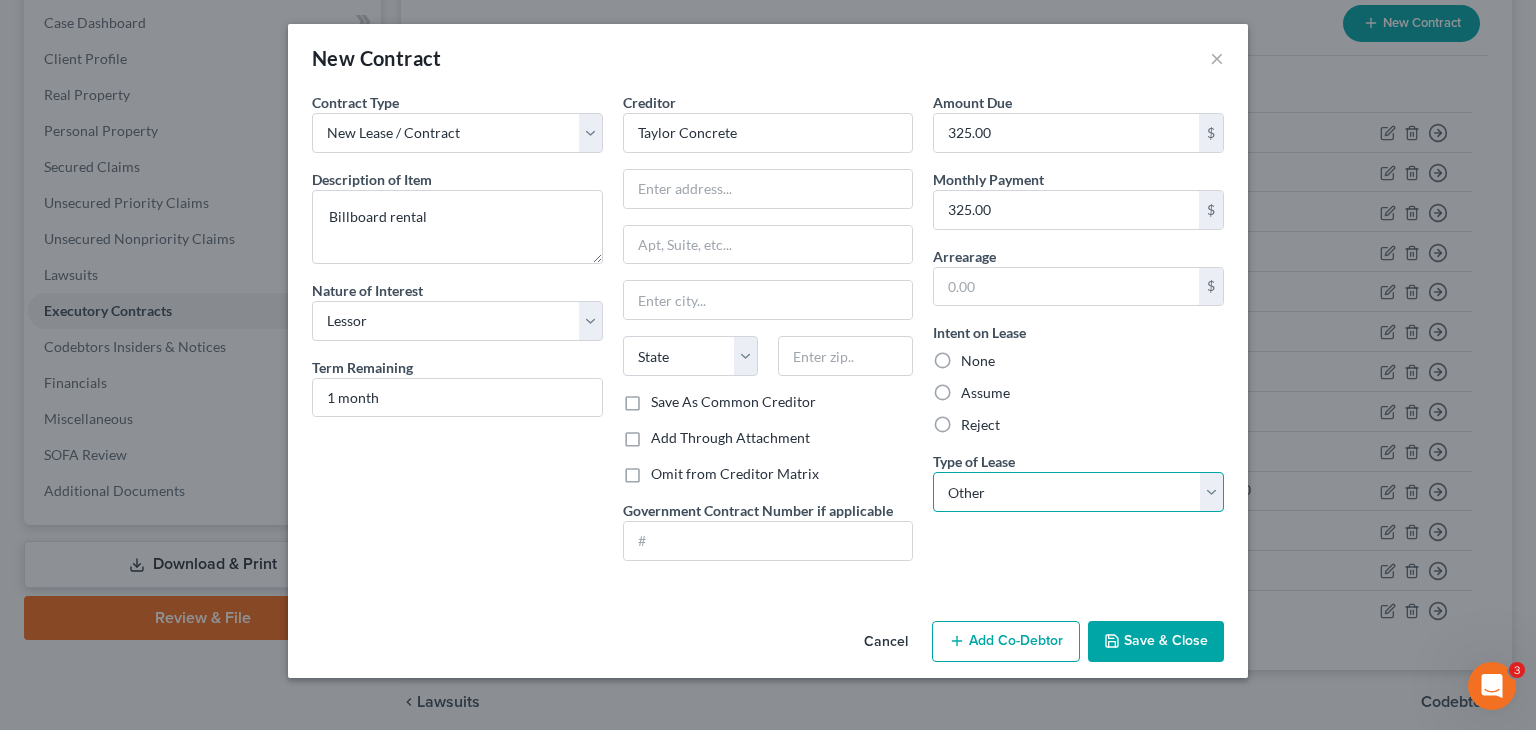 click on "Select Real Estate Car Other" at bounding box center [1078, 492] 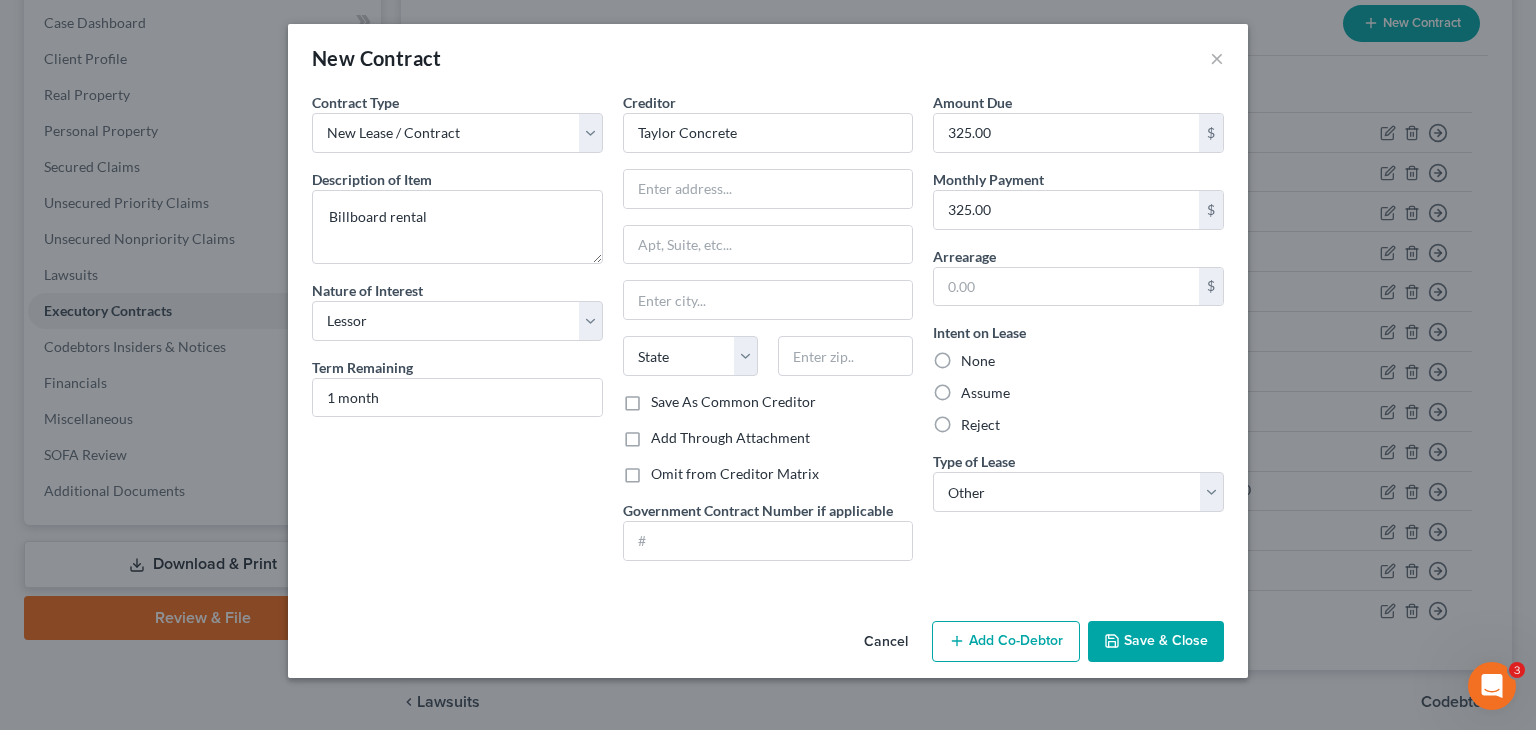 click on "Save & Close" at bounding box center [1156, 642] 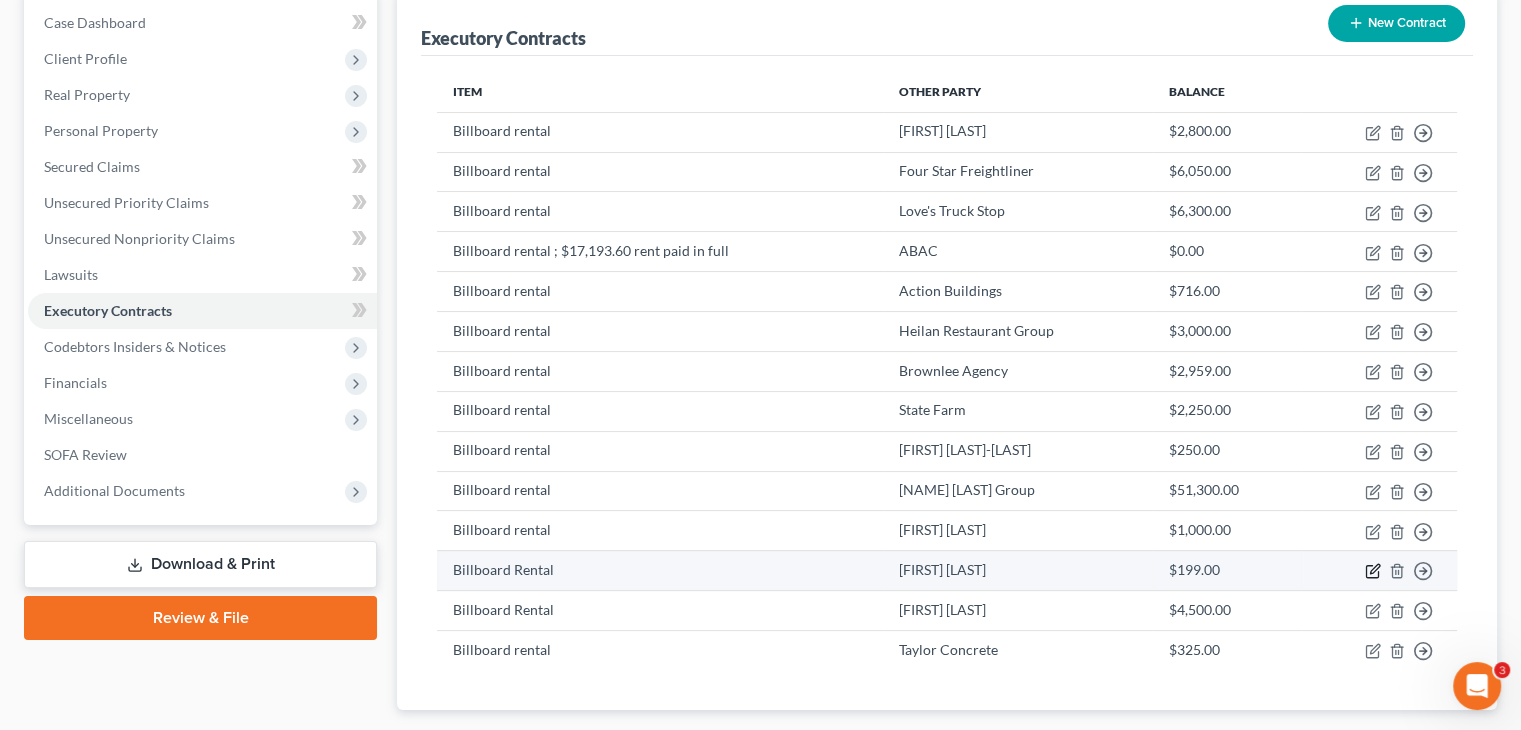 click 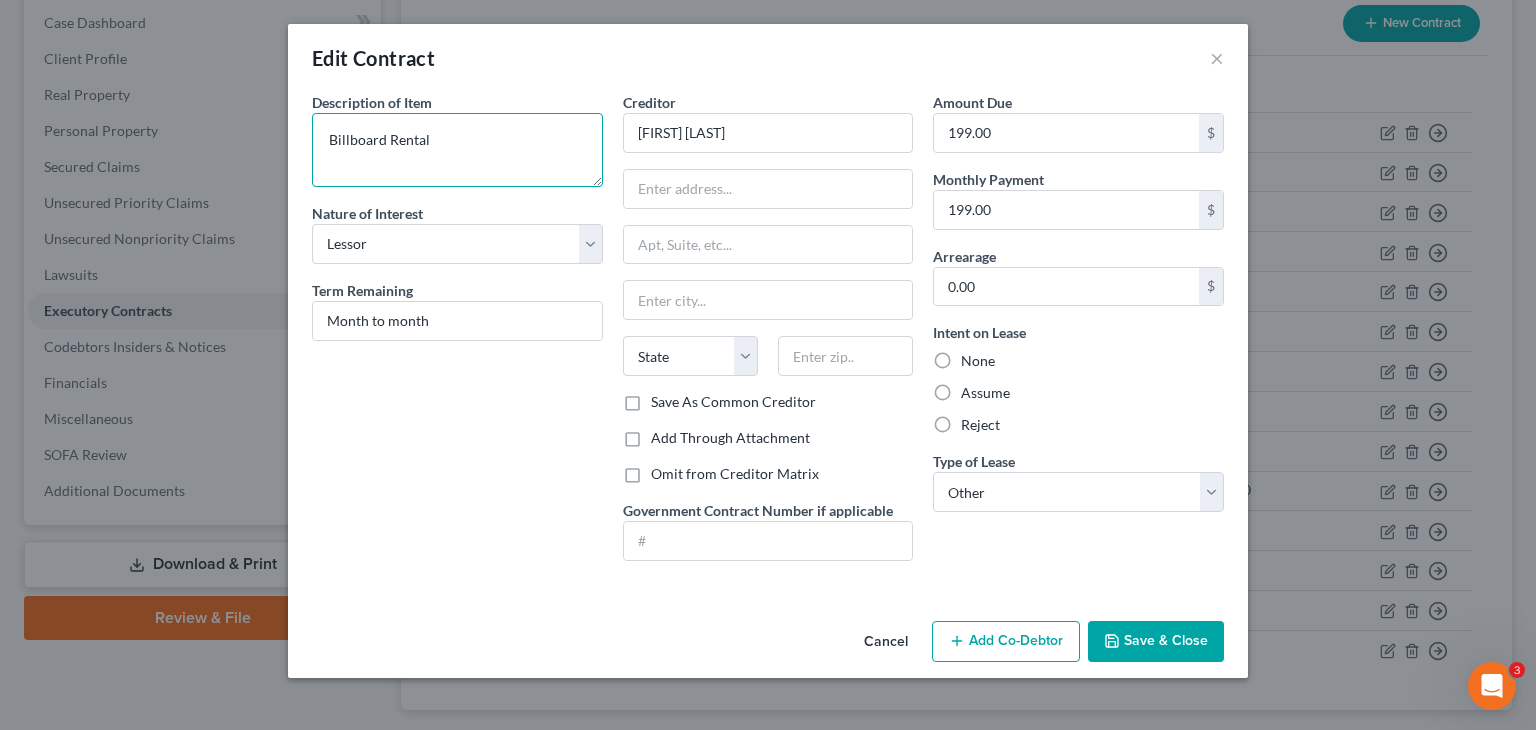 click on "Billboard Rental" at bounding box center (457, 150) 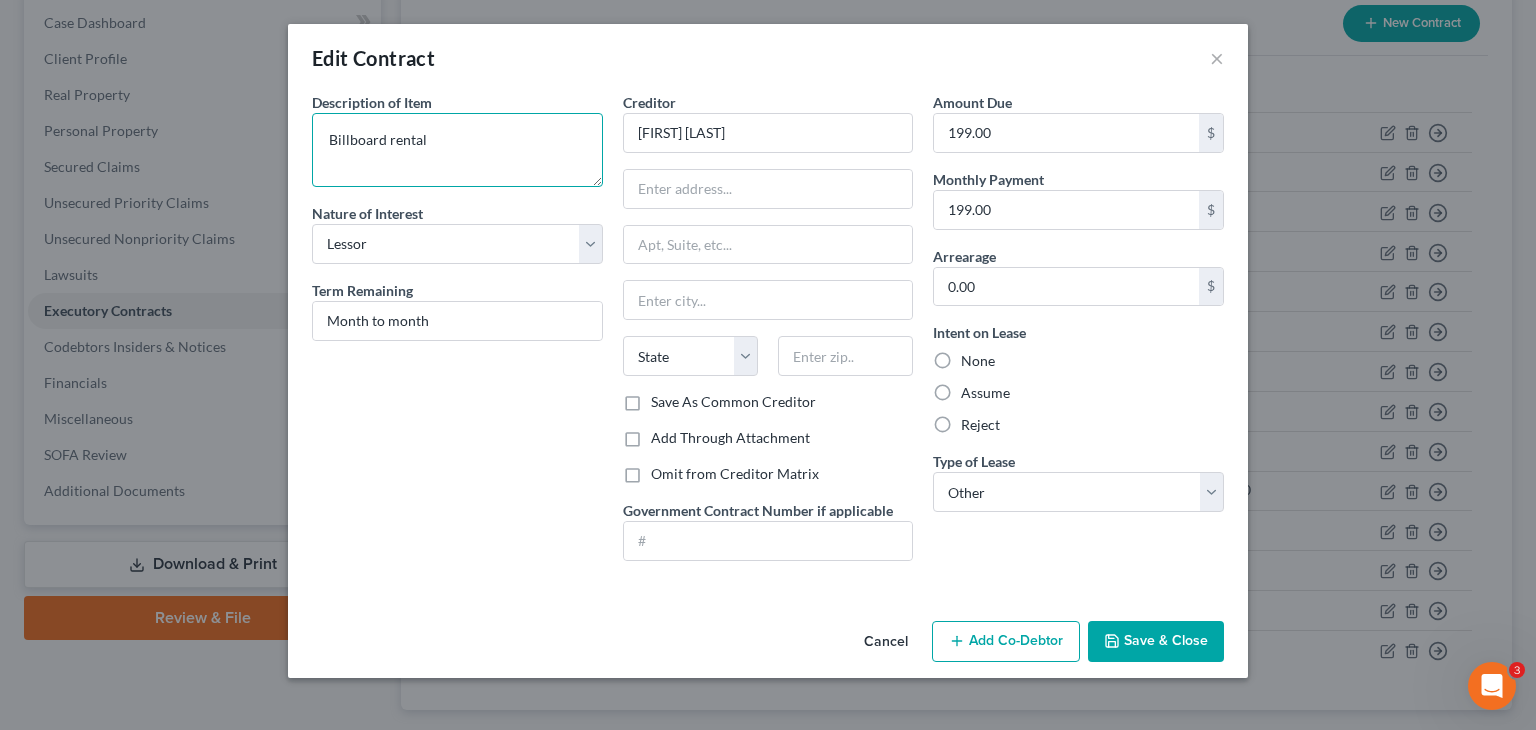 type on "Billboard rental" 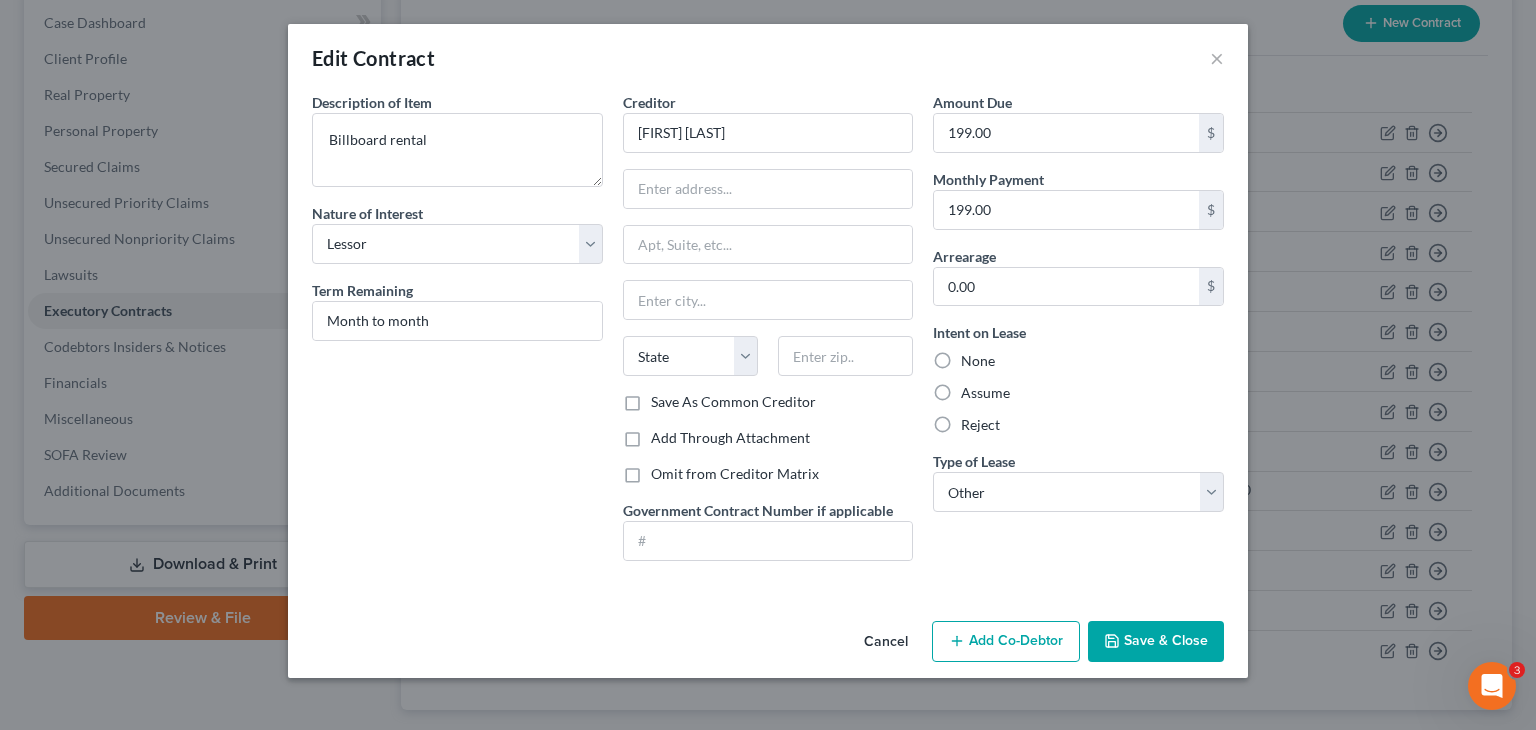 click on "Save & Close" at bounding box center [1156, 642] 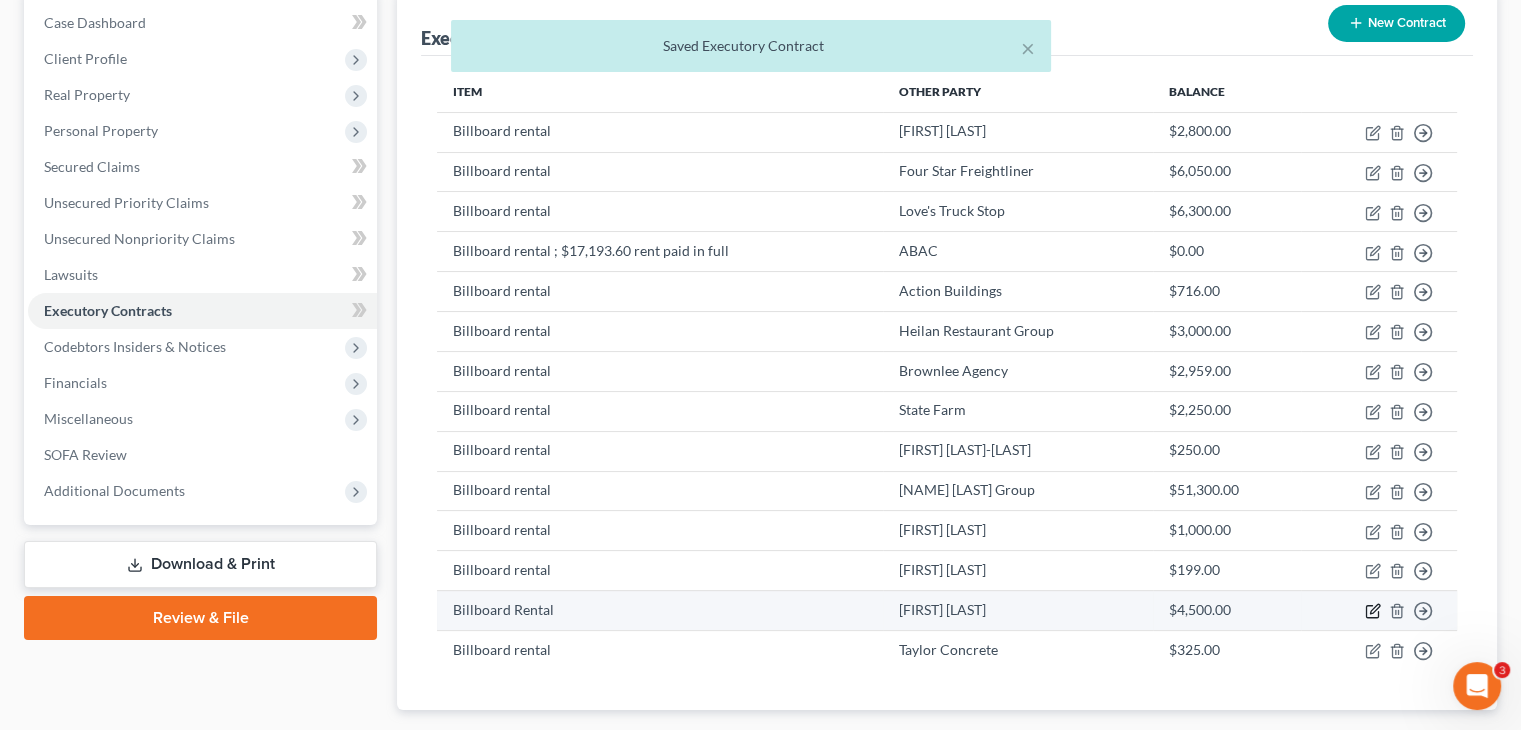 click 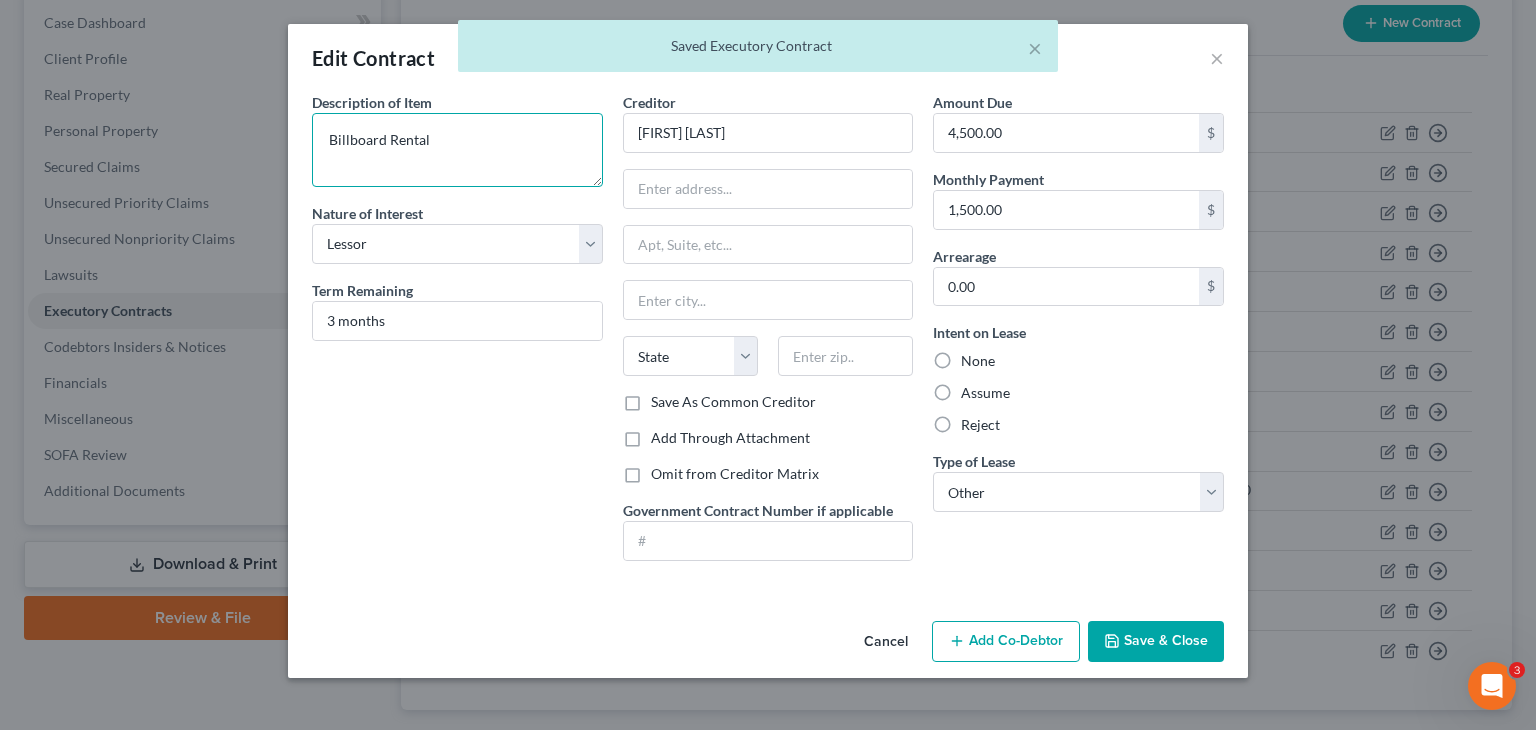 click on "Billboard Rental" at bounding box center [457, 150] 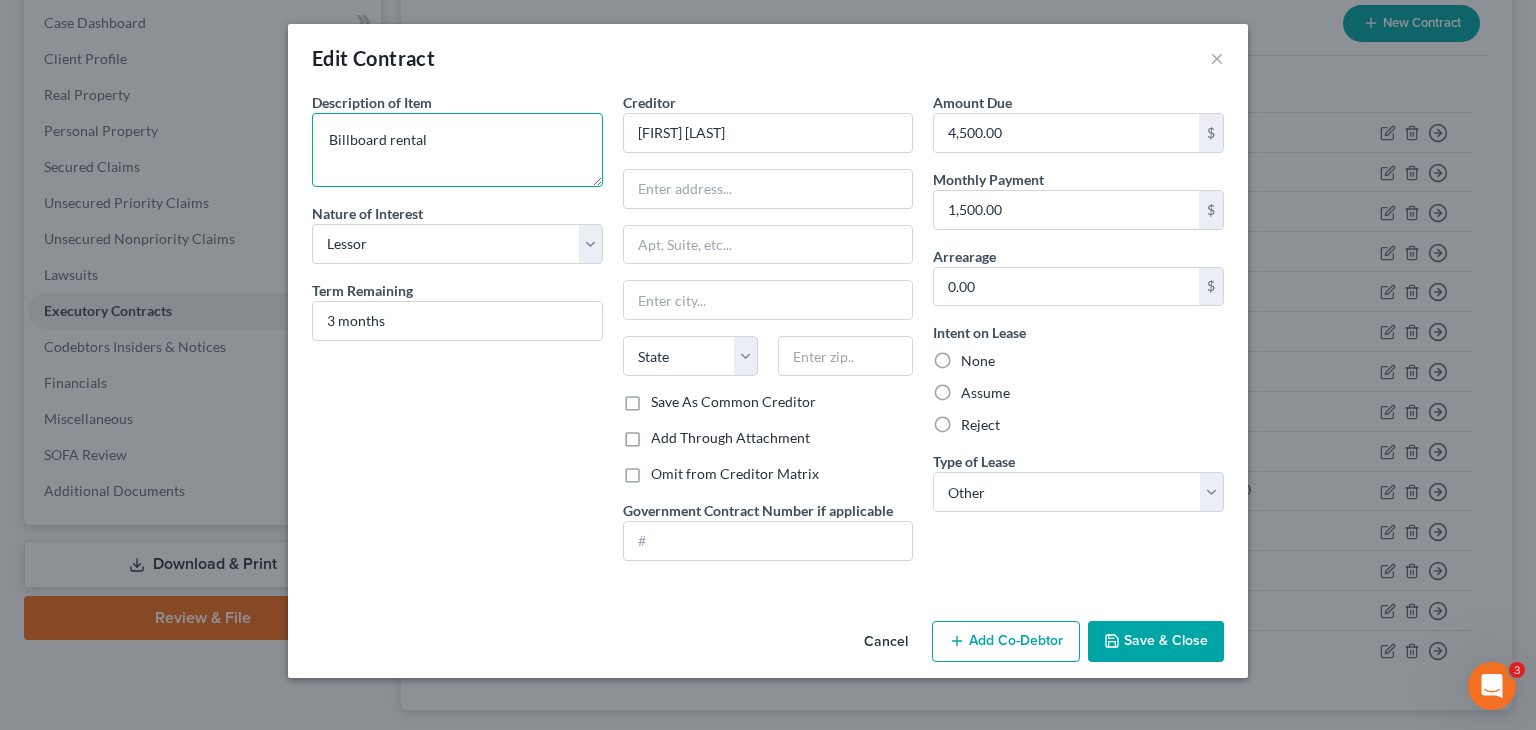 type on "Billboard rental" 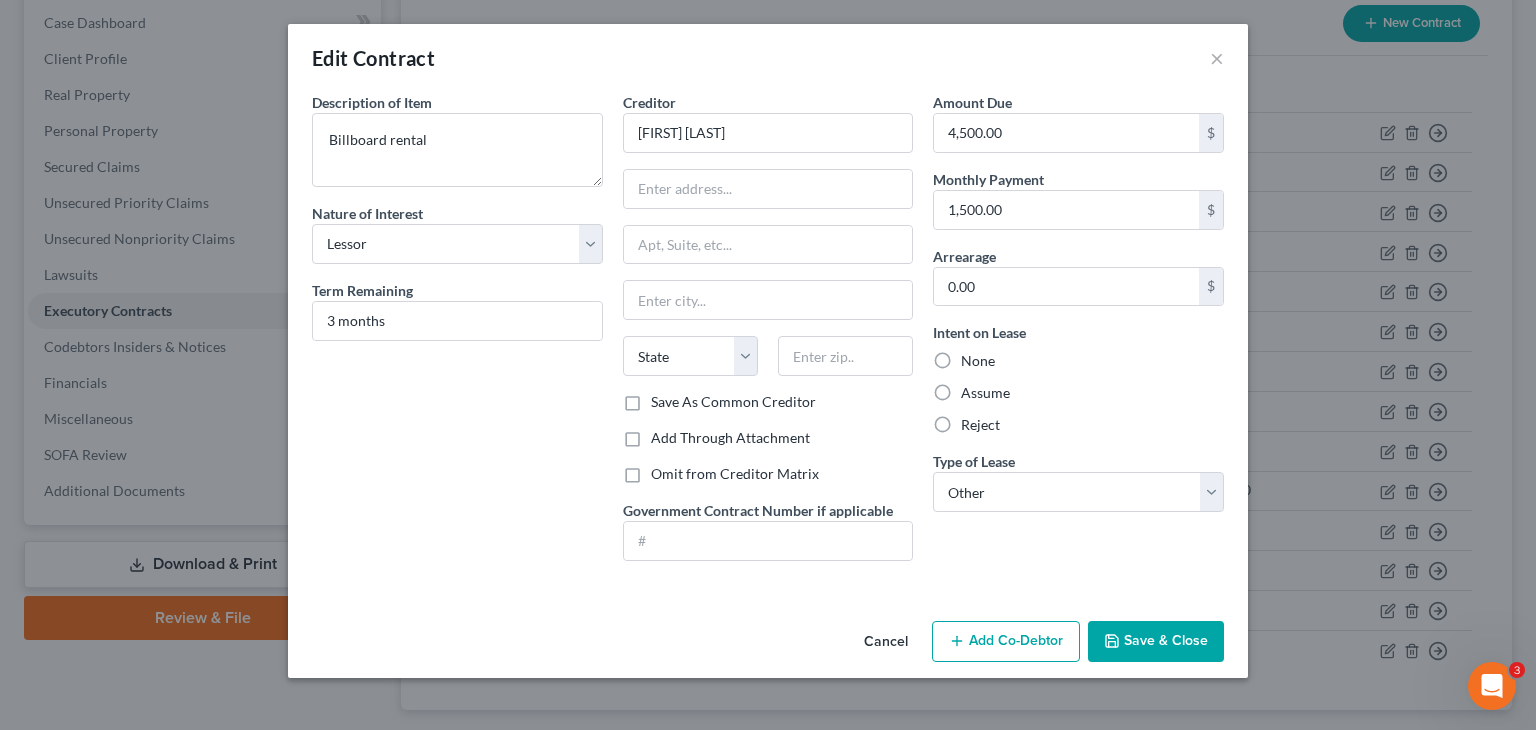 click on "Save & Close" at bounding box center (1156, 642) 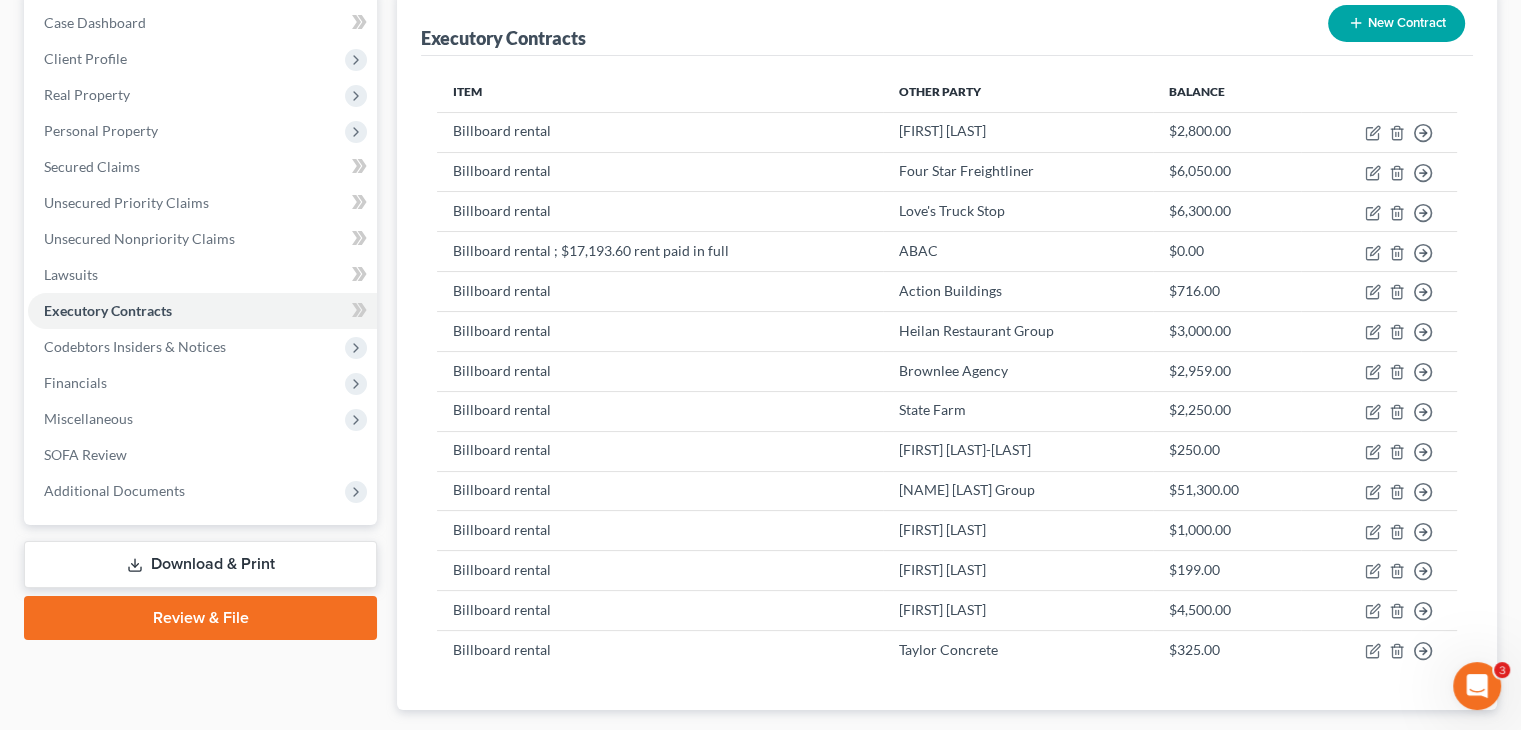 click on "New Contract" at bounding box center (1396, 23) 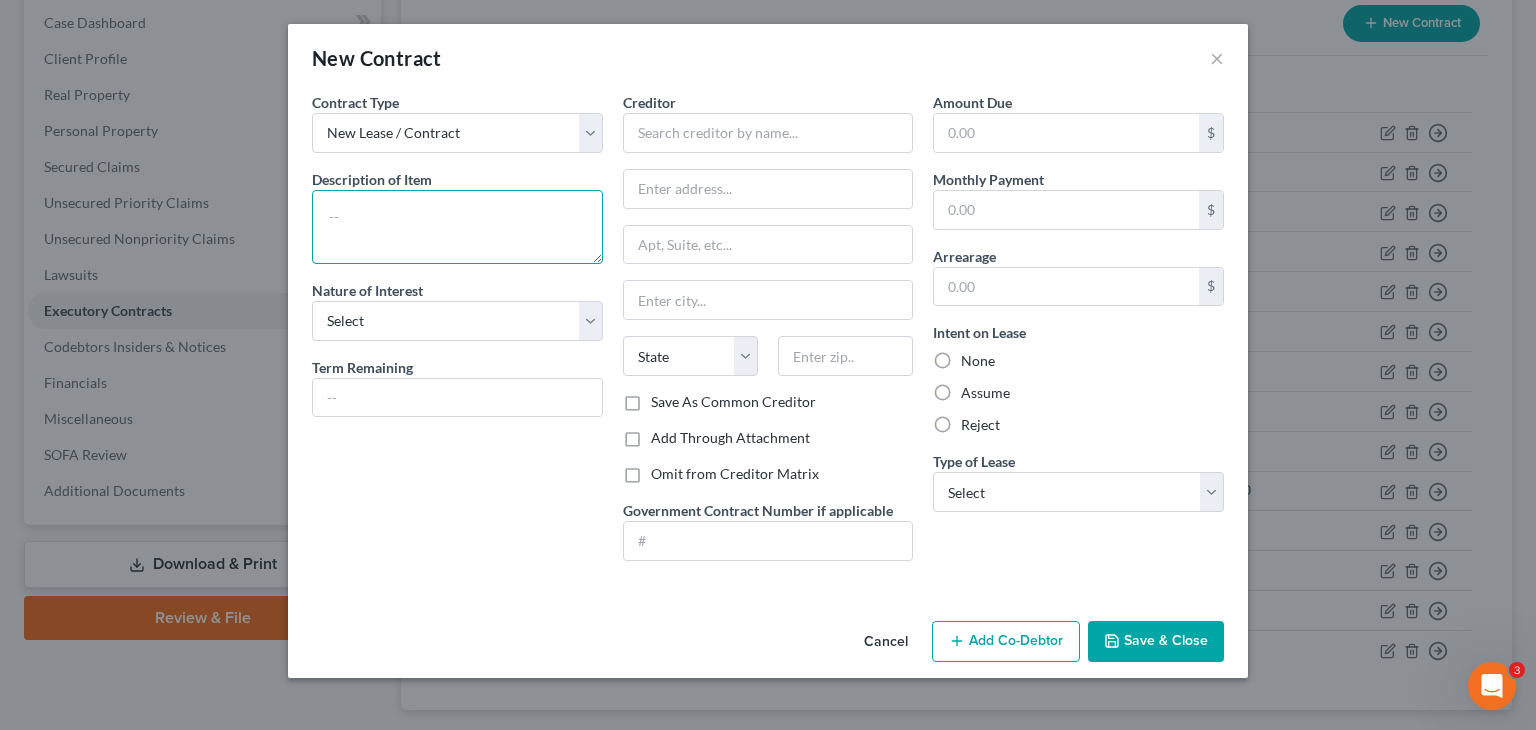 click at bounding box center (457, 227) 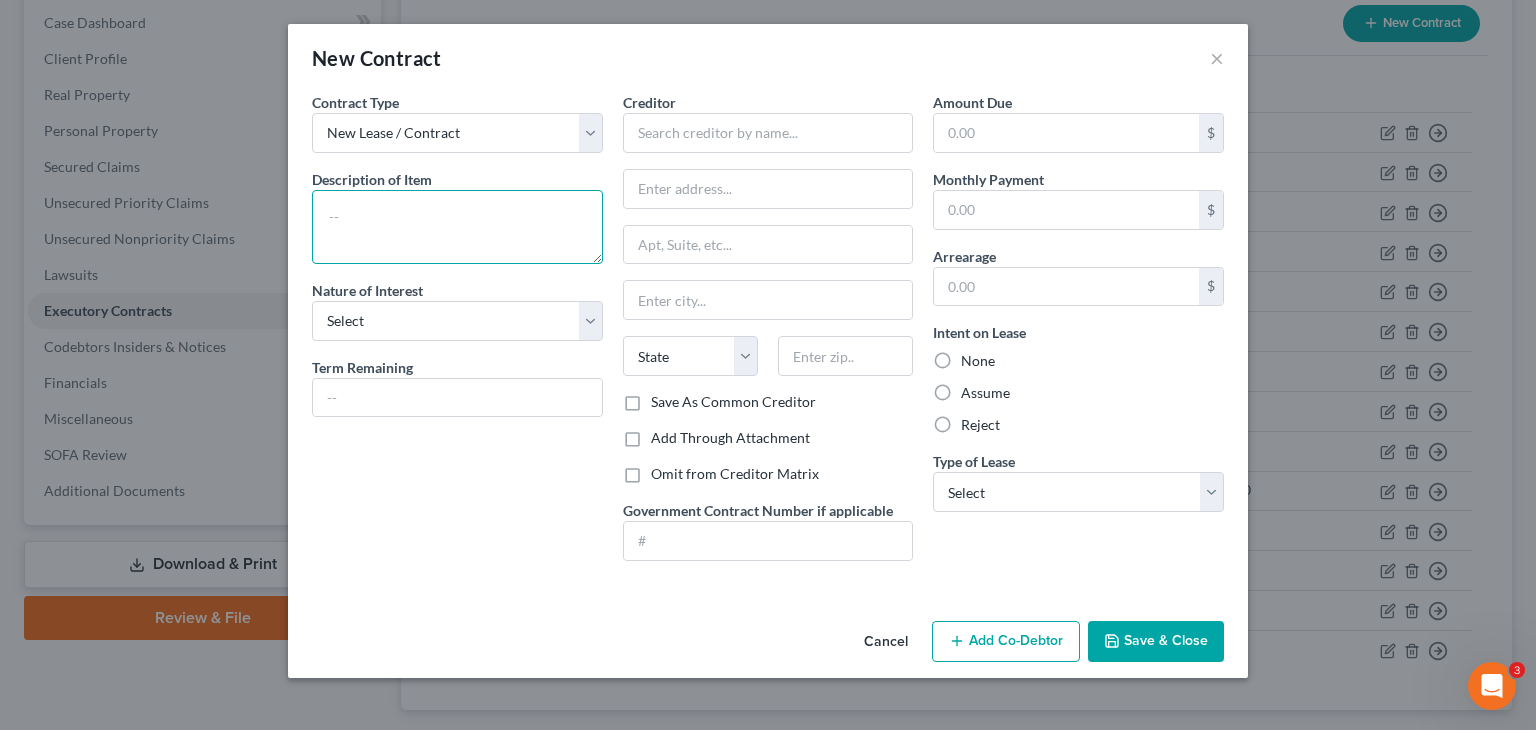 paste on "Billboard rental" 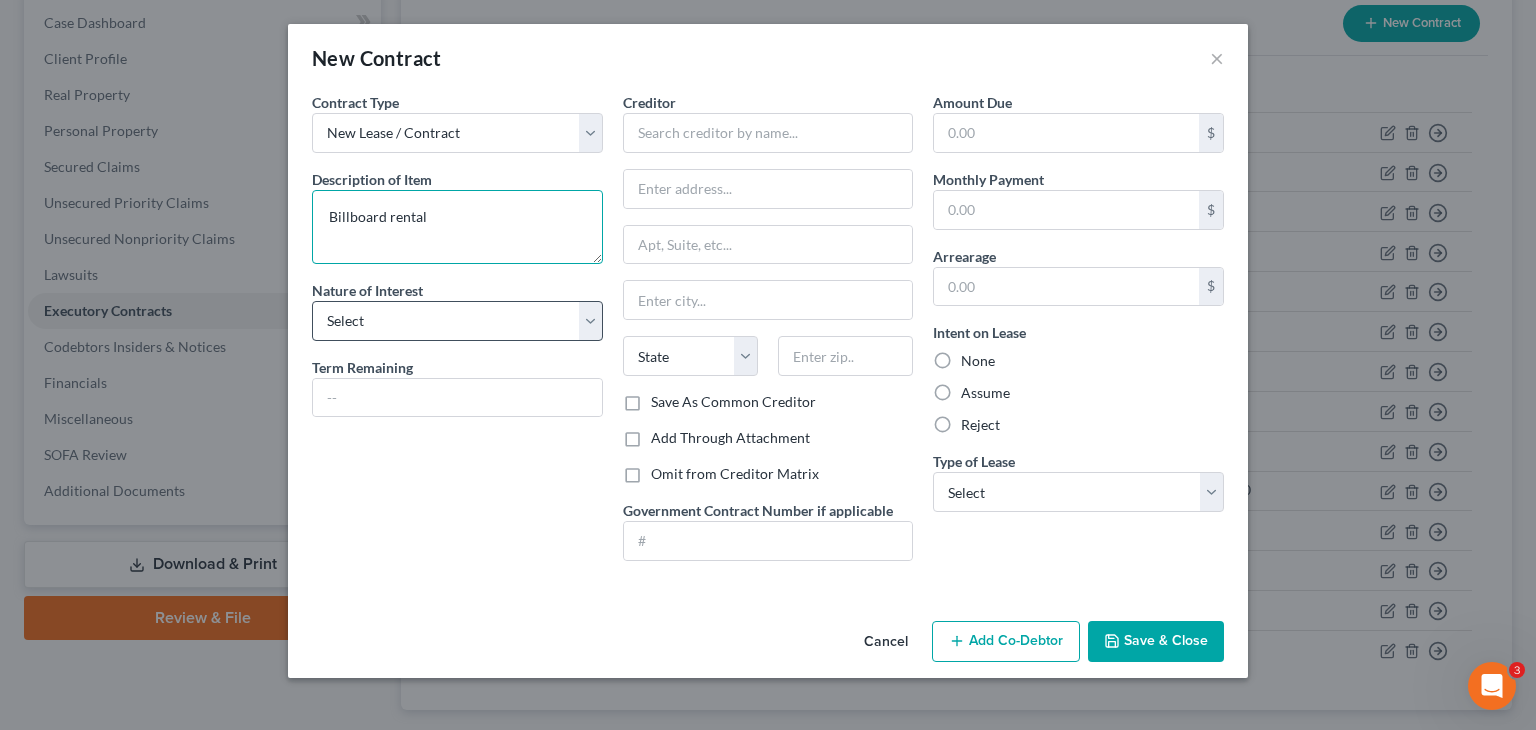 type on "Billboard rental" 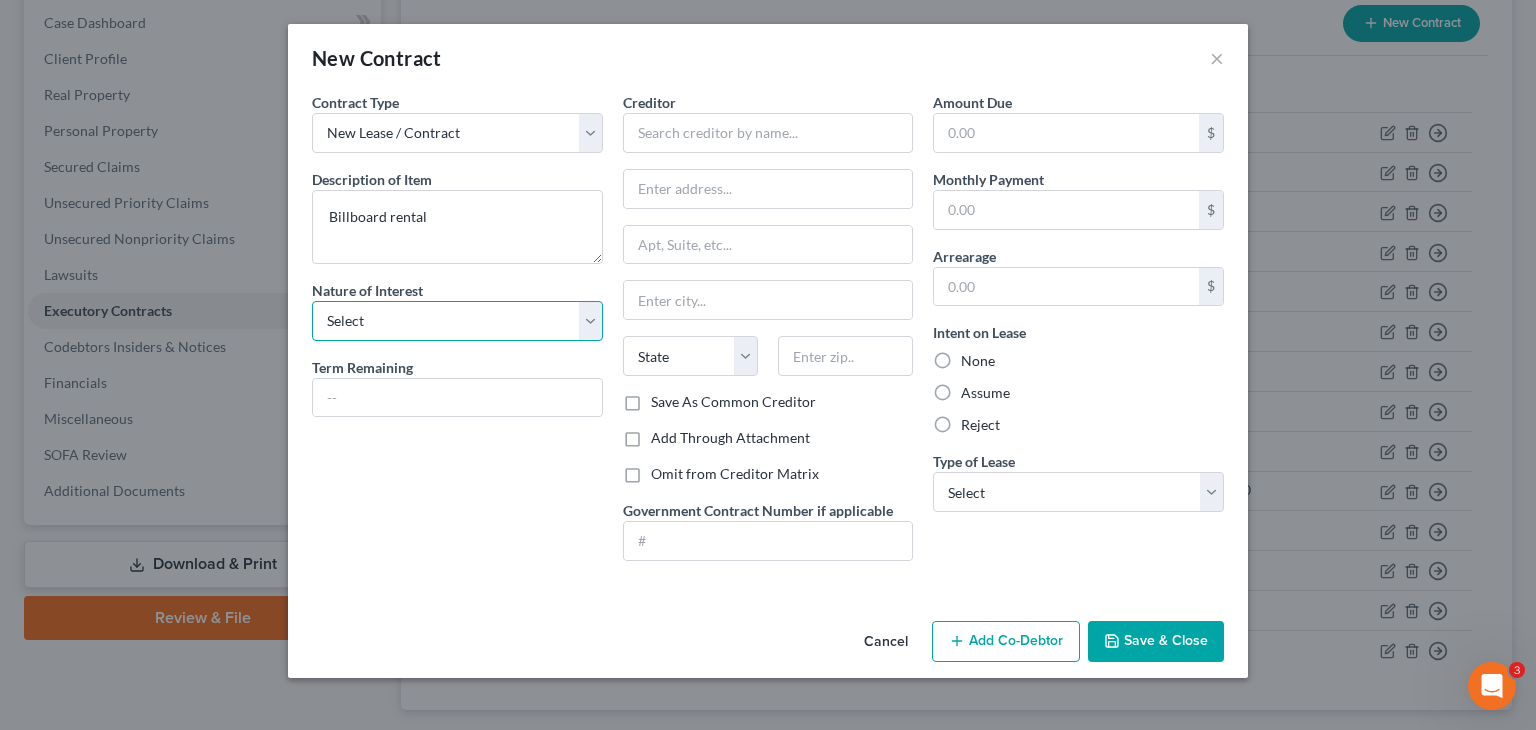 click on "Select Purchaser Agent Lessor Lessee" at bounding box center (457, 321) 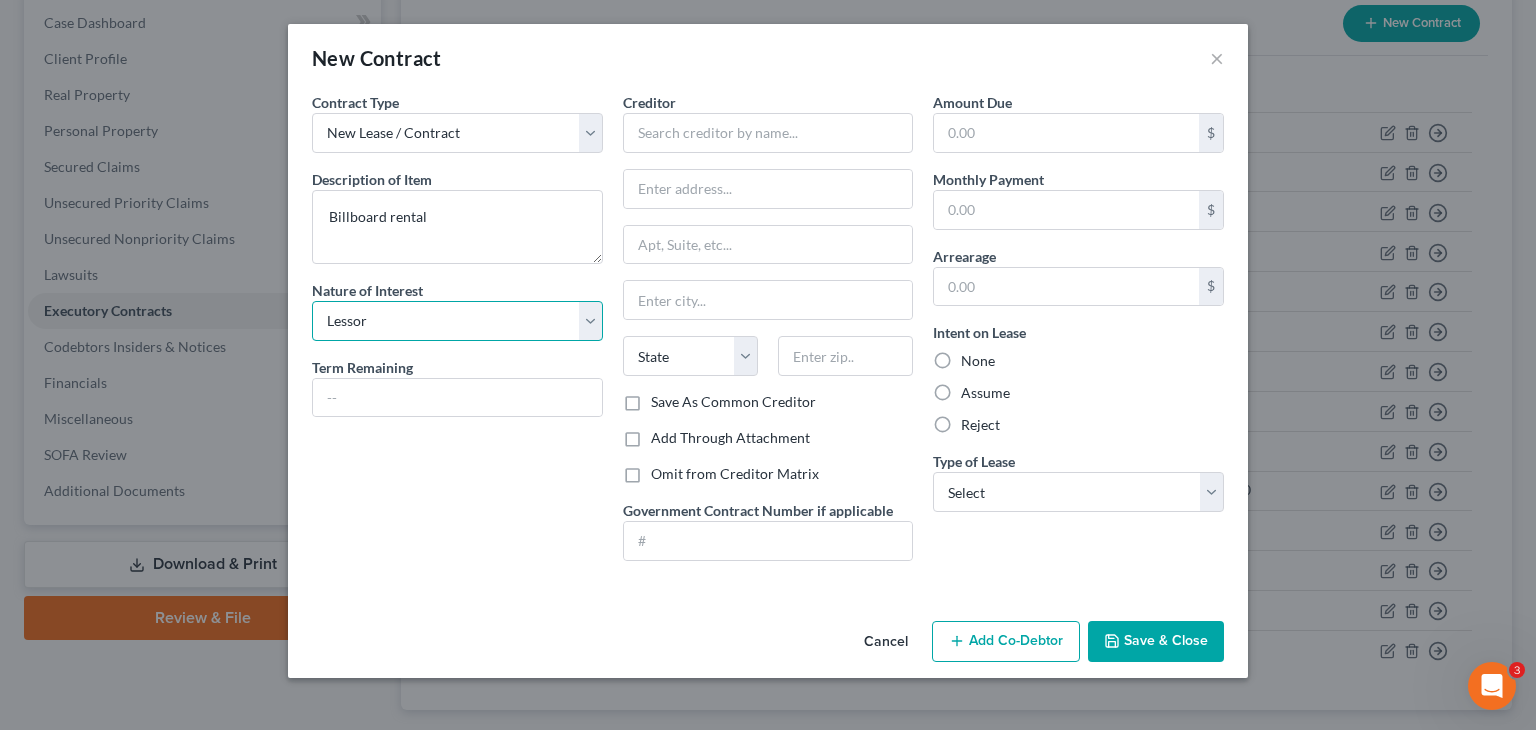 click on "Select Purchaser Agent Lessor Lessee" at bounding box center (457, 321) 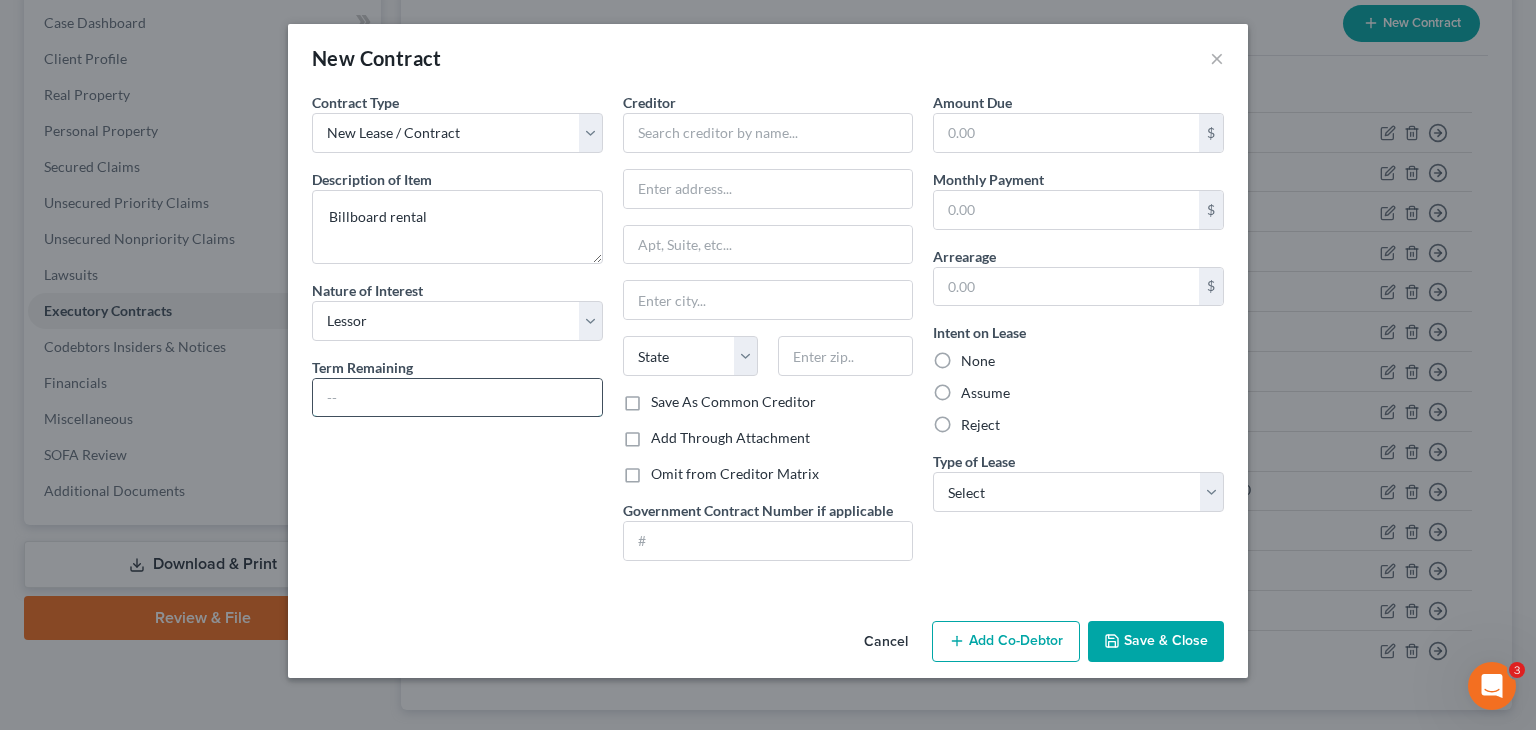click at bounding box center [457, 398] 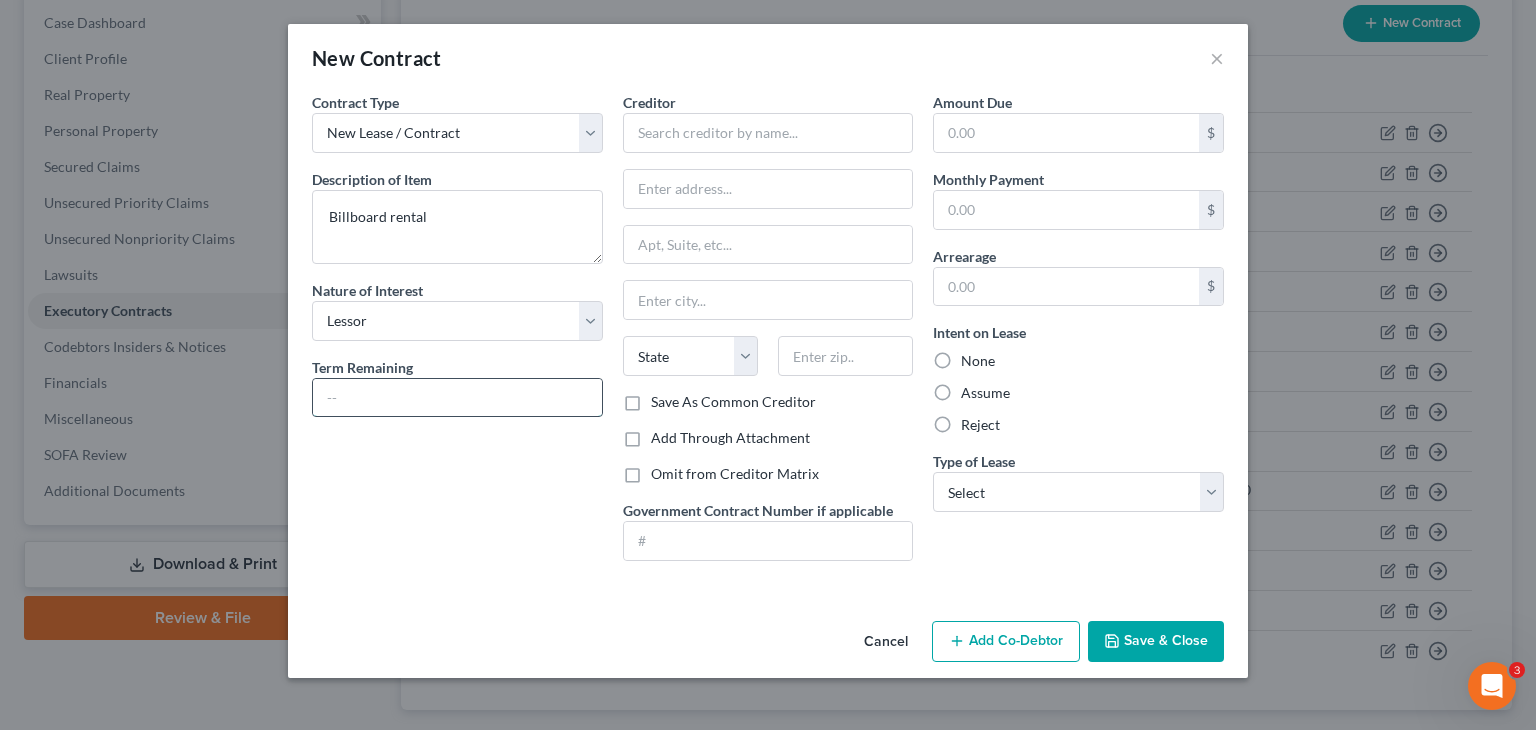 click at bounding box center [457, 398] 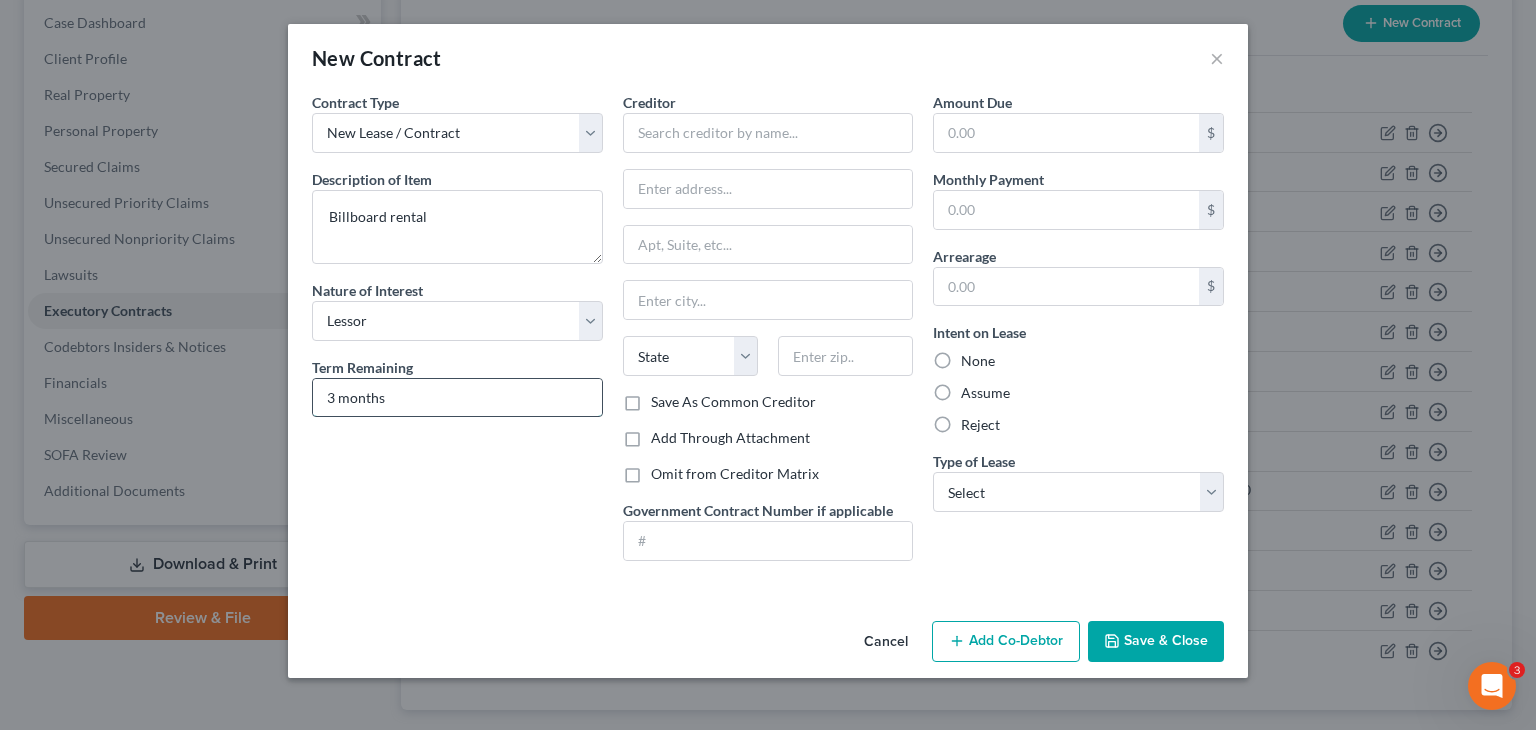 type on "3 months" 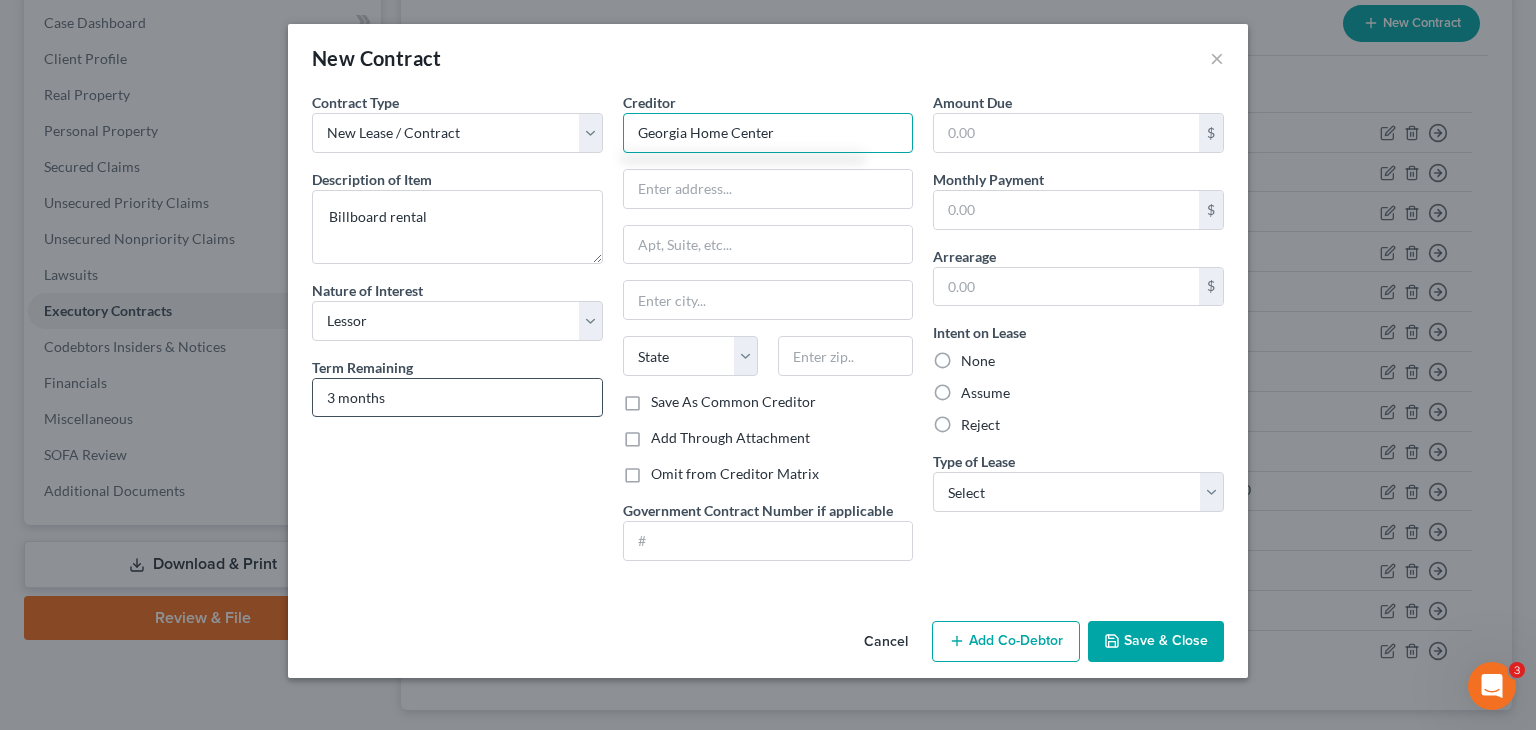 type on "Georgia Home Center" 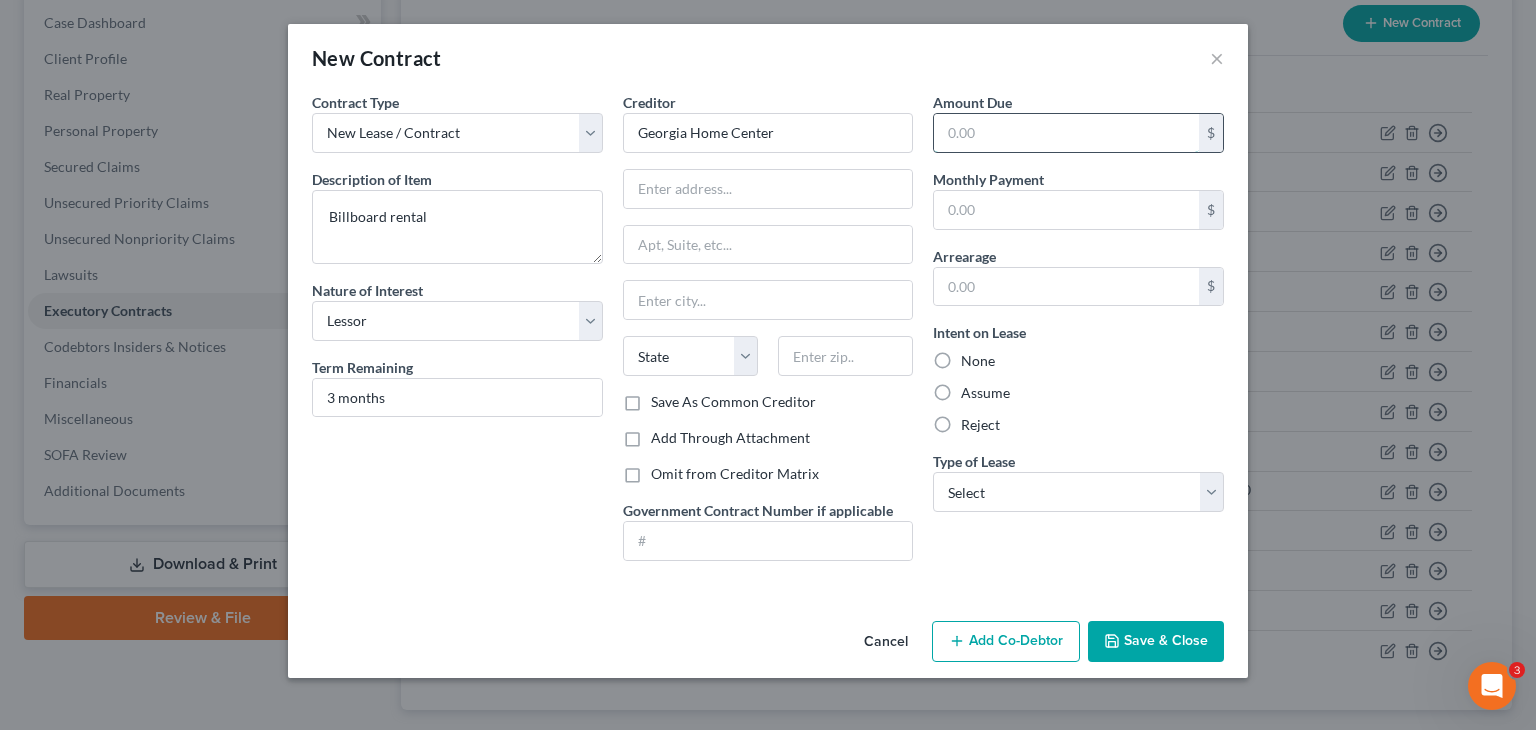 click at bounding box center (1066, 133) 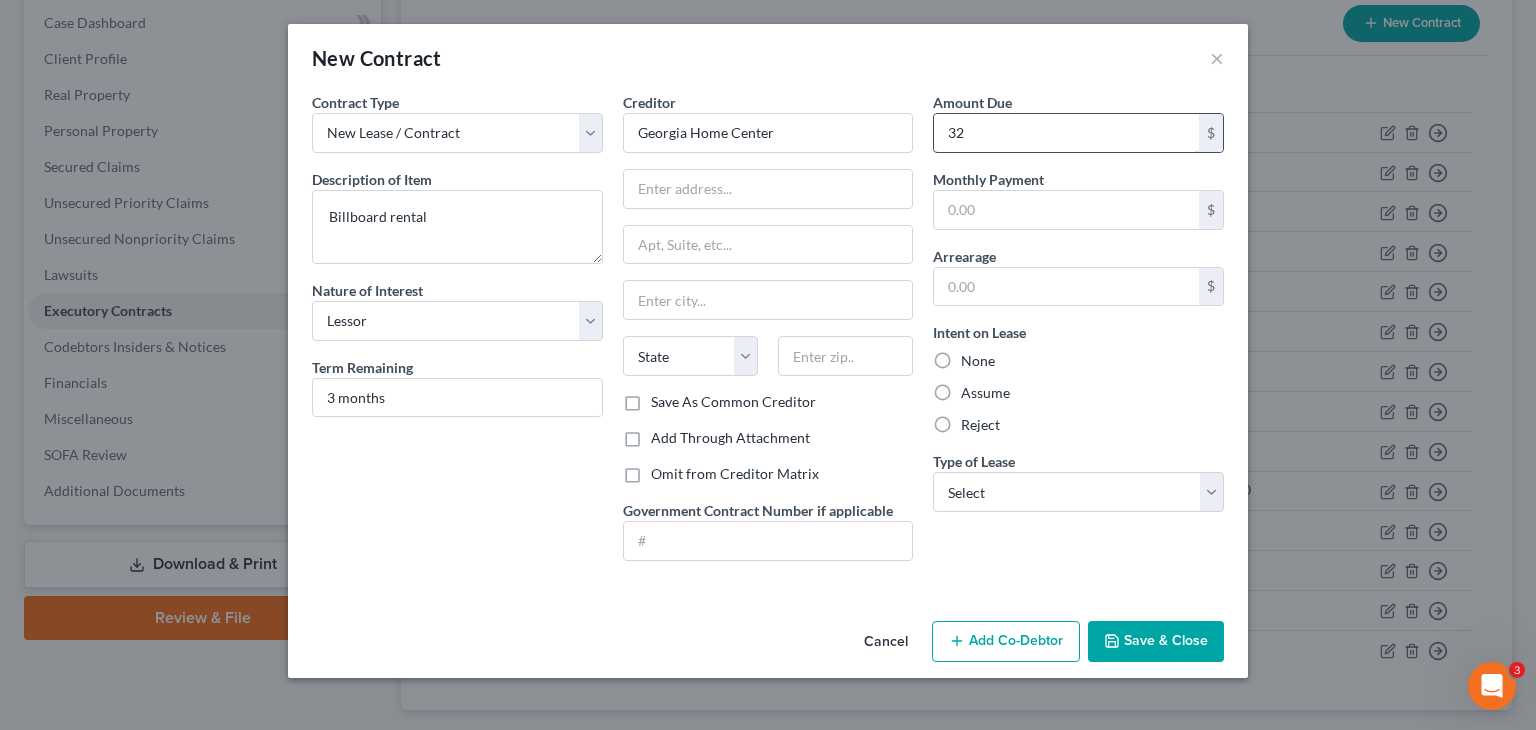 type on "3" 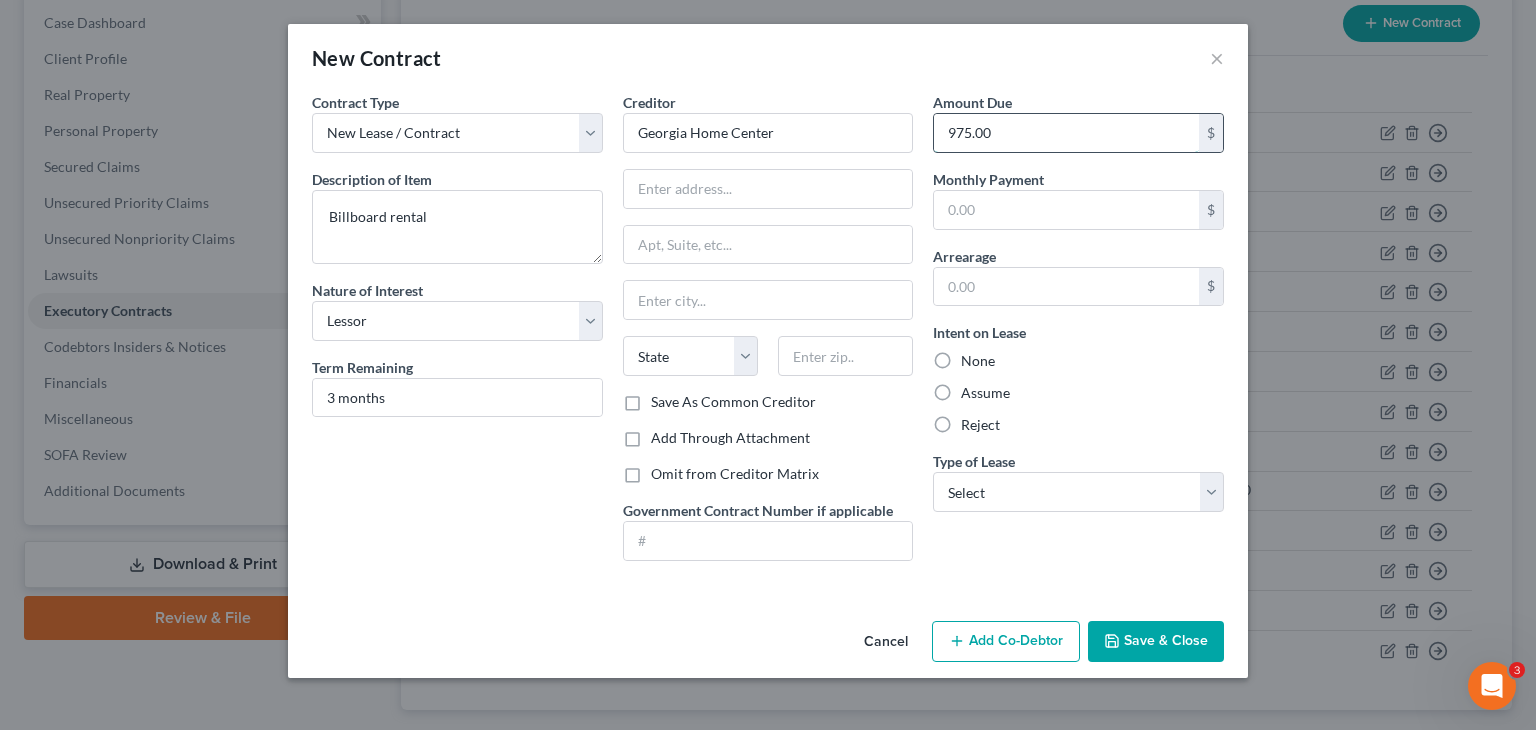 type on "975.00" 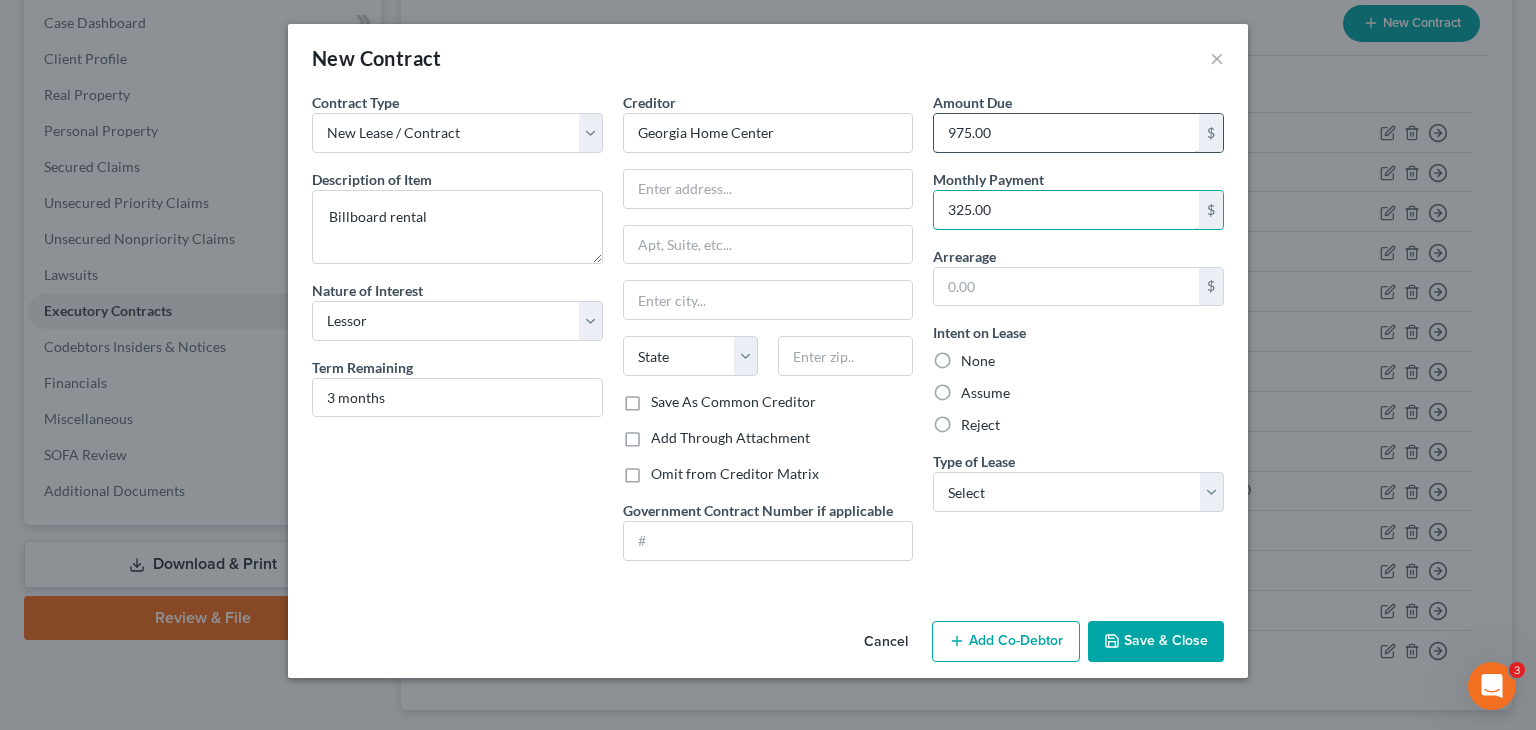 type on "325.00" 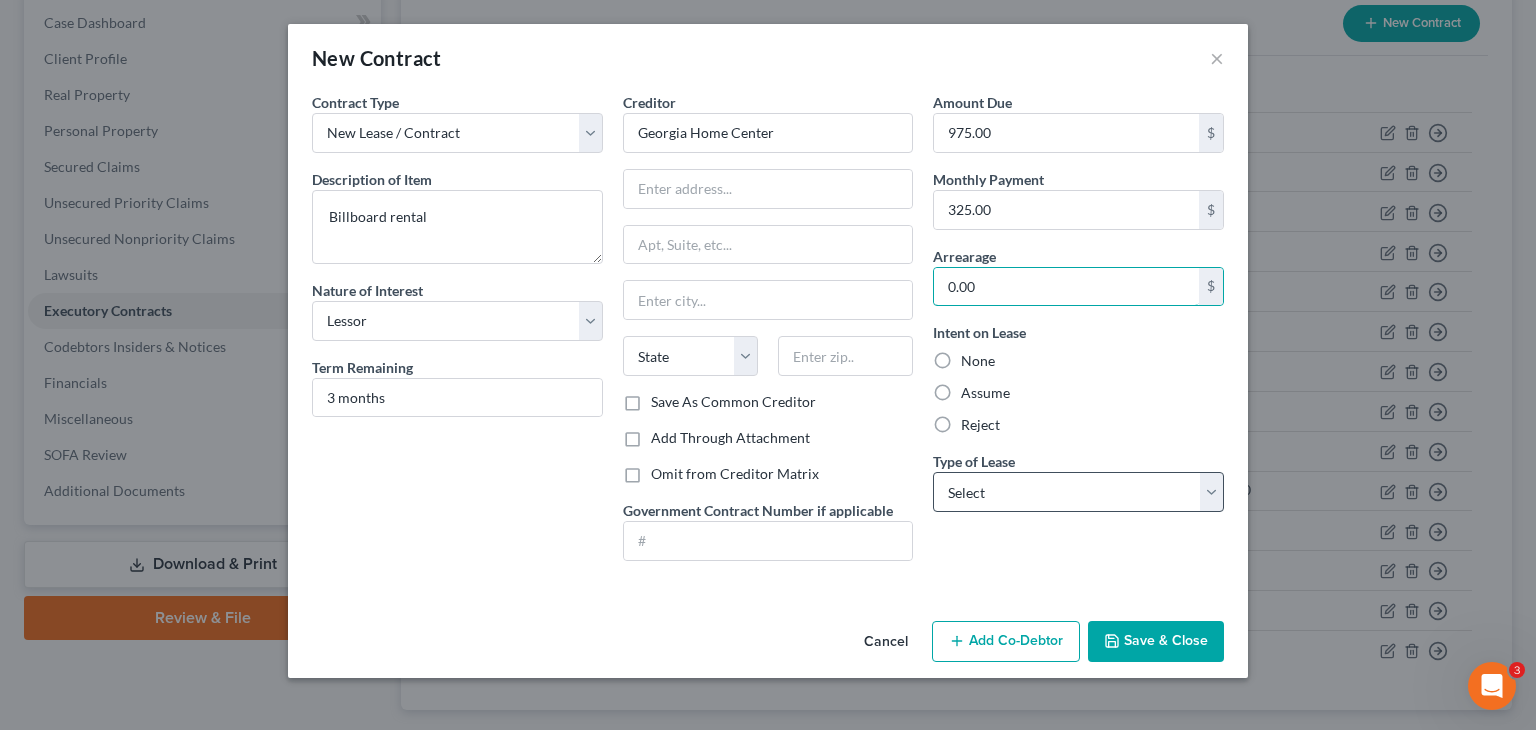 type on "0.00" 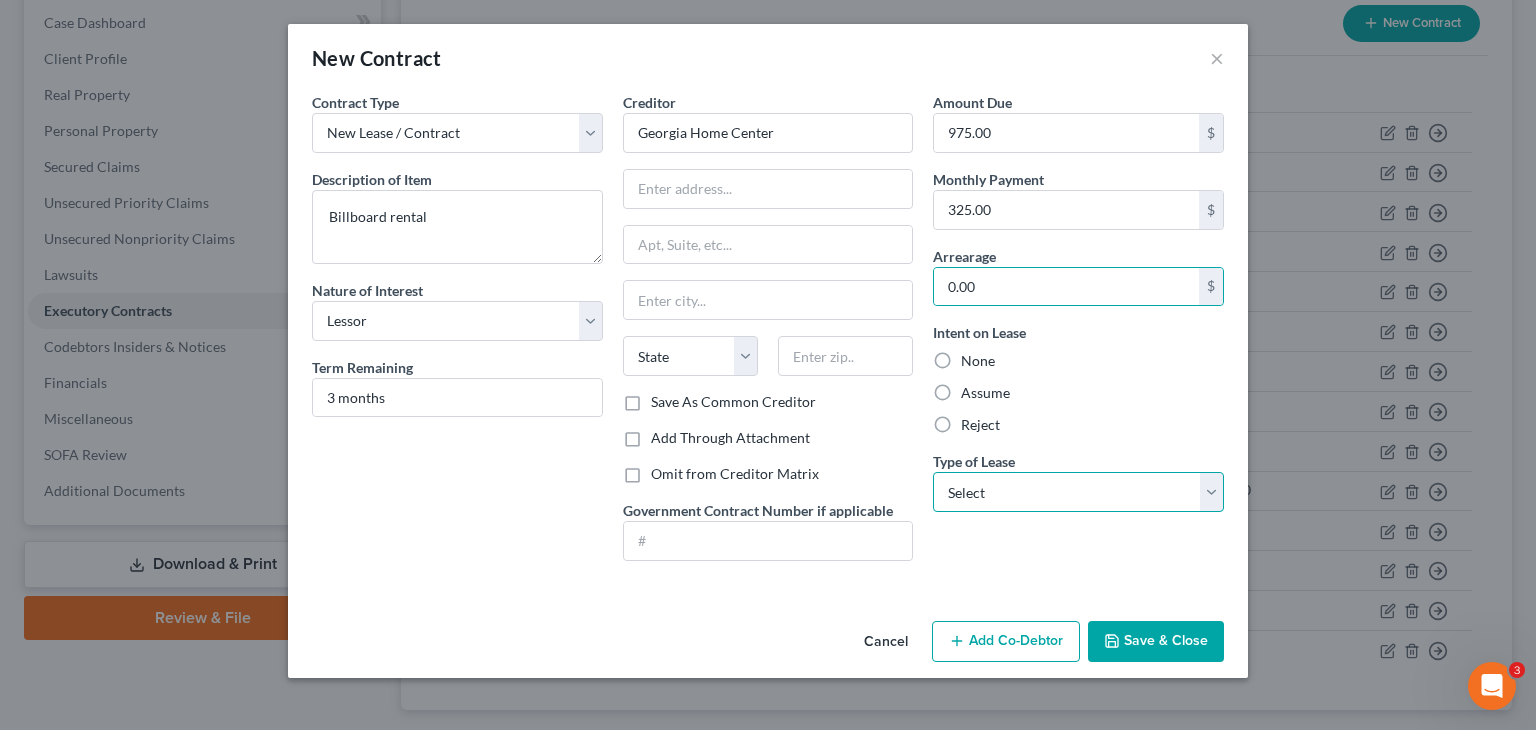 click on "Select Real Estate Car Other" at bounding box center [1078, 492] 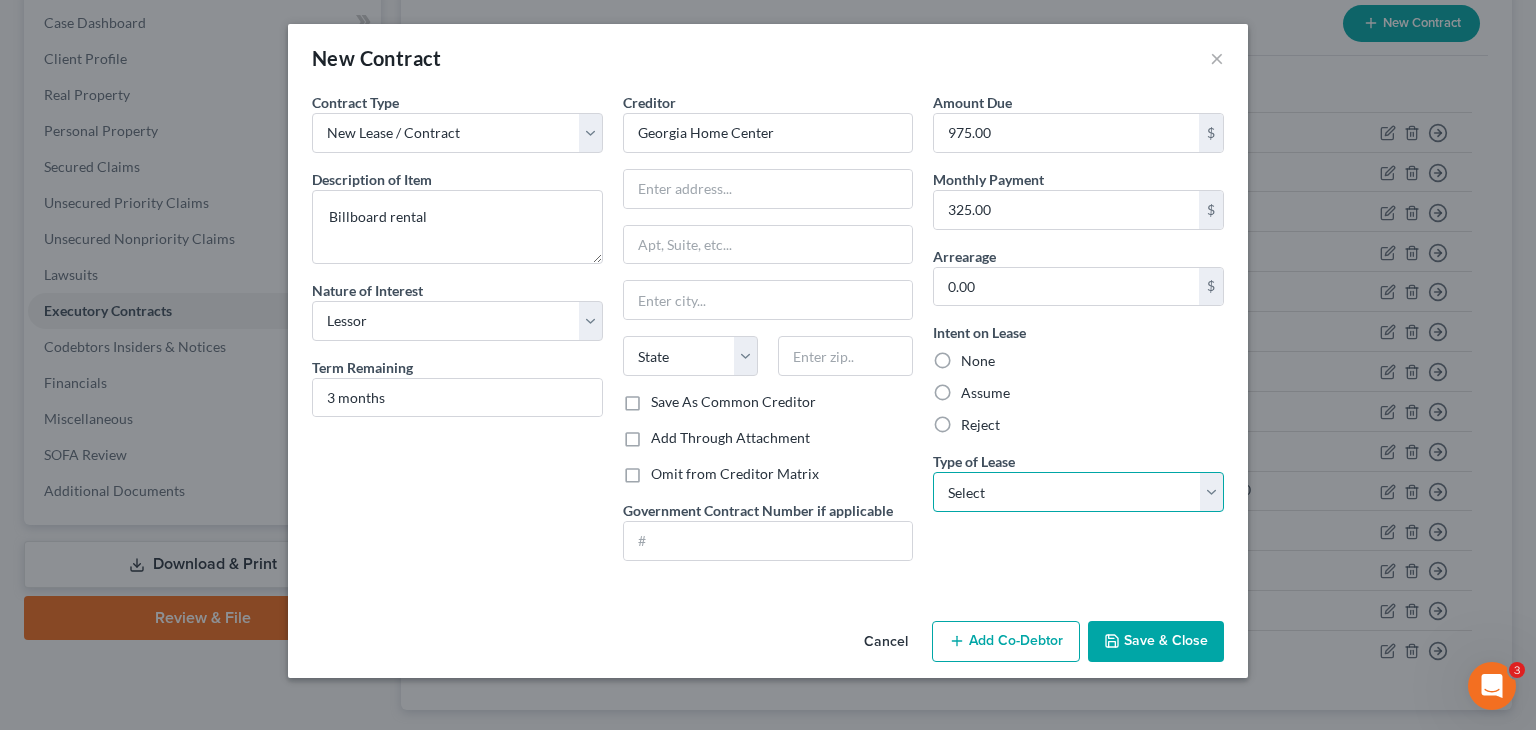 select on "2" 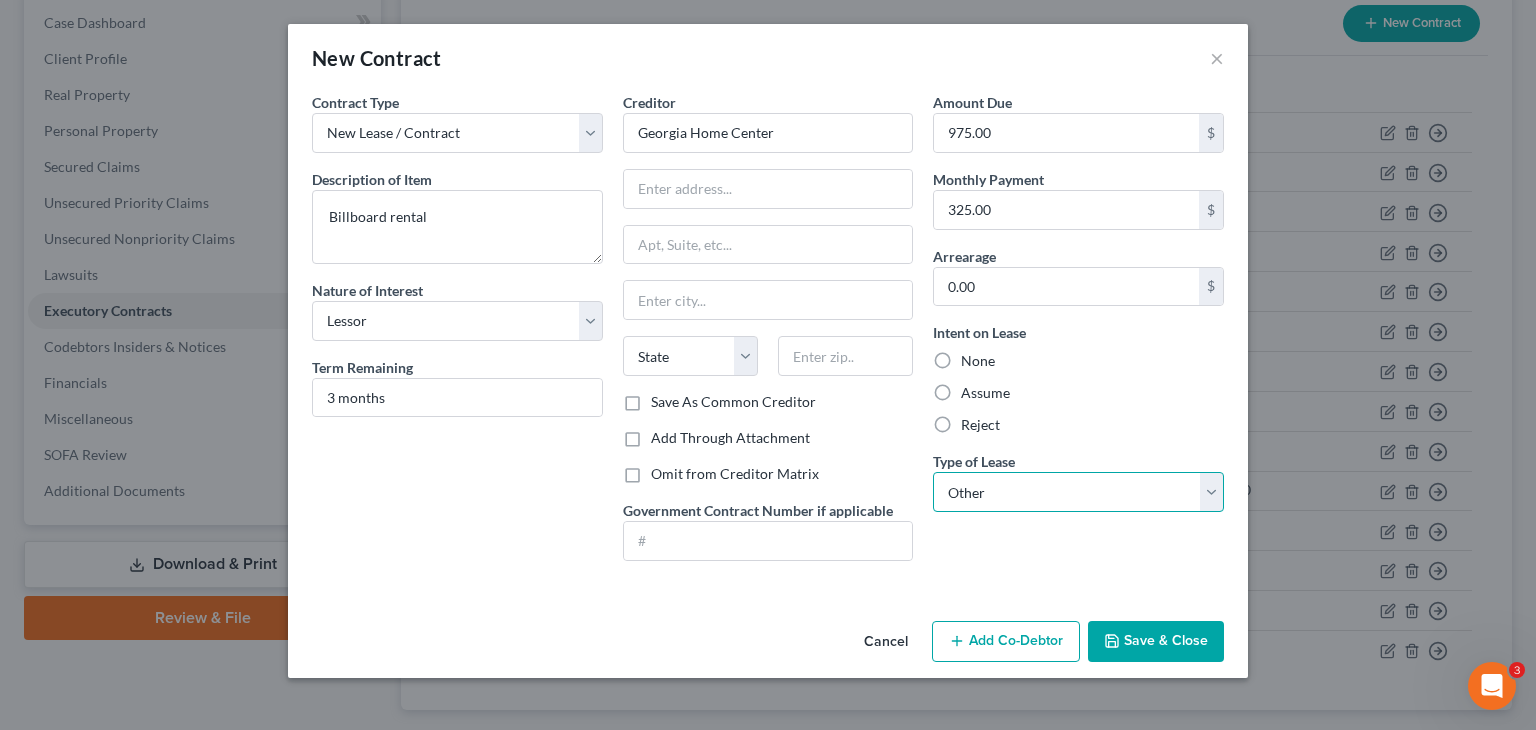 click on "Select Real Estate Car Other" at bounding box center [1078, 492] 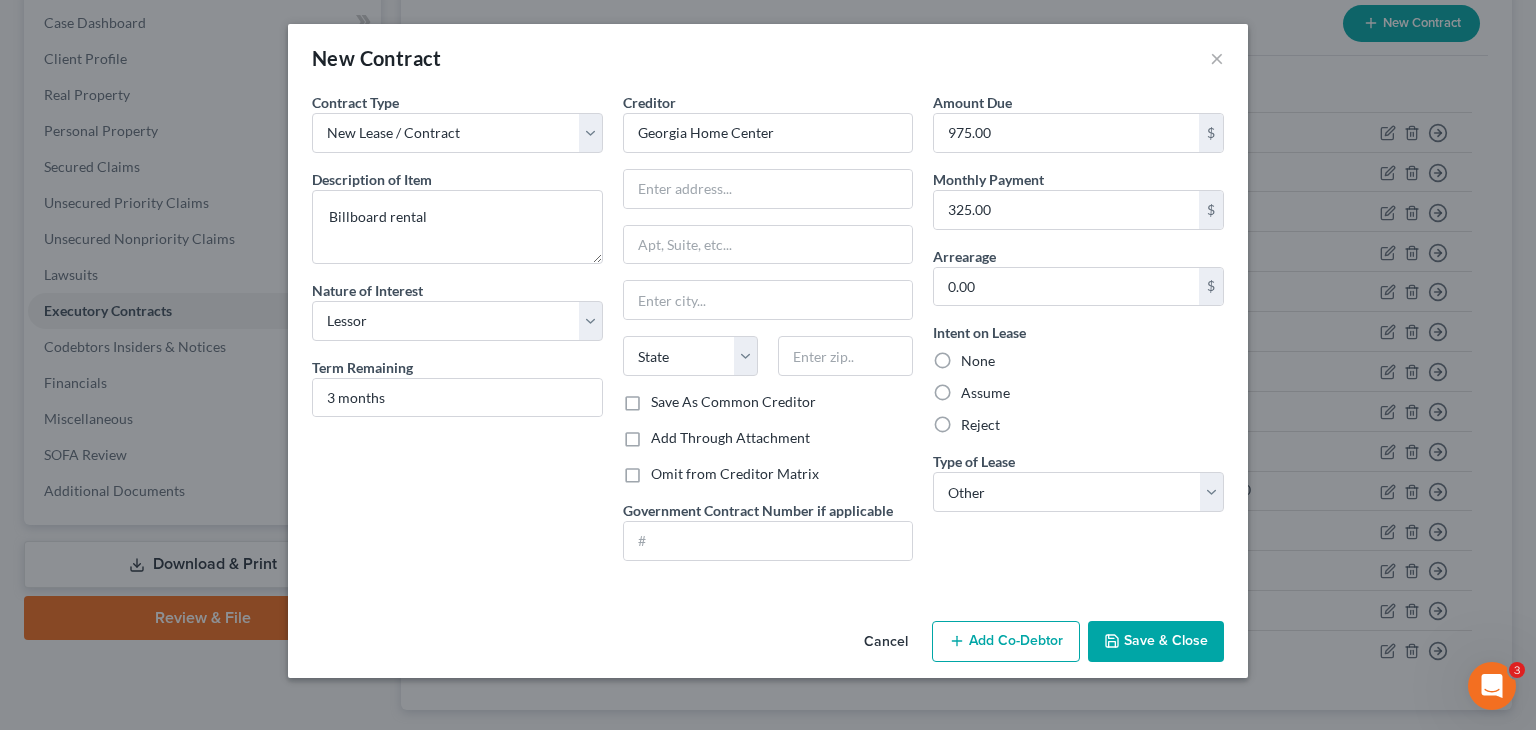click on "Save & Close" at bounding box center [1156, 642] 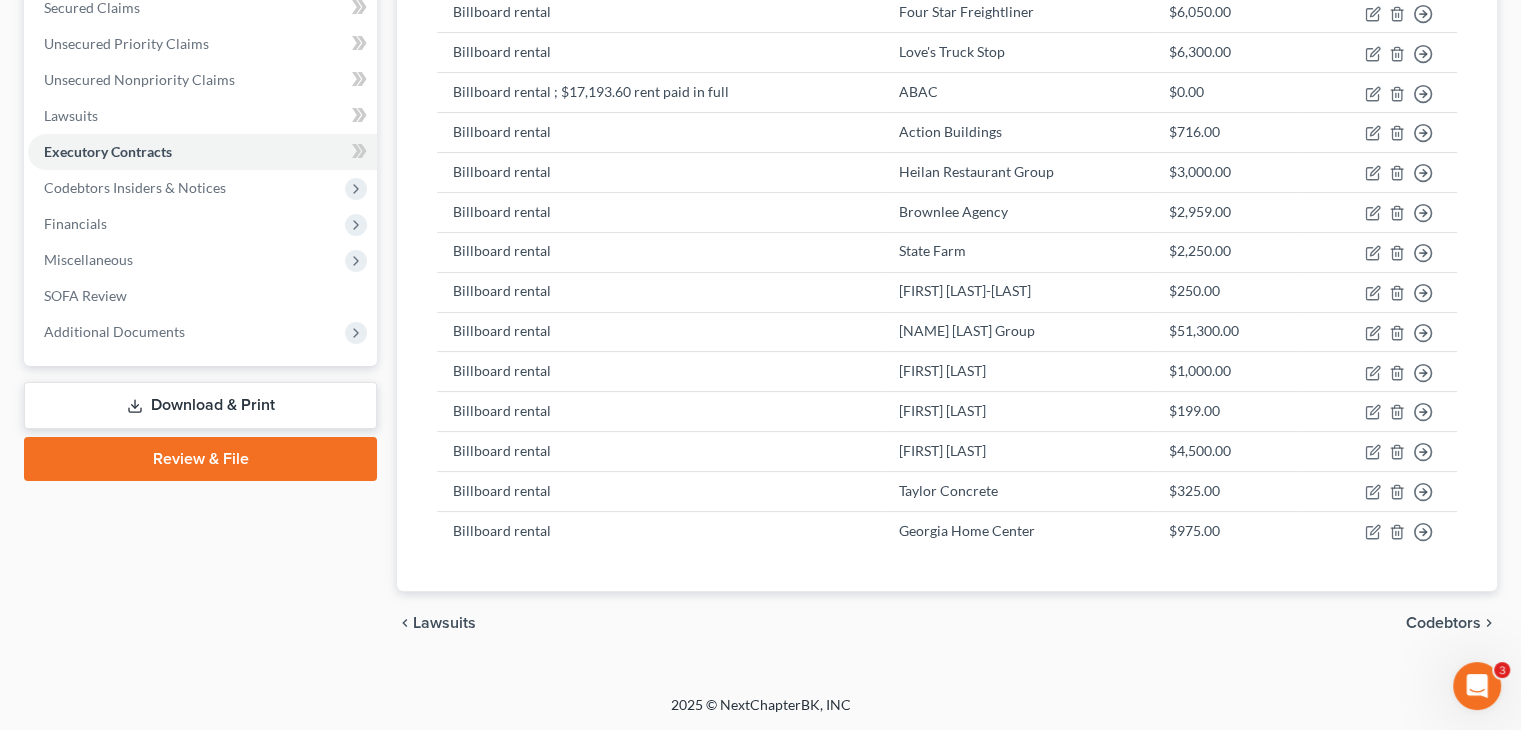 scroll, scrollTop: 0, scrollLeft: 0, axis: both 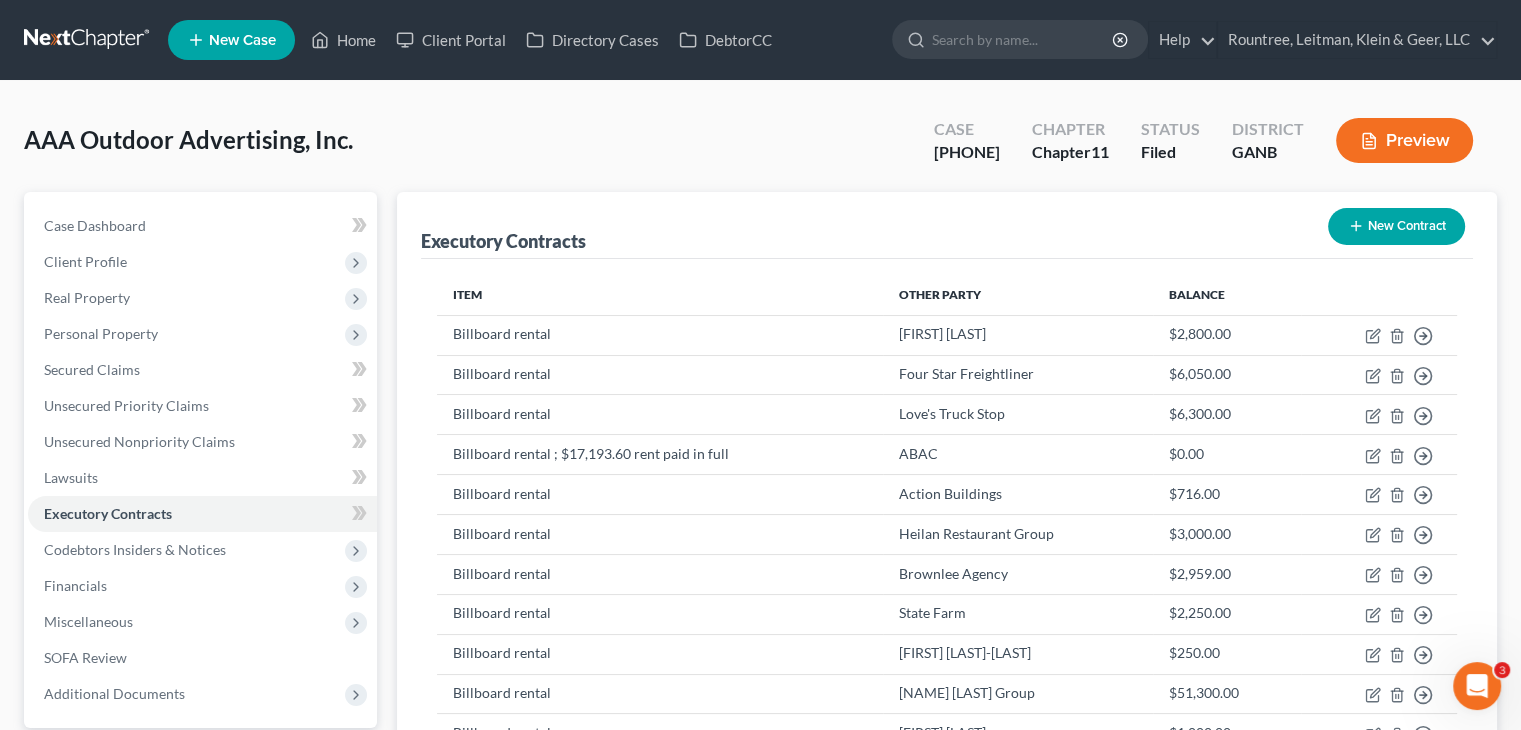 click on "New Contract" at bounding box center (1396, 226) 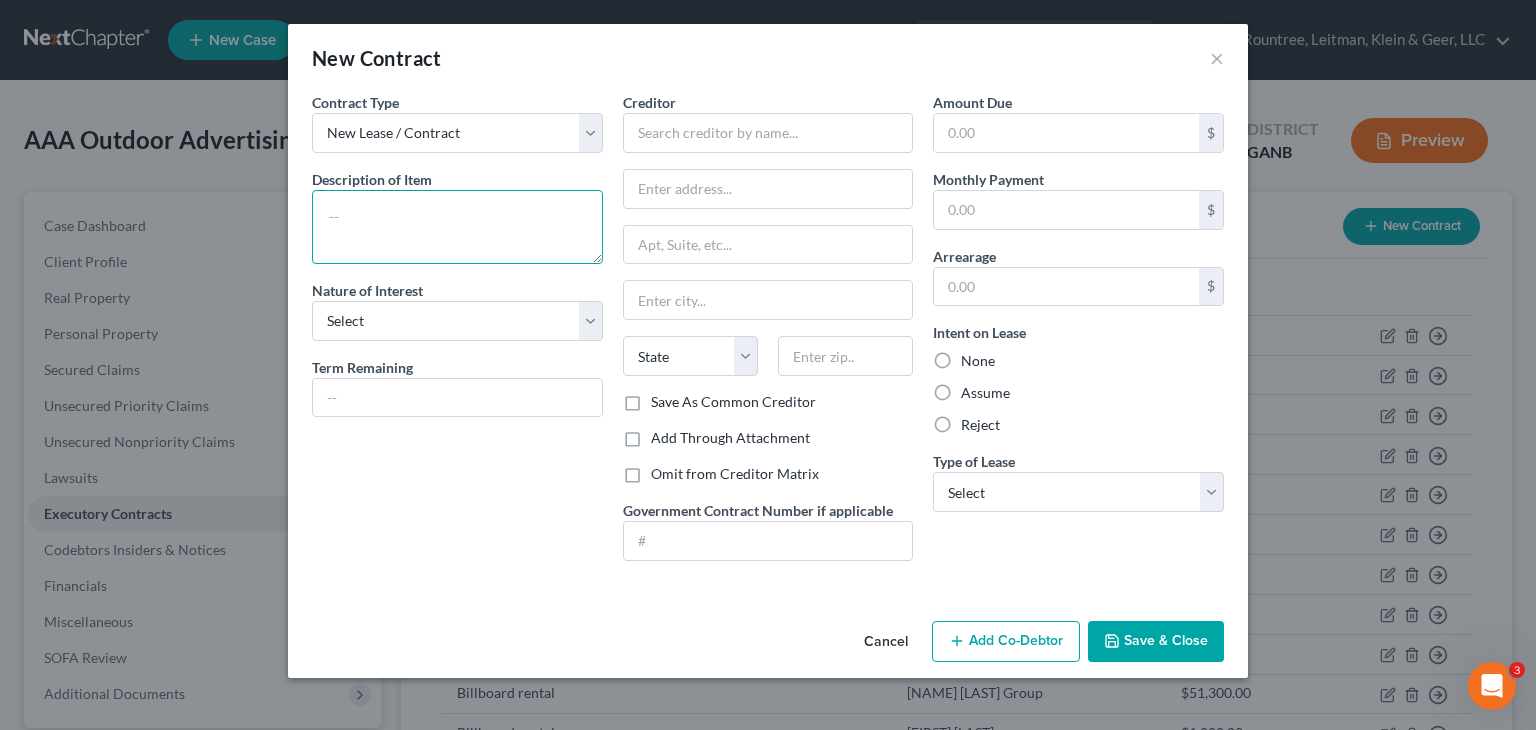 click at bounding box center (457, 227) 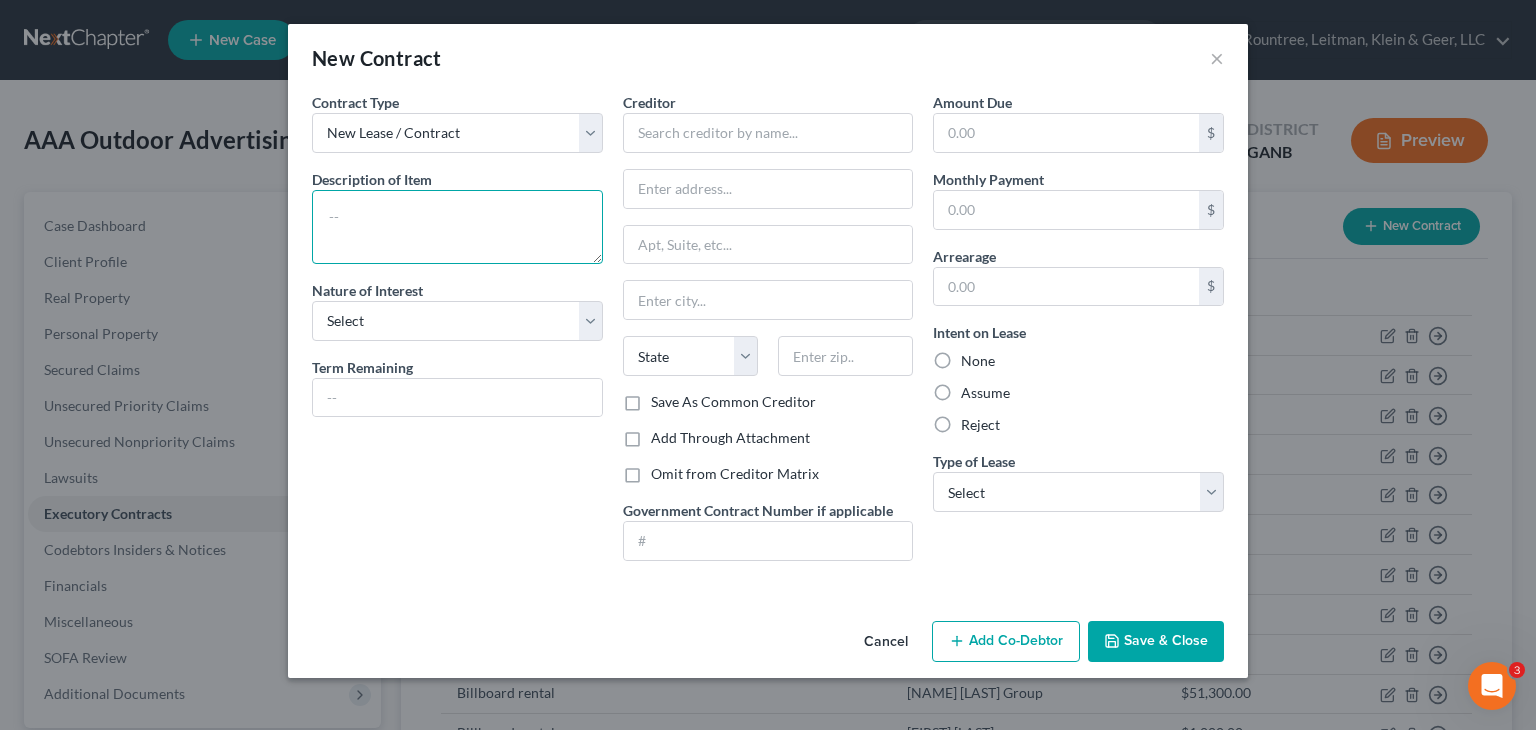 paste on "Billboard rental" 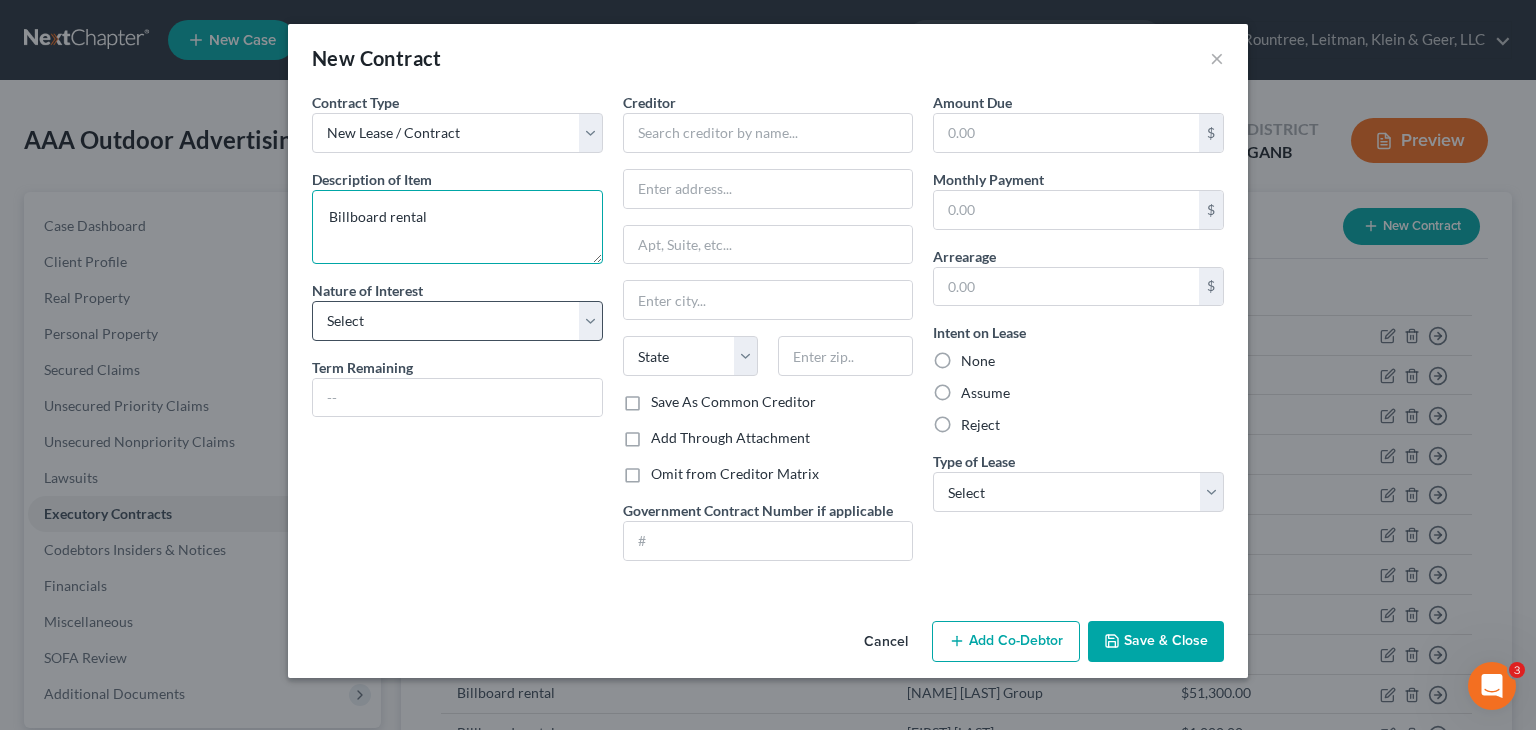 type on "Billboard rental" 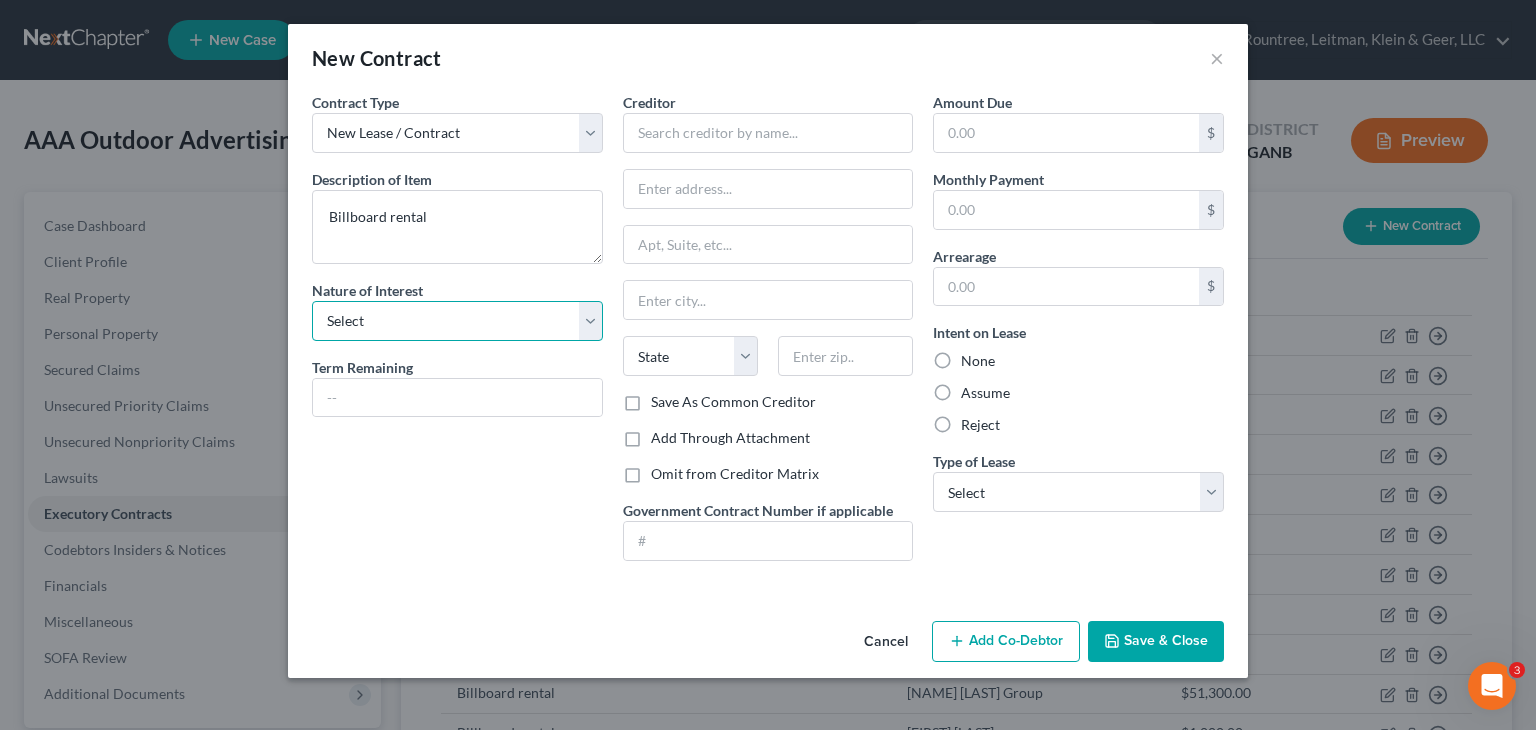 click on "Select Purchaser Agent Lessor Lessee" at bounding box center [457, 321] 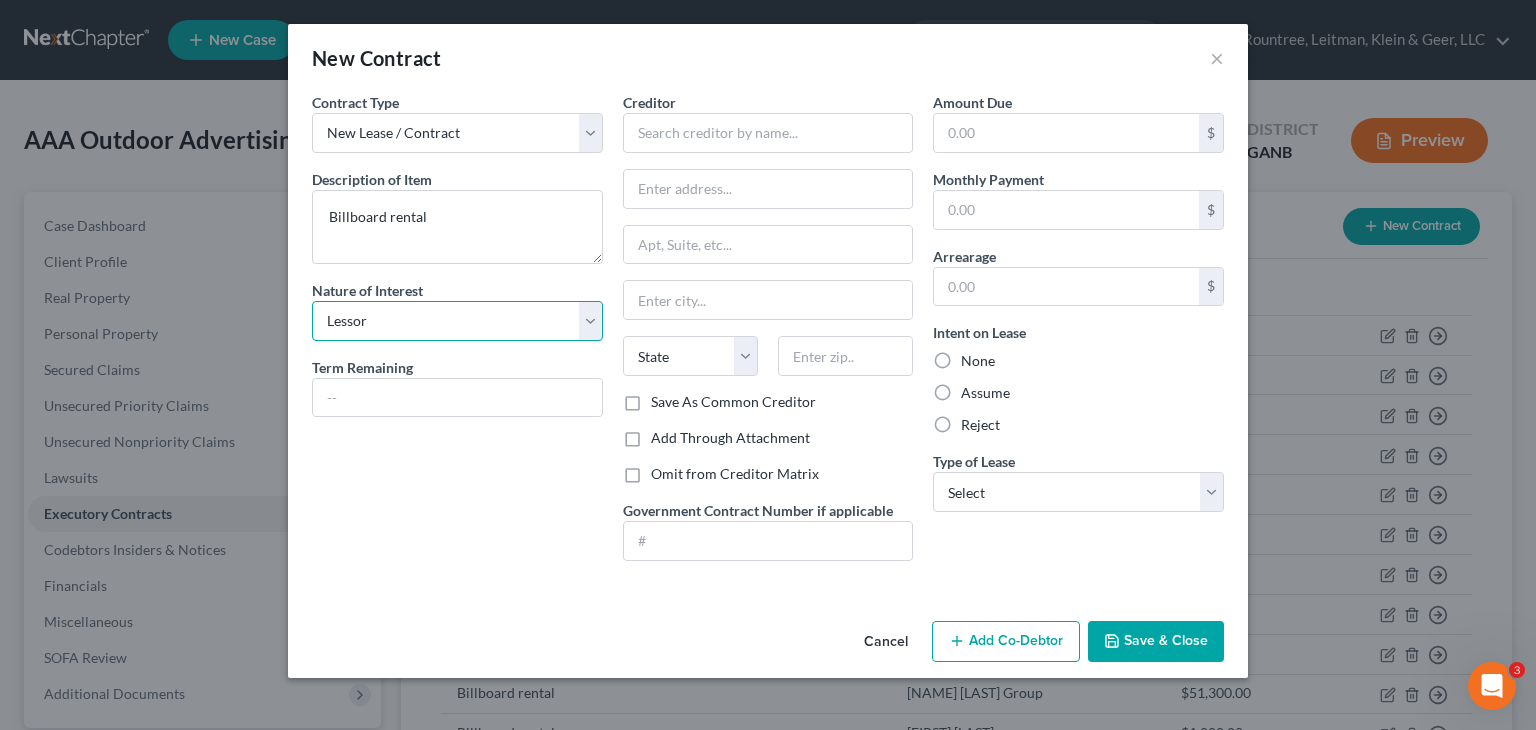click on "Select Purchaser Agent Lessor Lessee" at bounding box center (457, 321) 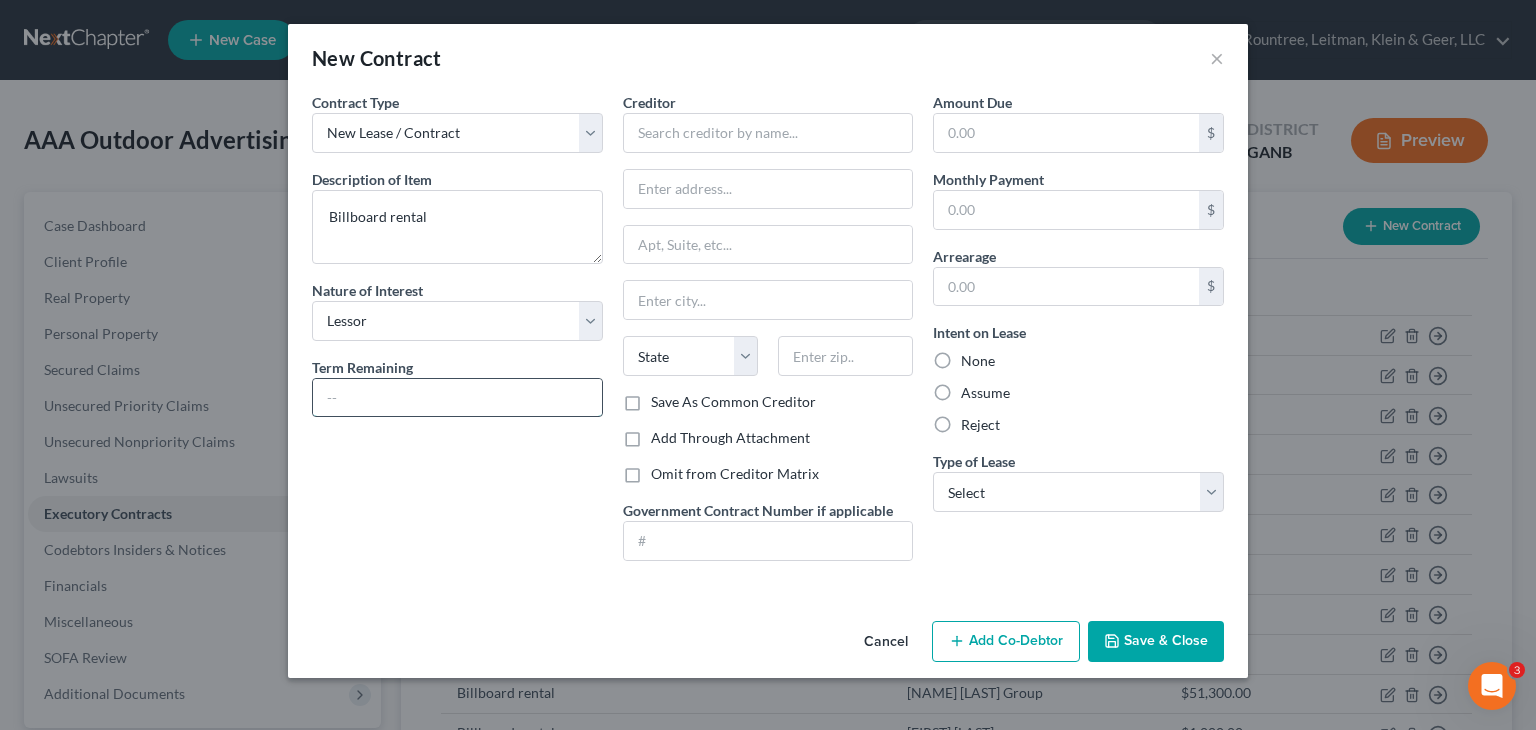 click at bounding box center [457, 398] 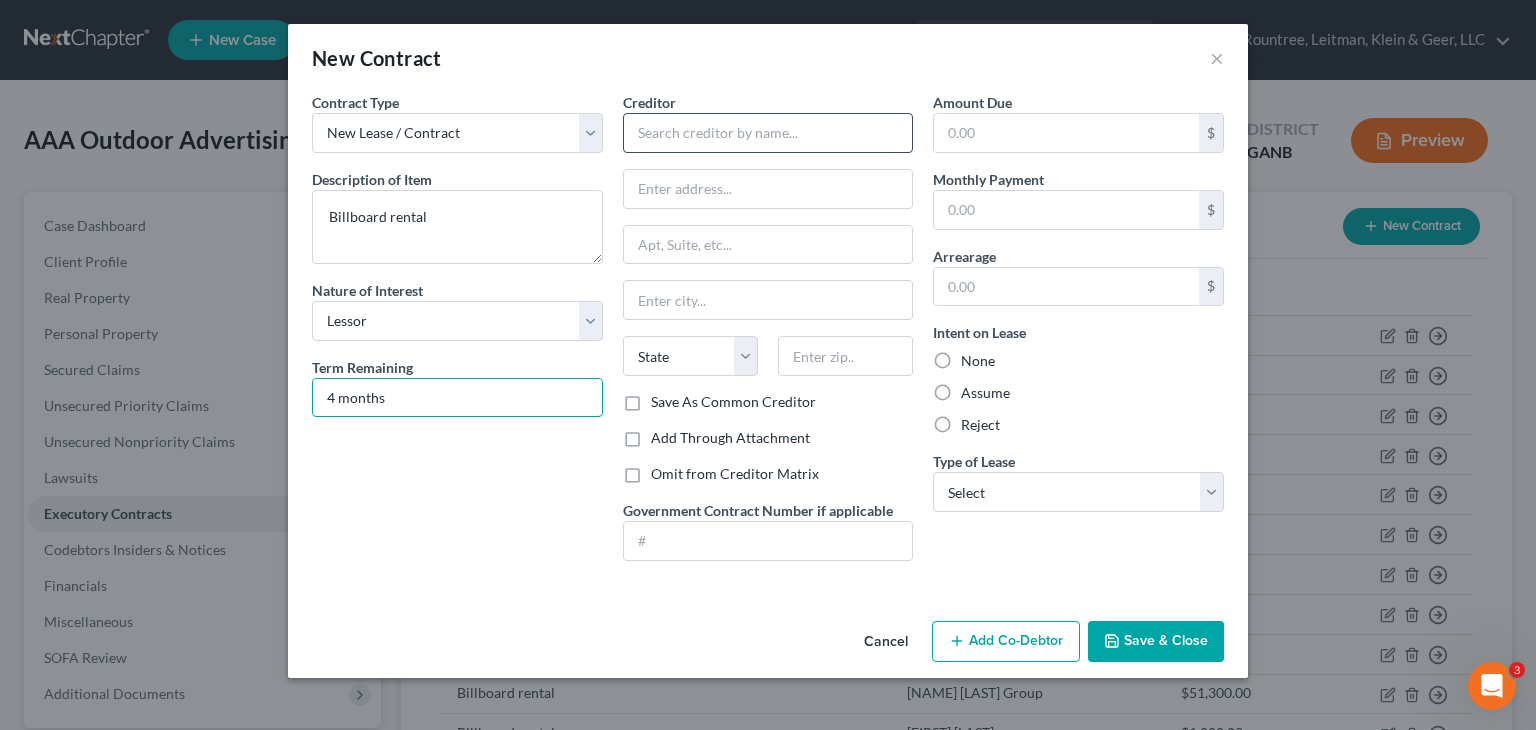 type on "4 months" 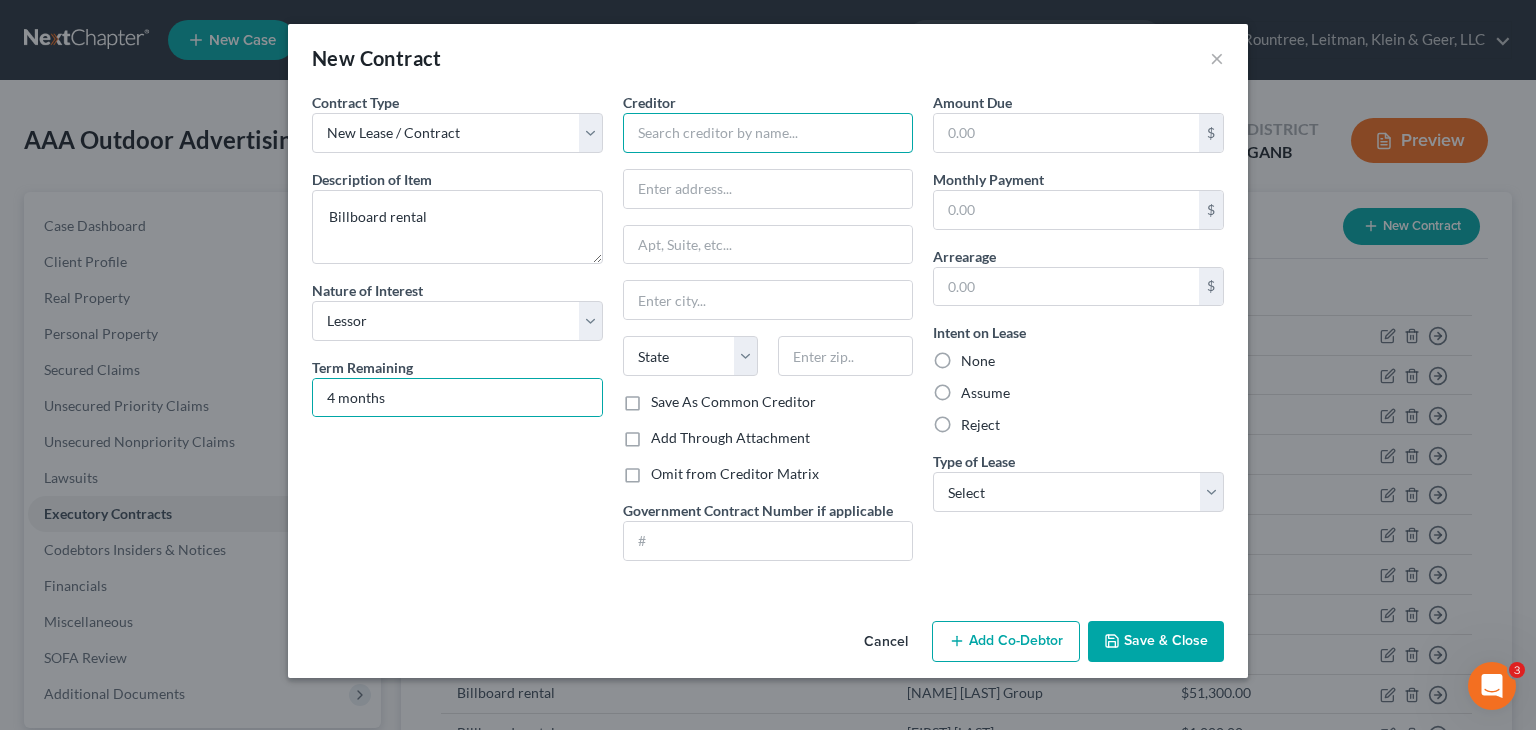 click at bounding box center (768, 133) 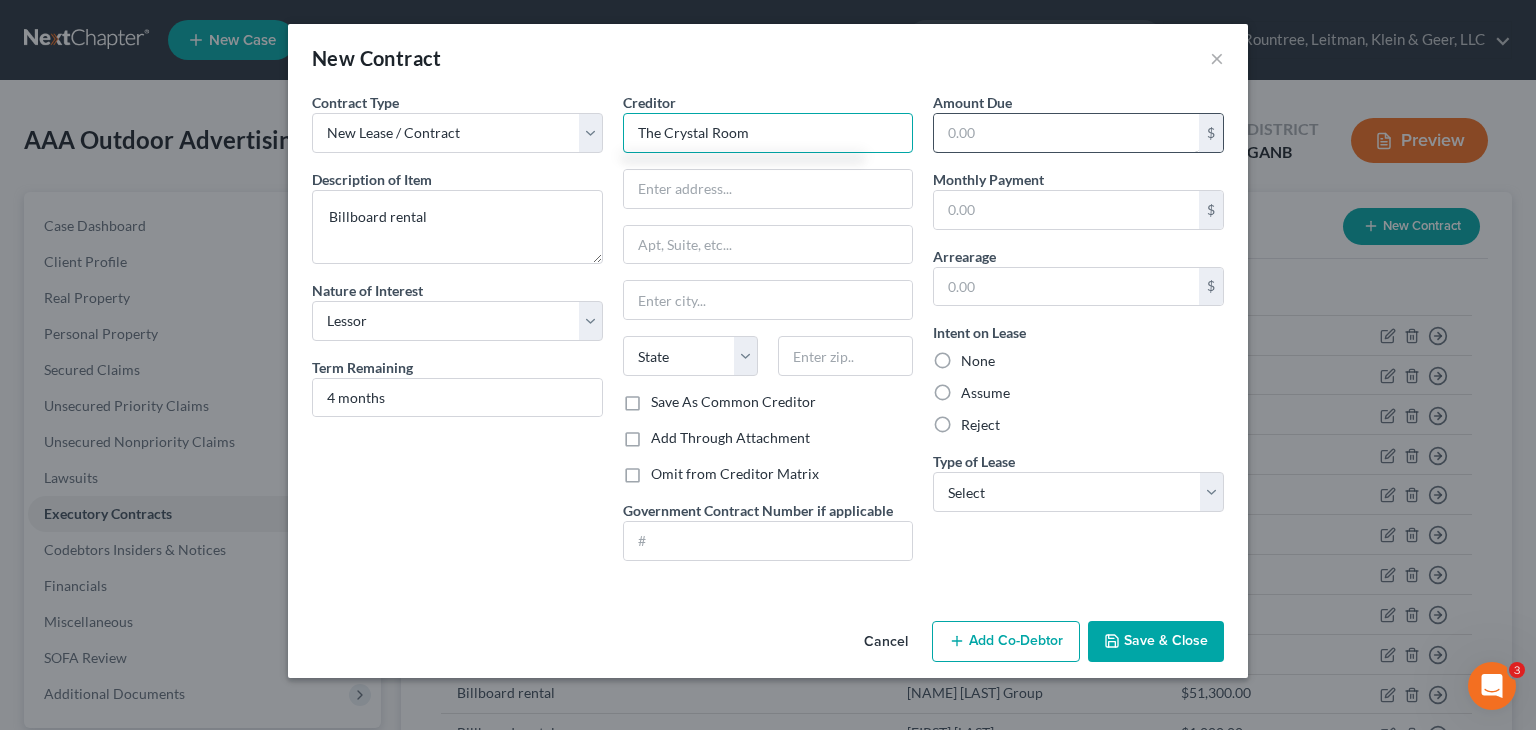 type on "The Crystal Room" 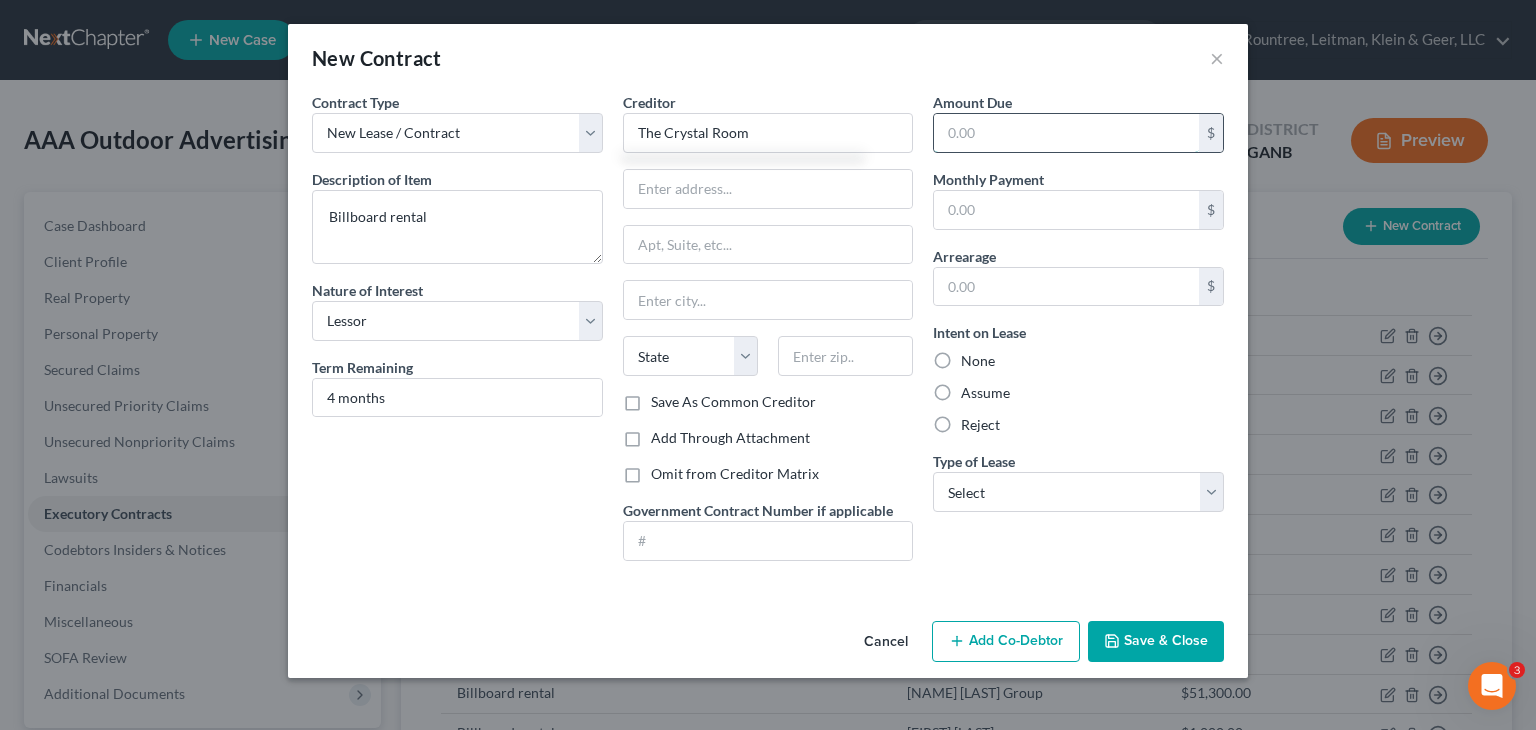 click at bounding box center [1066, 133] 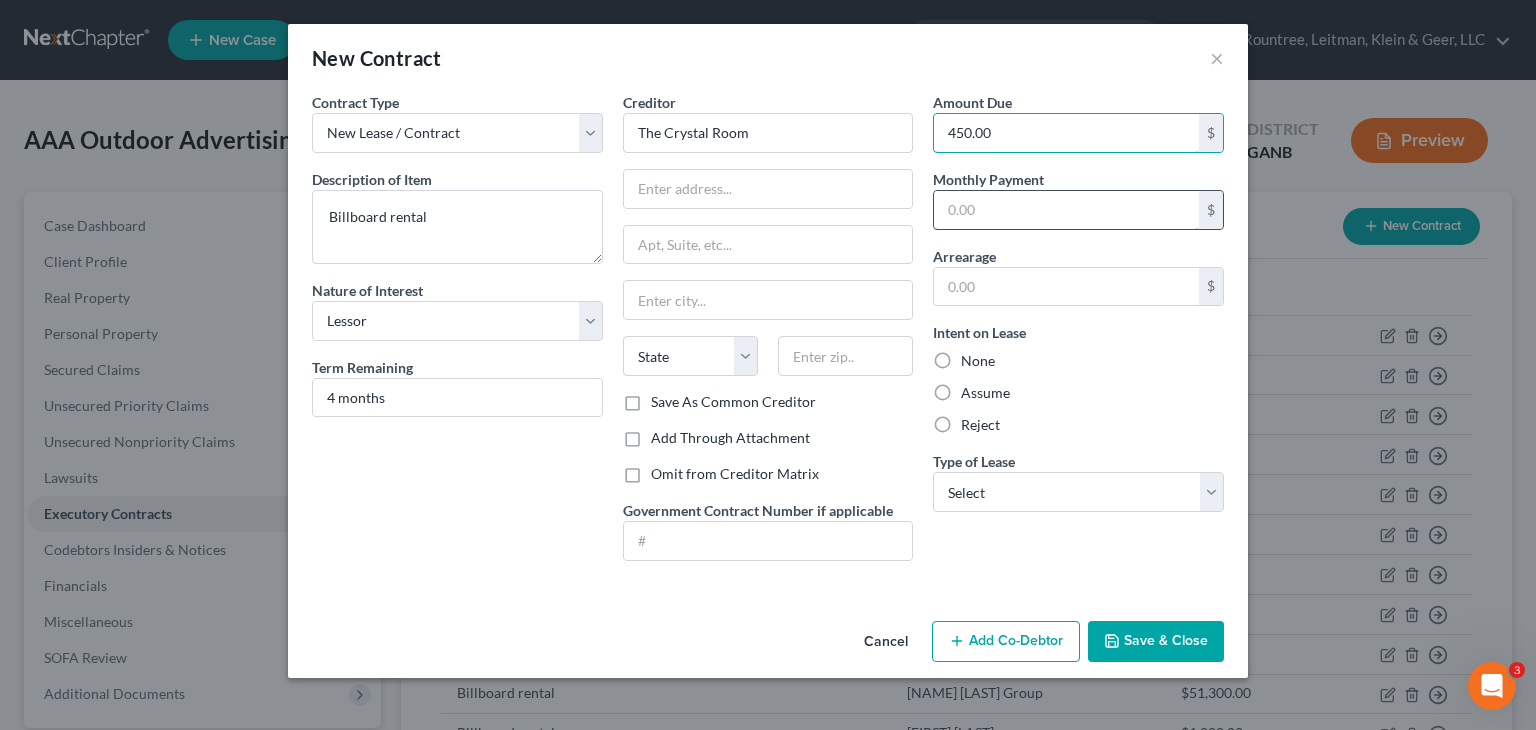 type on "450.00" 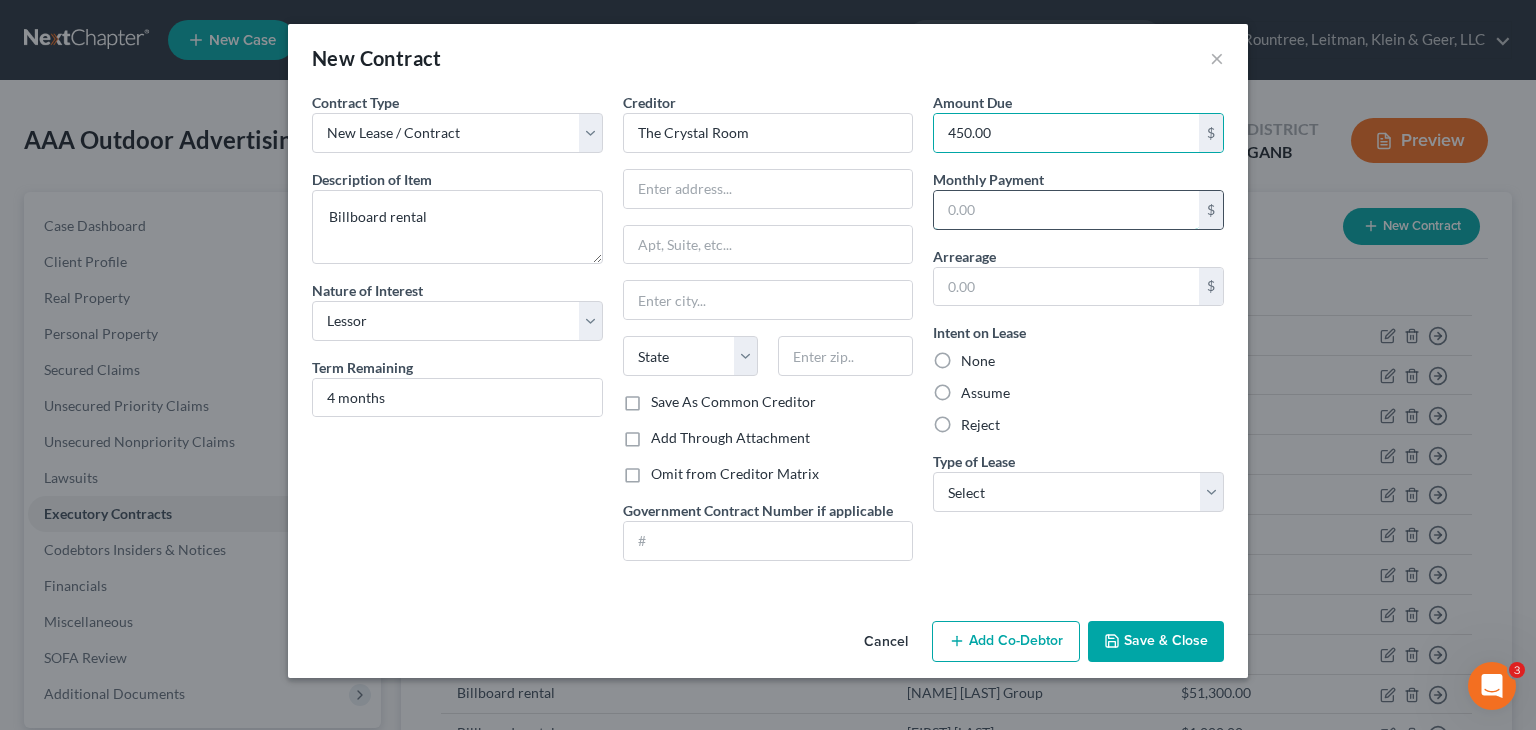 click at bounding box center [1066, 210] 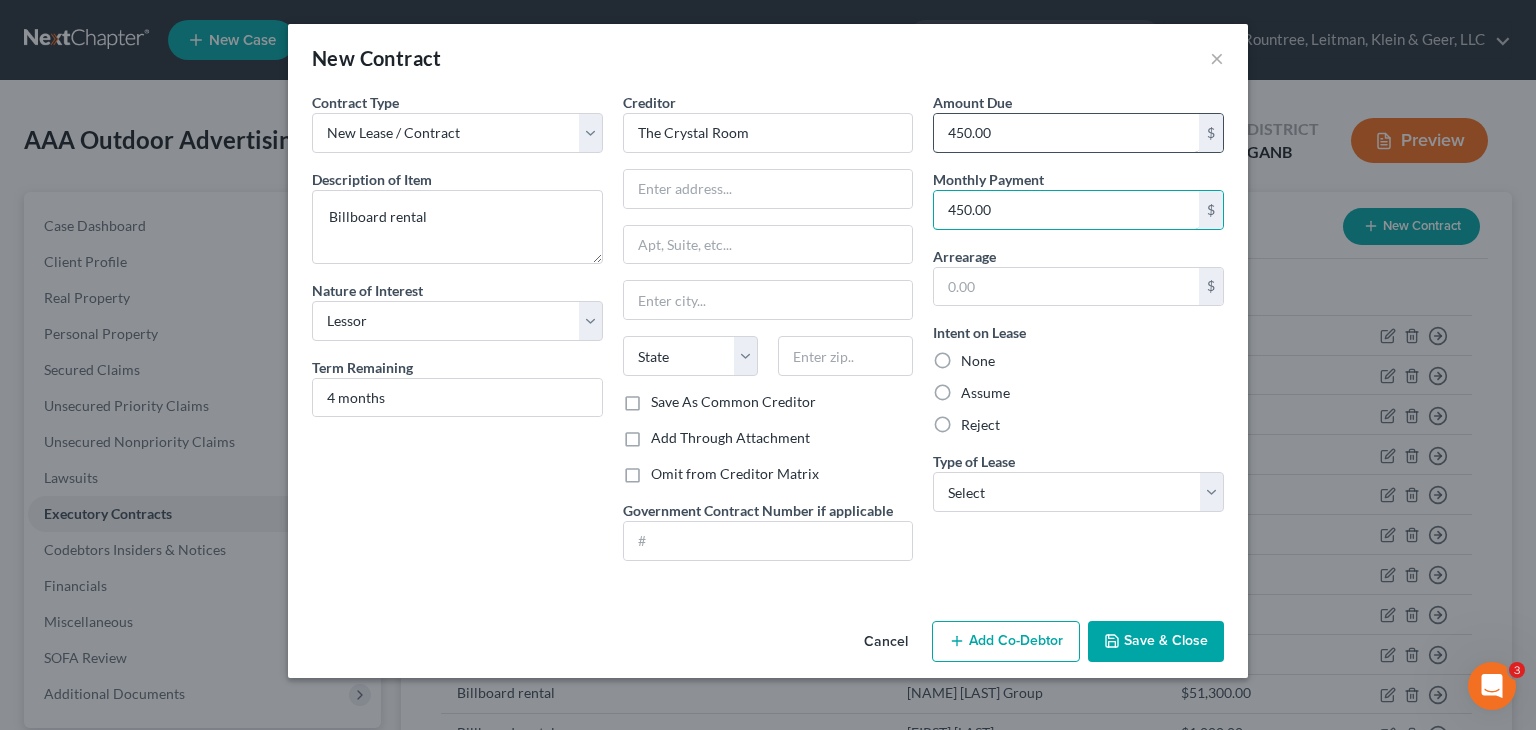 type on "450.00" 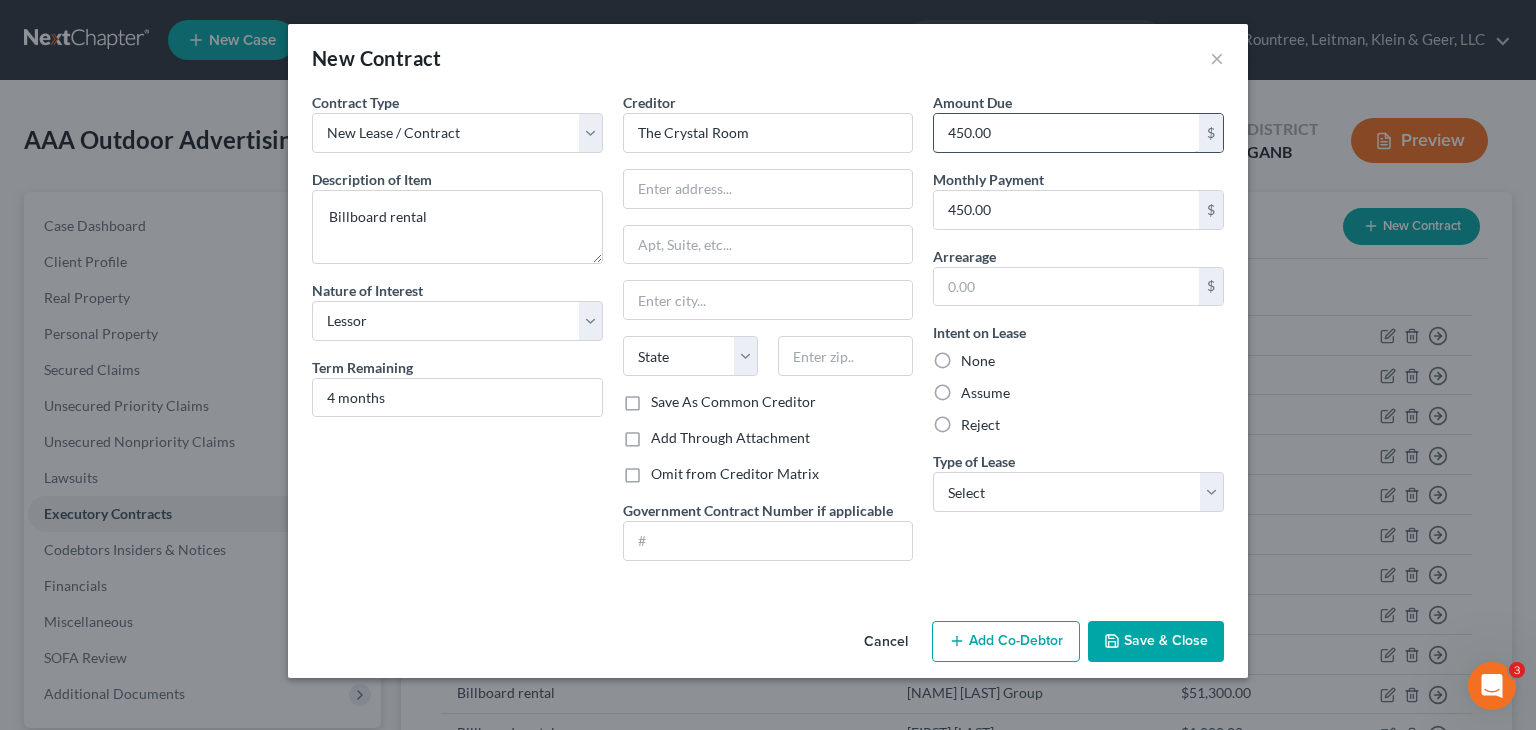 type 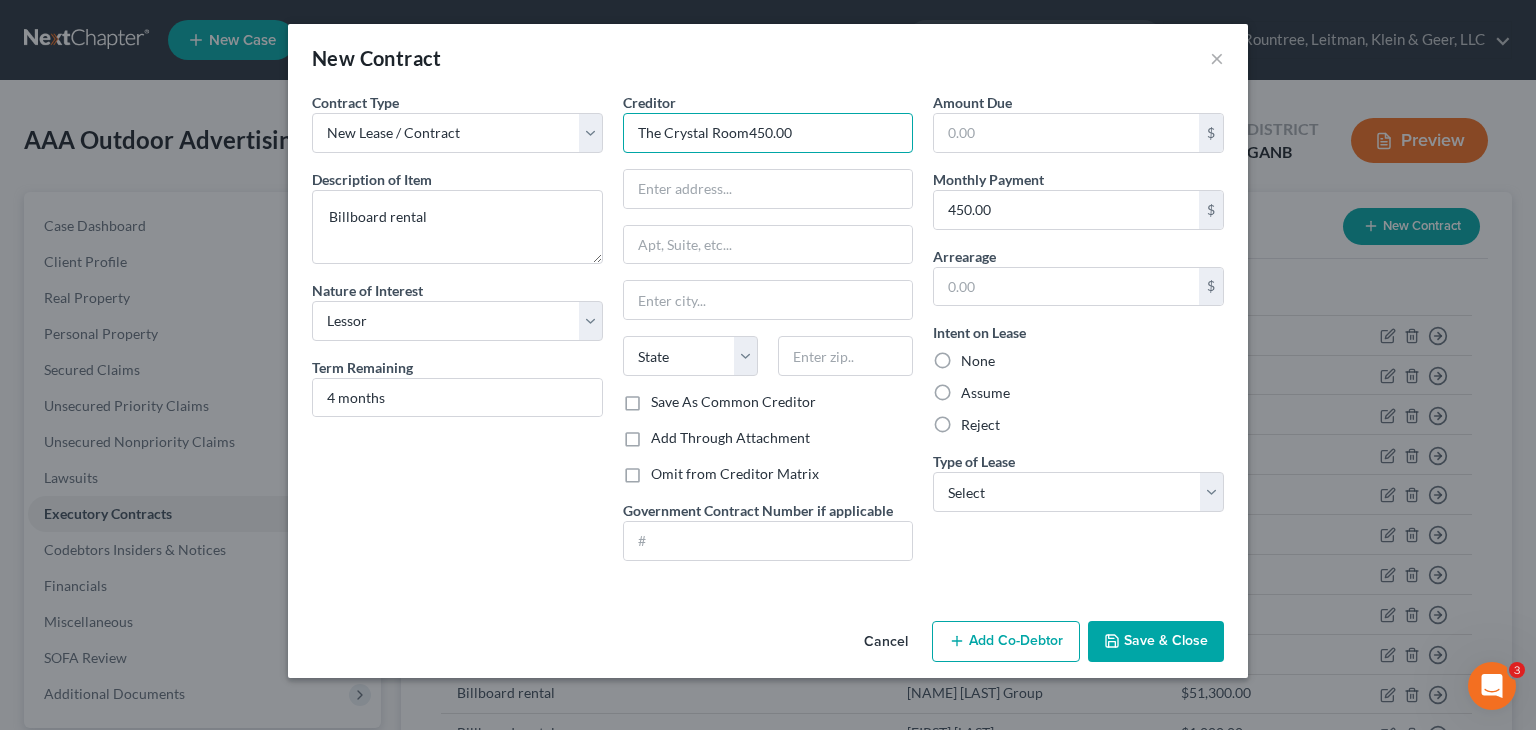 type on "The Crystal Room" 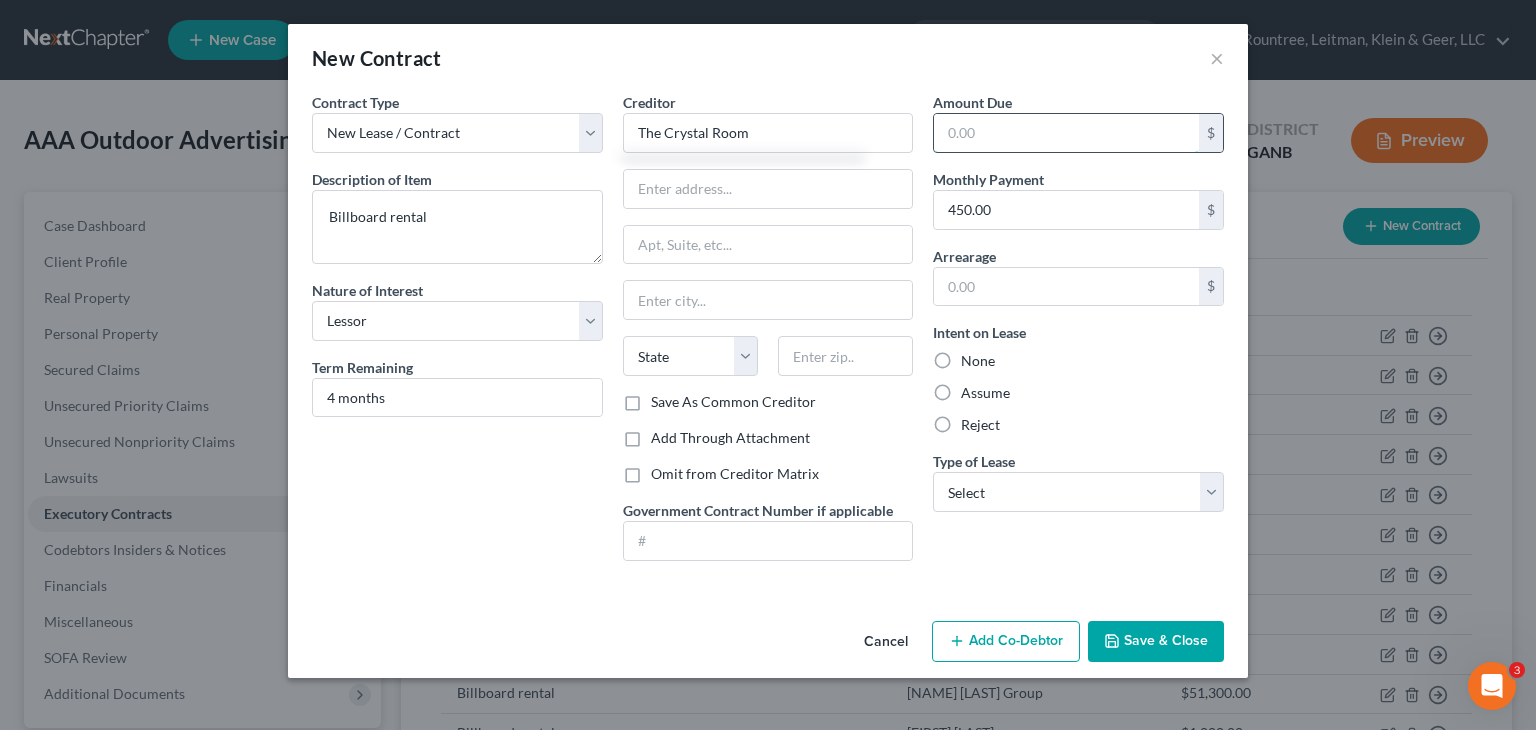 click at bounding box center (1066, 133) 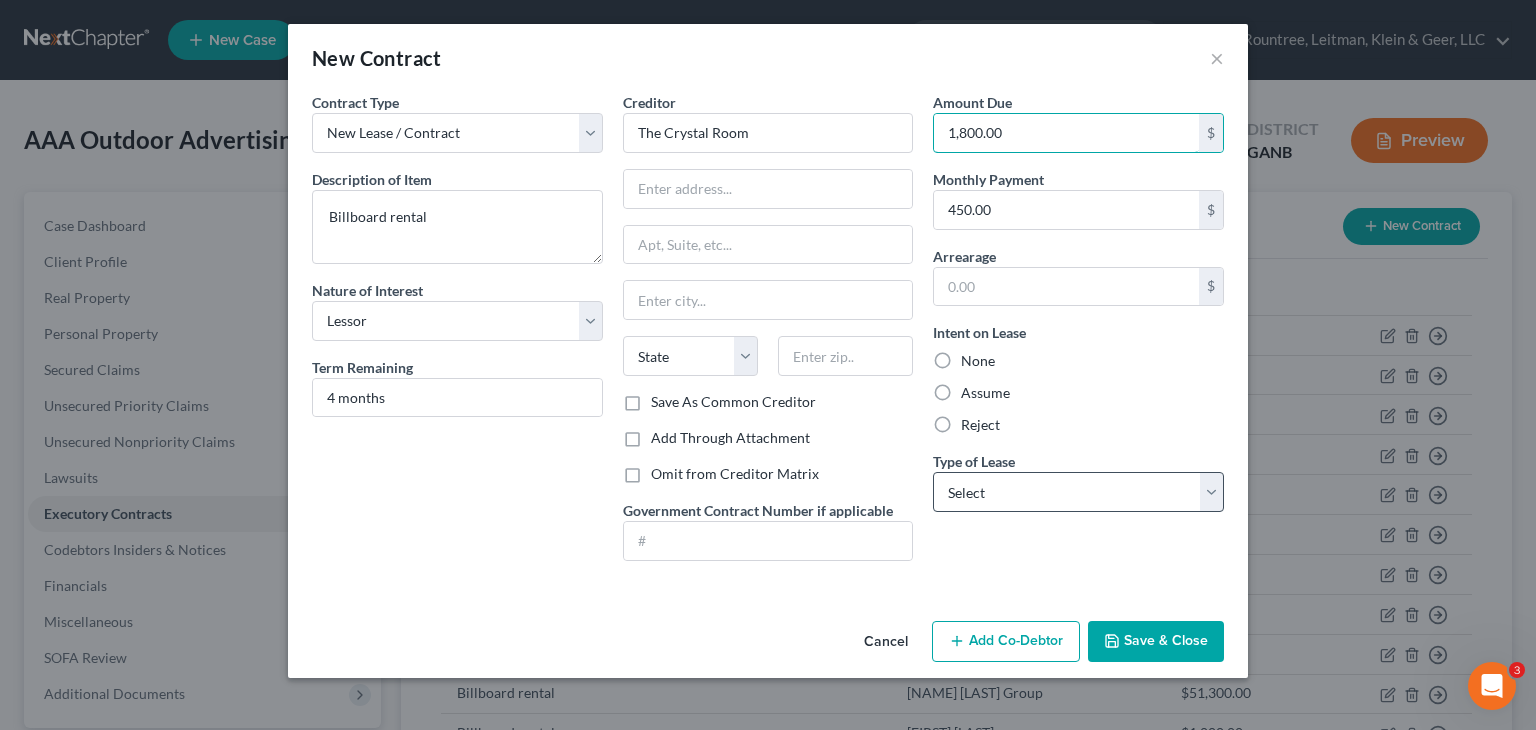 type on "1,800.00" 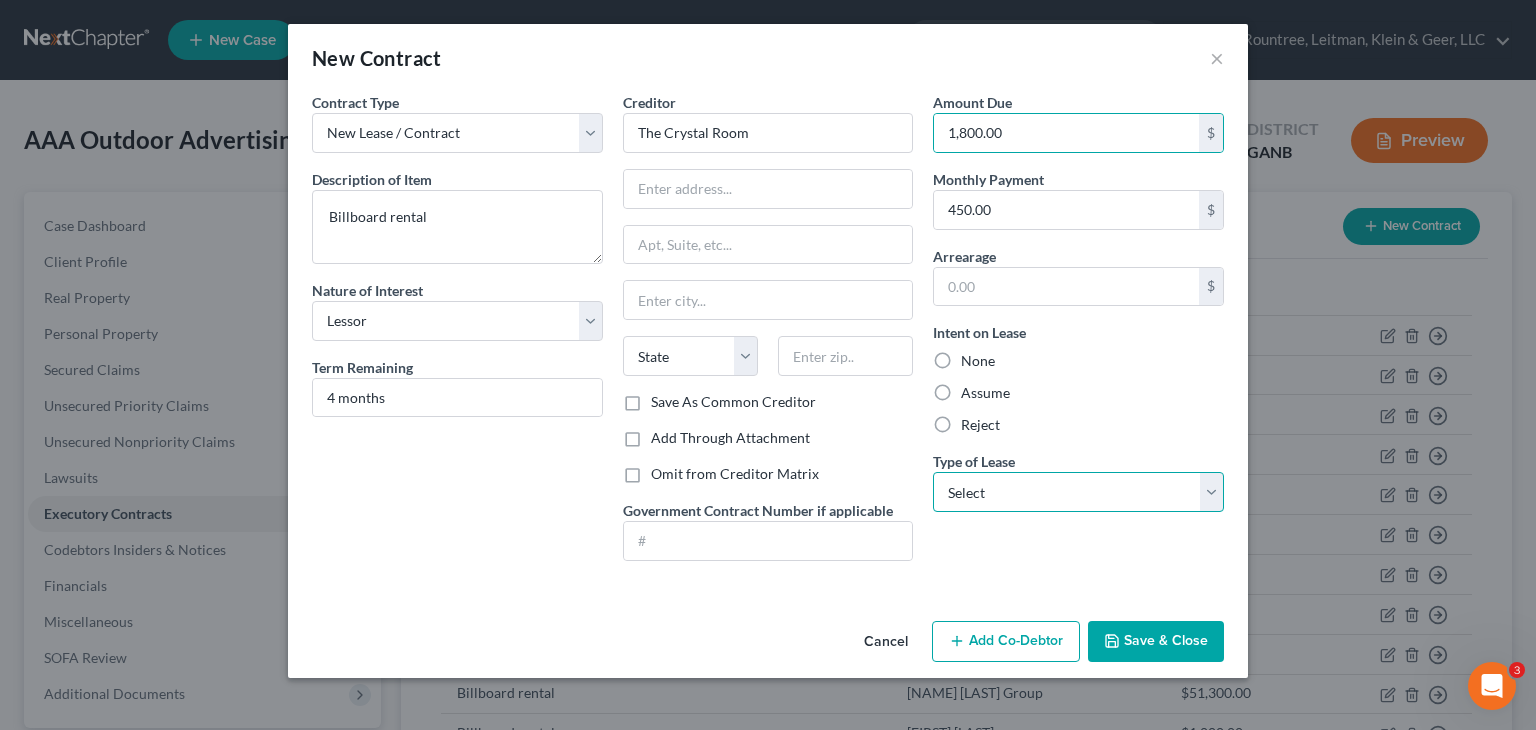 click on "Select Real Estate Car Other" at bounding box center (1078, 492) 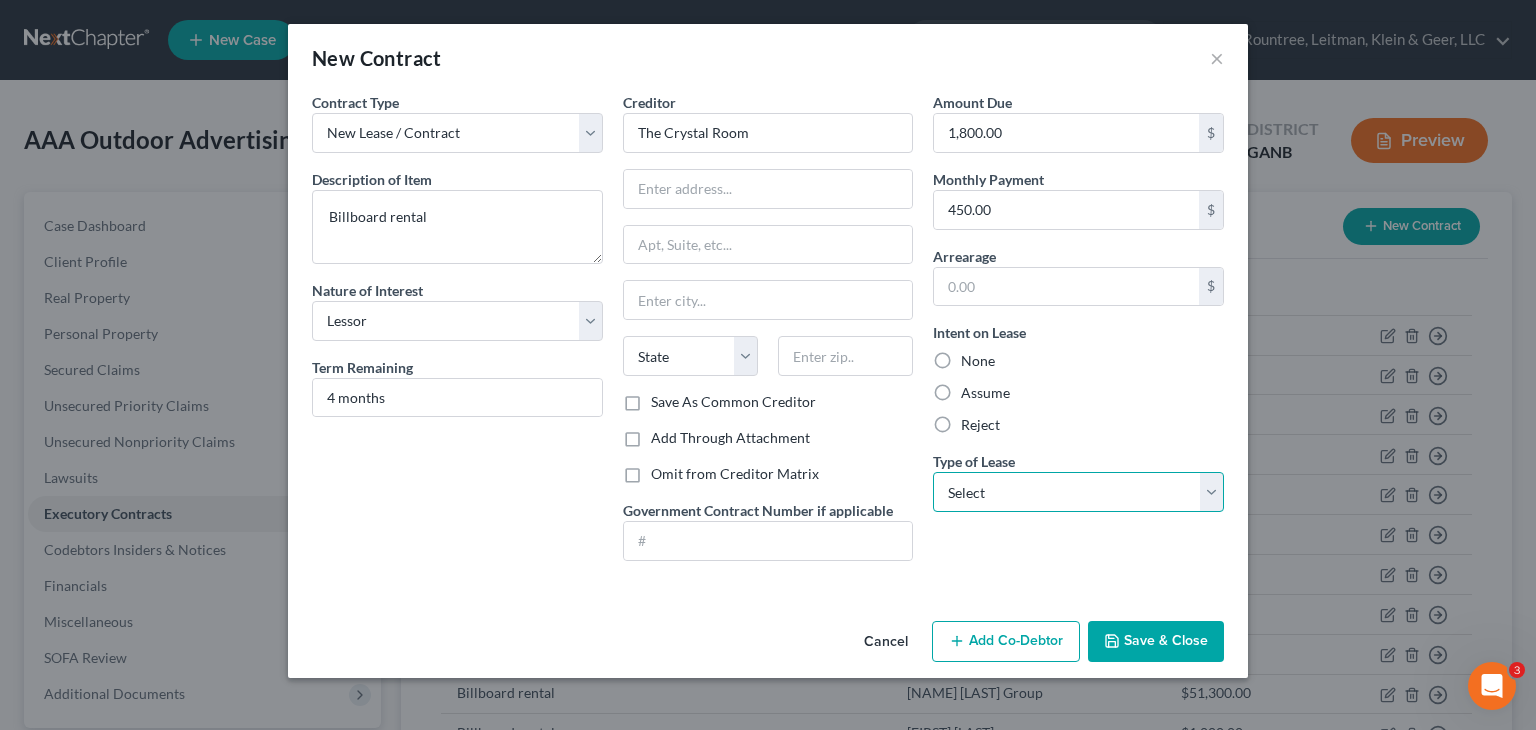 select on "2" 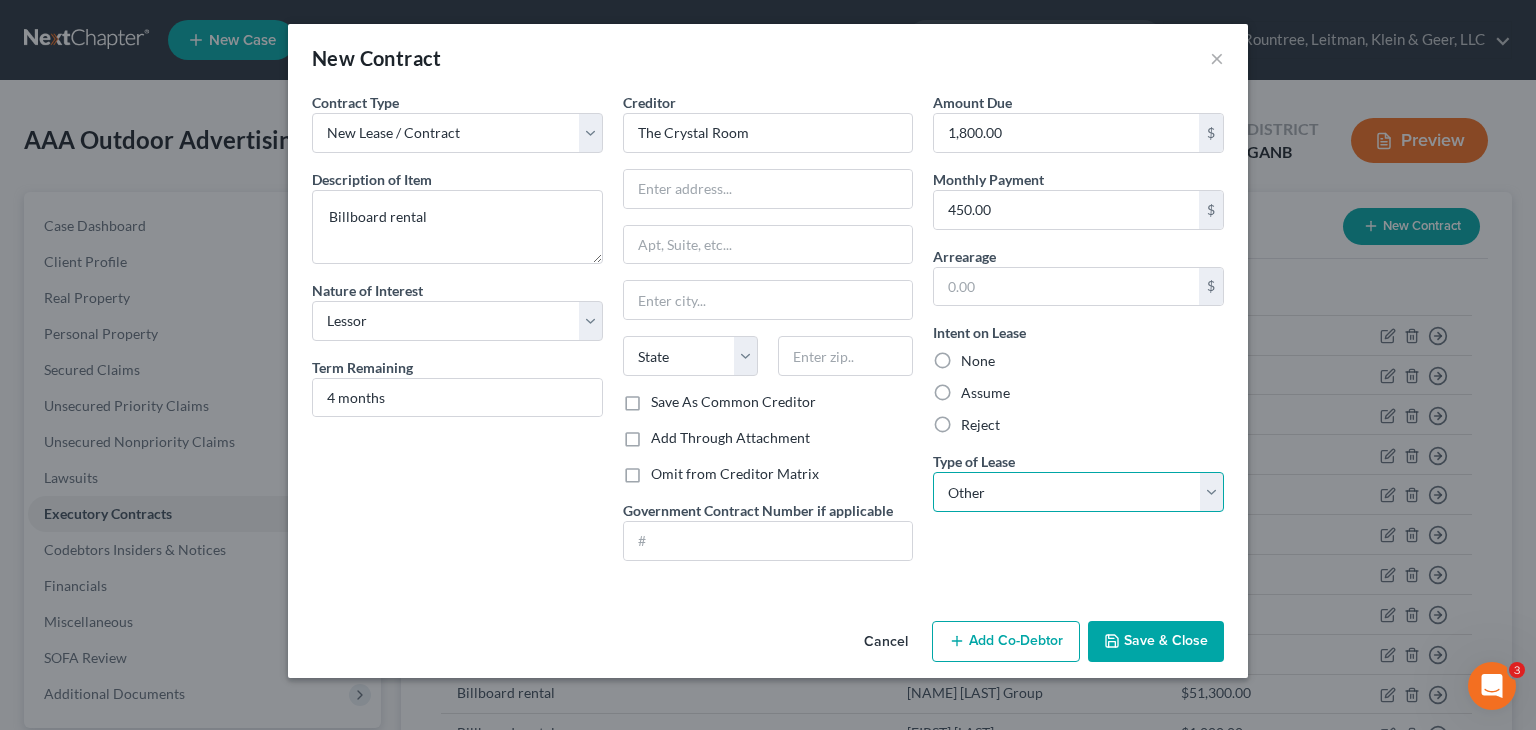 click on "Select Real Estate Car Other" at bounding box center [1078, 492] 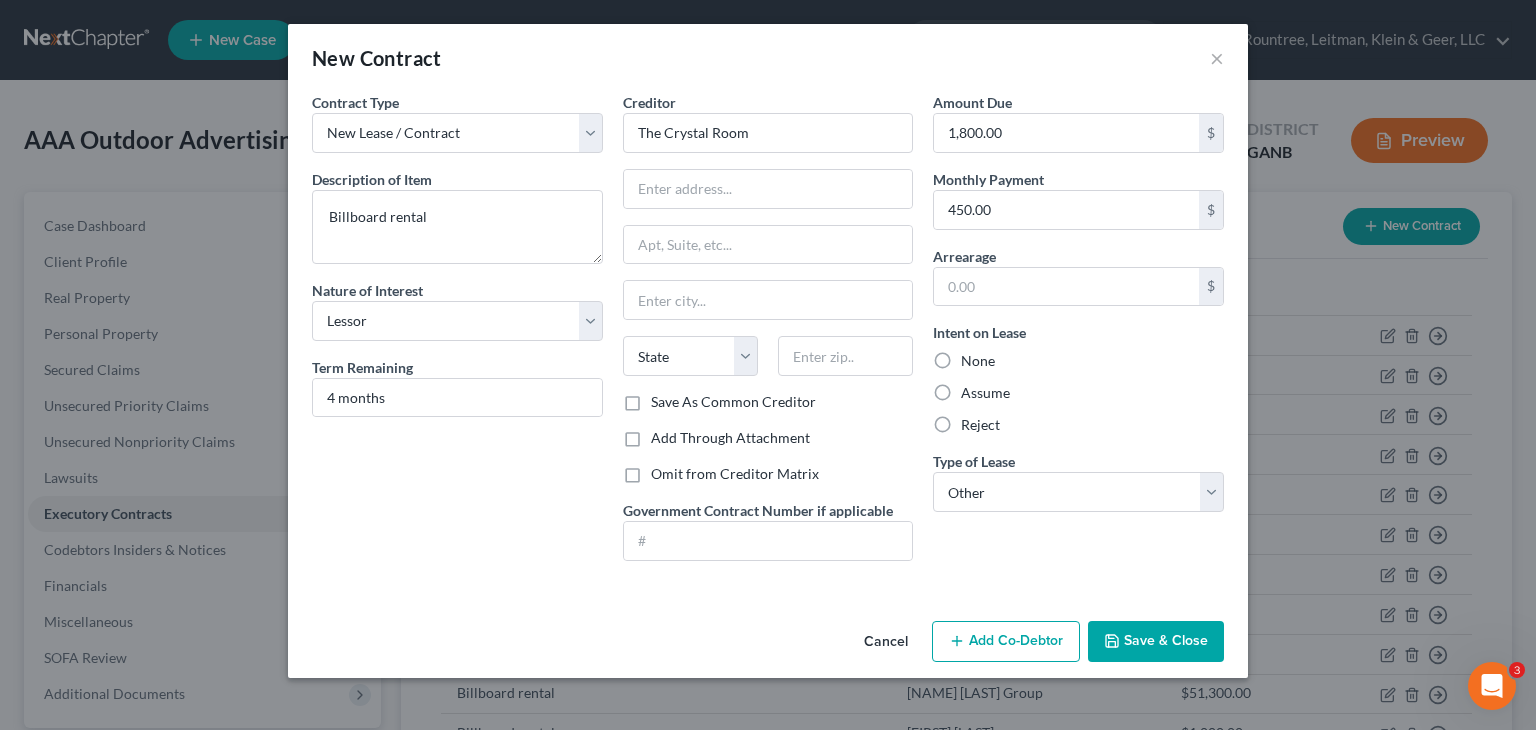 click on "Save & Close" at bounding box center (1156, 642) 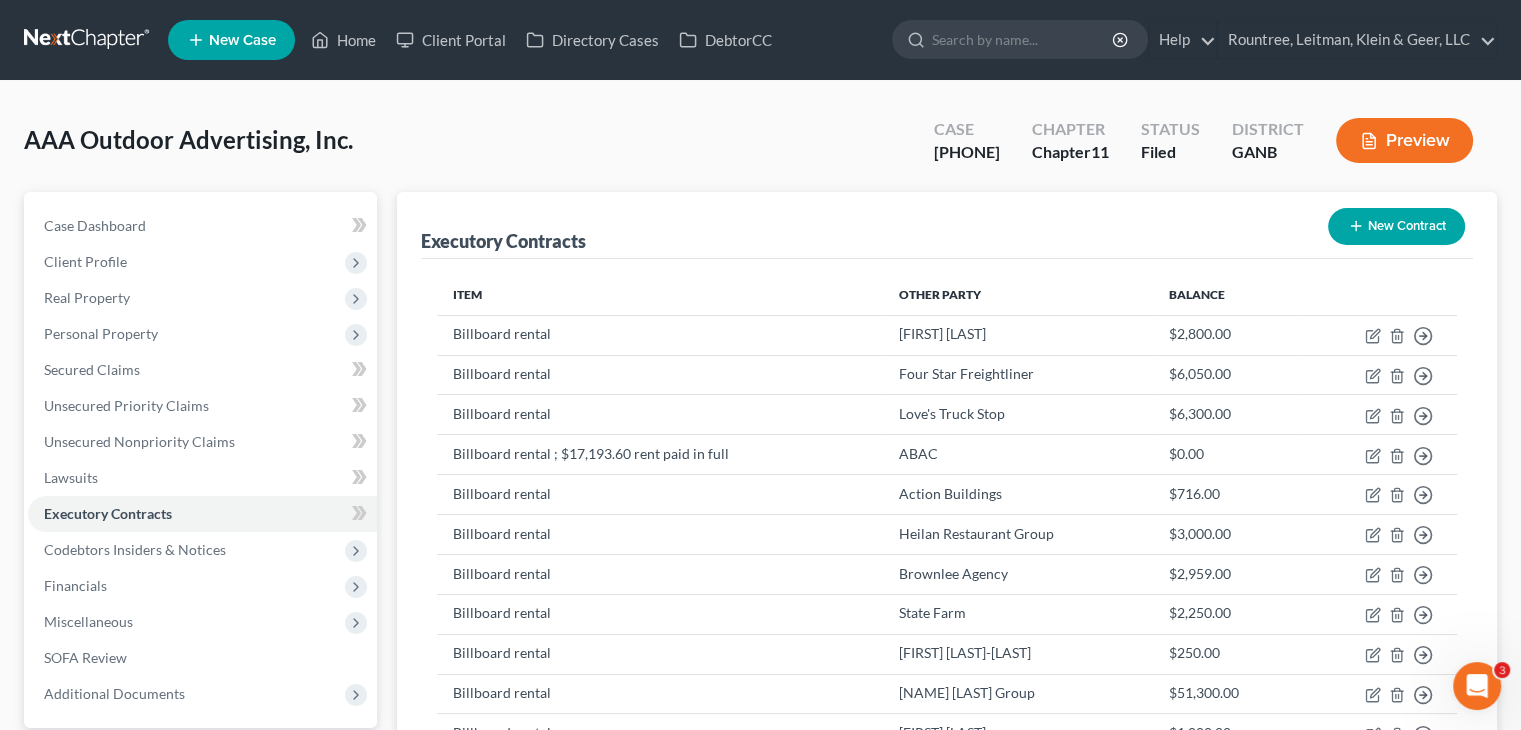 click on "New Contract" at bounding box center [1396, 226] 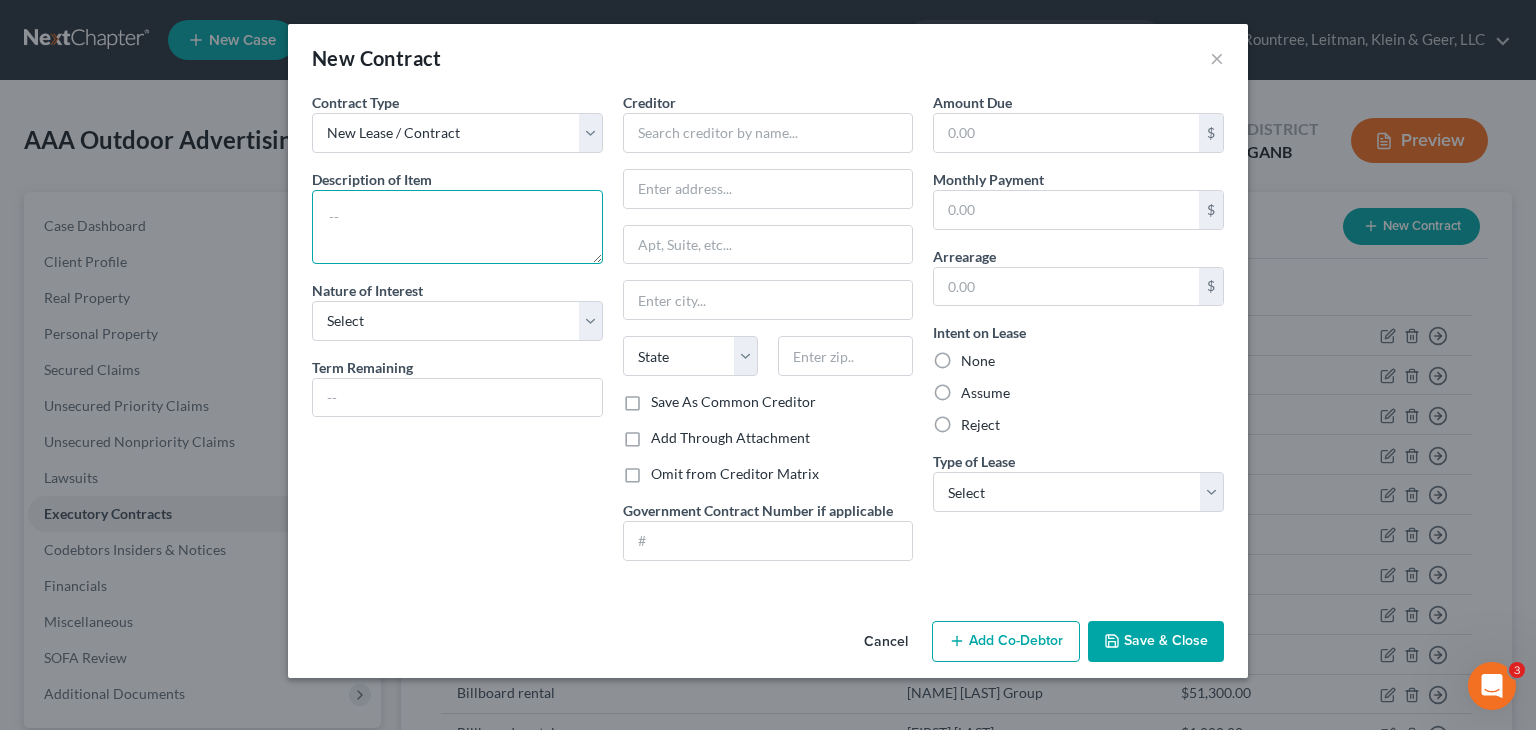 click at bounding box center (457, 227) 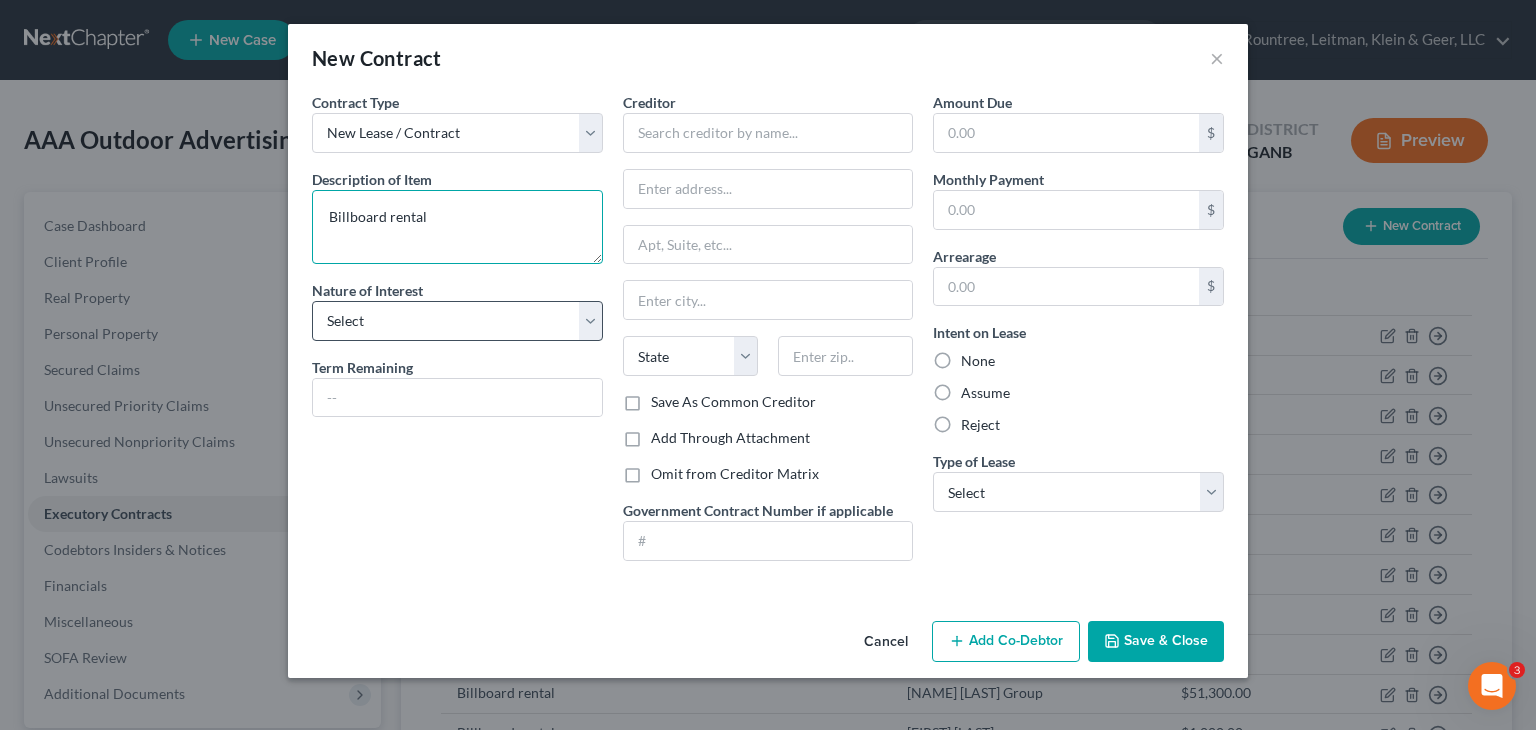type on "Billboard rental" 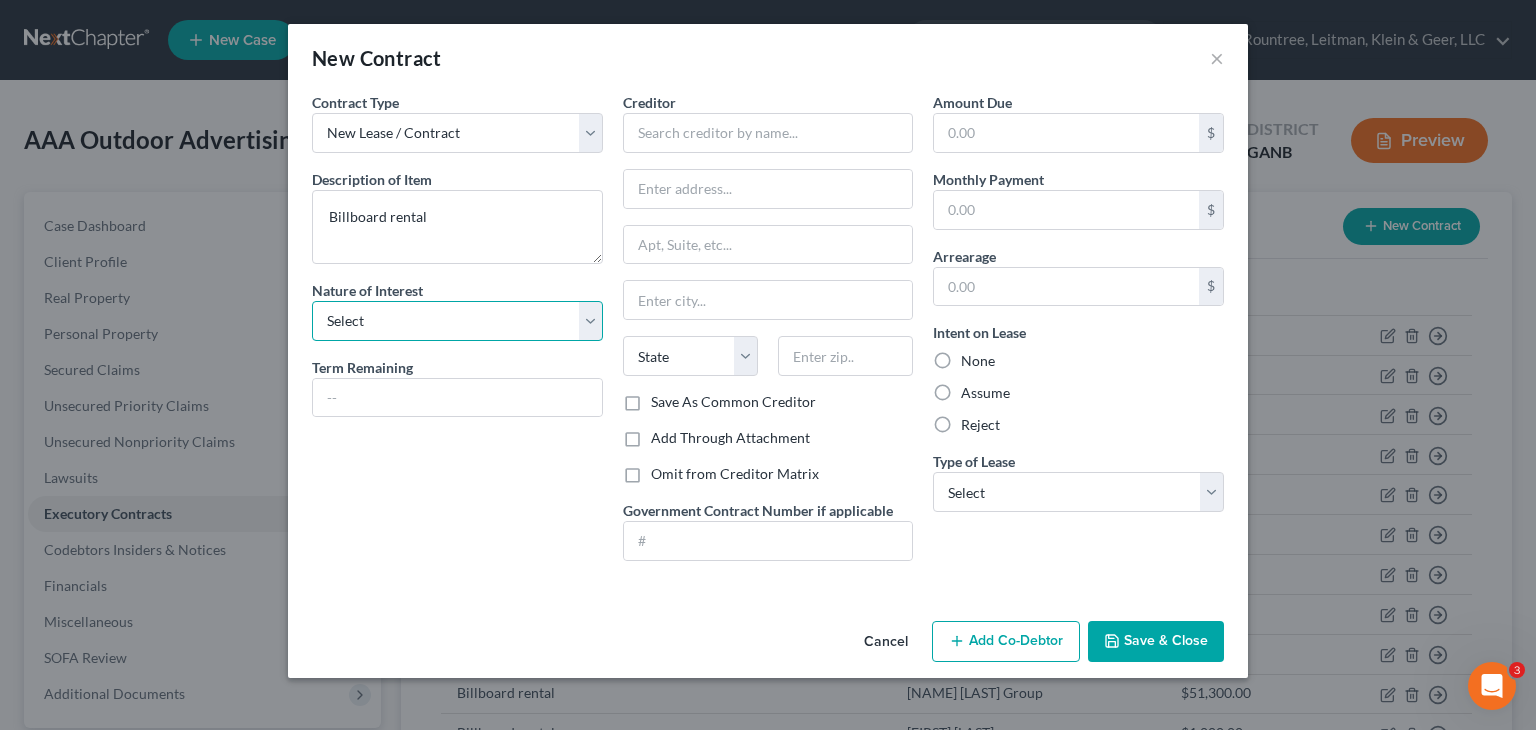 click on "Select Purchaser Agent Lessor Lessee" at bounding box center [457, 321] 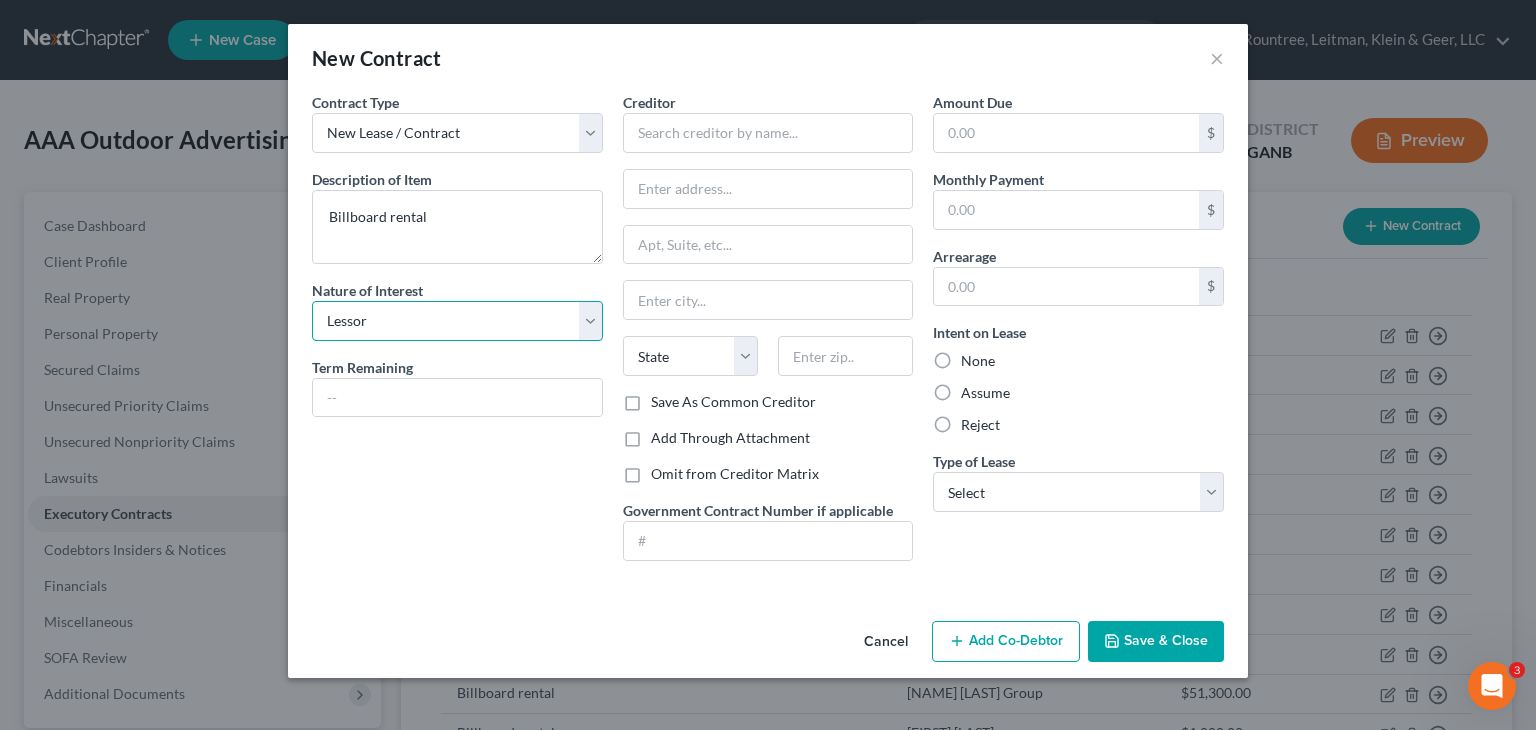 click on "Select Purchaser Agent Lessor Lessee" at bounding box center (457, 321) 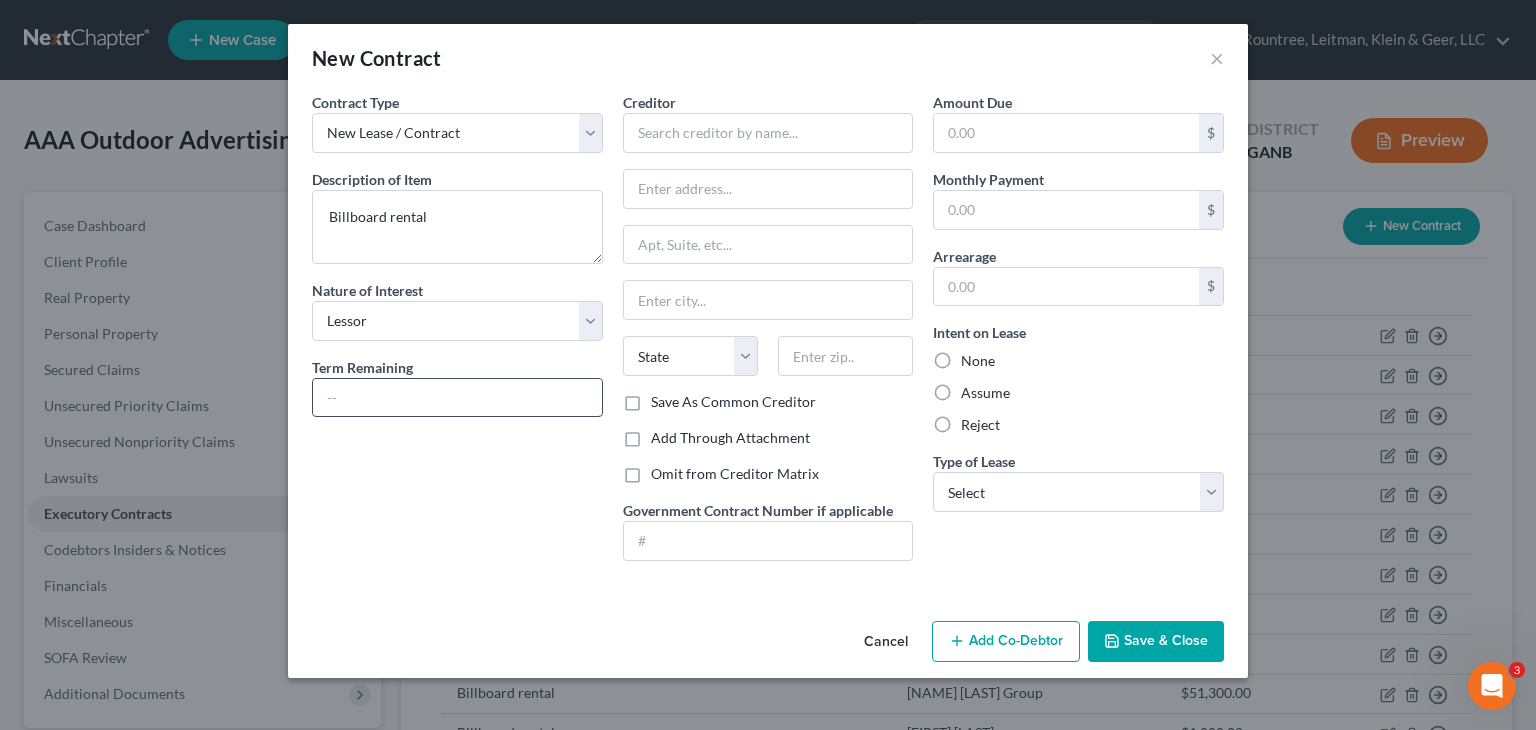 click at bounding box center [457, 398] 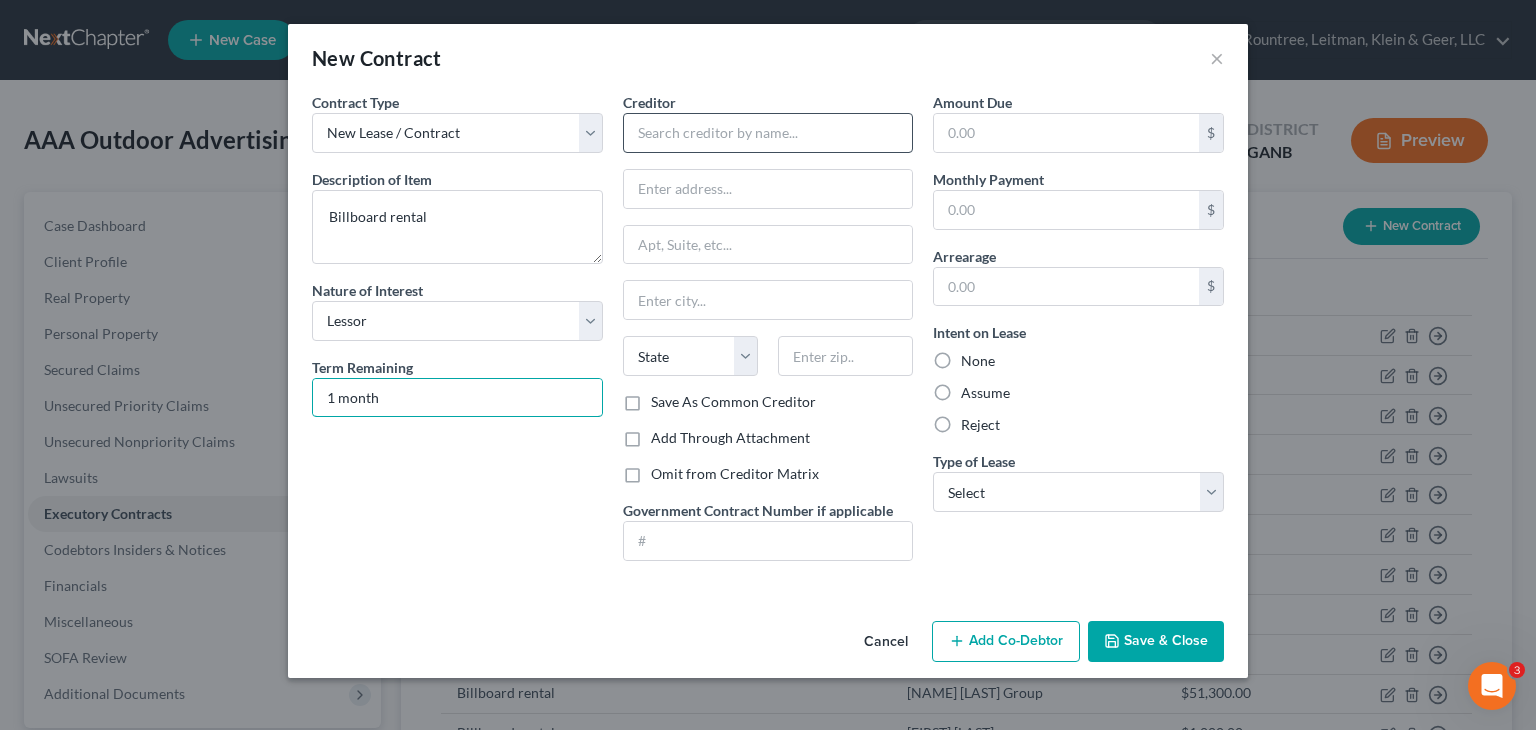 type on "1 month" 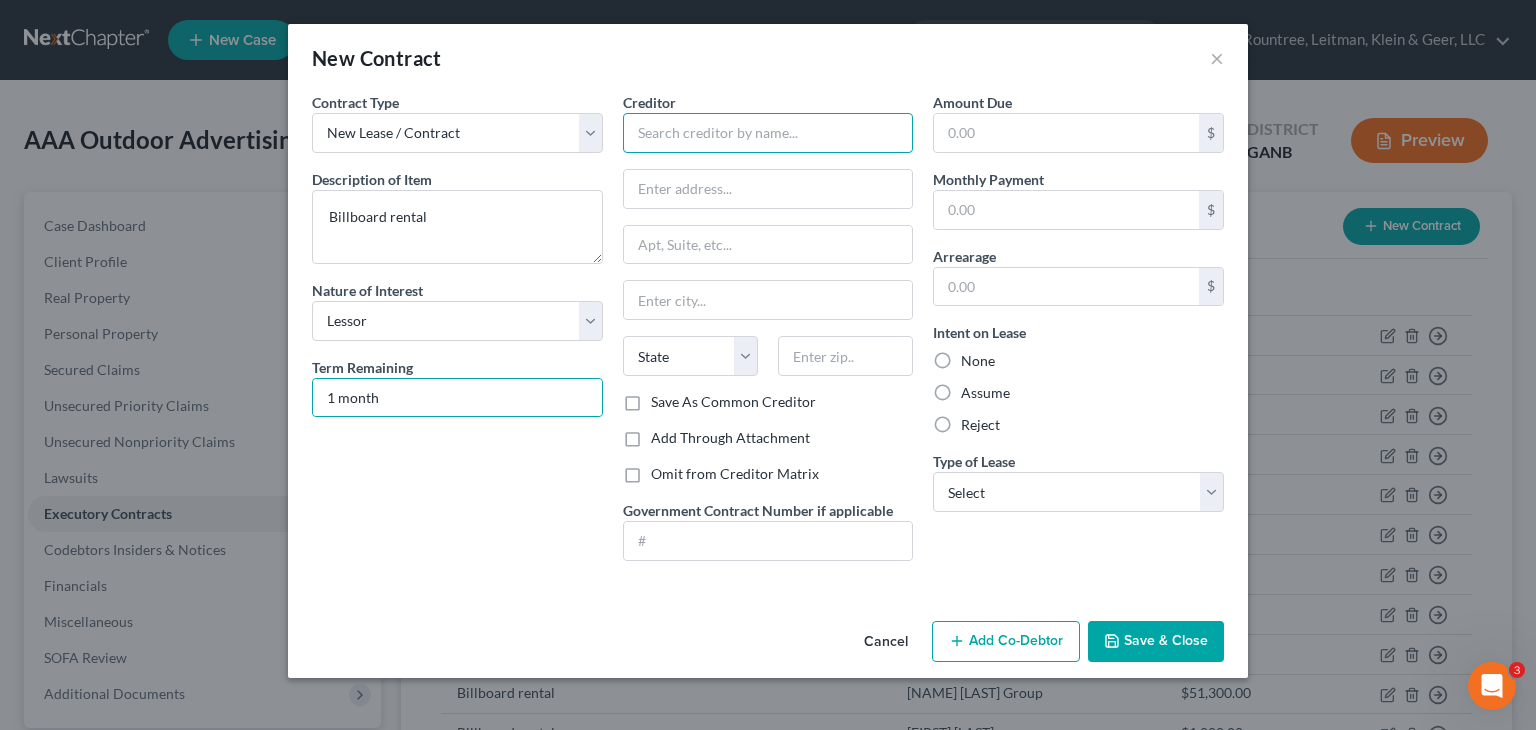 click at bounding box center (768, 133) 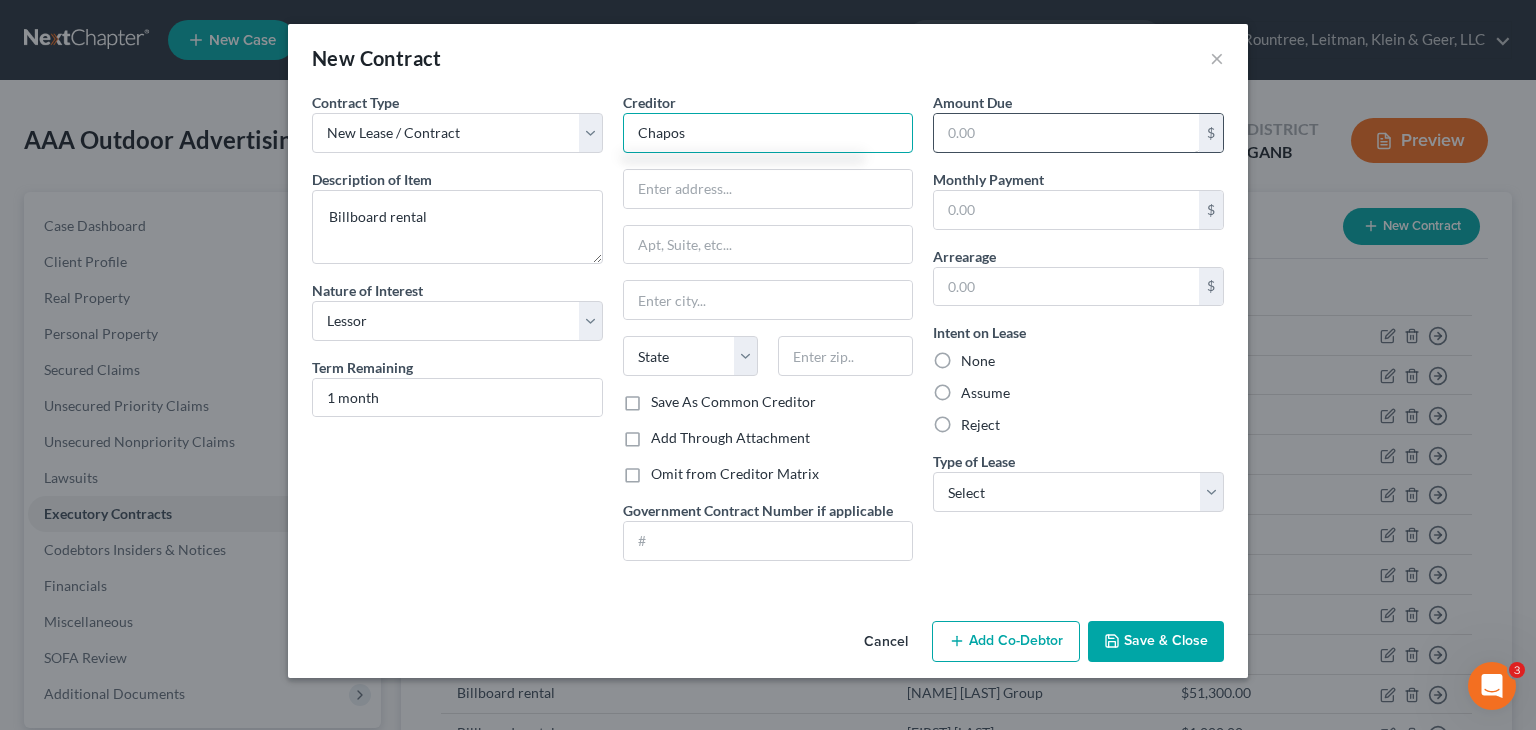 type on "Chapos" 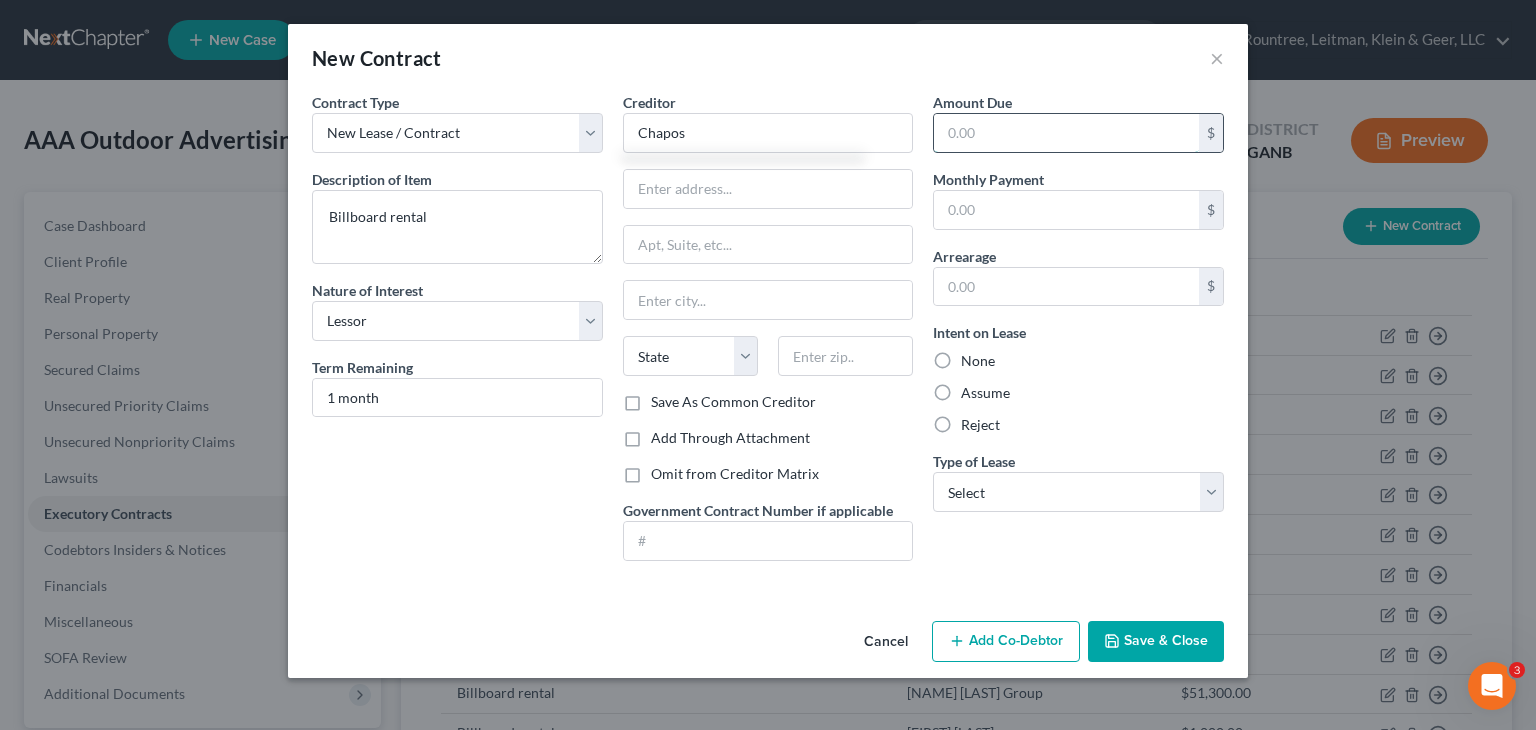 click at bounding box center [1066, 133] 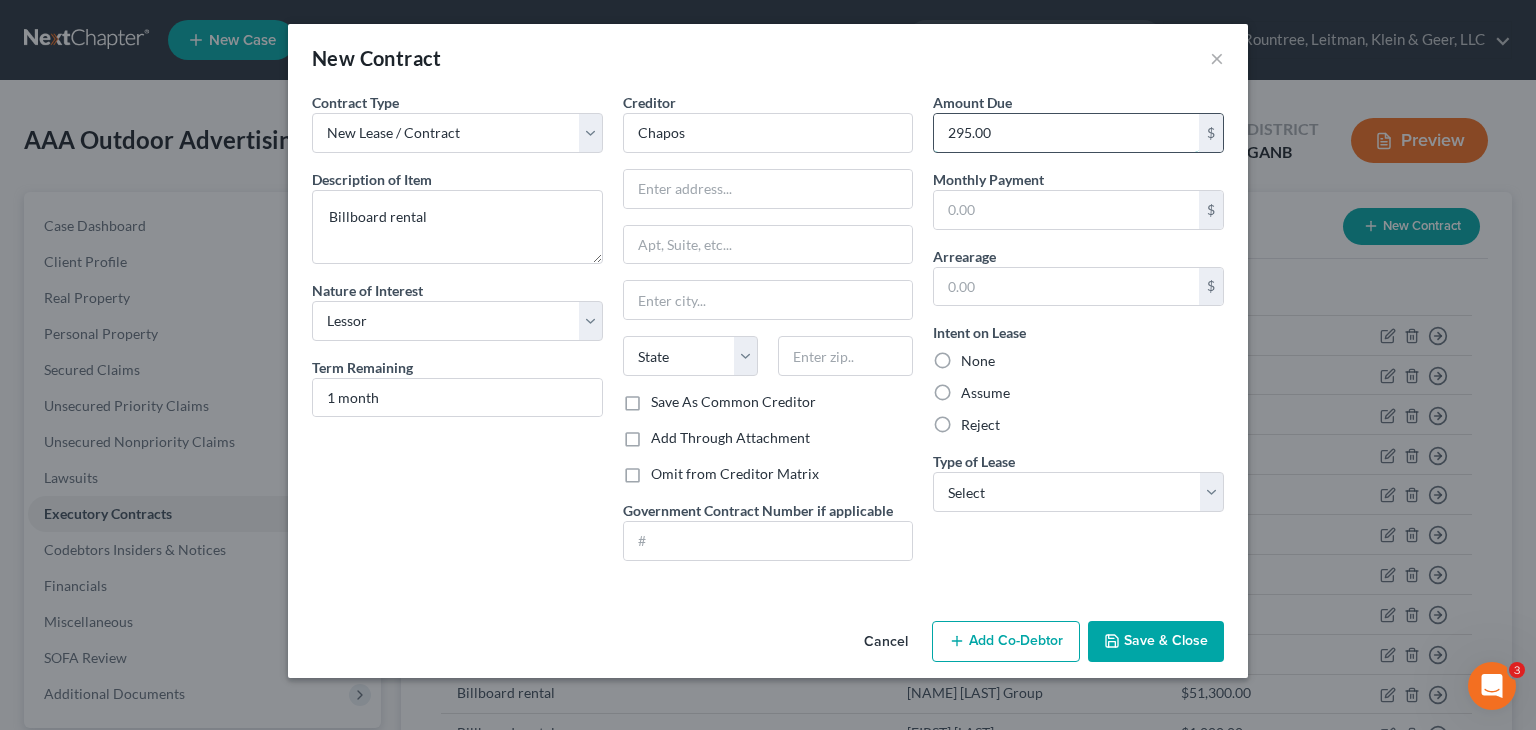 type on "295.00" 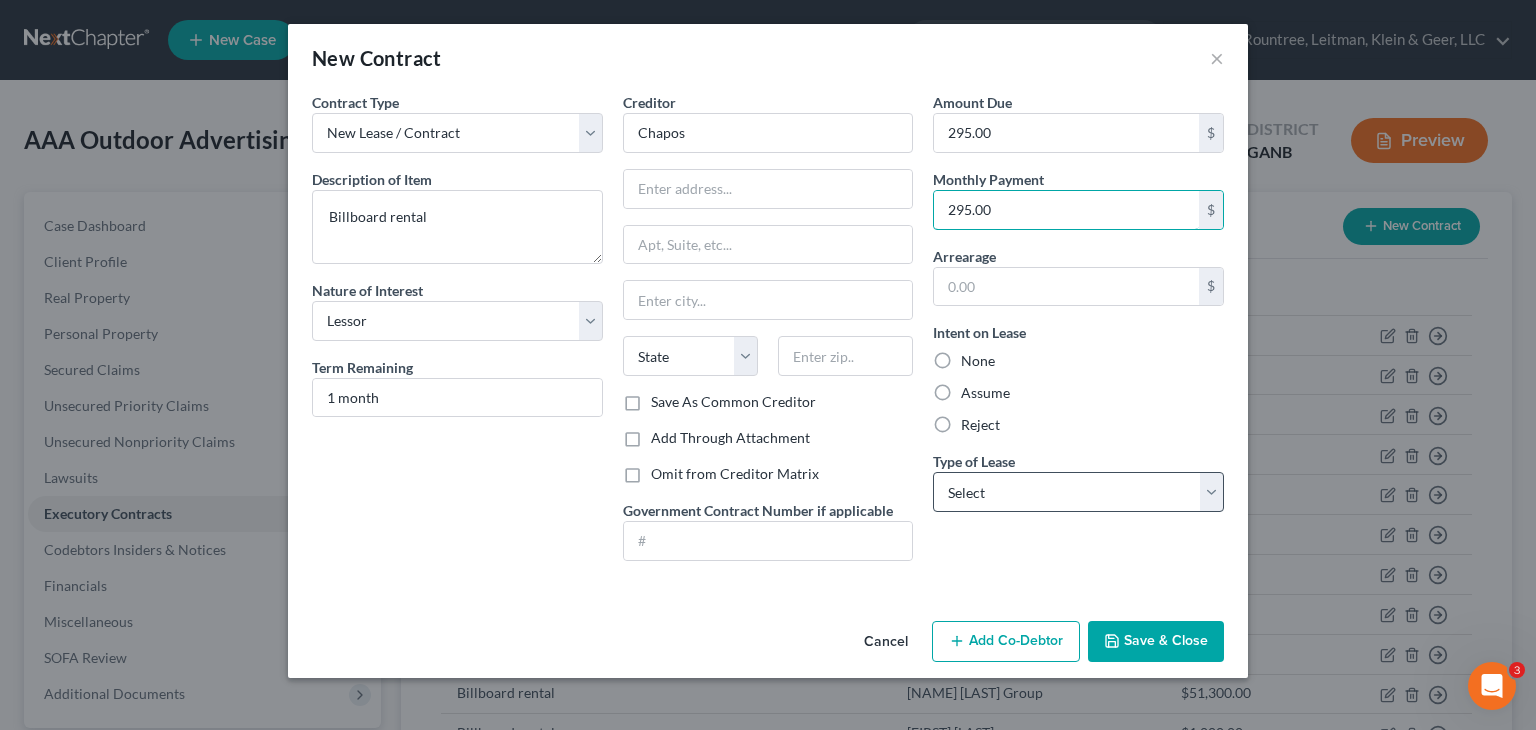 type on "295.00" 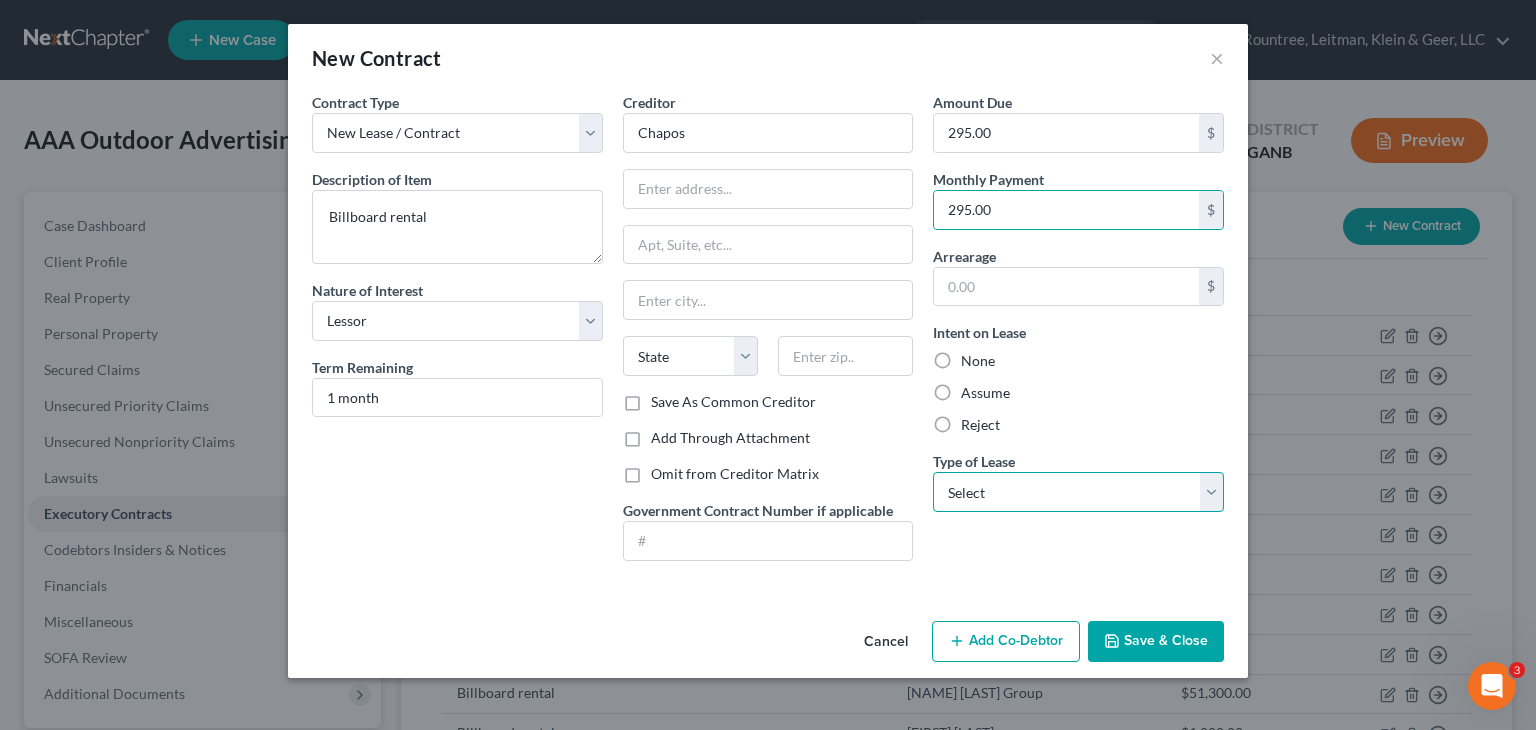 click on "Select Real Estate Car Other" at bounding box center (1078, 492) 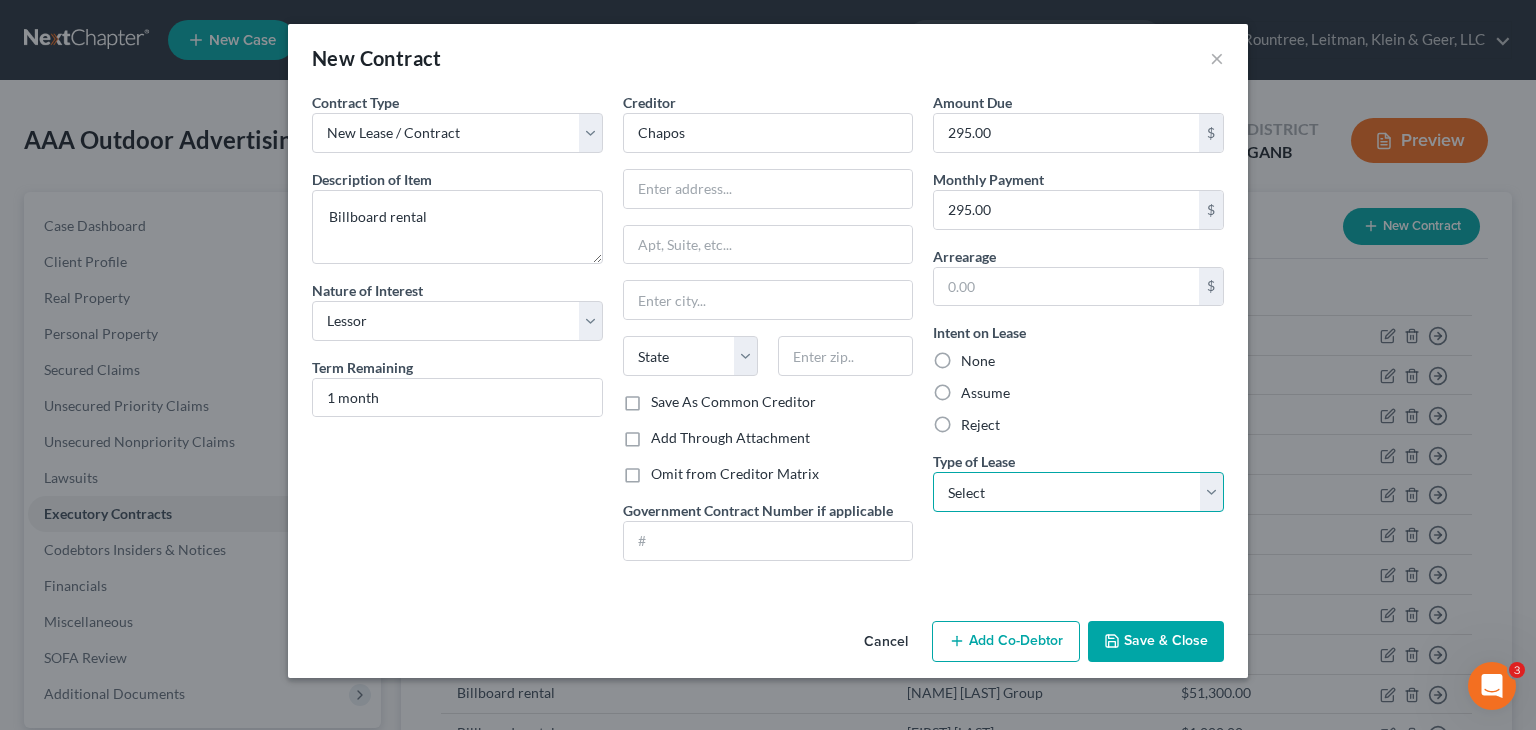 select on "2" 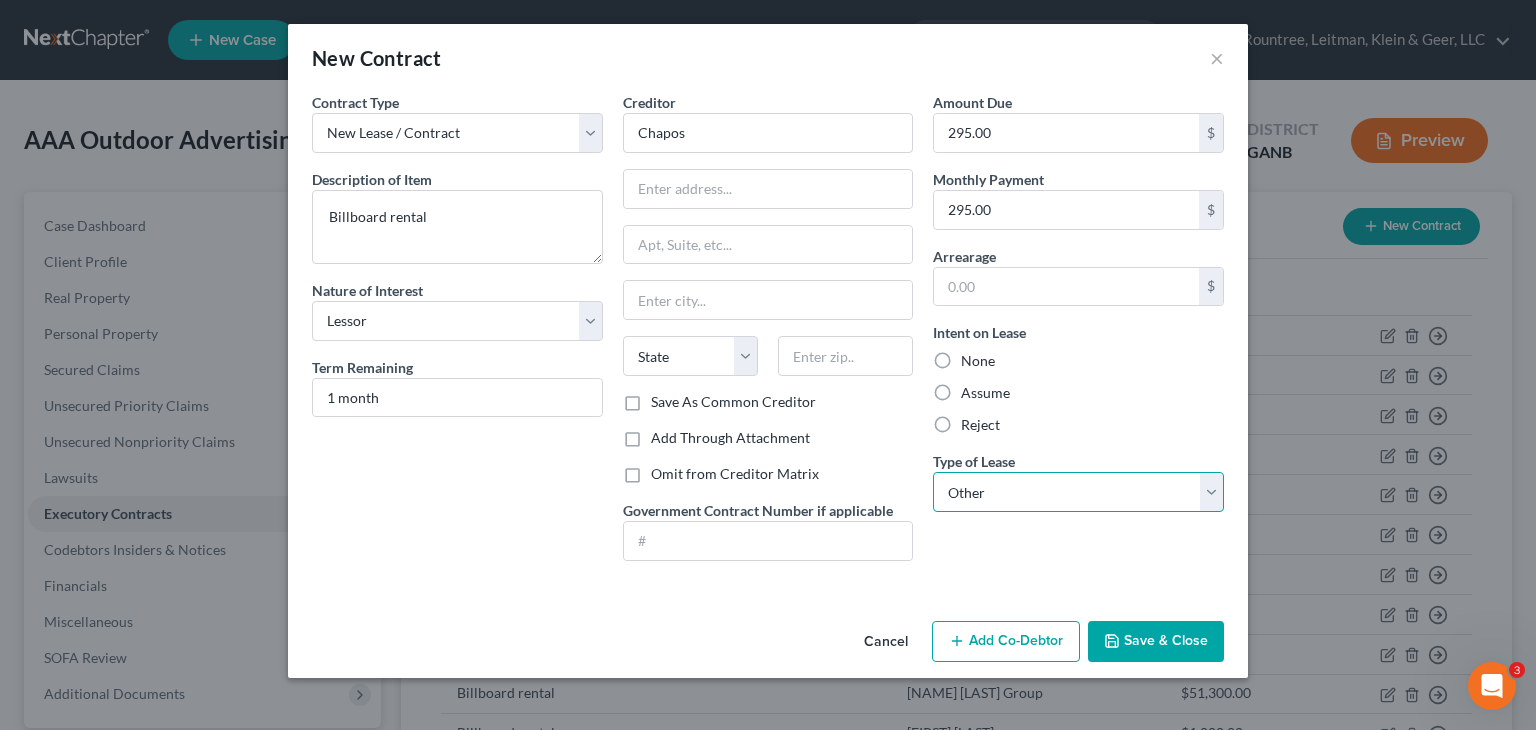 click on "Select Real Estate Car Other" at bounding box center [1078, 492] 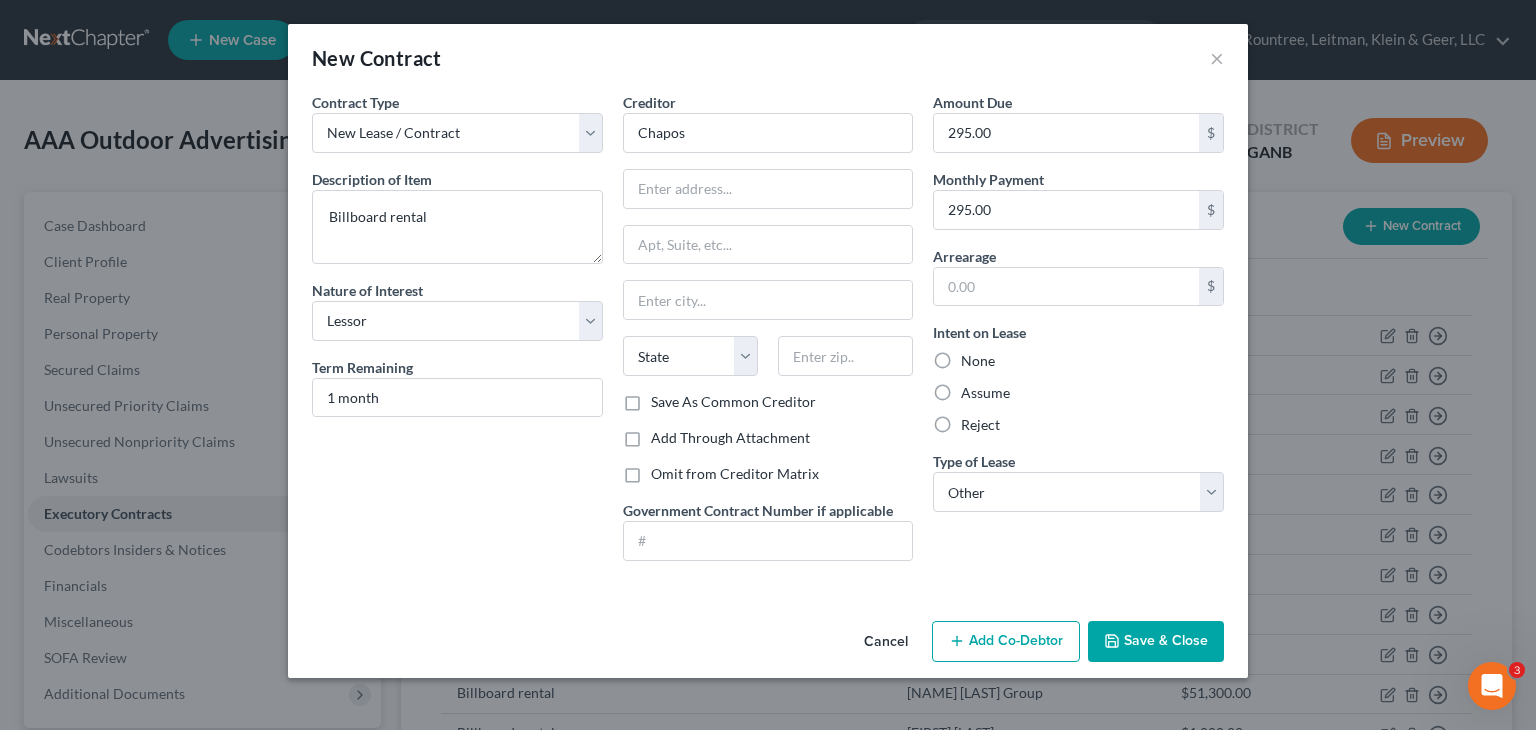 click on "Save & Close" at bounding box center (1156, 642) 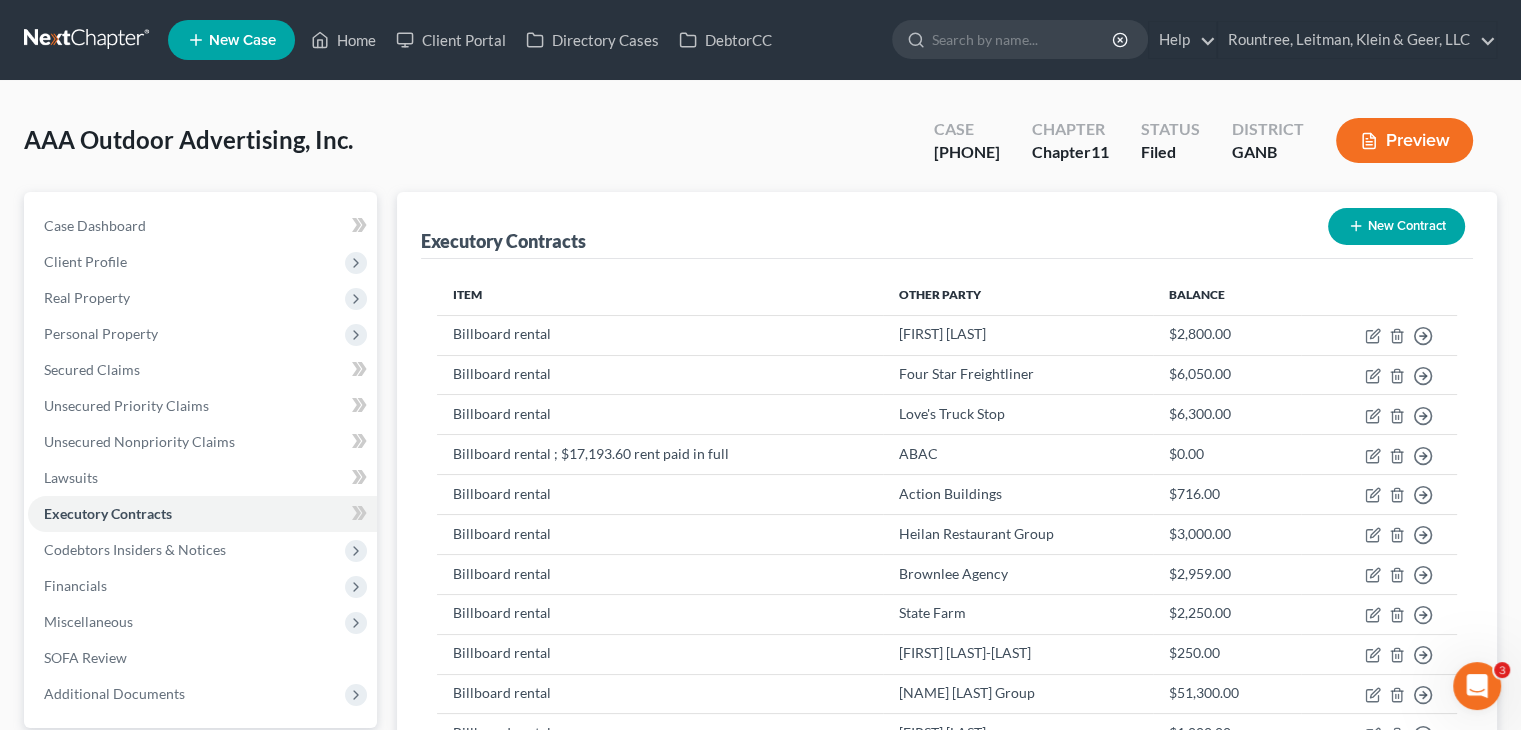 click on "New Contract" at bounding box center (1396, 226) 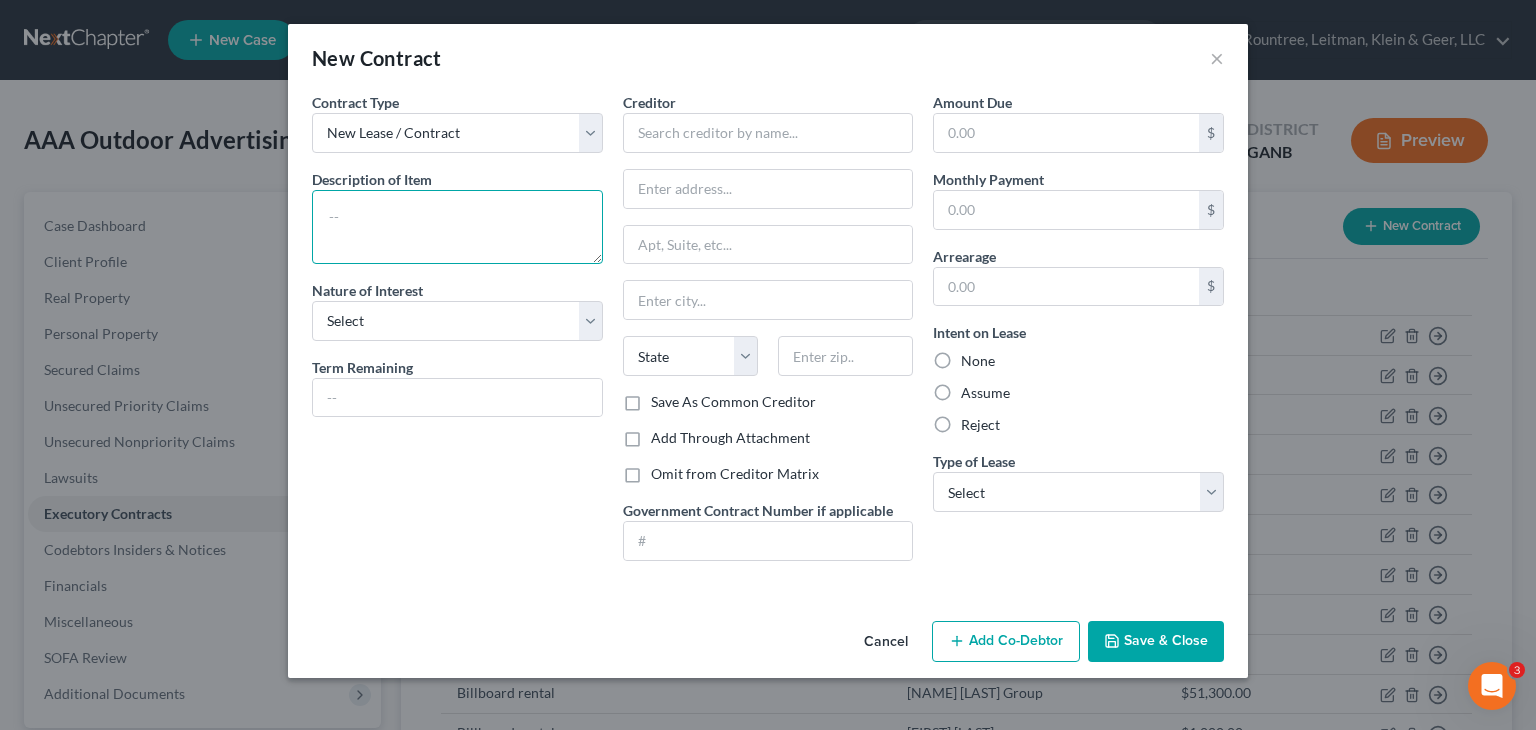 click at bounding box center [457, 227] 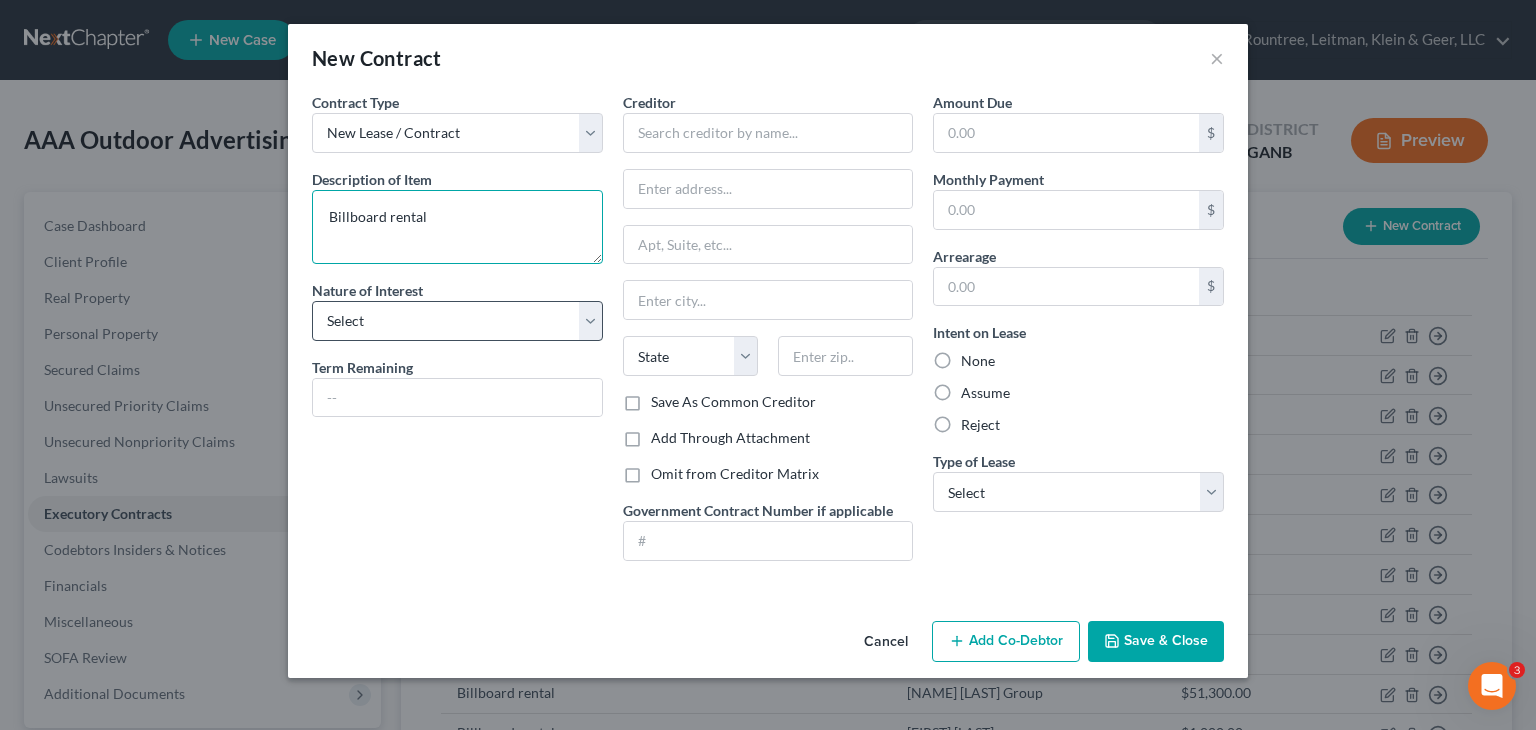 type on "Billboard rental" 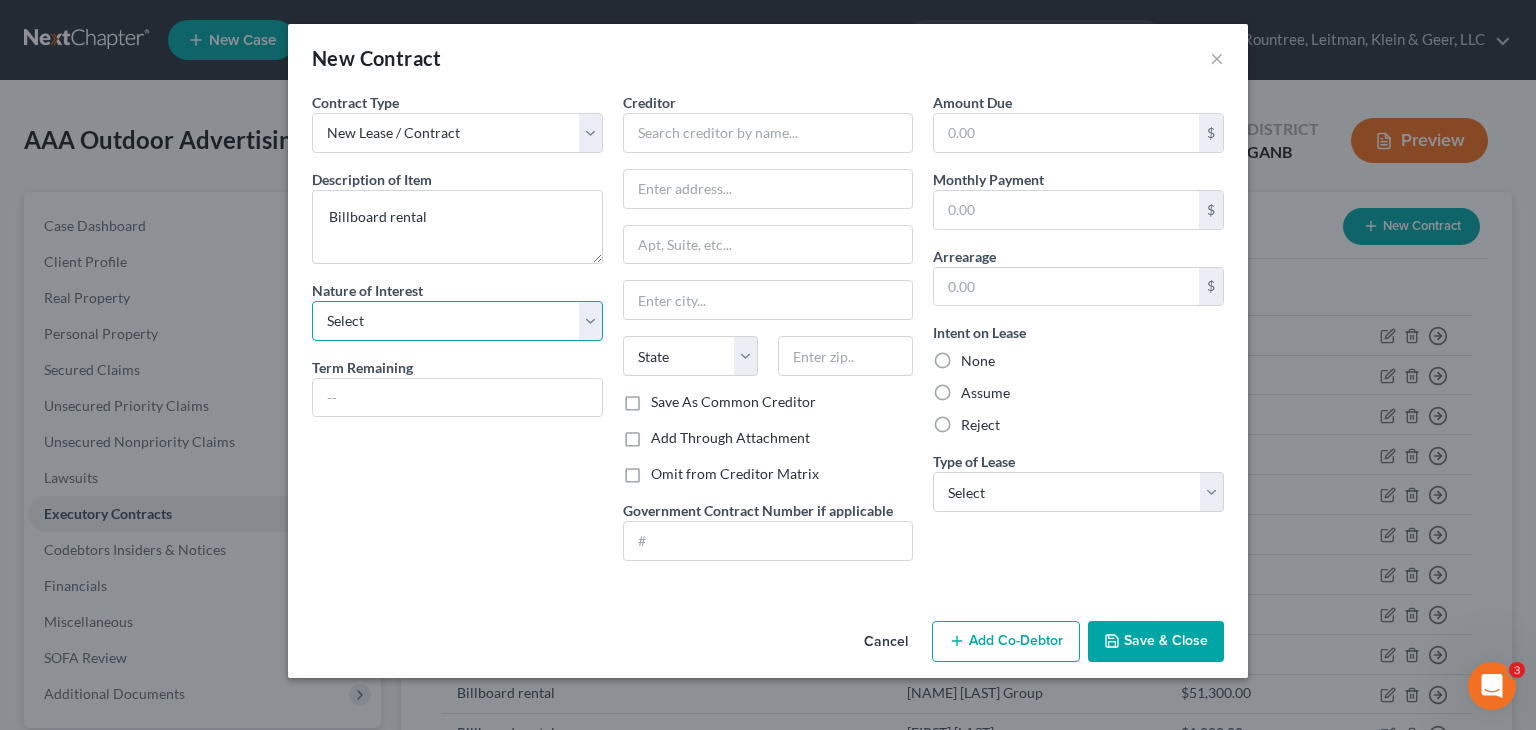 click on "Select Purchaser Agent Lessor Lessee" at bounding box center [457, 321] 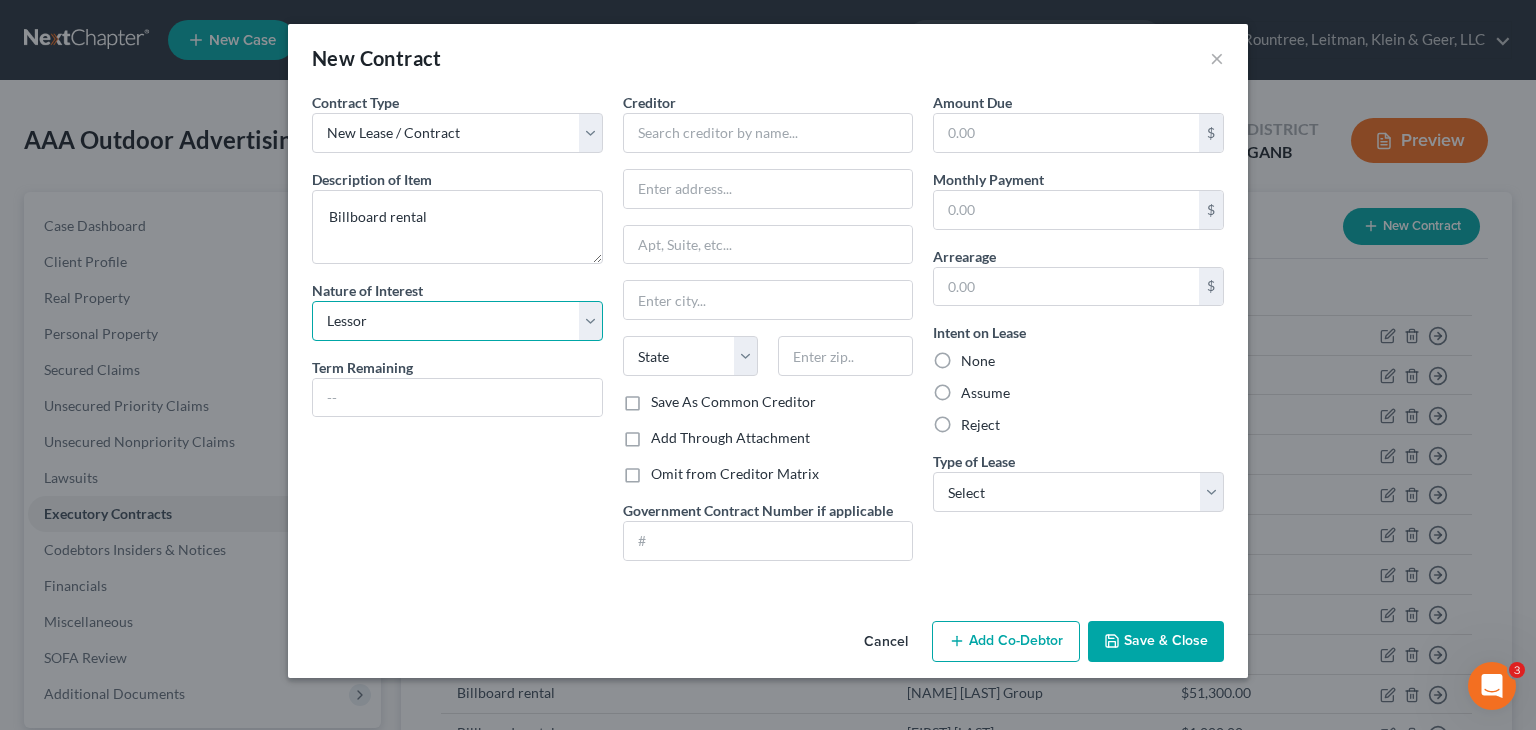 click on "Select Purchaser Agent Lessor Lessee" at bounding box center (457, 321) 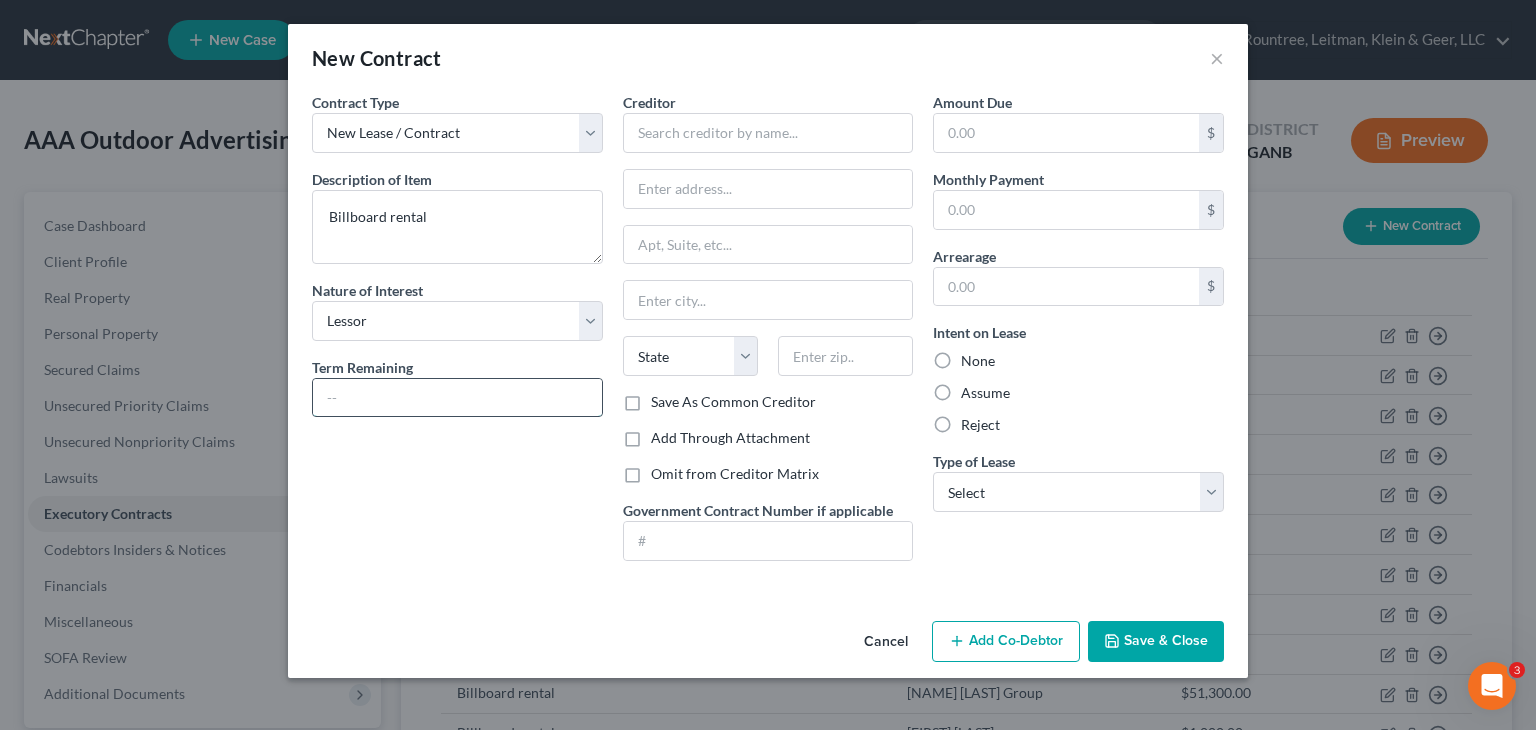 click at bounding box center (457, 398) 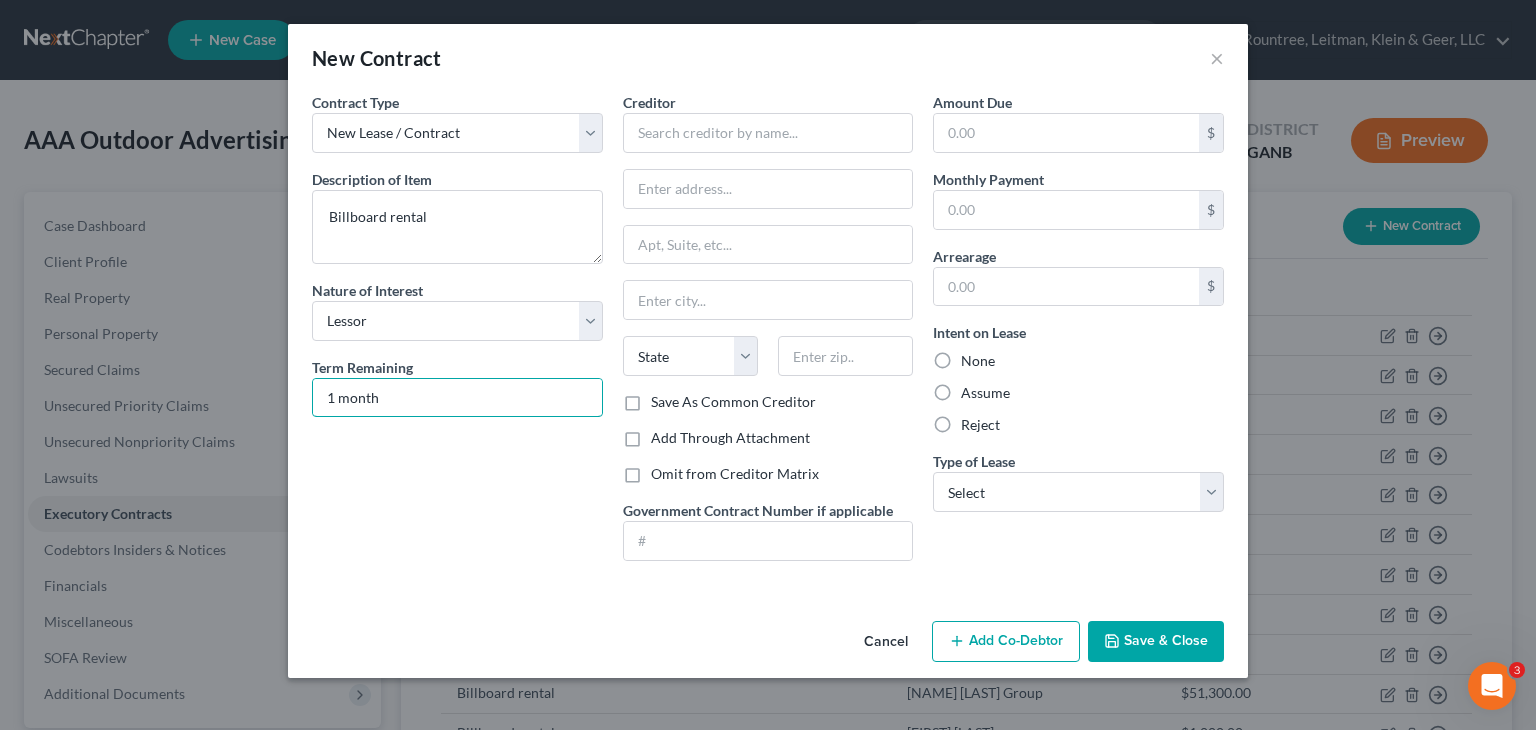type on "1 month" 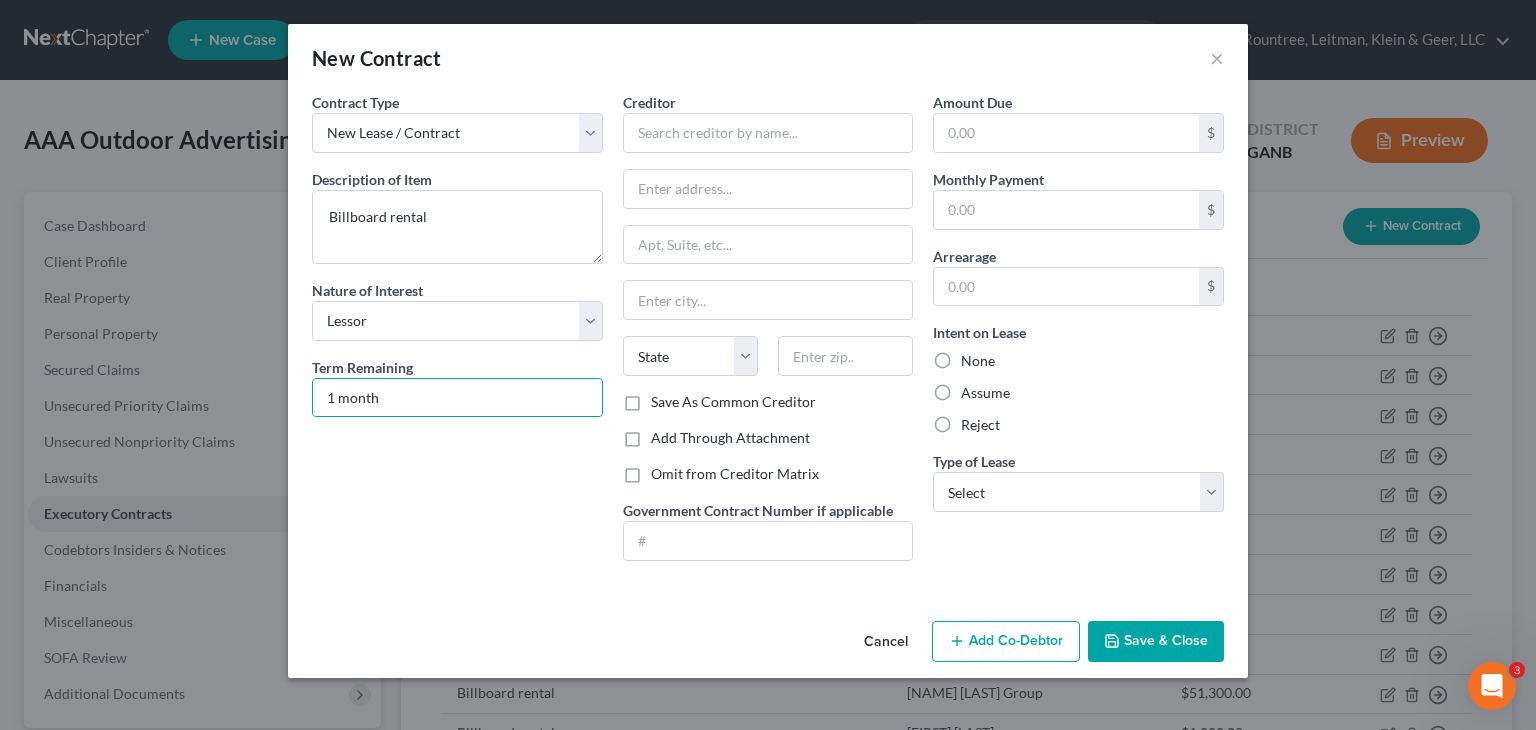 click on "Creditor *" at bounding box center (768, 122) 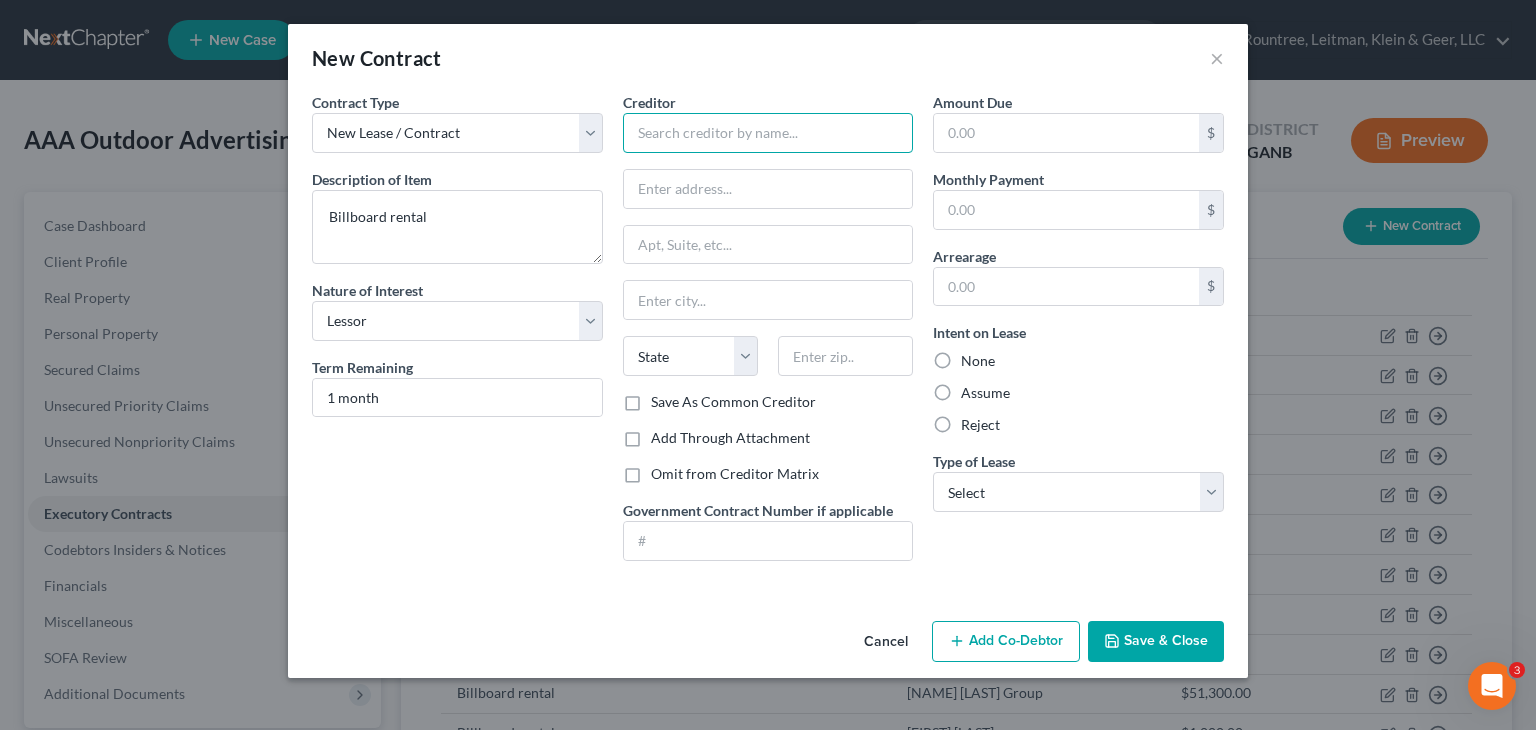 click at bounding box center [768, 133] 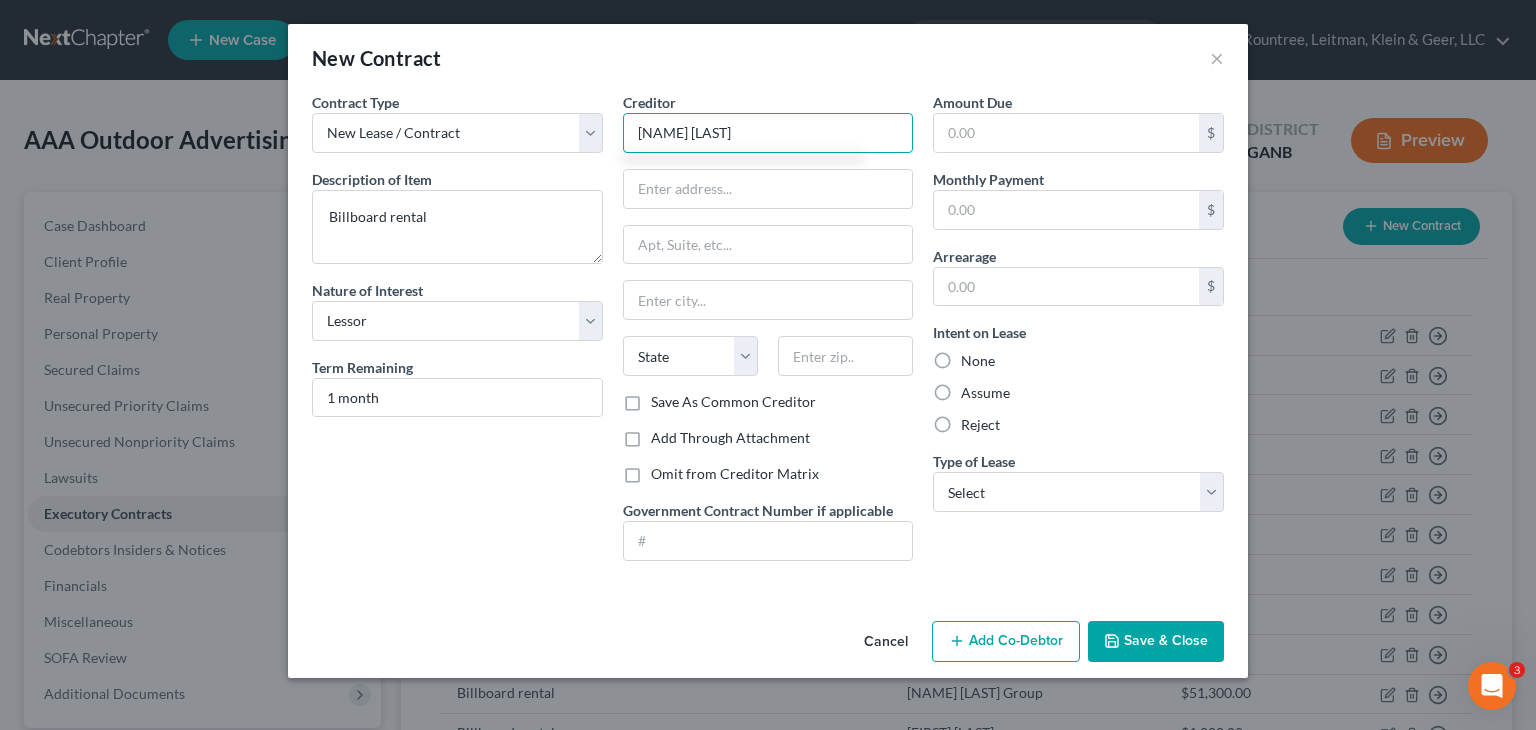 type on "[NAME] [LAST]" 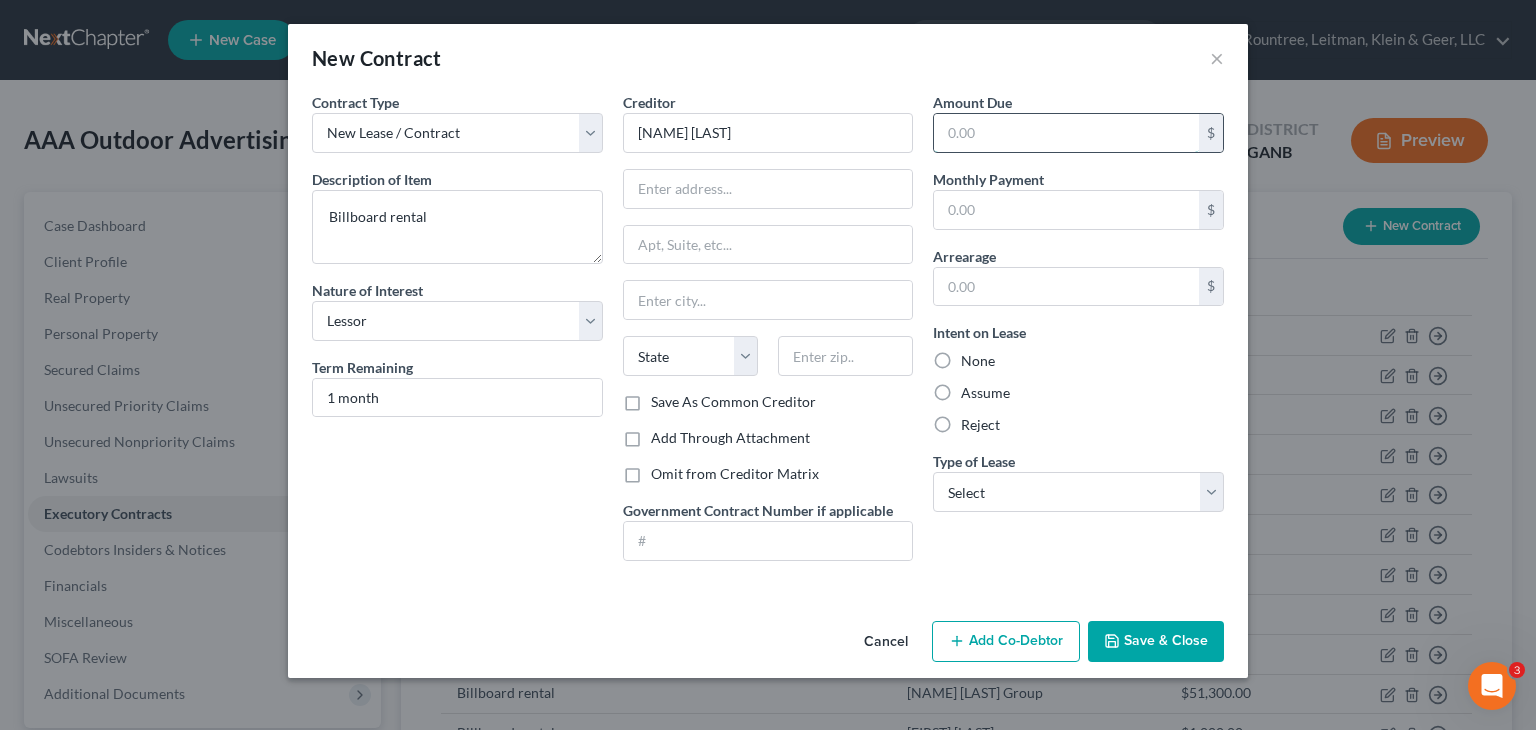 click at bounding box center (1066, 133) 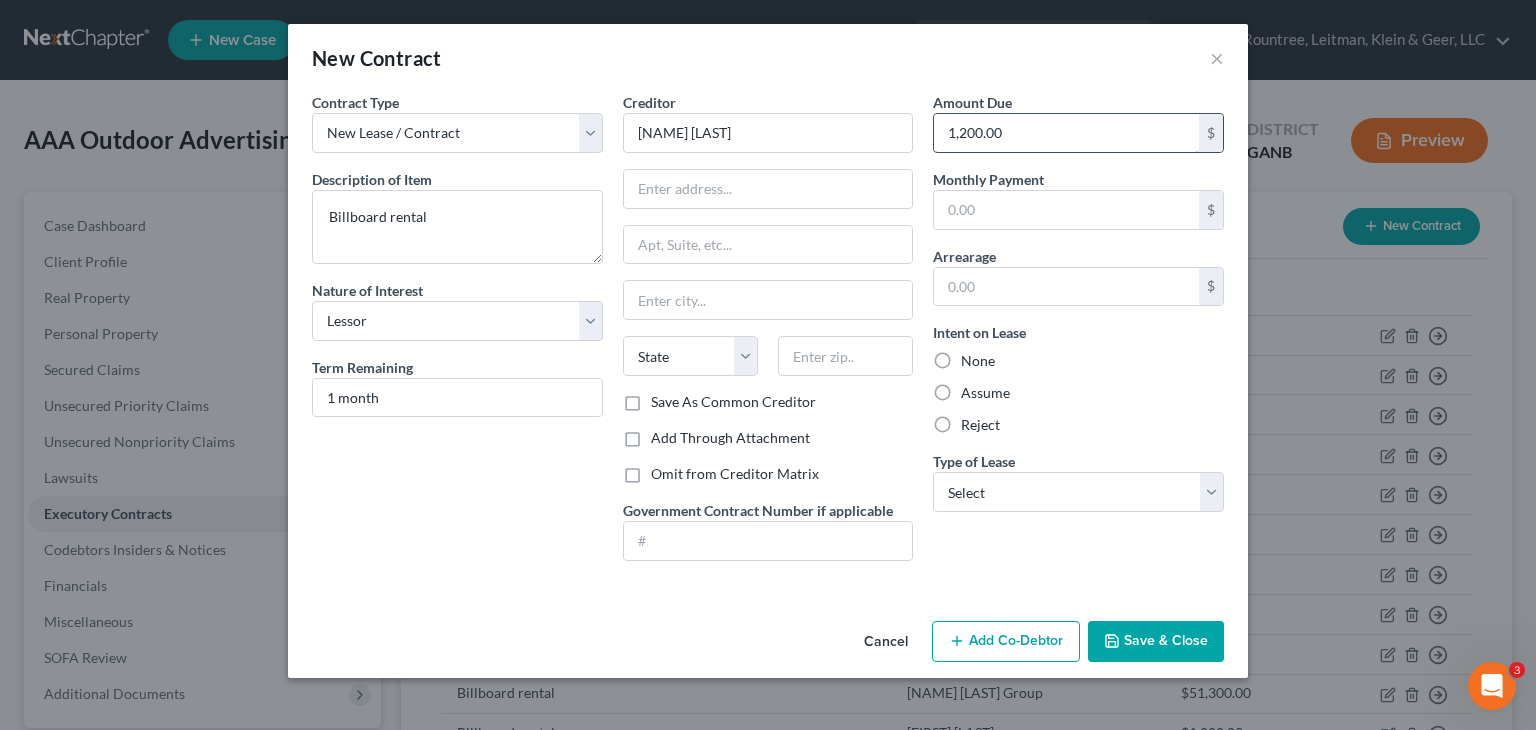 type on "1,200.00" 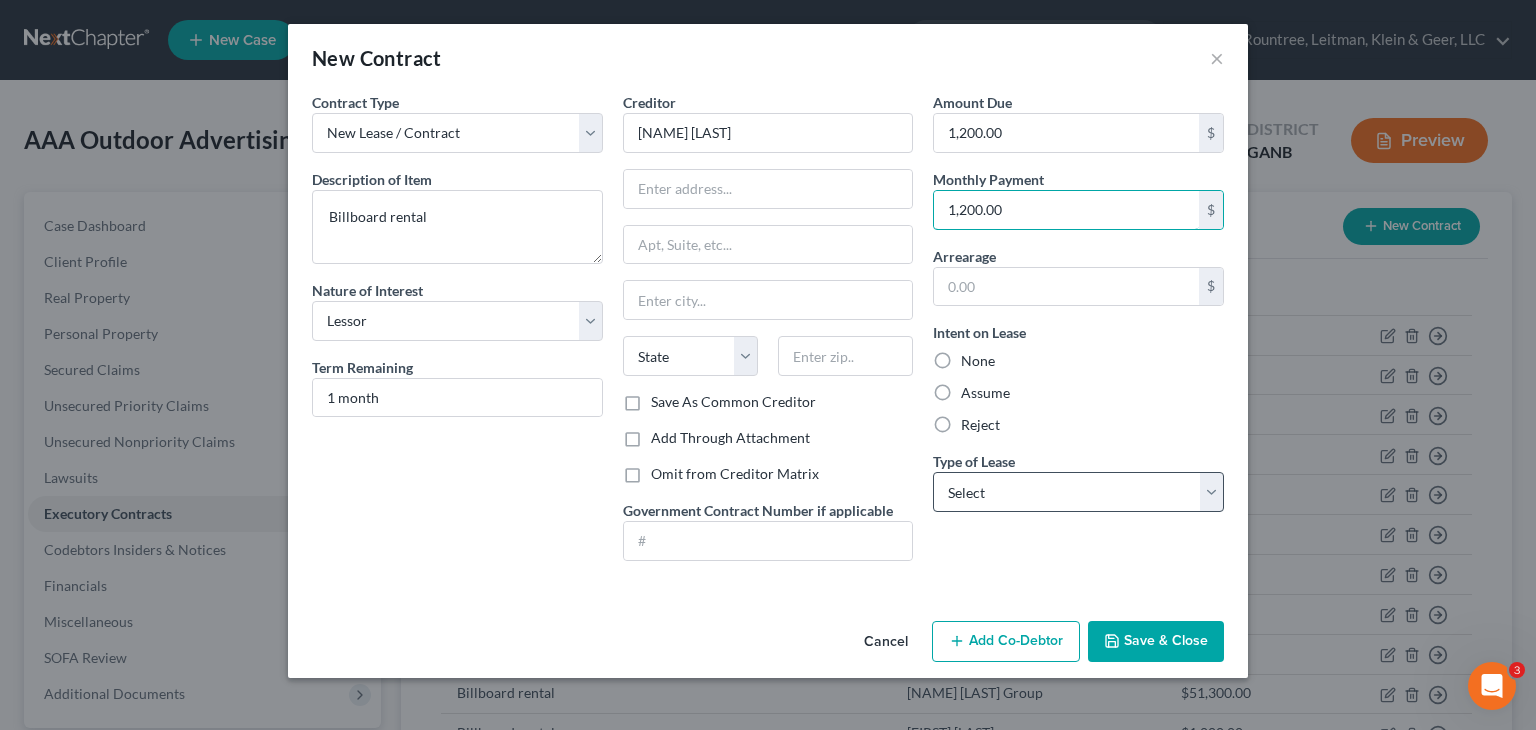 type on "1,200.00" 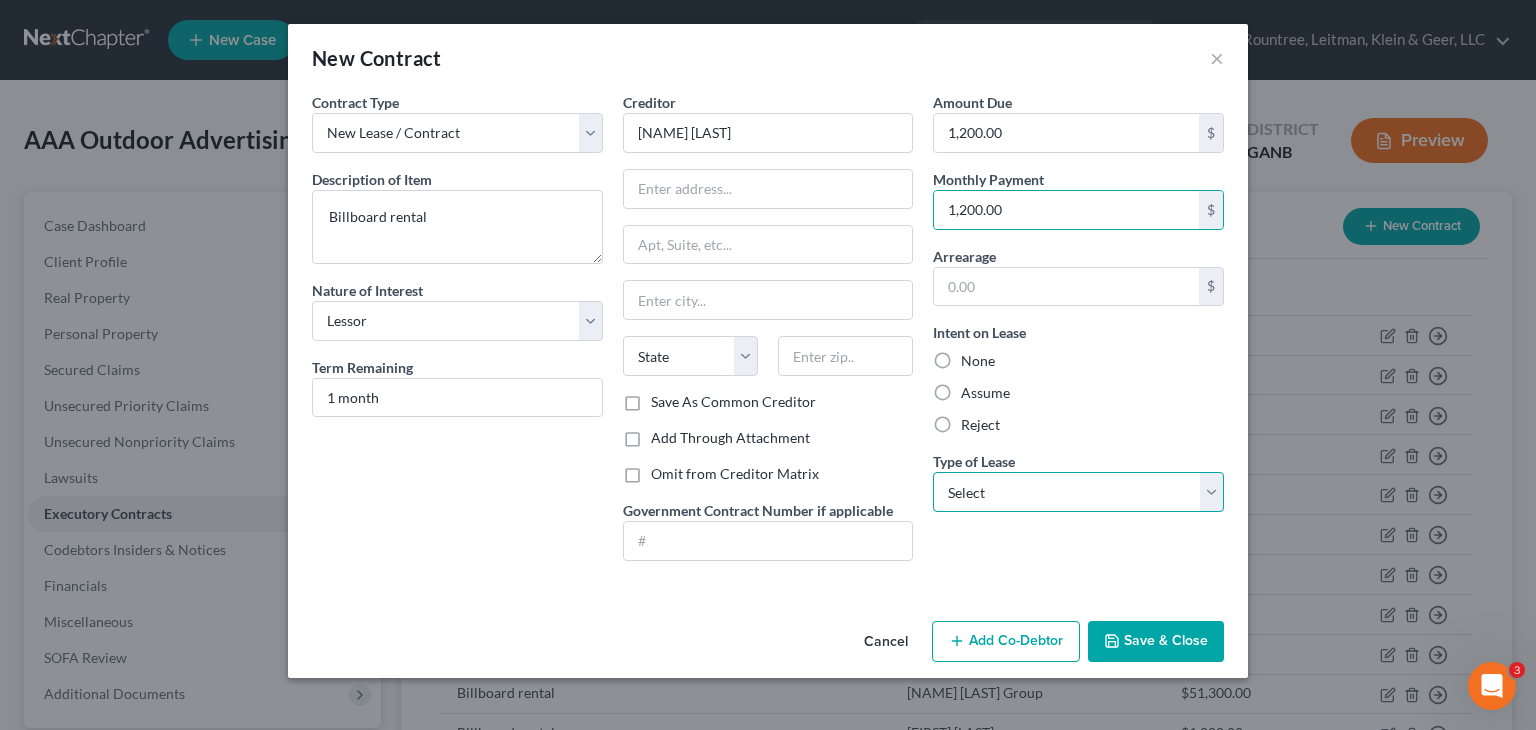 click on "Select Real Estate Car Other" at bounding box center (1078, 492) 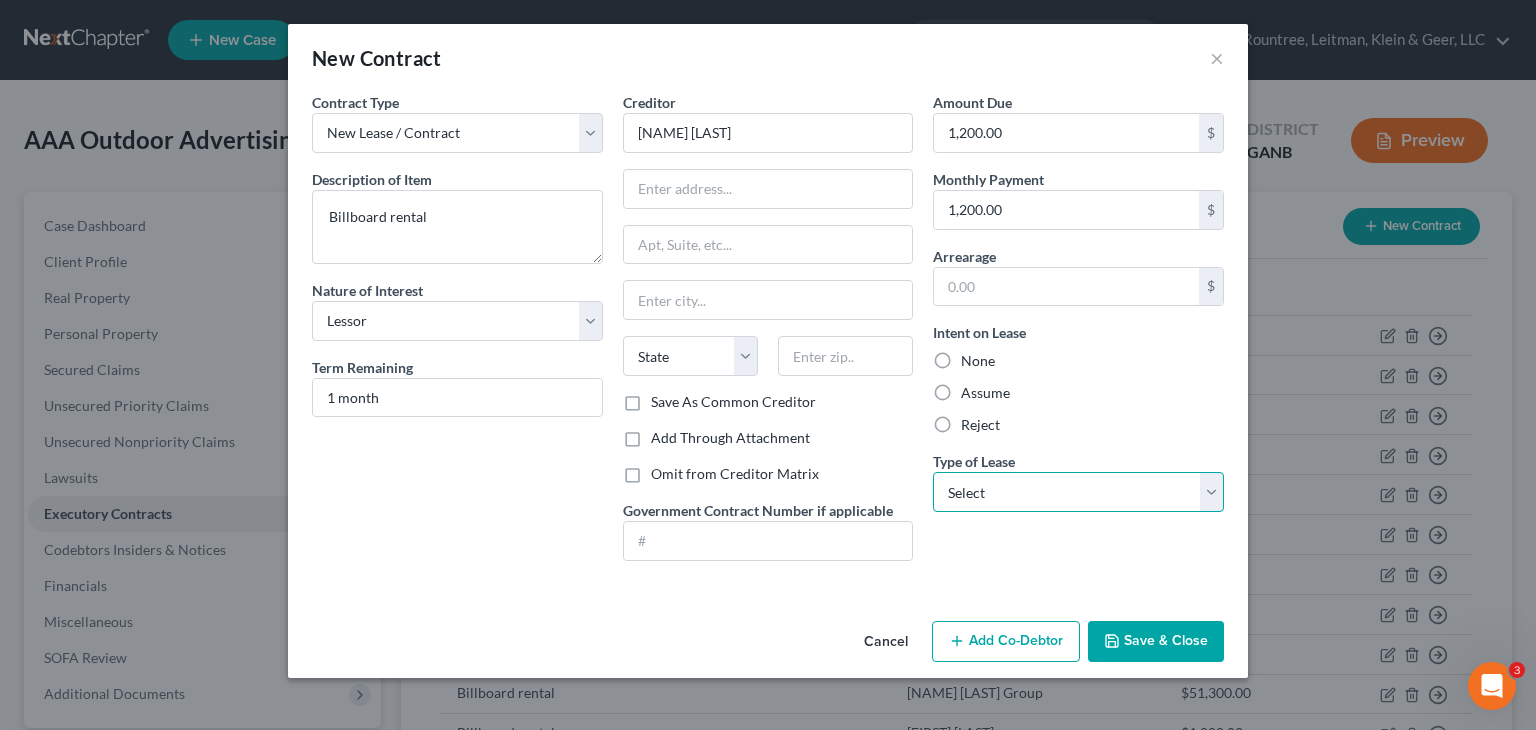 select on "2" 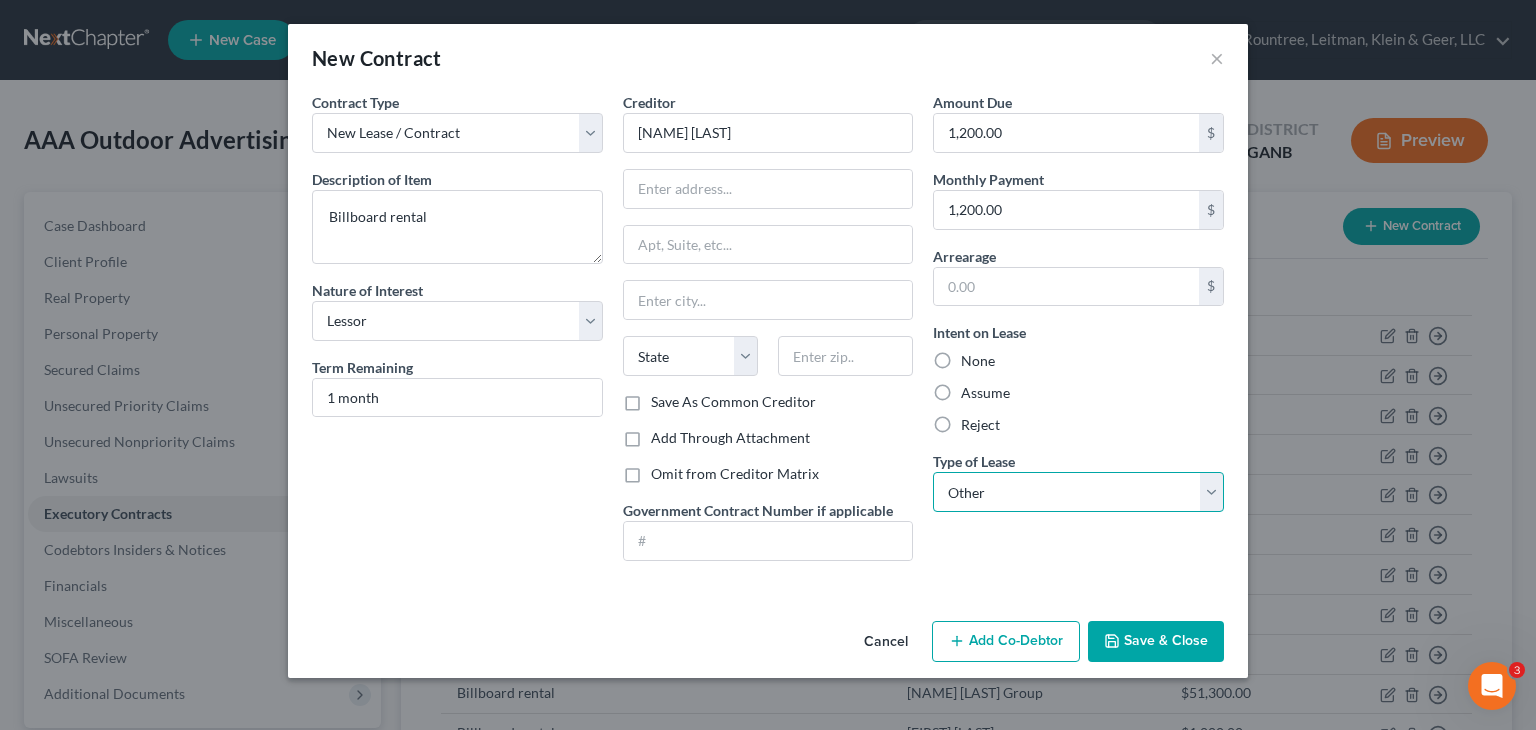 click on "Select Real Estate Car Other" at bounding box center [1078, 492] 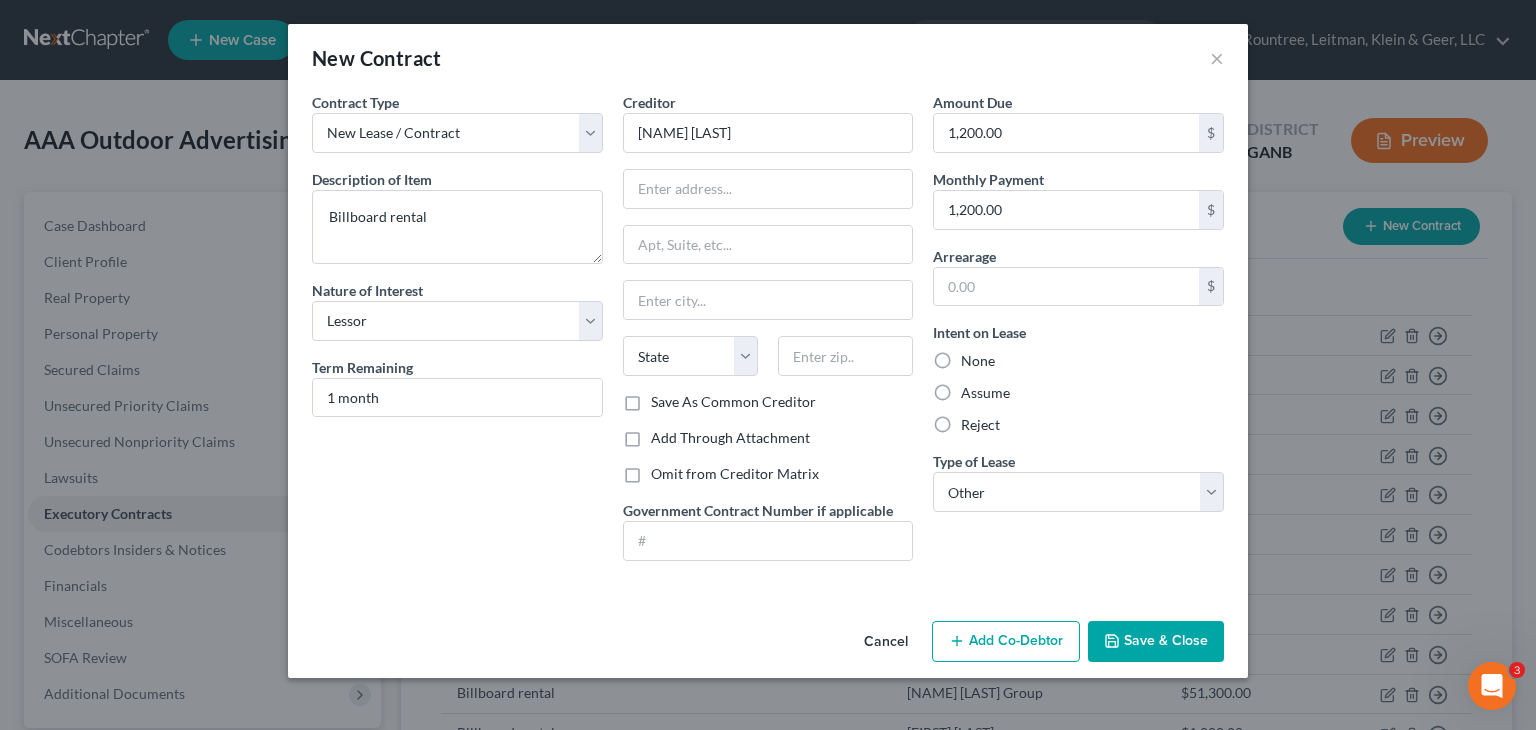 click on "Save & Close" at bounding box center [1156, 642] 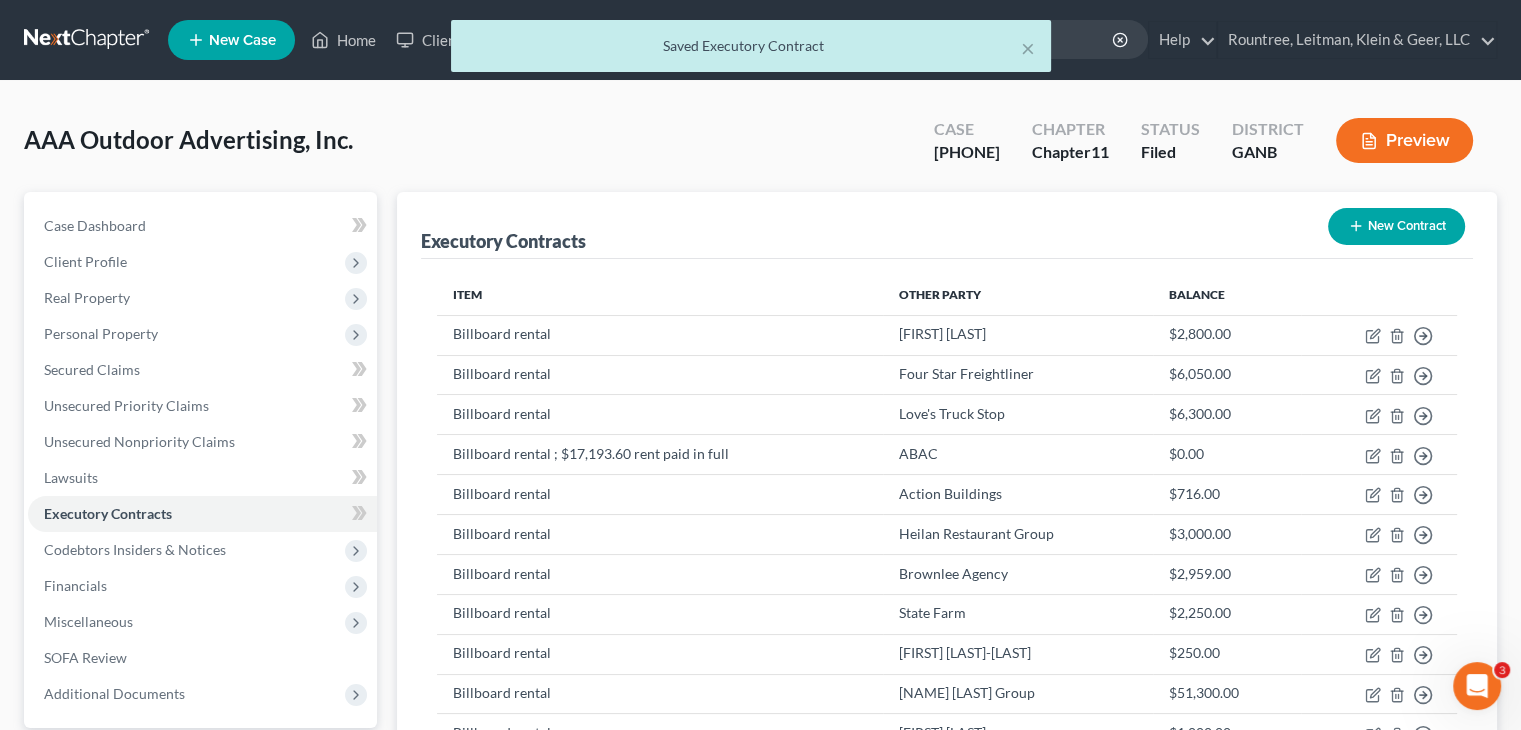 click on "New Contract" at bounding box center [1396, 226] 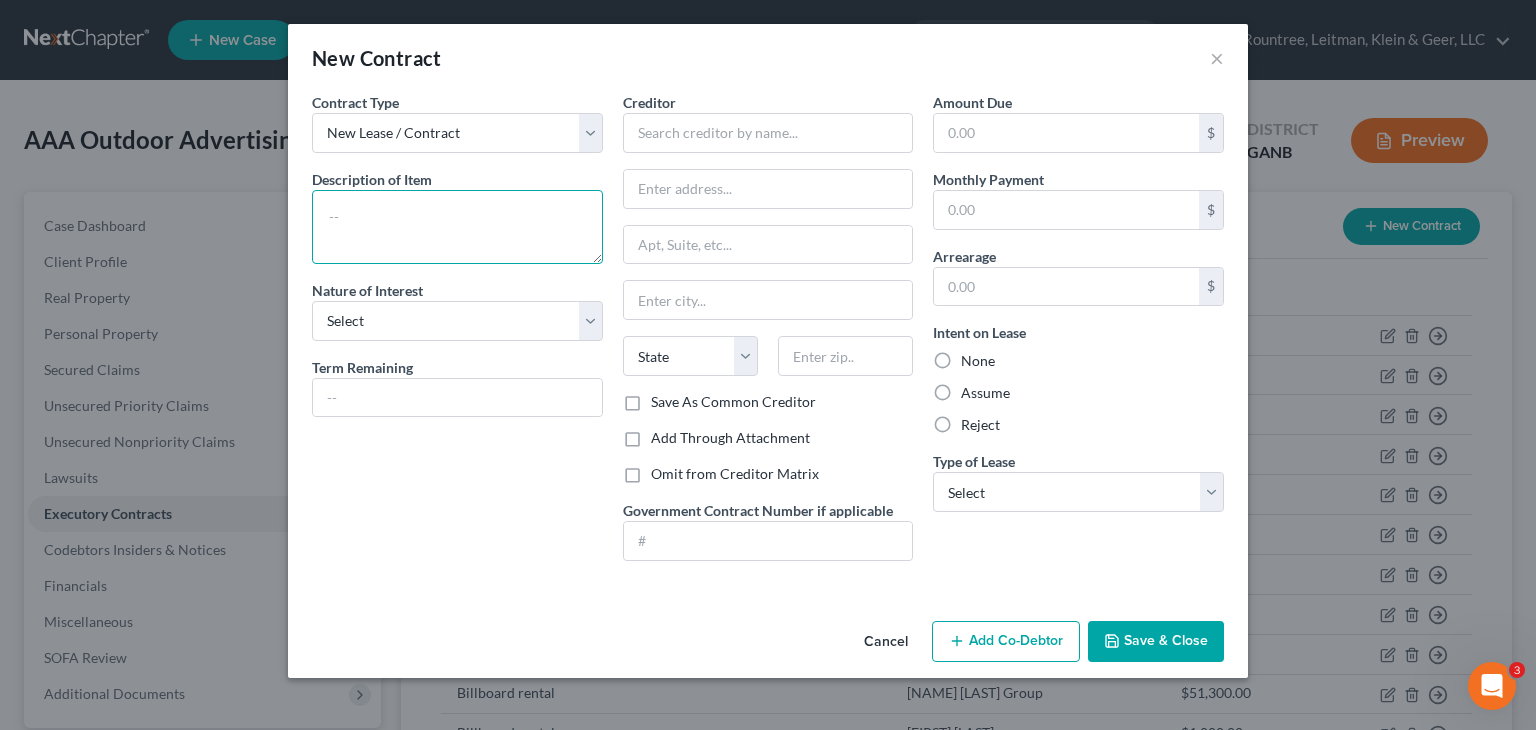 click at bounding box center (457, 227) 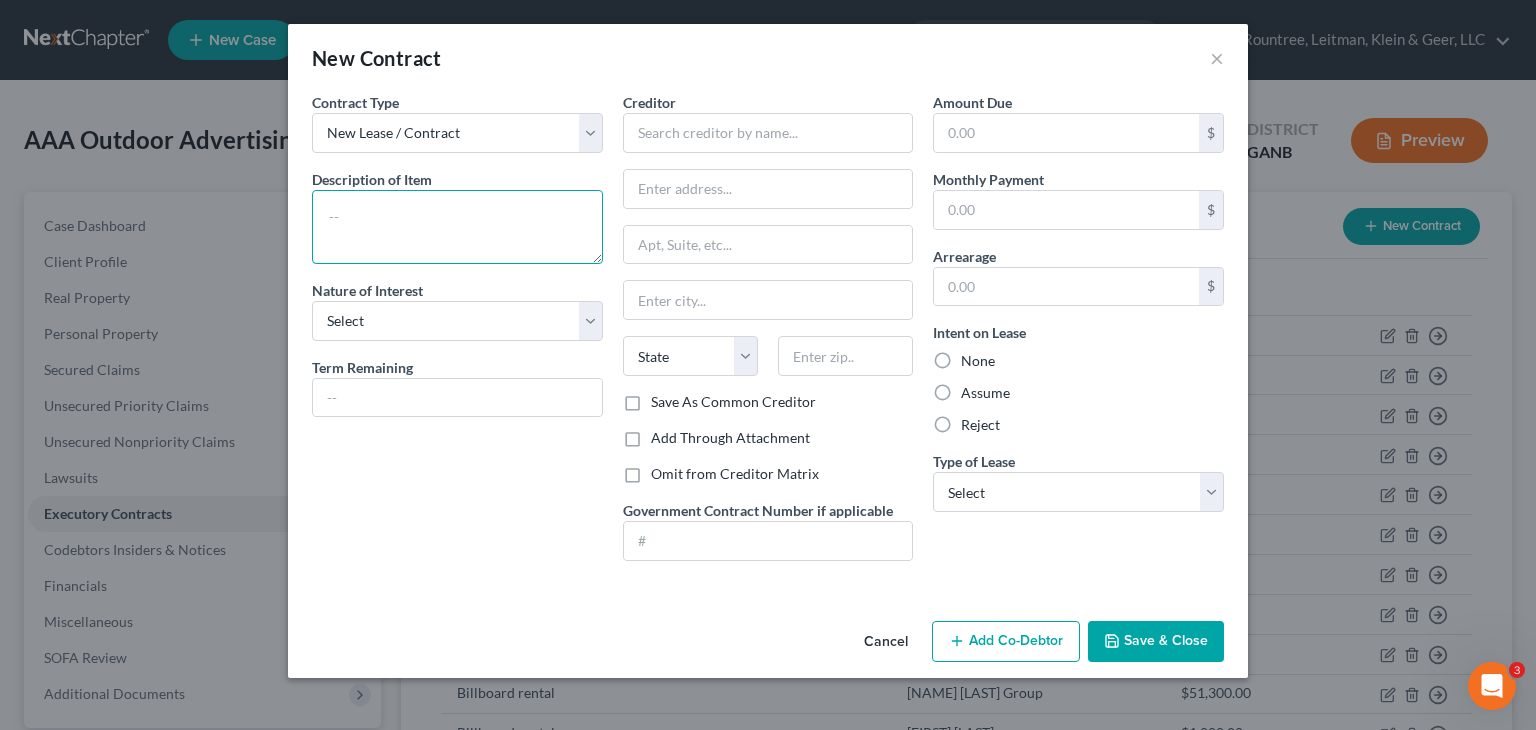 paste on "Billboard rental" 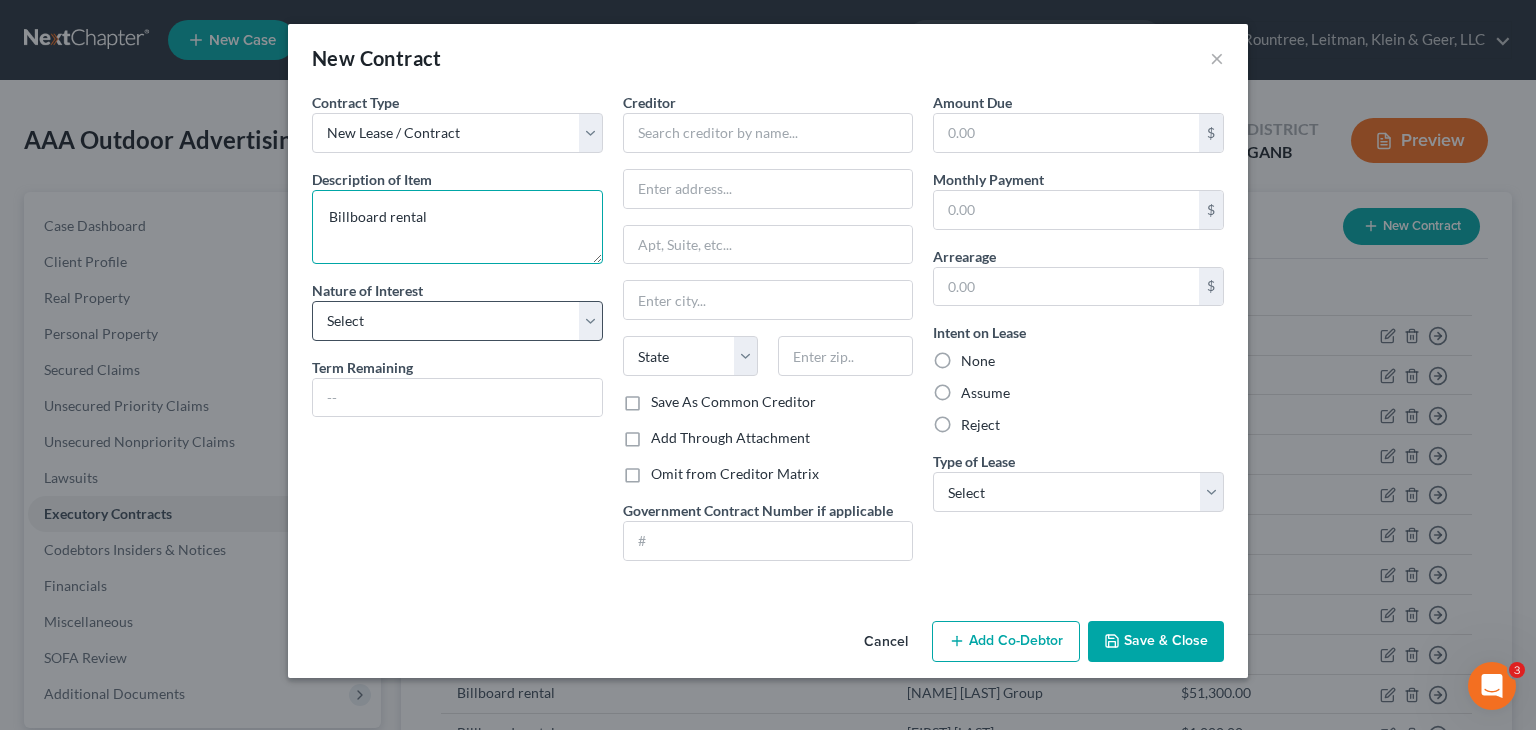 type on "Billboard rental" 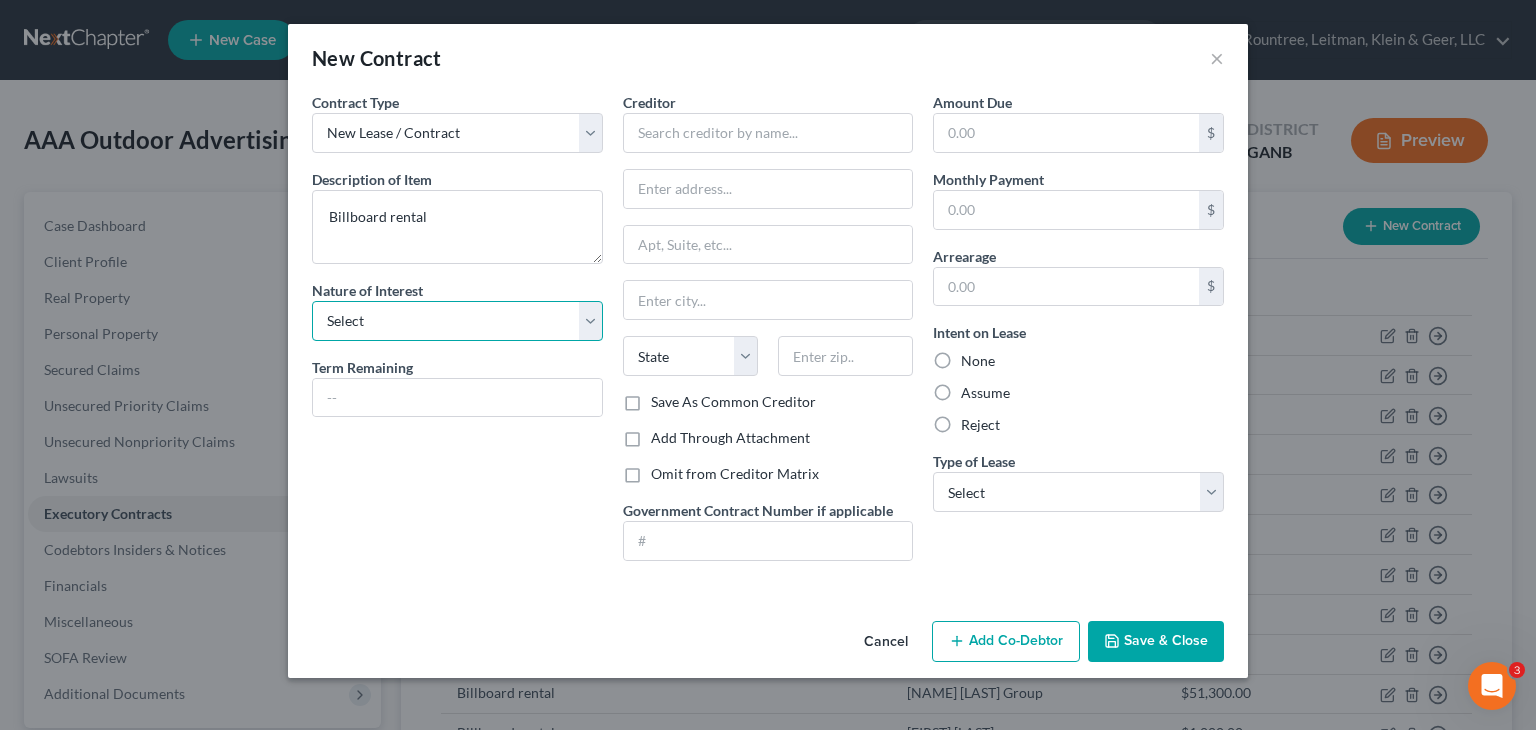 click on "Select Purchaser Agent Lessor Lessee" at bounding box center (457, 321) 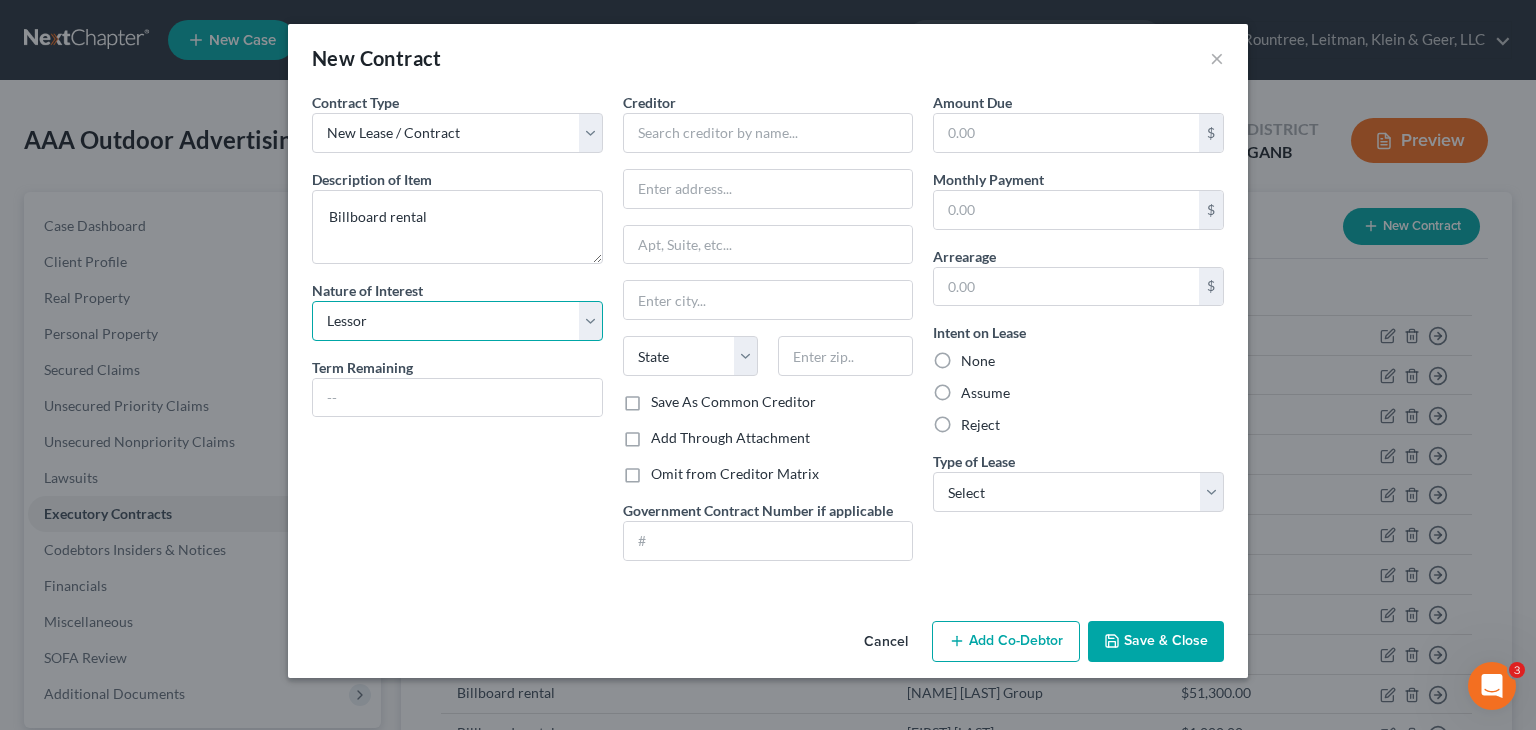 click on "Select Purchaser Agent Lessor Lessee" at bounding box center [457, 321] 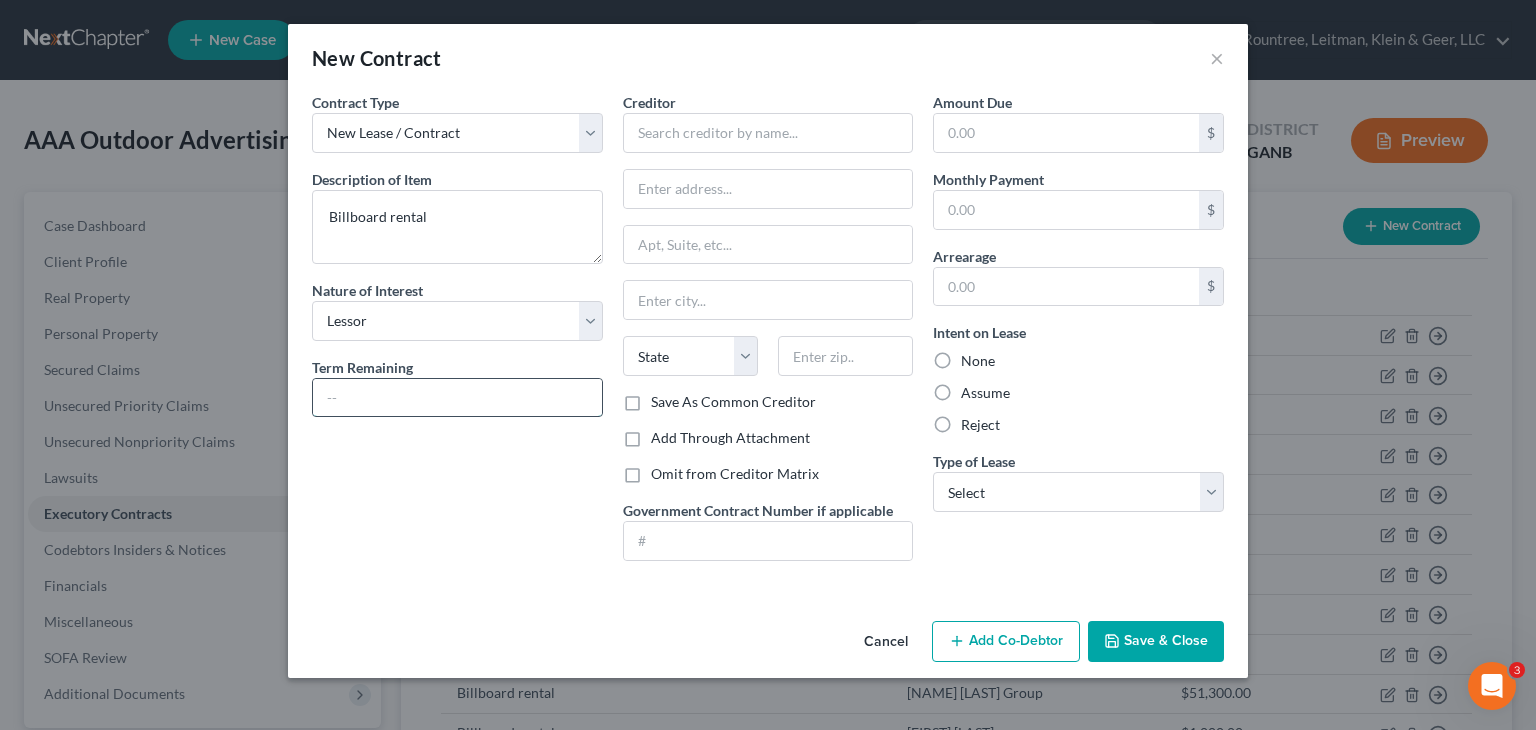 click at bounding box center [457, 398] 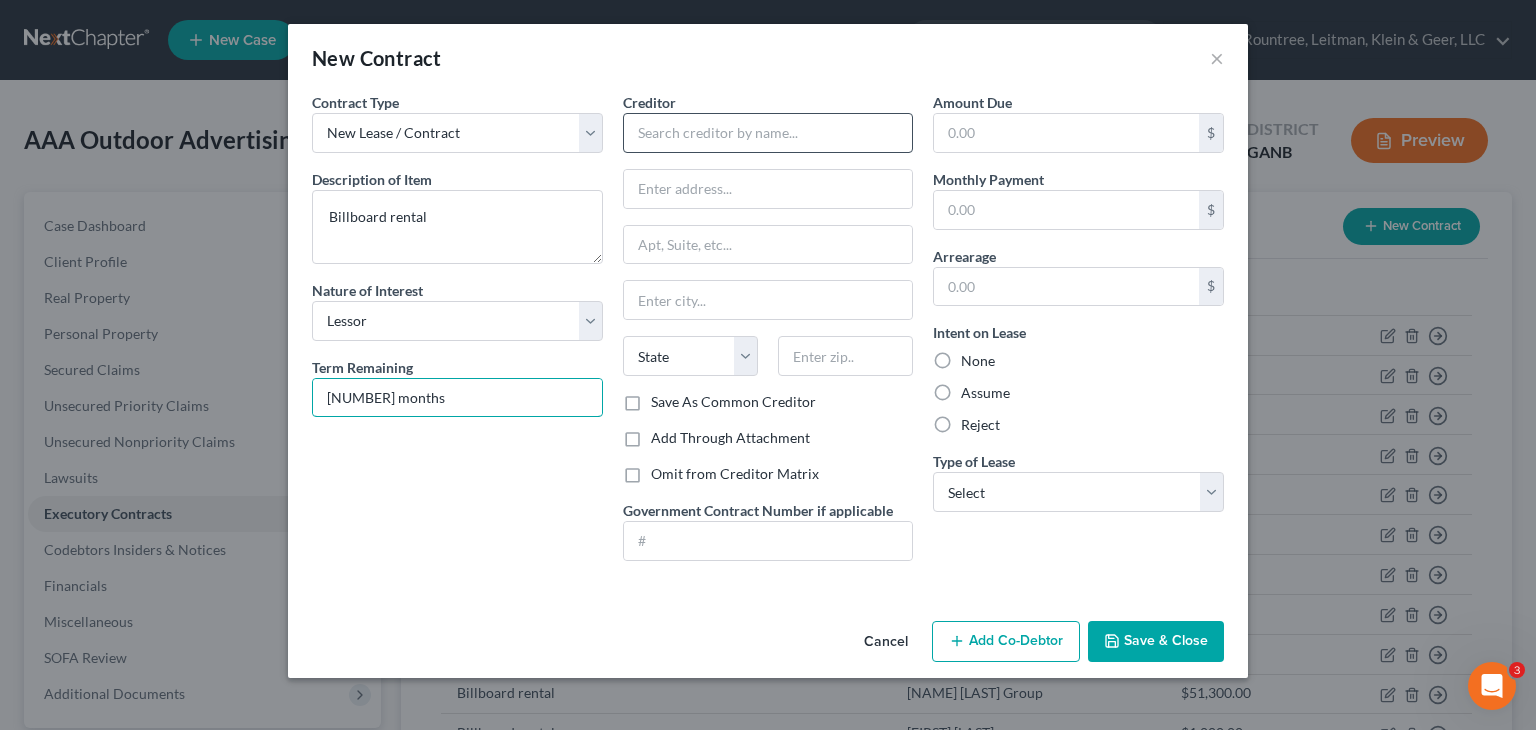 type on "[NUMBER] months" 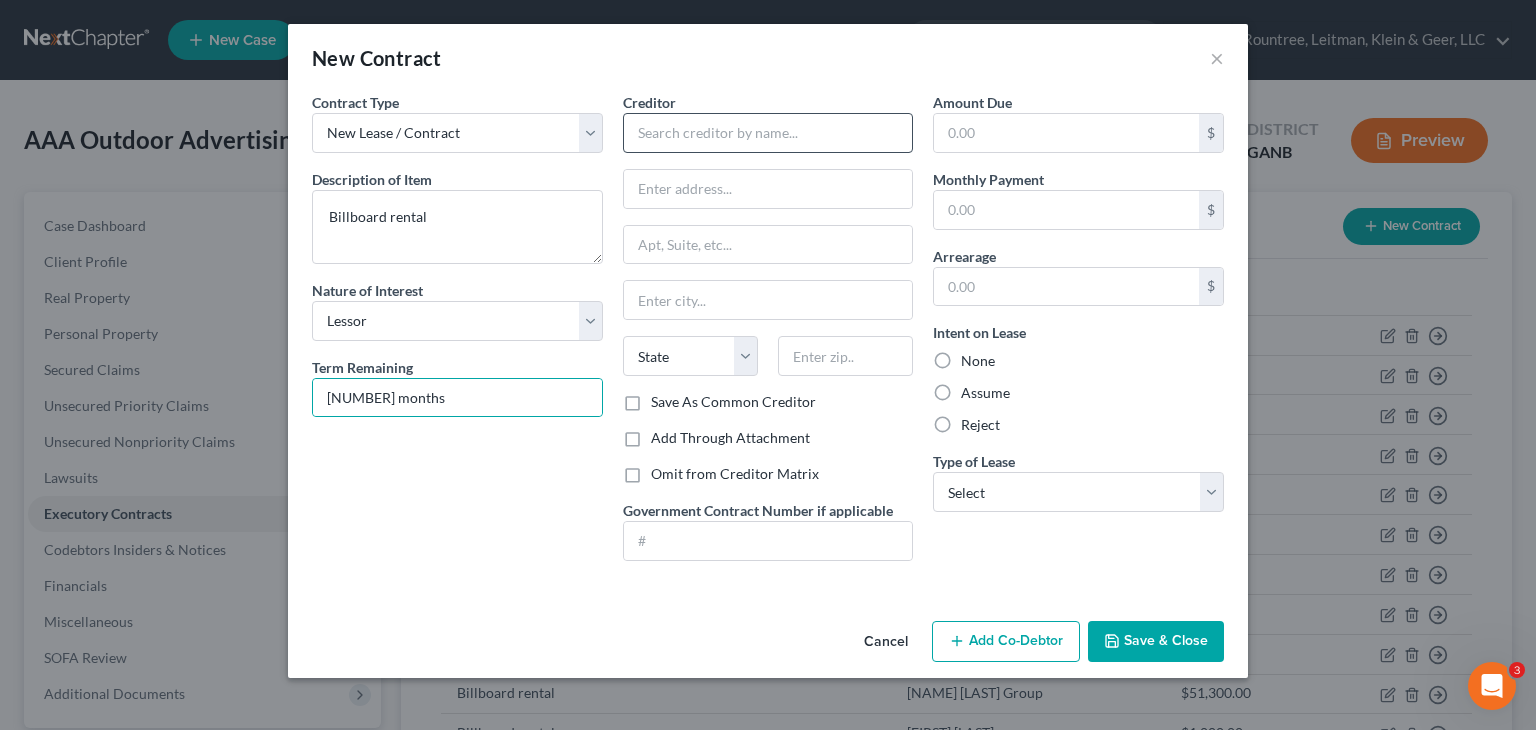 click on "Creditor *                         State AL AK AR AZ CA CO CT DE DC FL GA GU HI ID IL IN IA KS KY LA ME MD MA MI MN MS MO MT NC ND NE NV NH NJ NM NY OH OK OR PA PR RI SC SD TN TX UT VI VA VT WA WV WI WY" at bounding box center [768, 242] 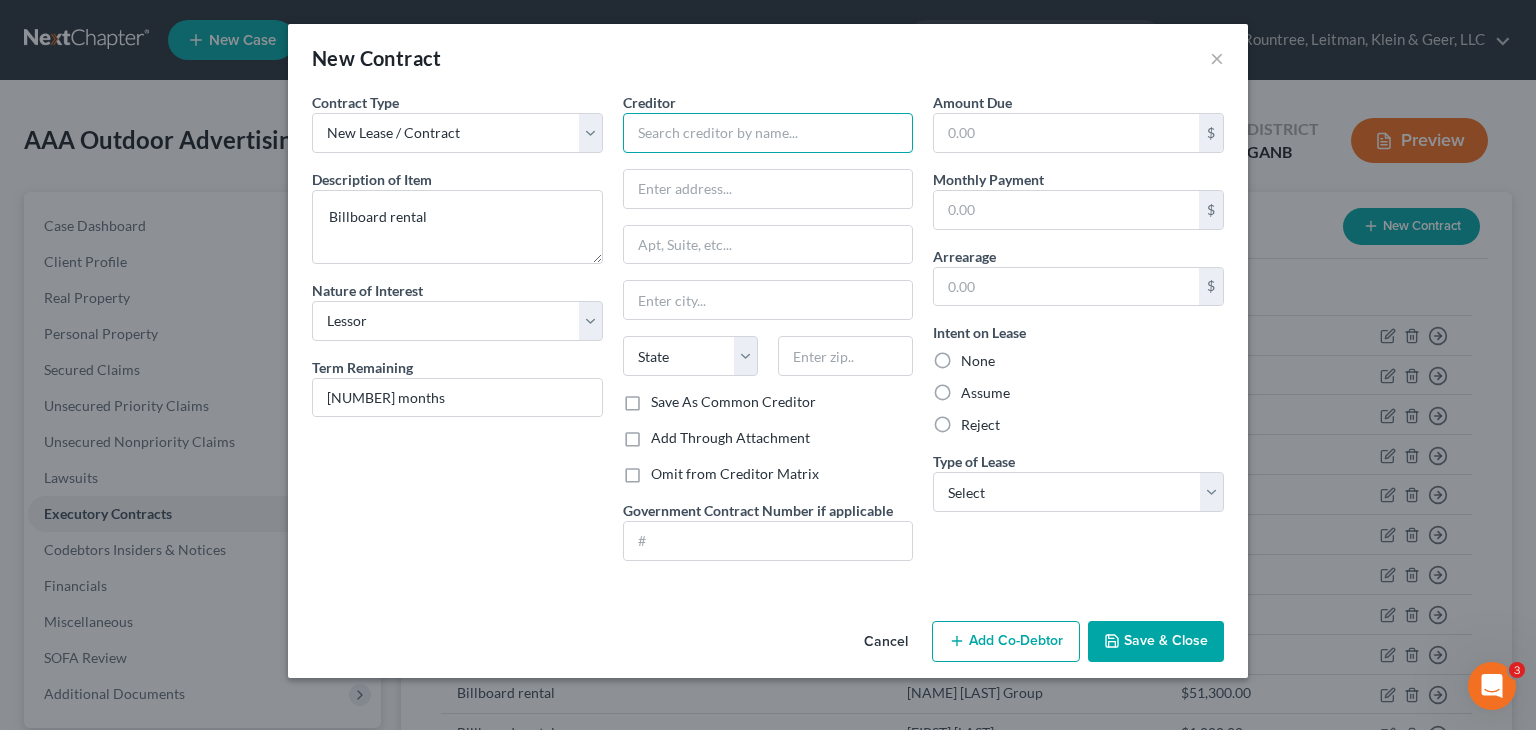 click at bounding box center [768, 133] 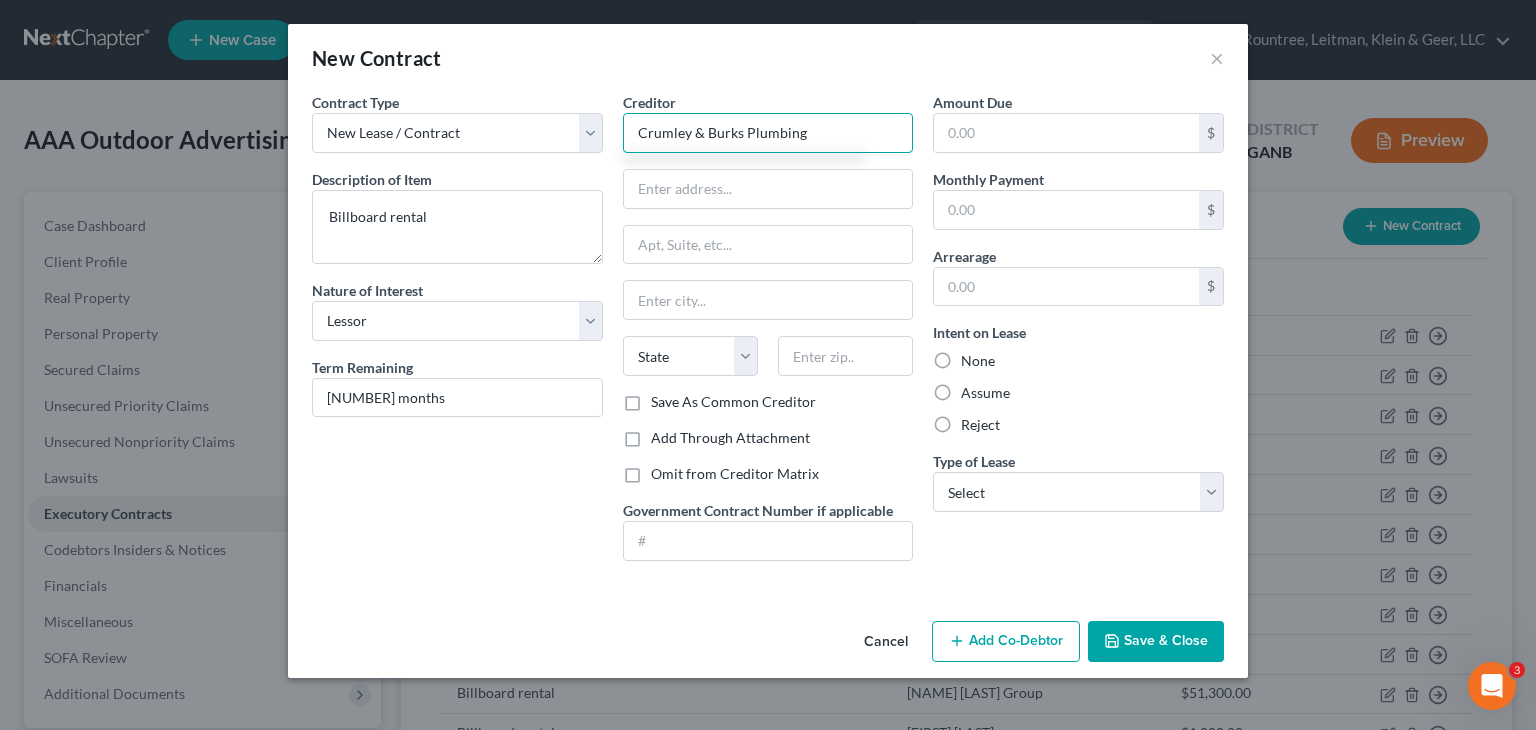 type on "Crumley & Burks Plumbing" 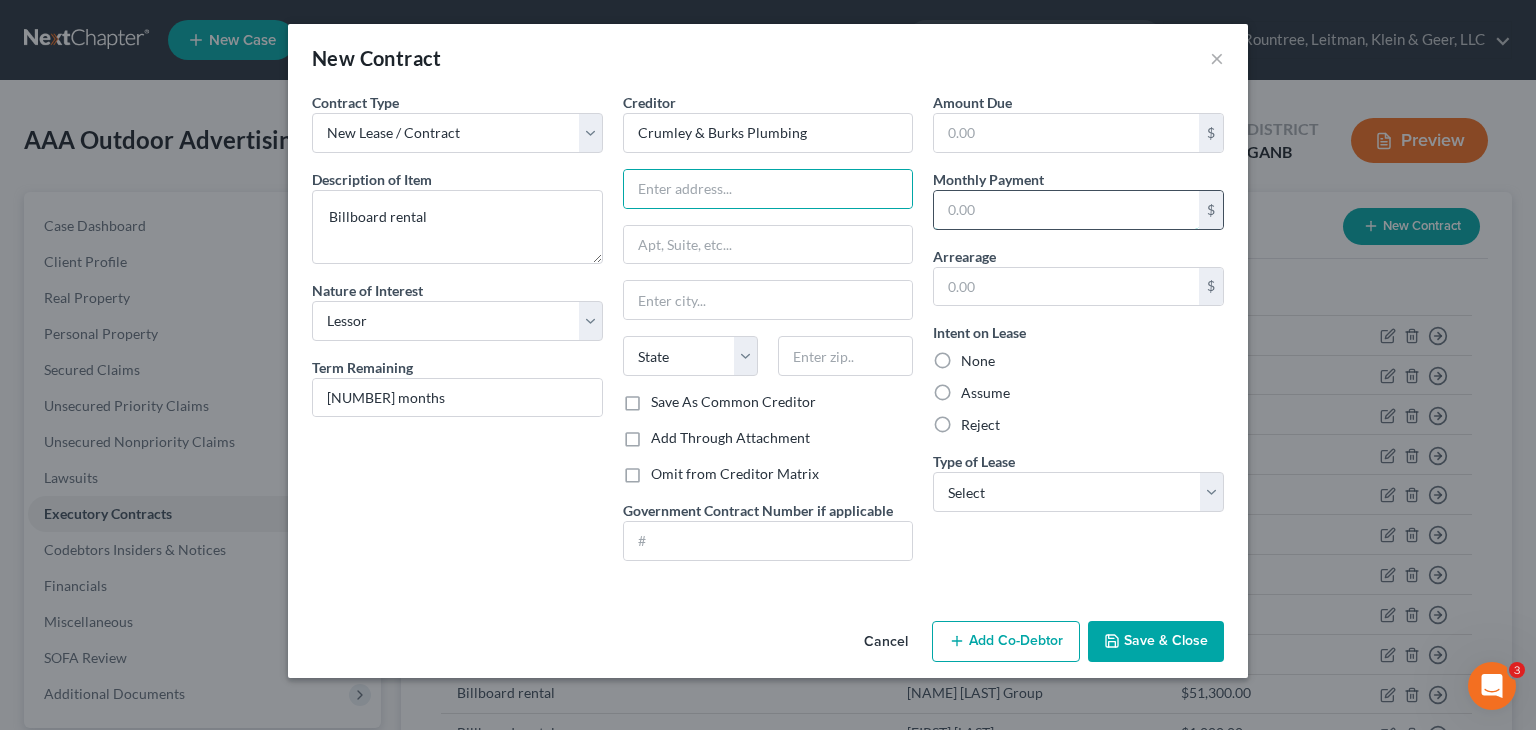 click at bounding box center (1066, 210) 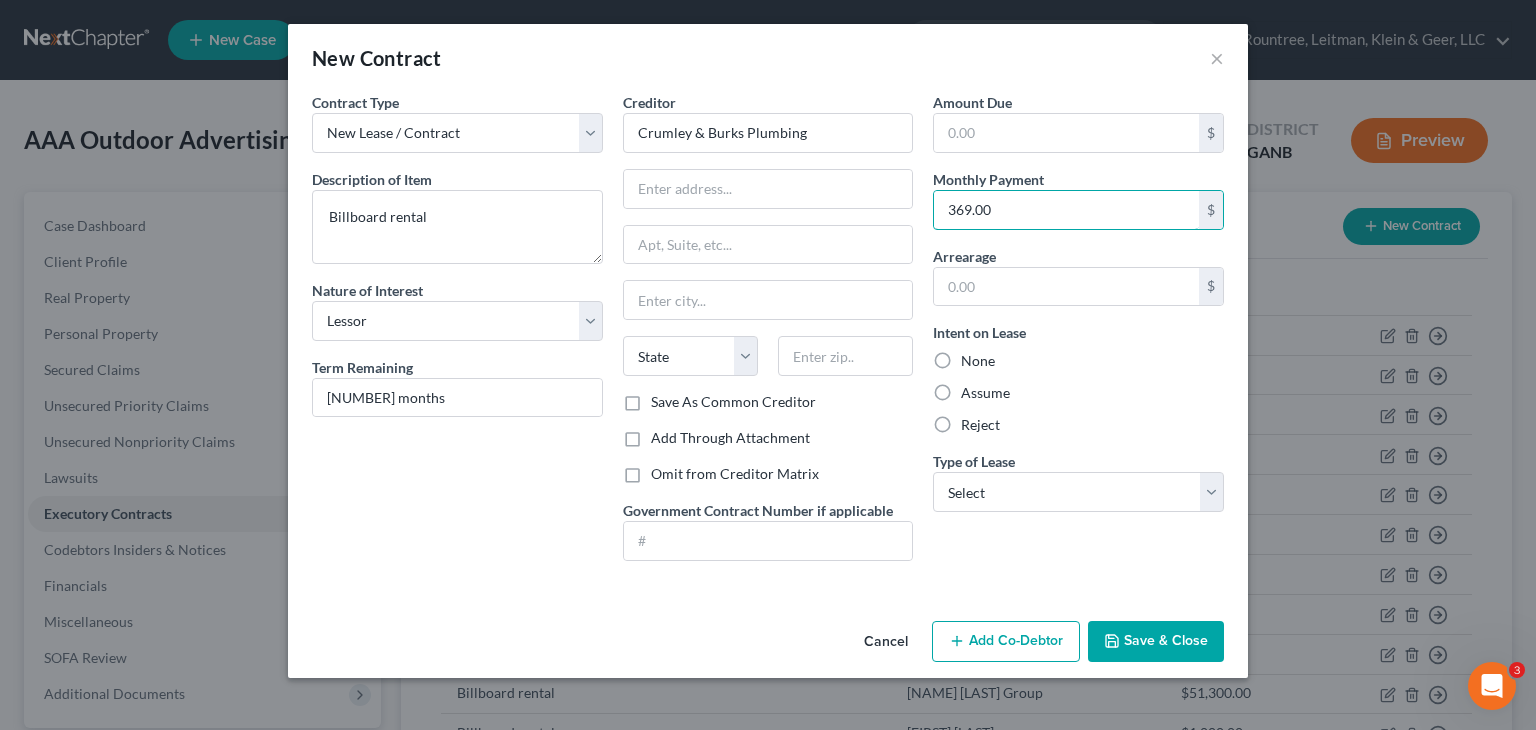 type on "369.00" 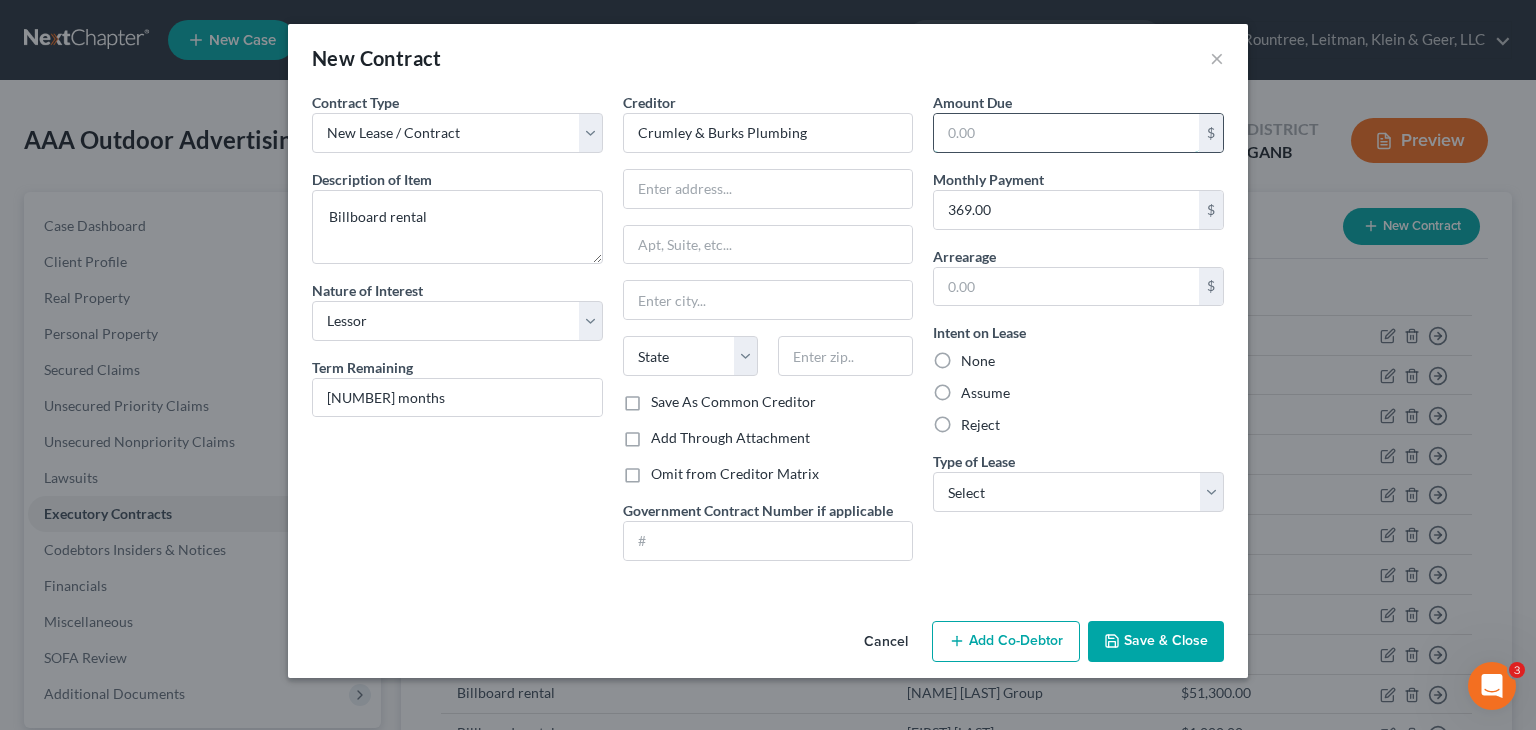 click at bounding box center (1066, 133) 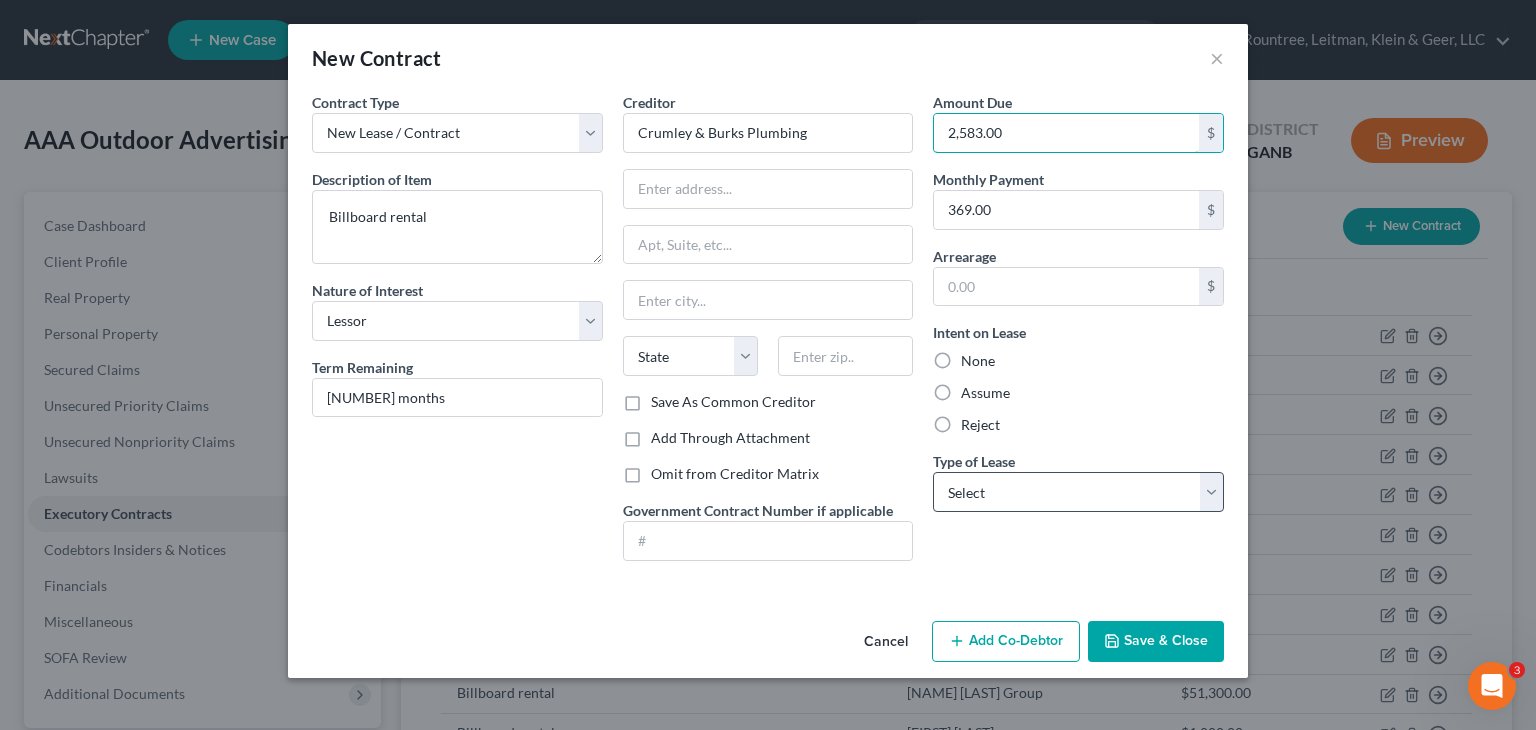type on "2,583.00" 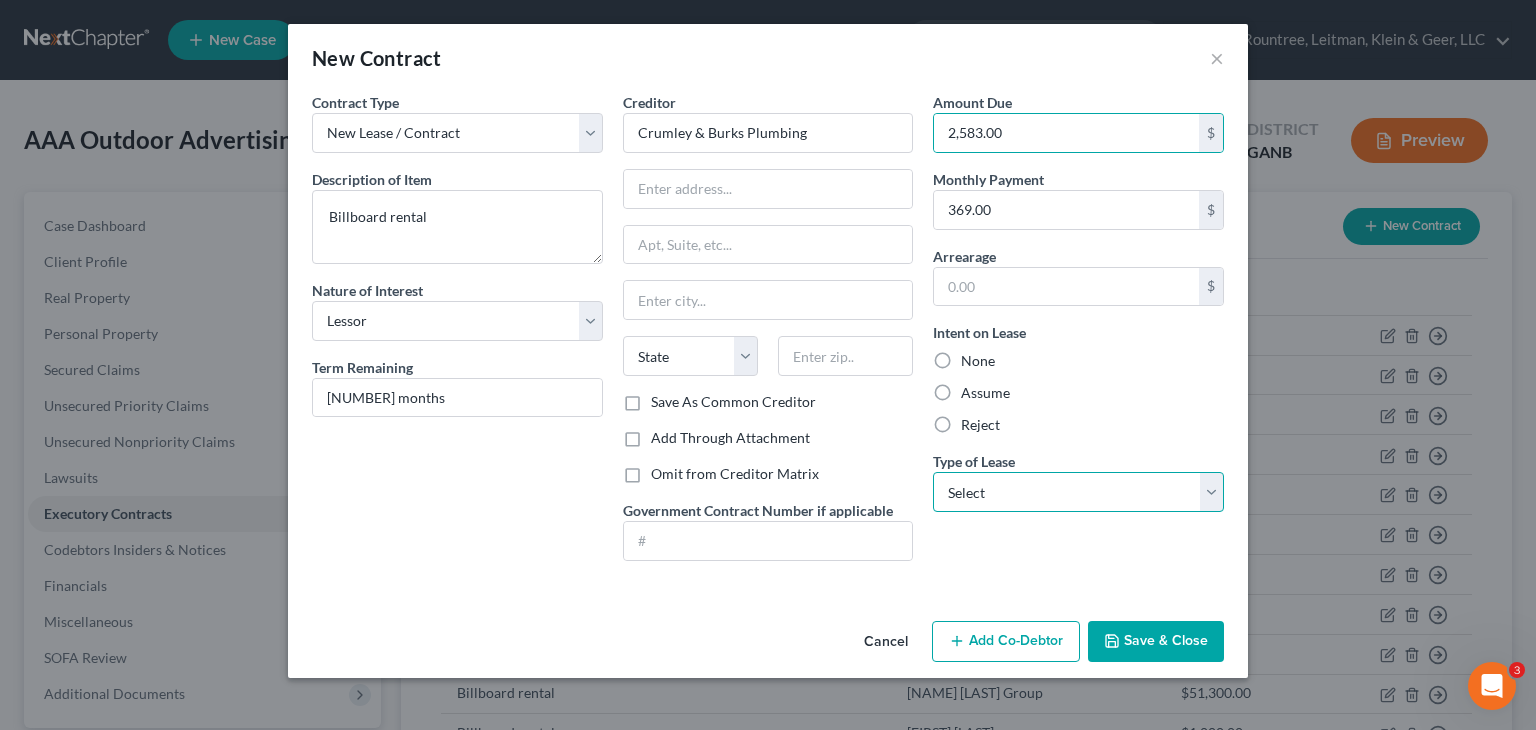 click on "Select Real Estate Car Other" at bounding box center [1078, 492] 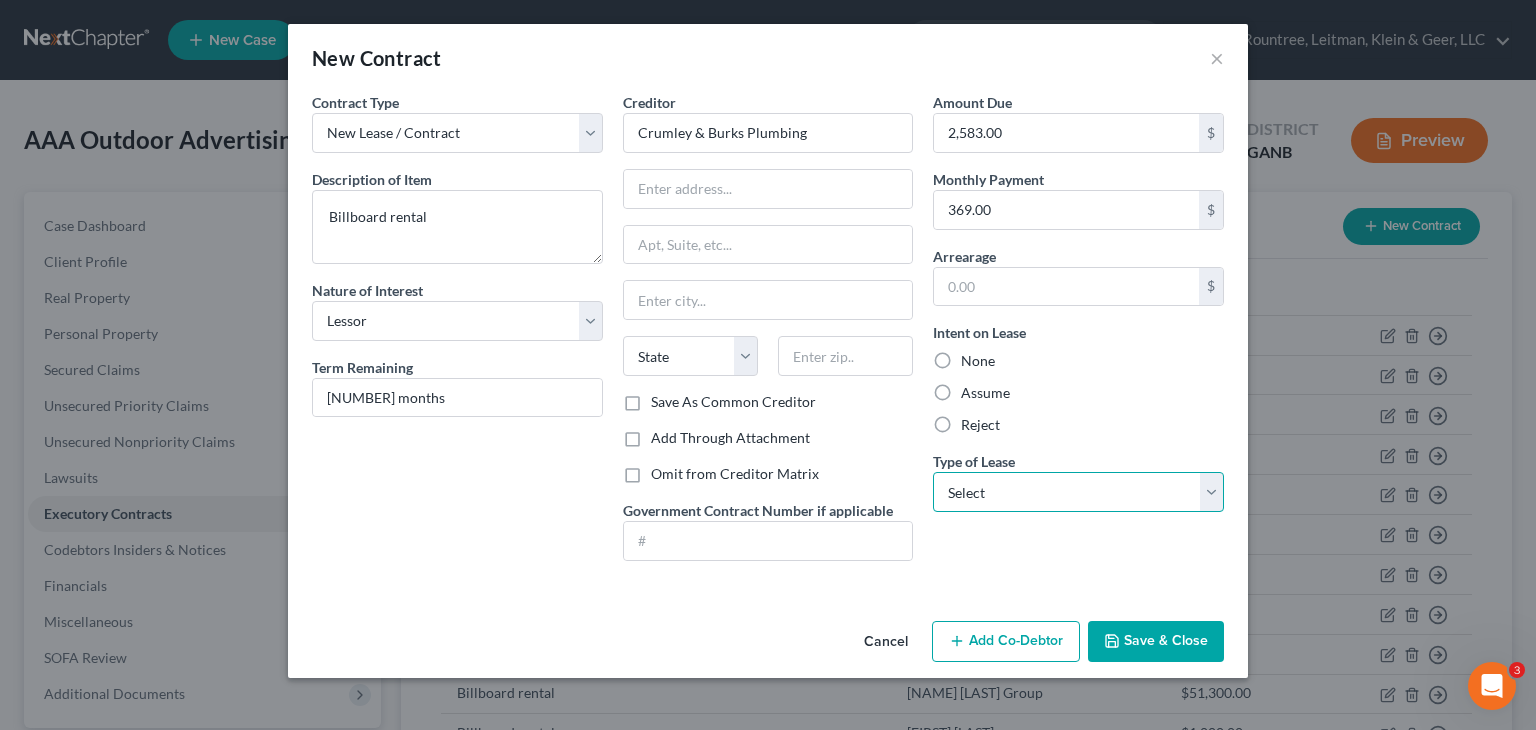 select on "2" 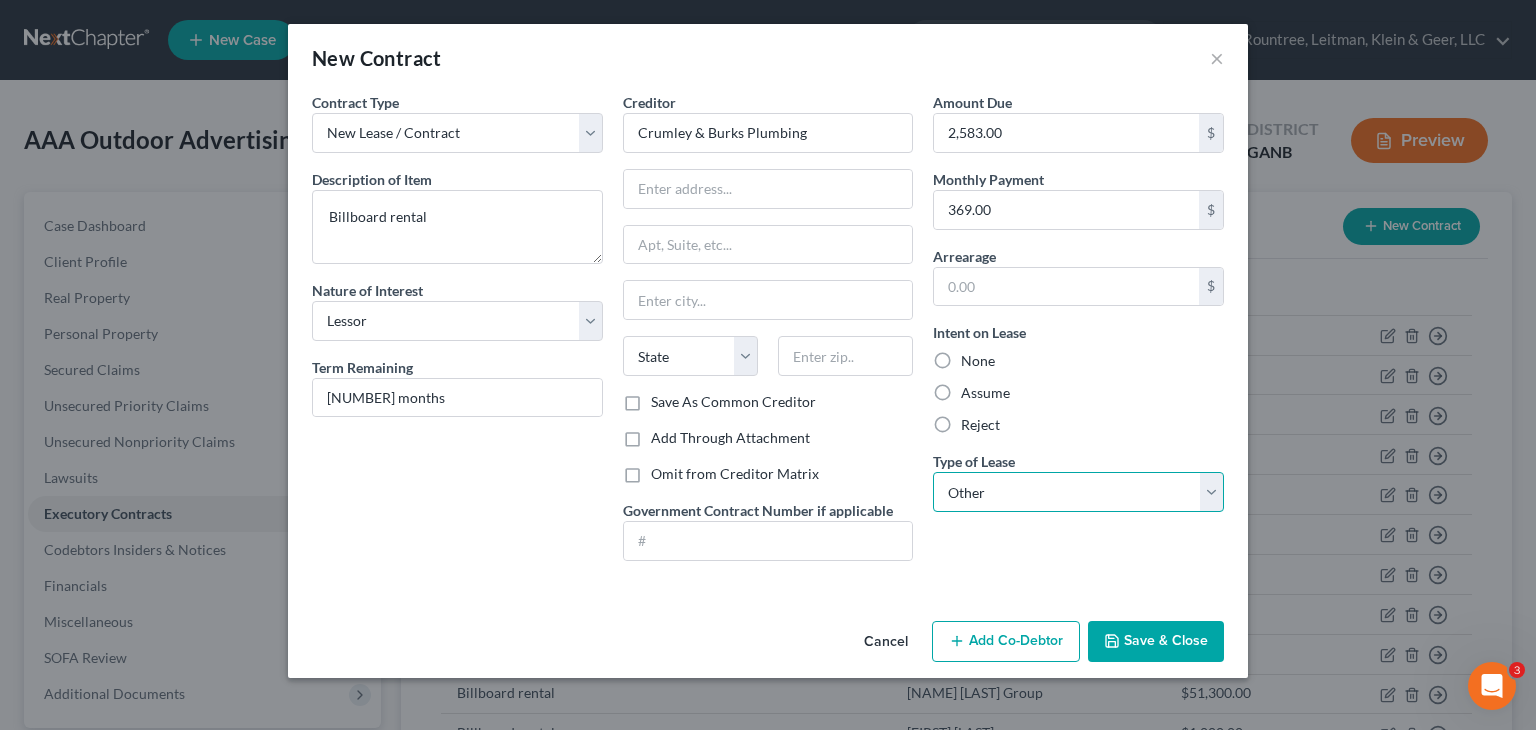 click on "Select Real Estate Car Other" at bounding box center [1078, 492] 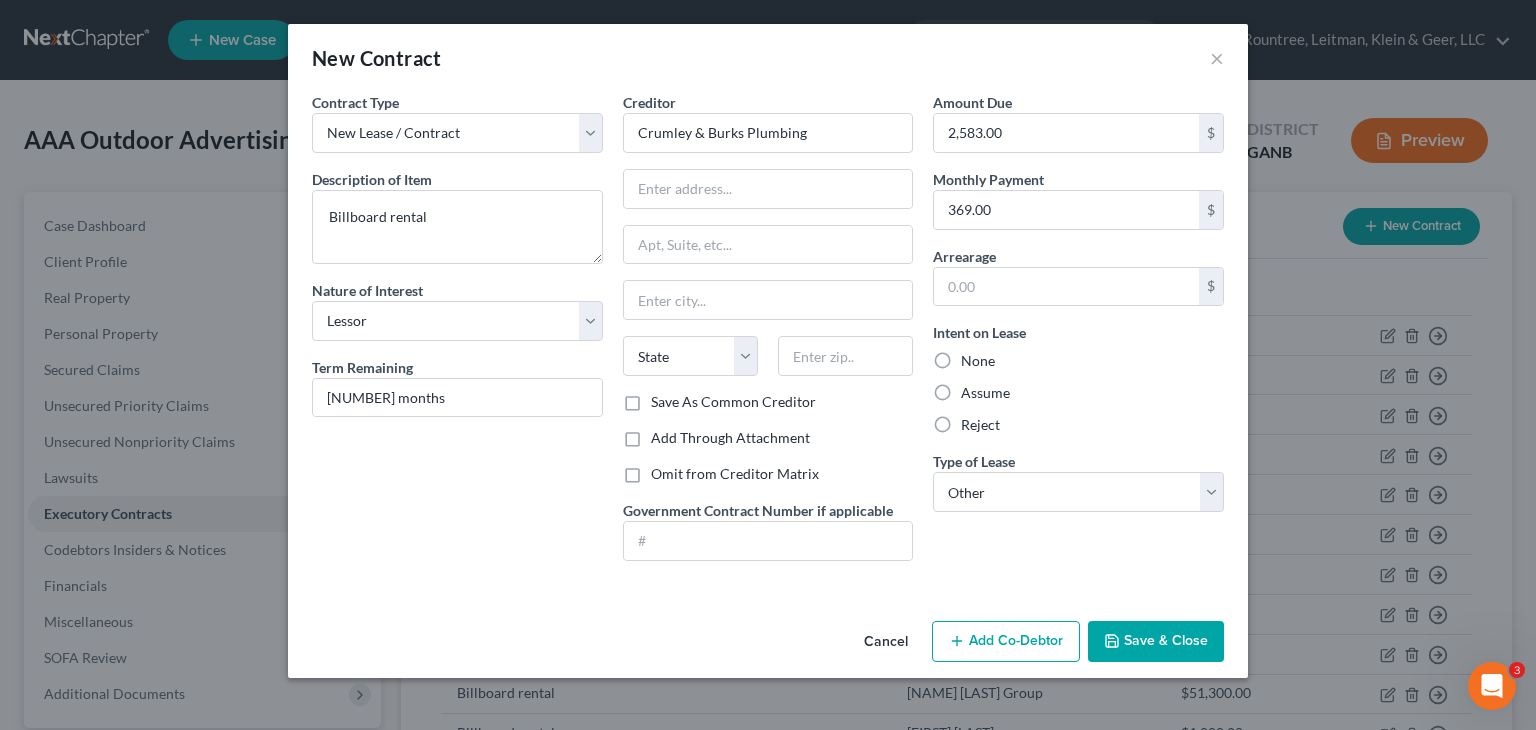 click on "Save & Close" at bounding box center (1156, 642) 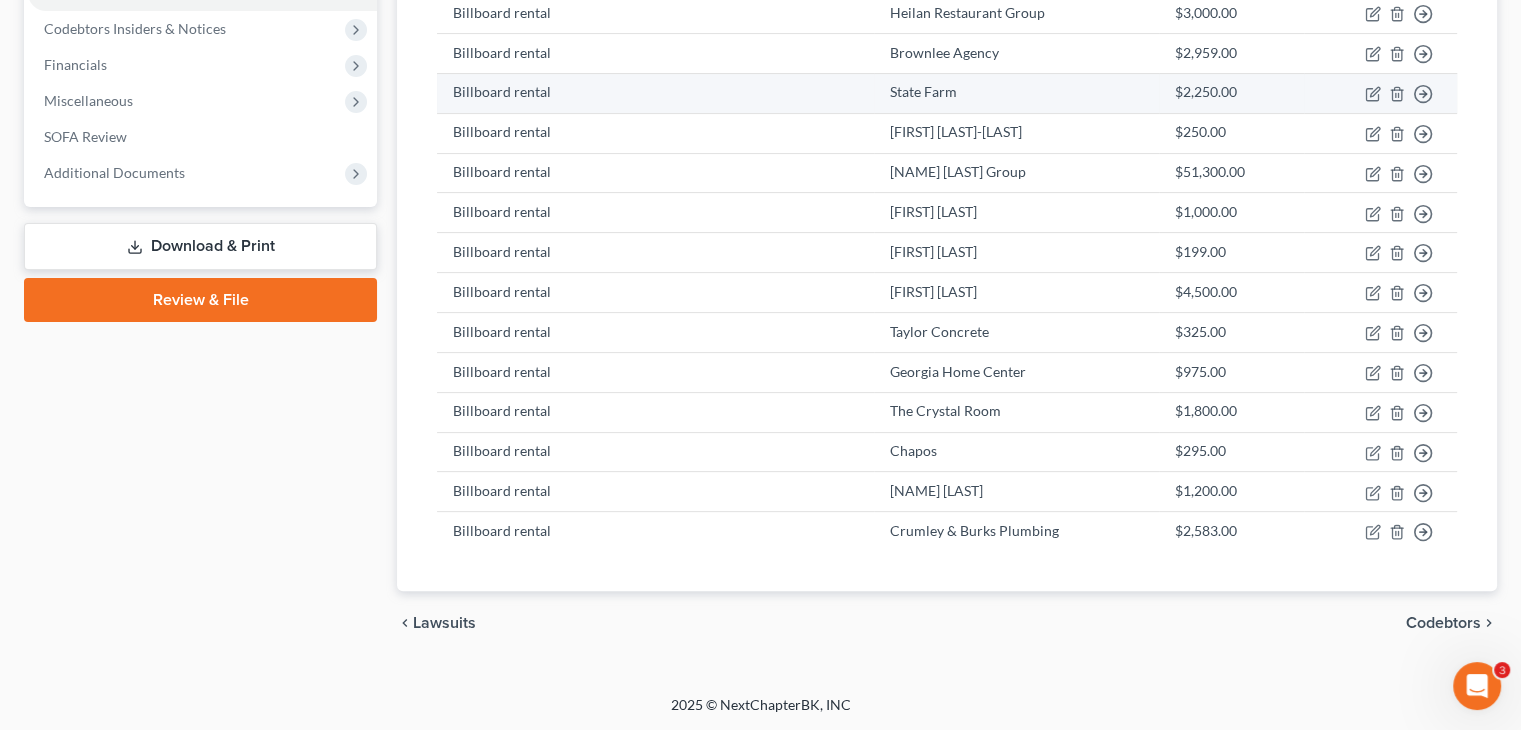 scroll, scrollTop: 0, scrollLeft: 0, axis: both 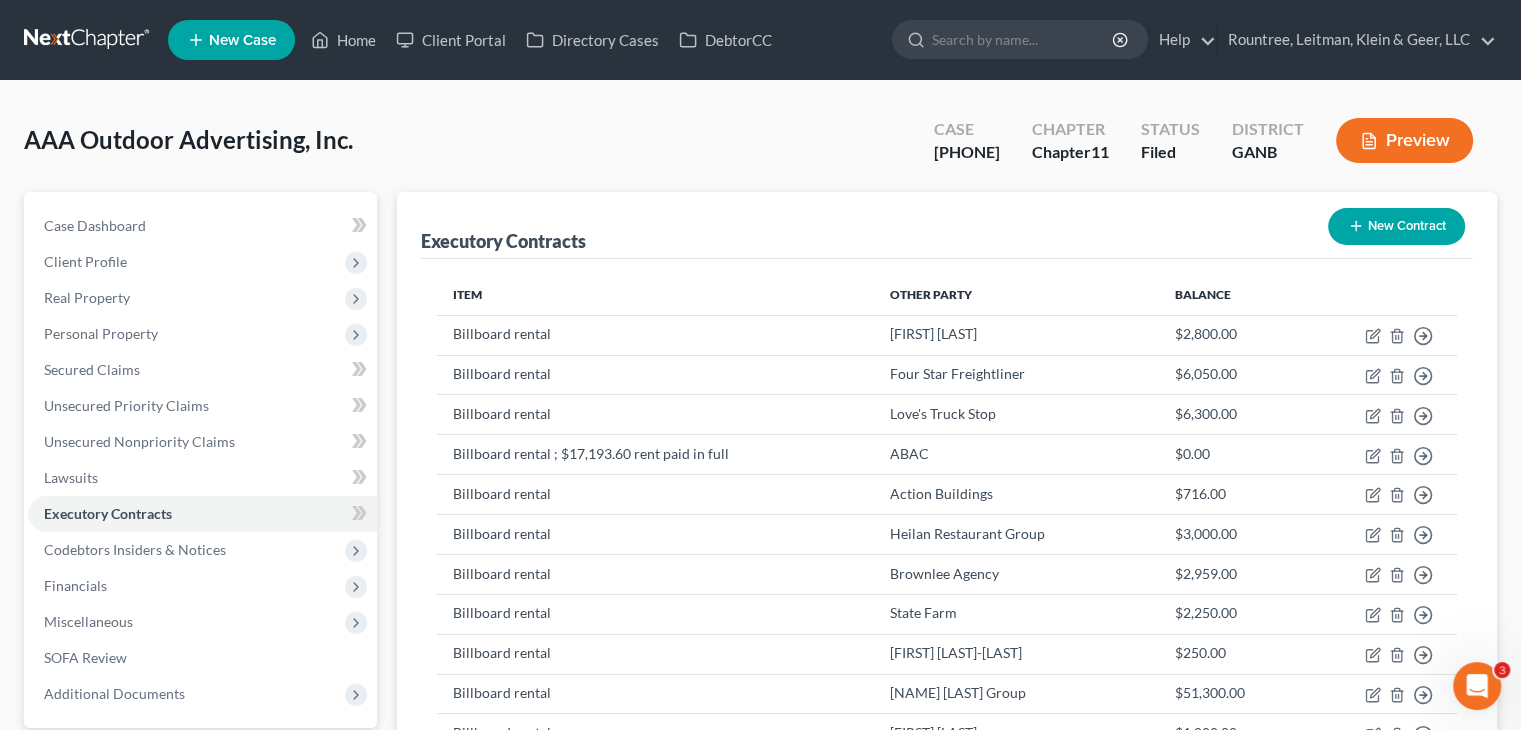 click on "New Contract" at bounding box center [1396, 226] 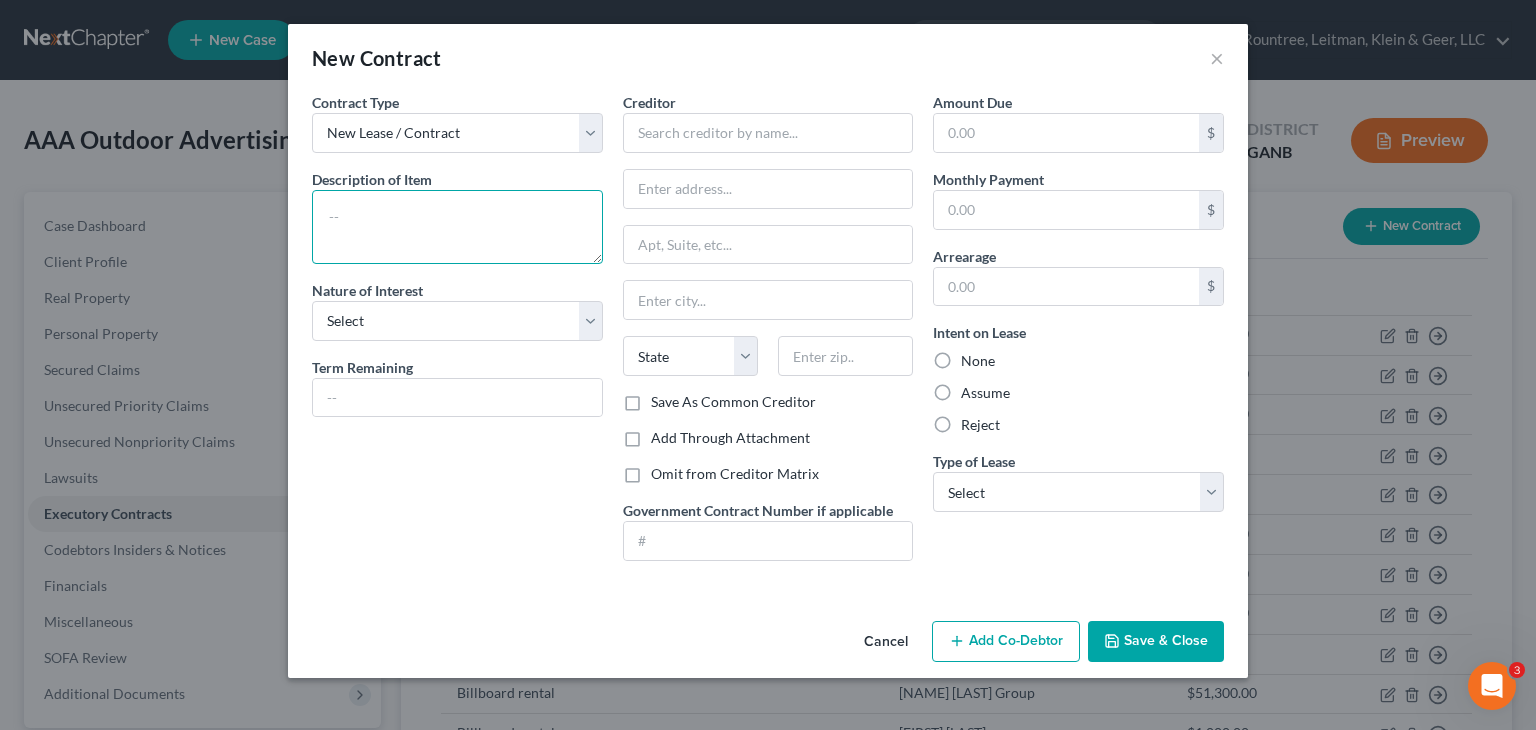 click at bounding box center (457, 227) 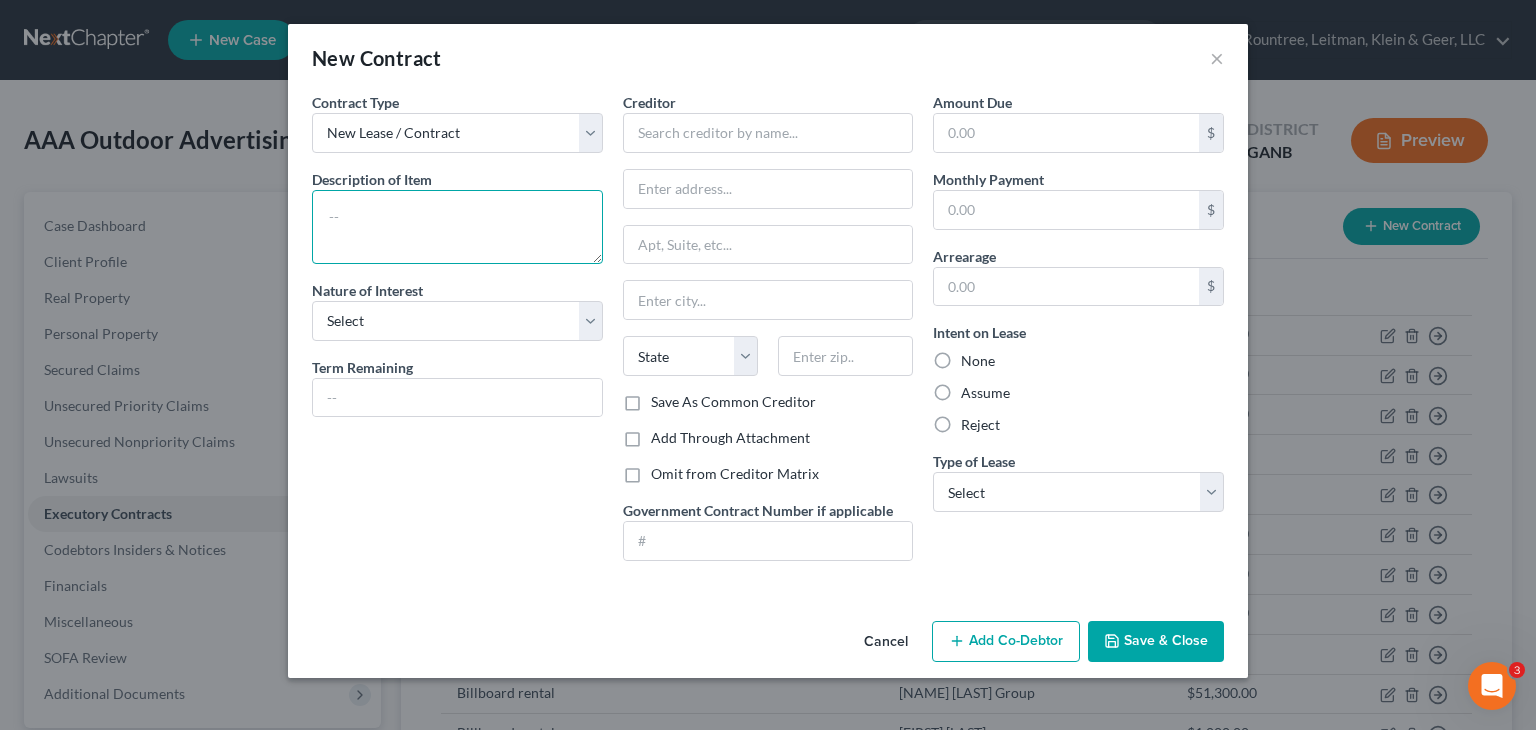paste on "Billboard rental" 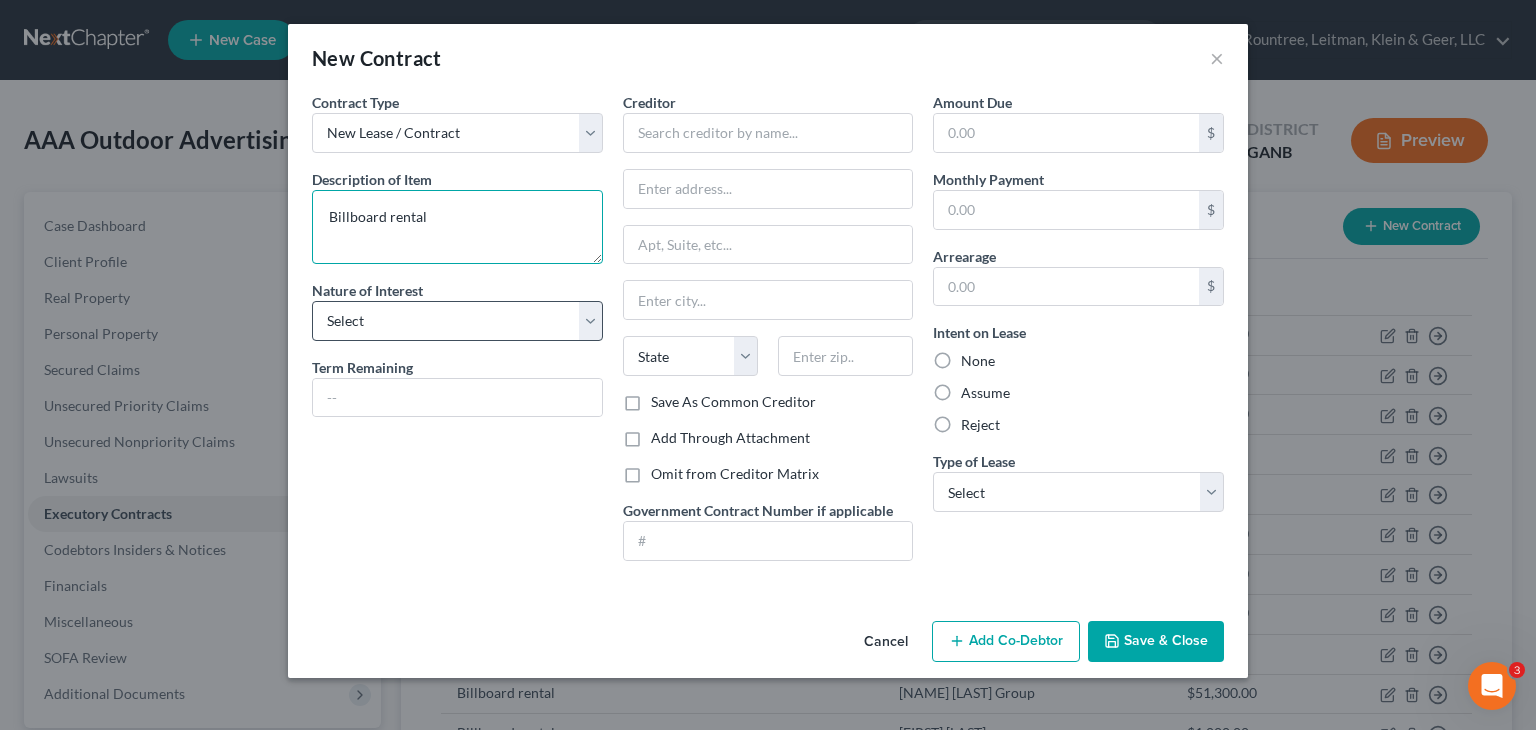 type on "Billboard rental" 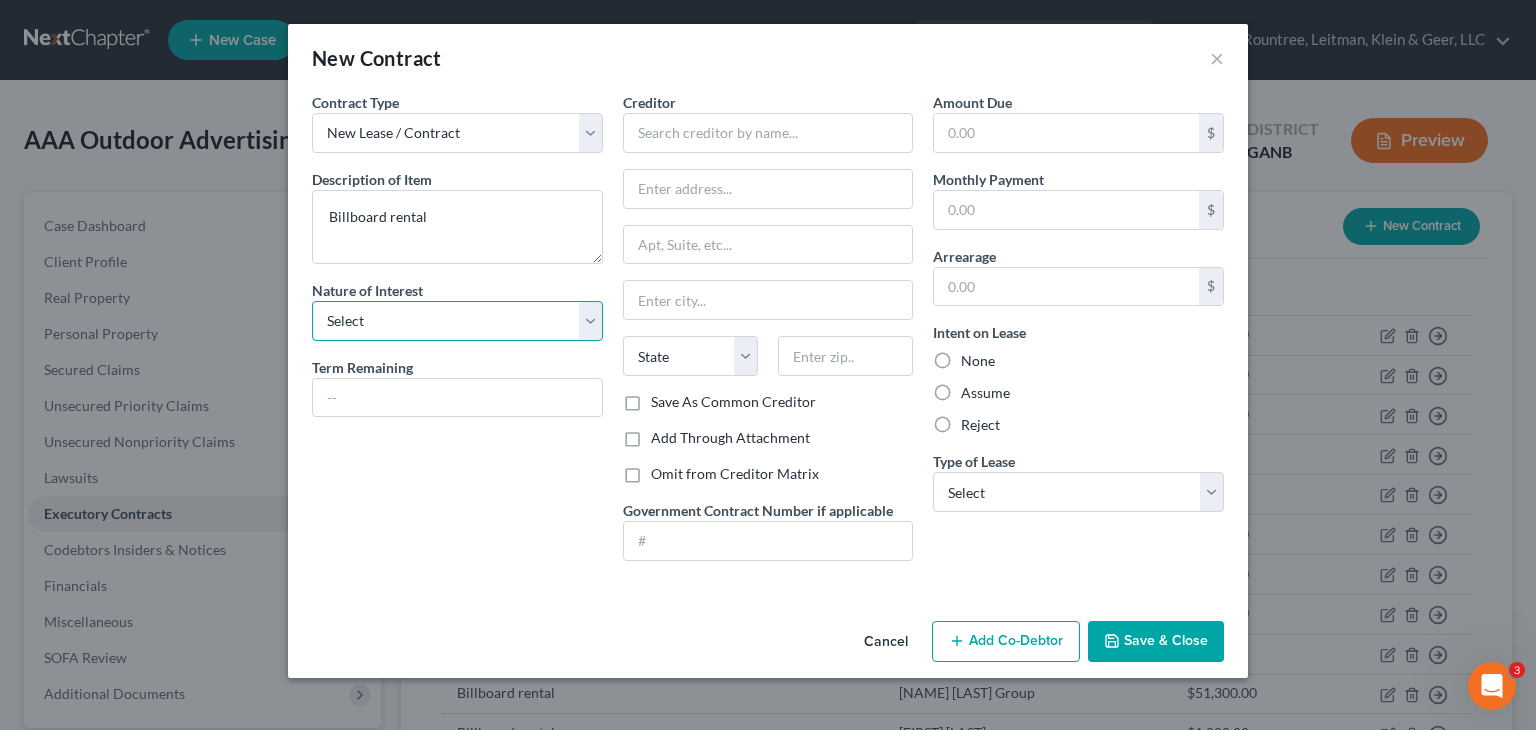 click on "Select Purchaser Agent Lessor Lessee" at bounding box center [457, 321] 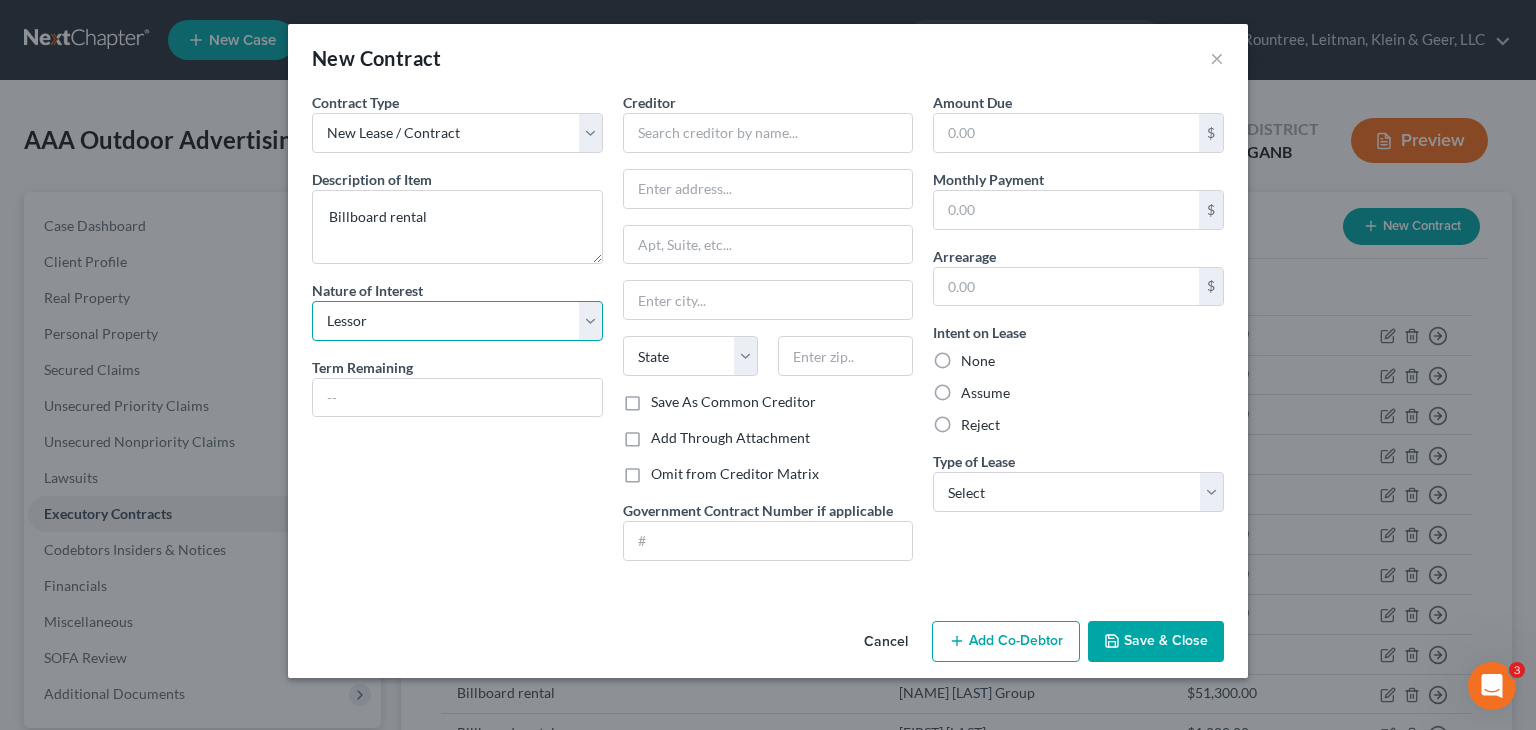click on "Select Purchaser Agent Lessor Lessee" at bounding box center [457, 321] 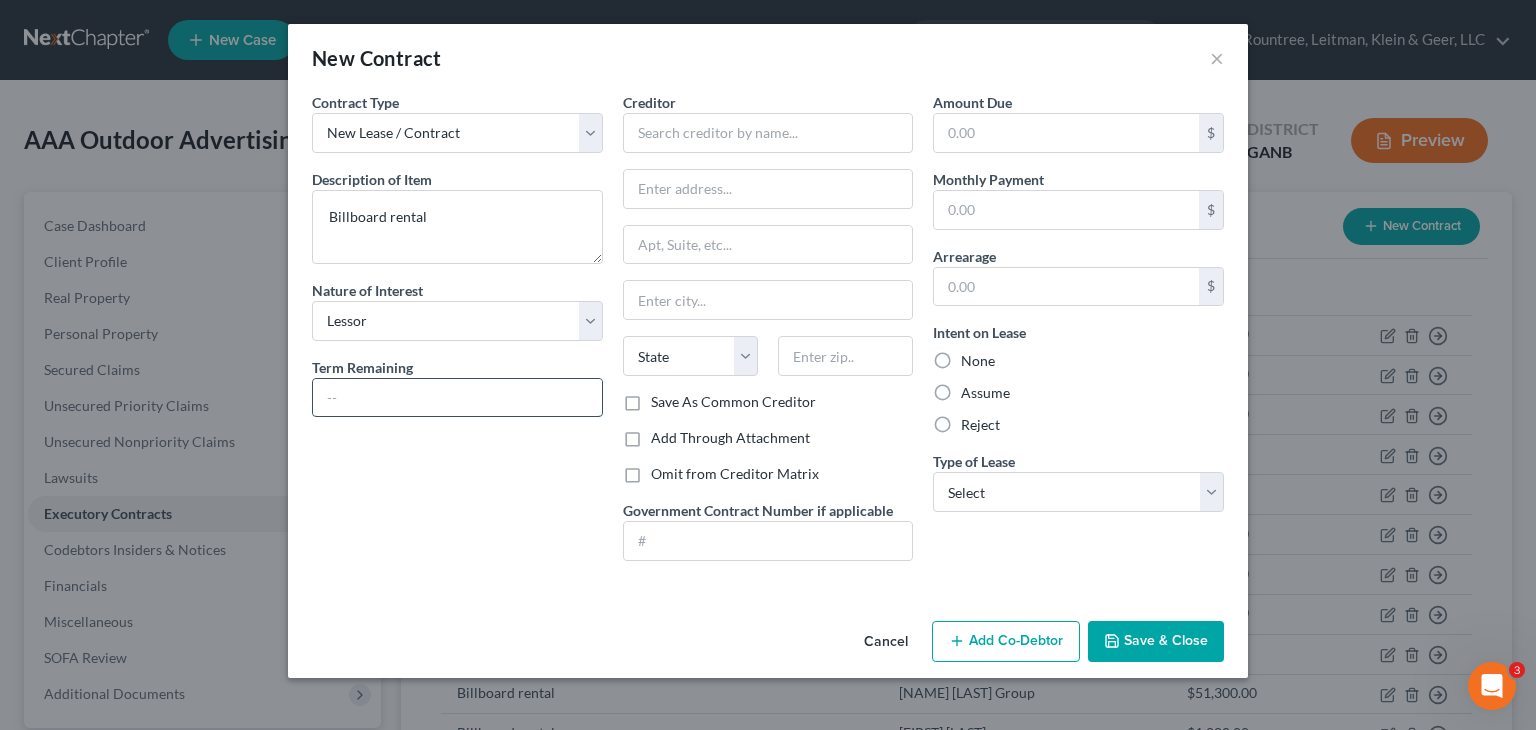 click at bounding box center (457, 398) 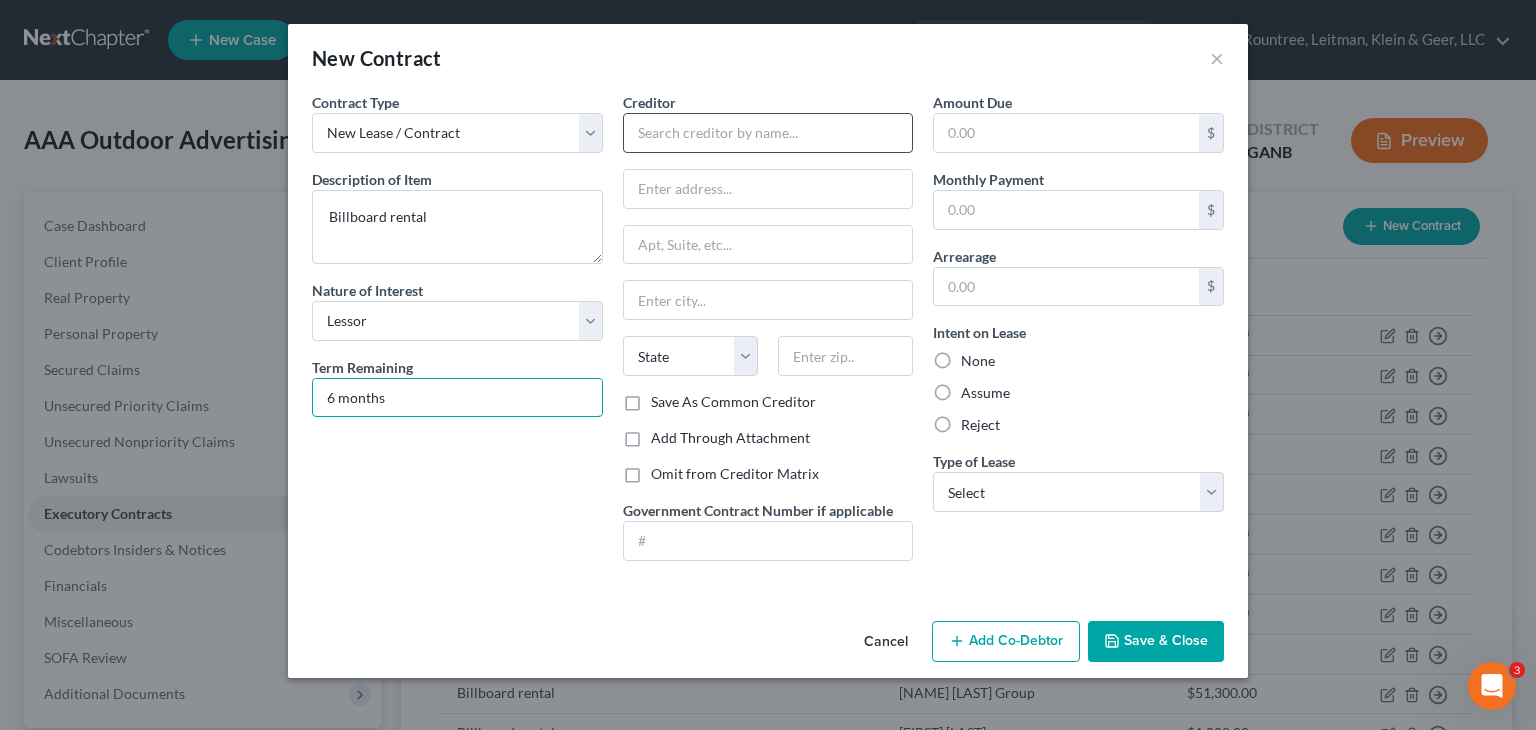 type on "6 months" 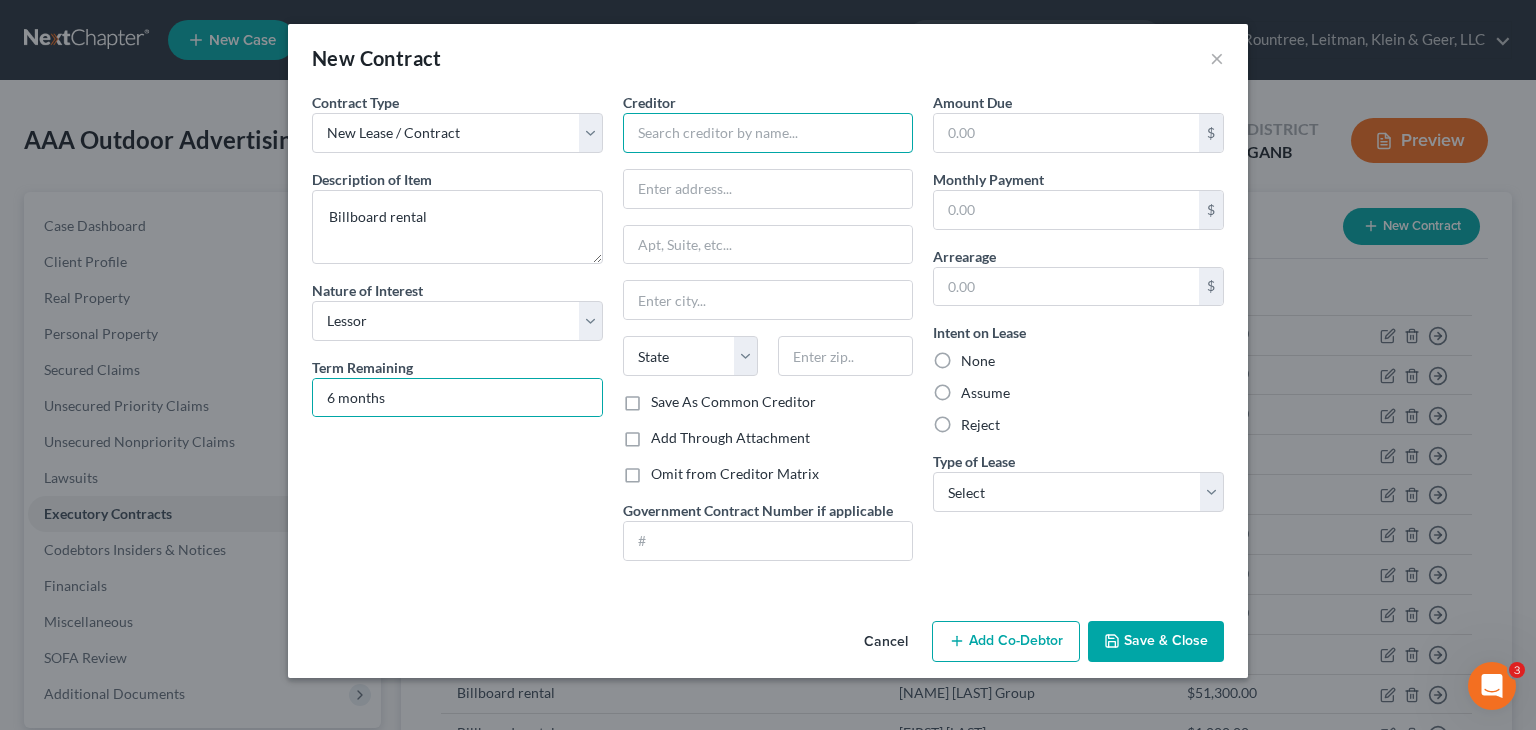 click at bounding box center [768, 133] 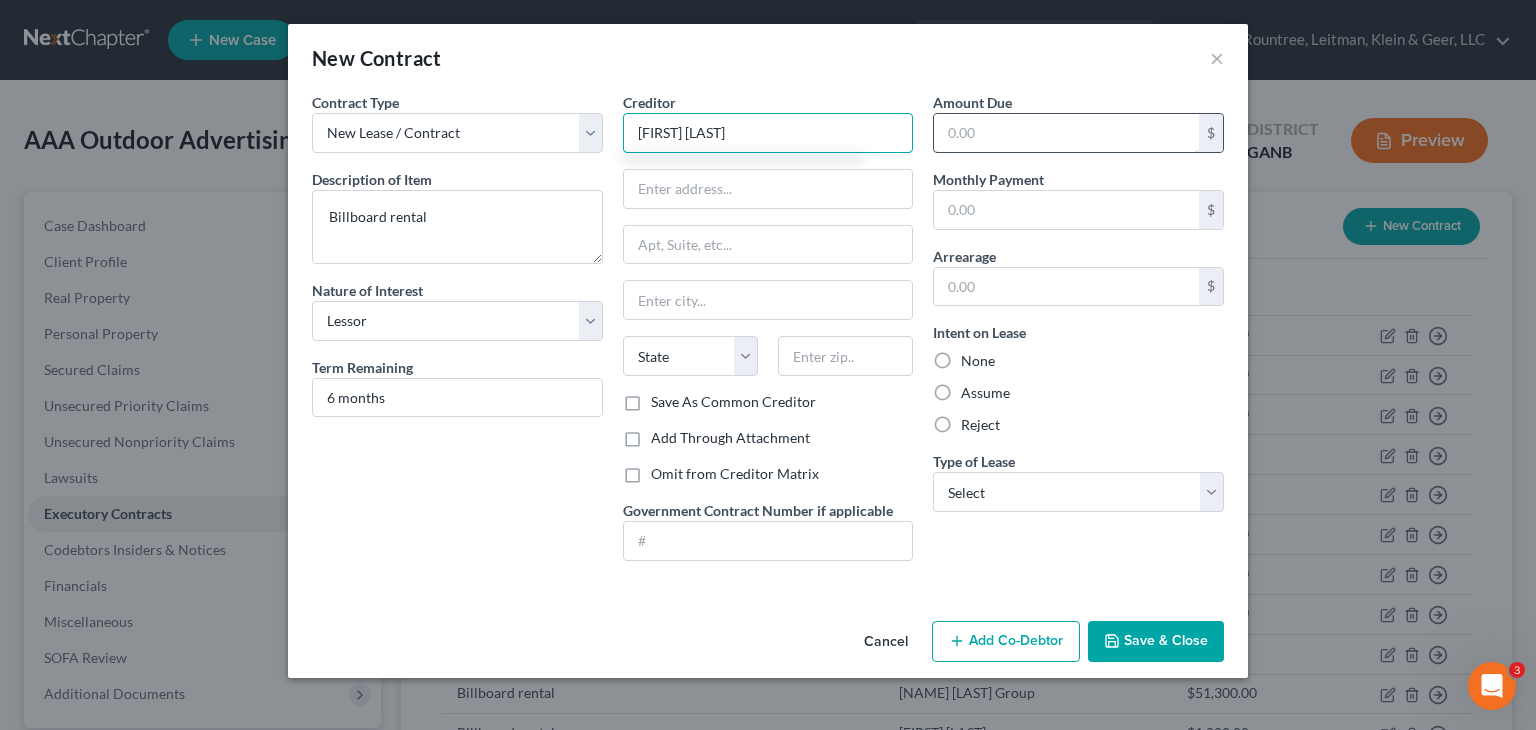 type on "[FIRST] [LAST]" 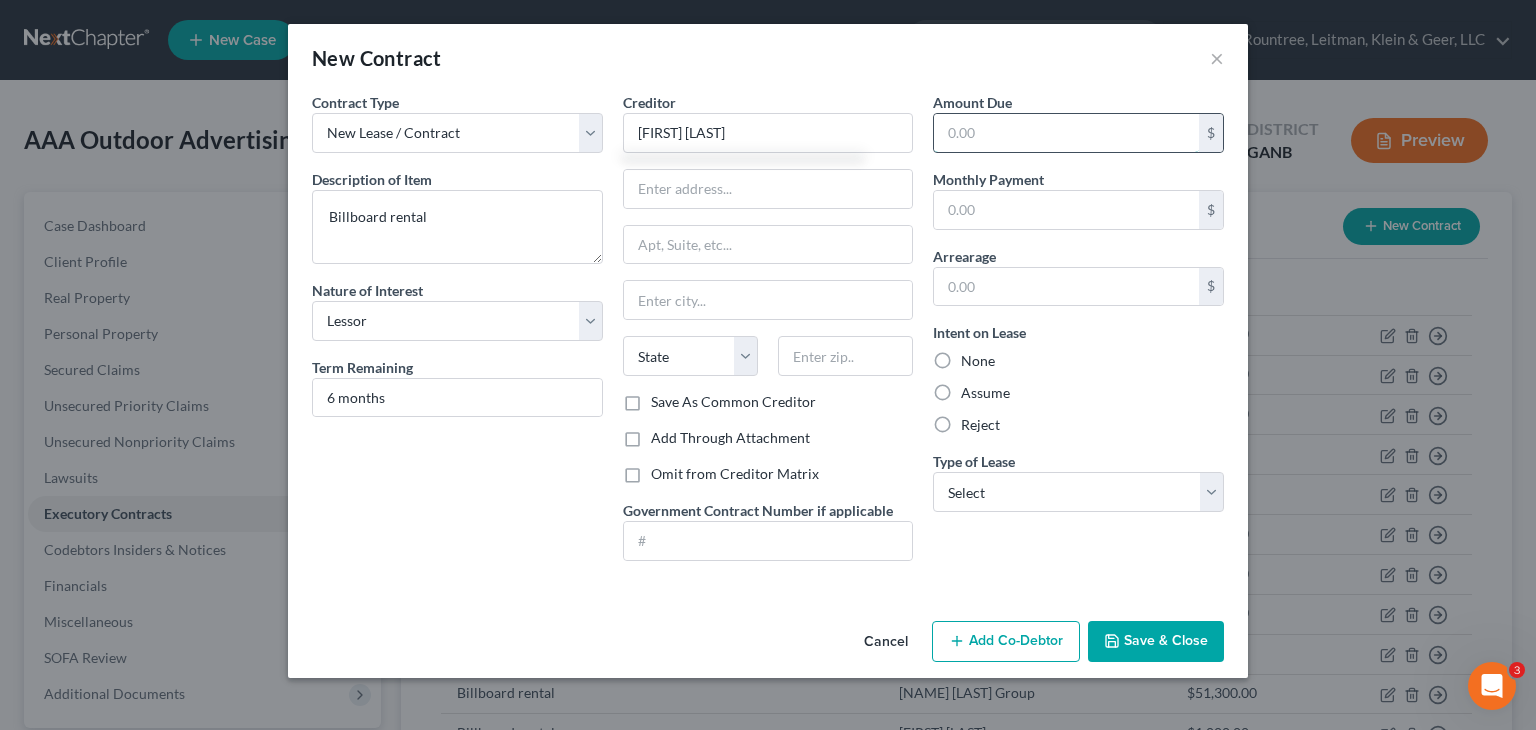 click at bounding box center (1066, 133) 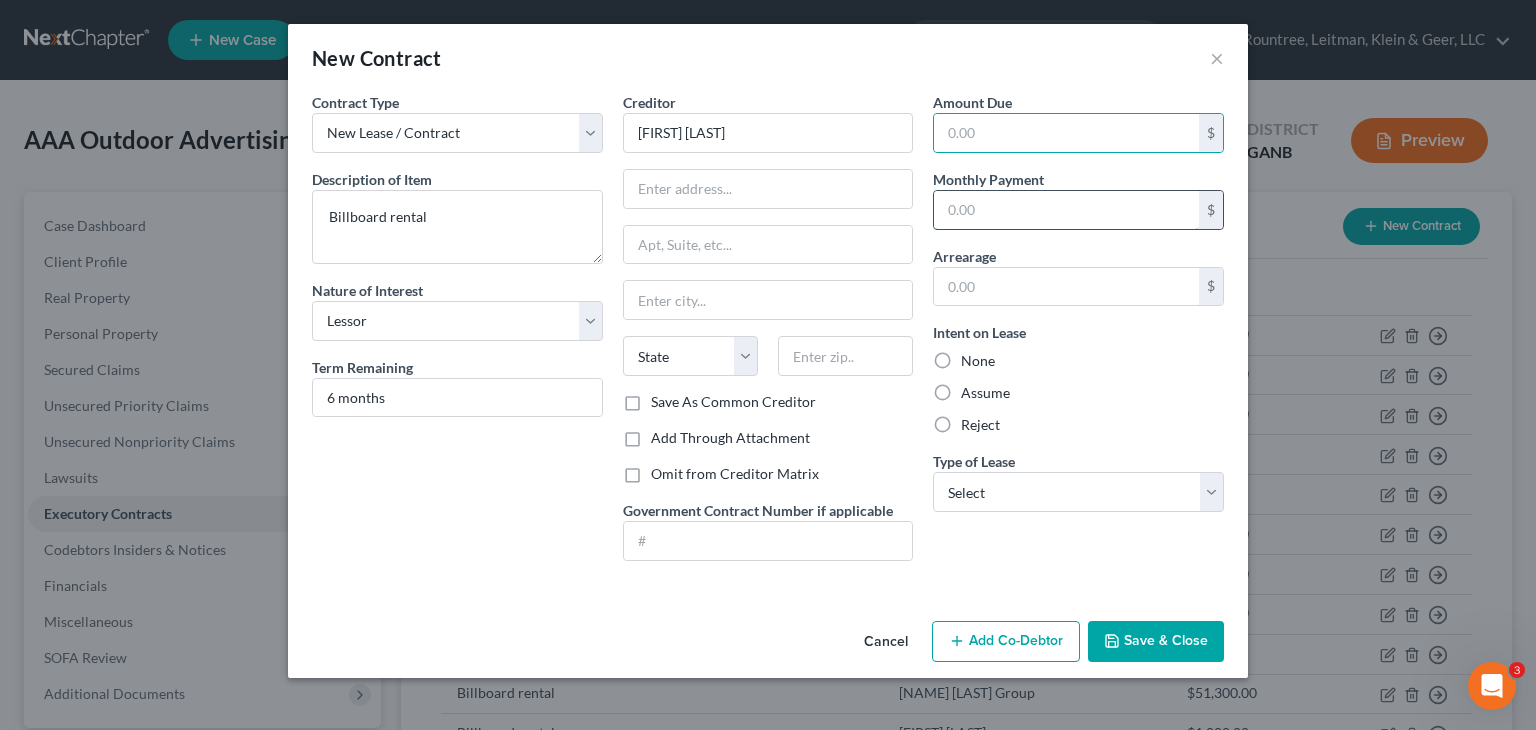 click at bounding box center (1066, 210) 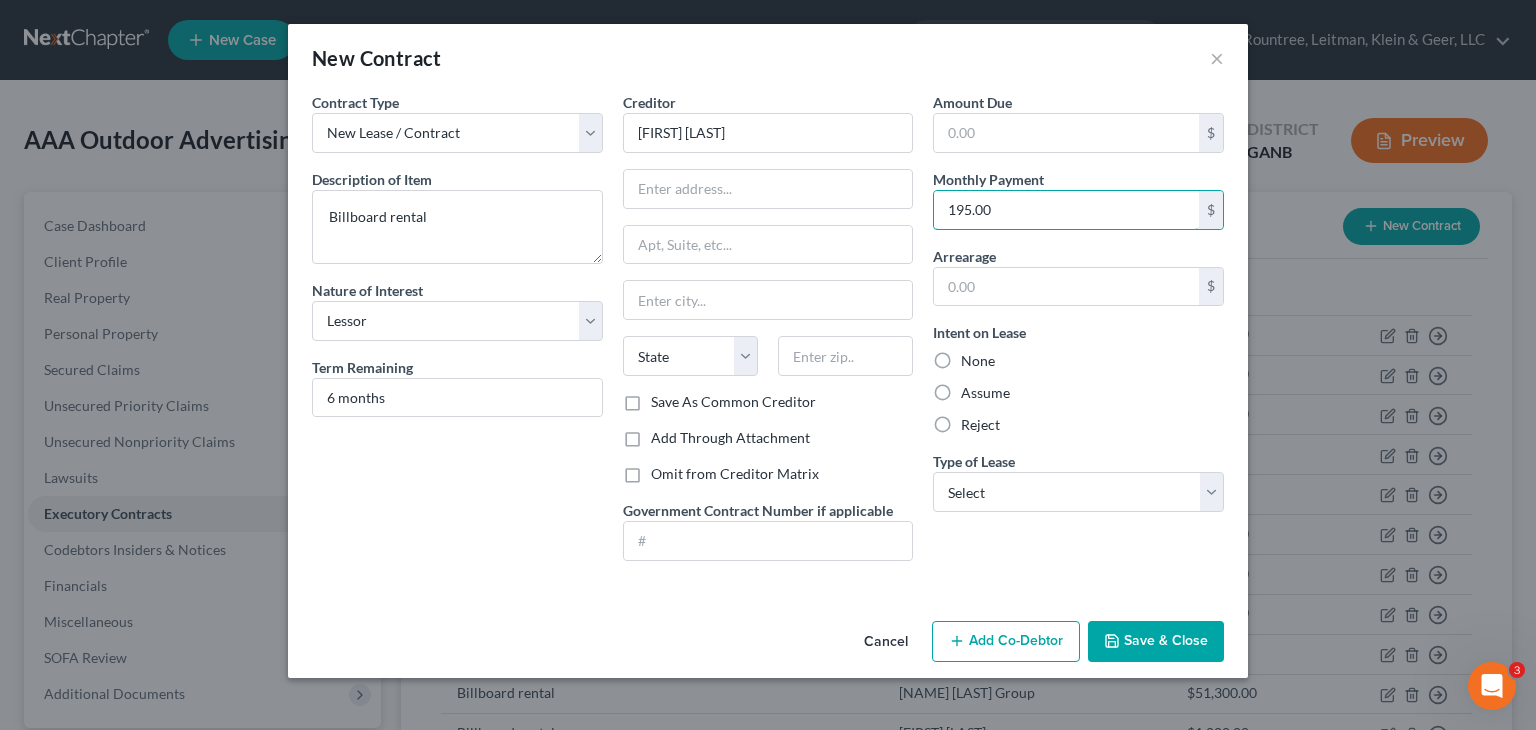 type on "195.00" 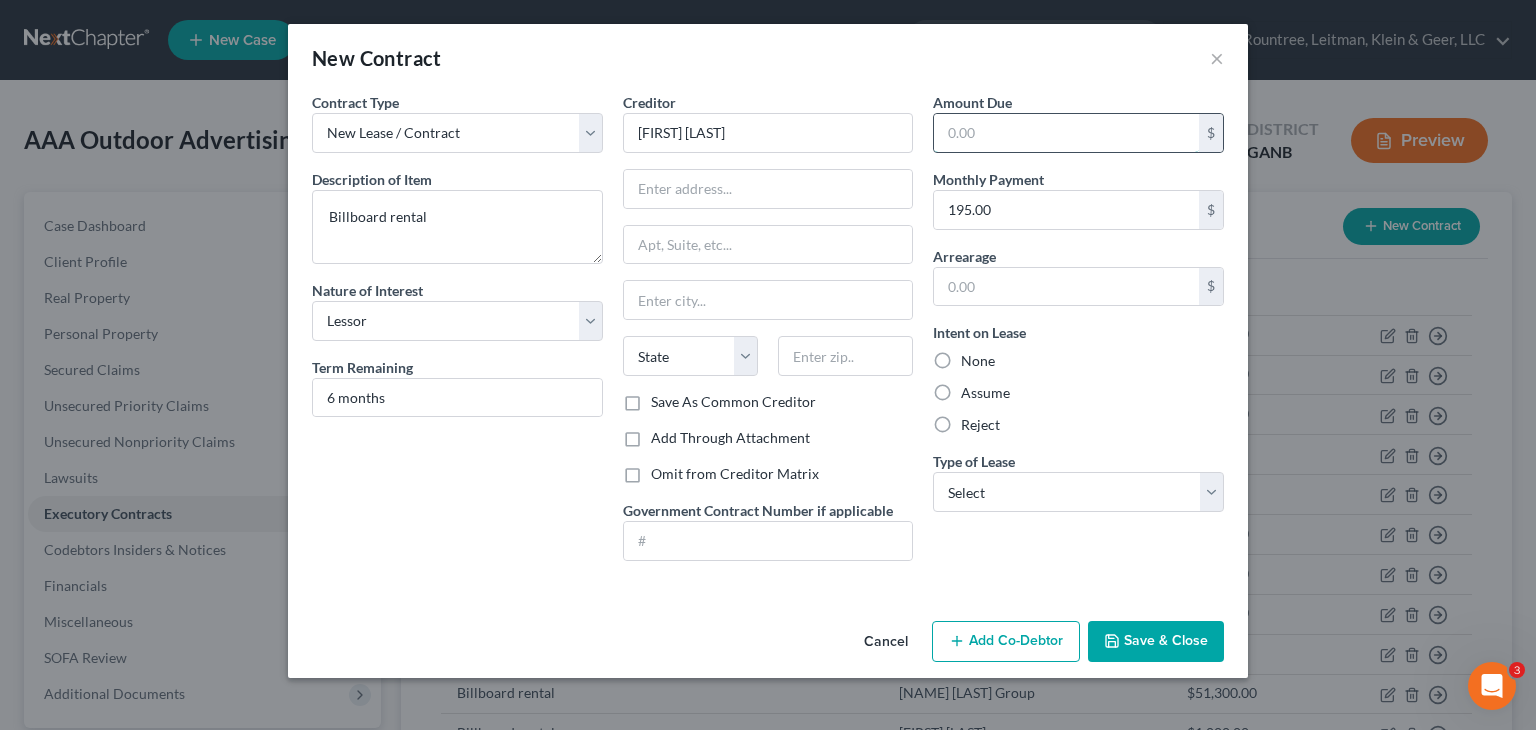 click at bounding box center (1066, 133) 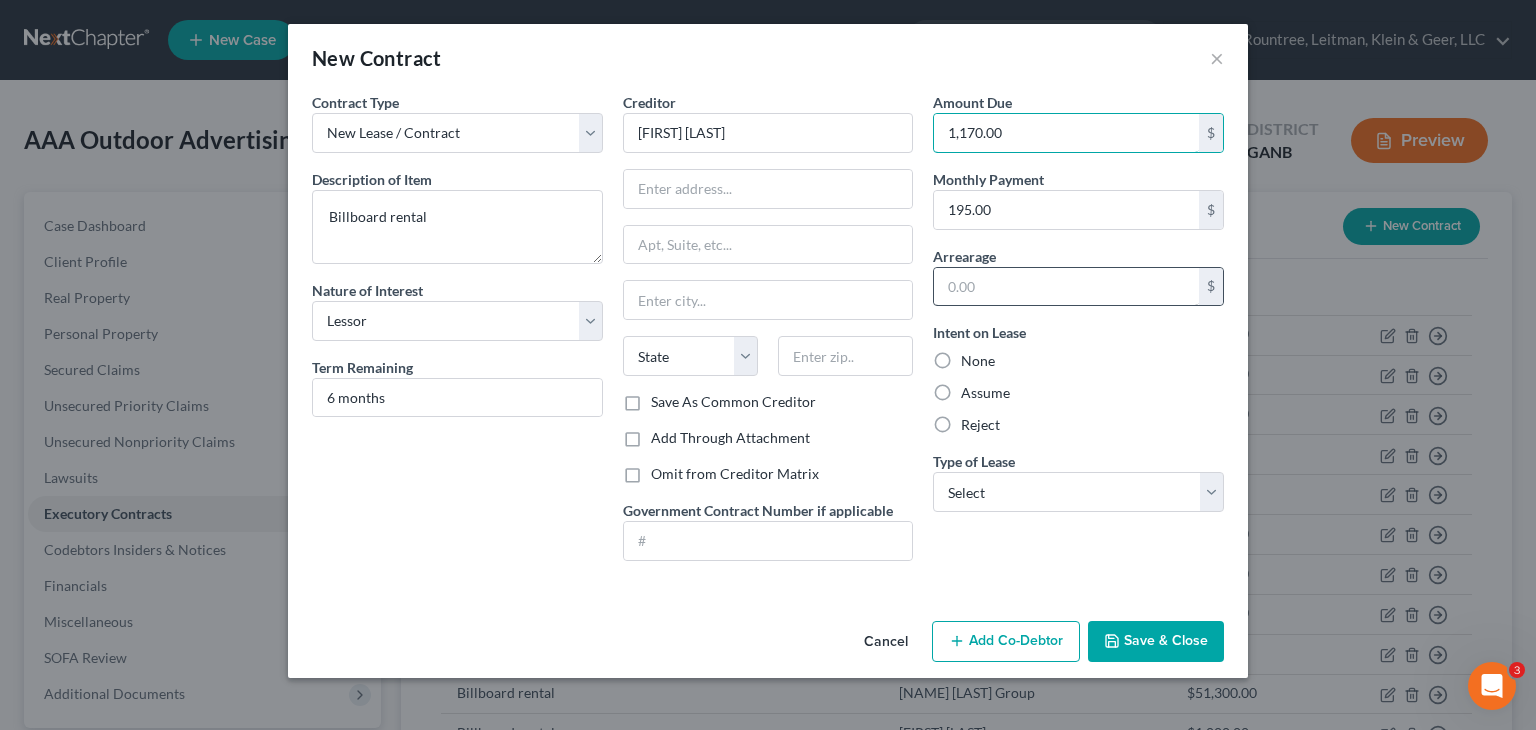 type on "1,170.00" 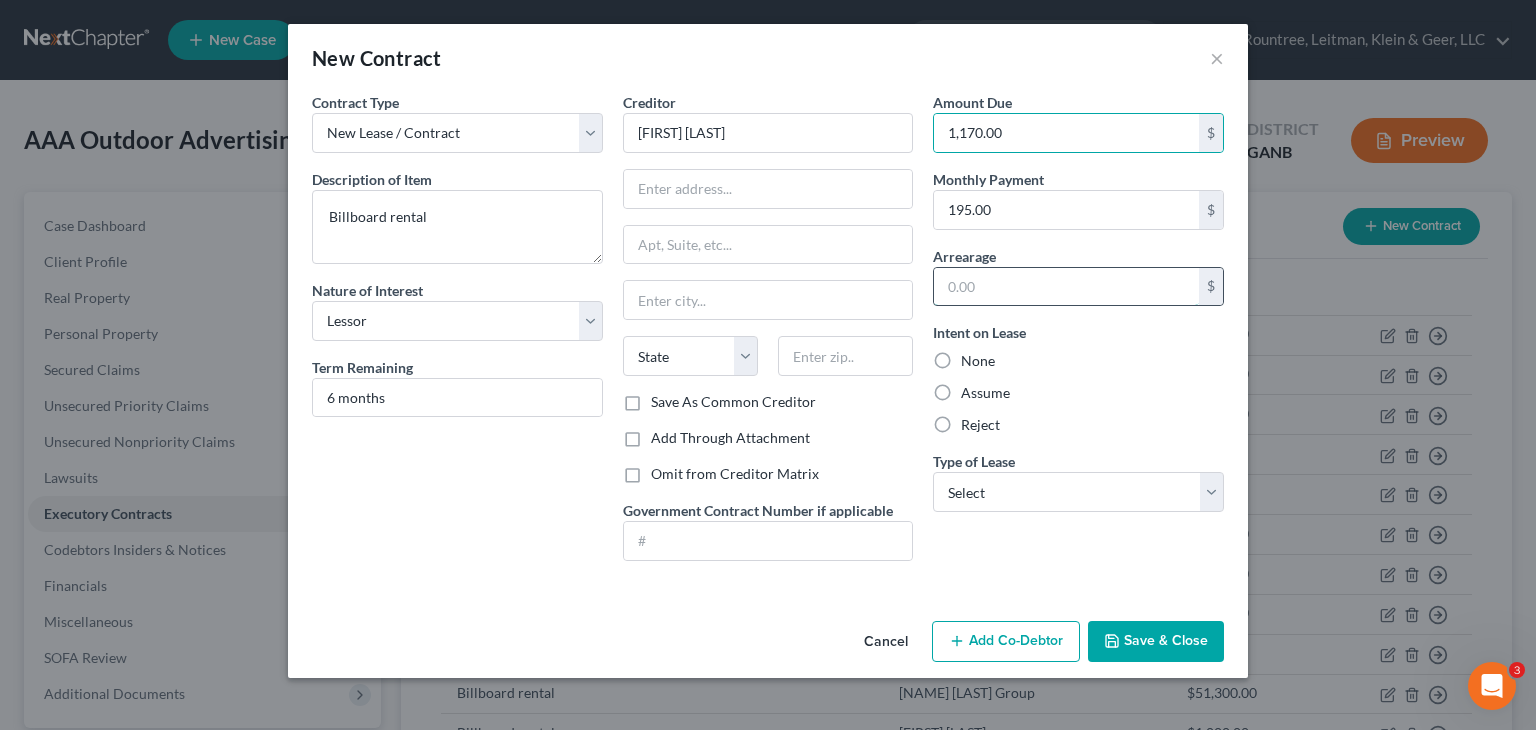 click at bounding box center [1066, 287] 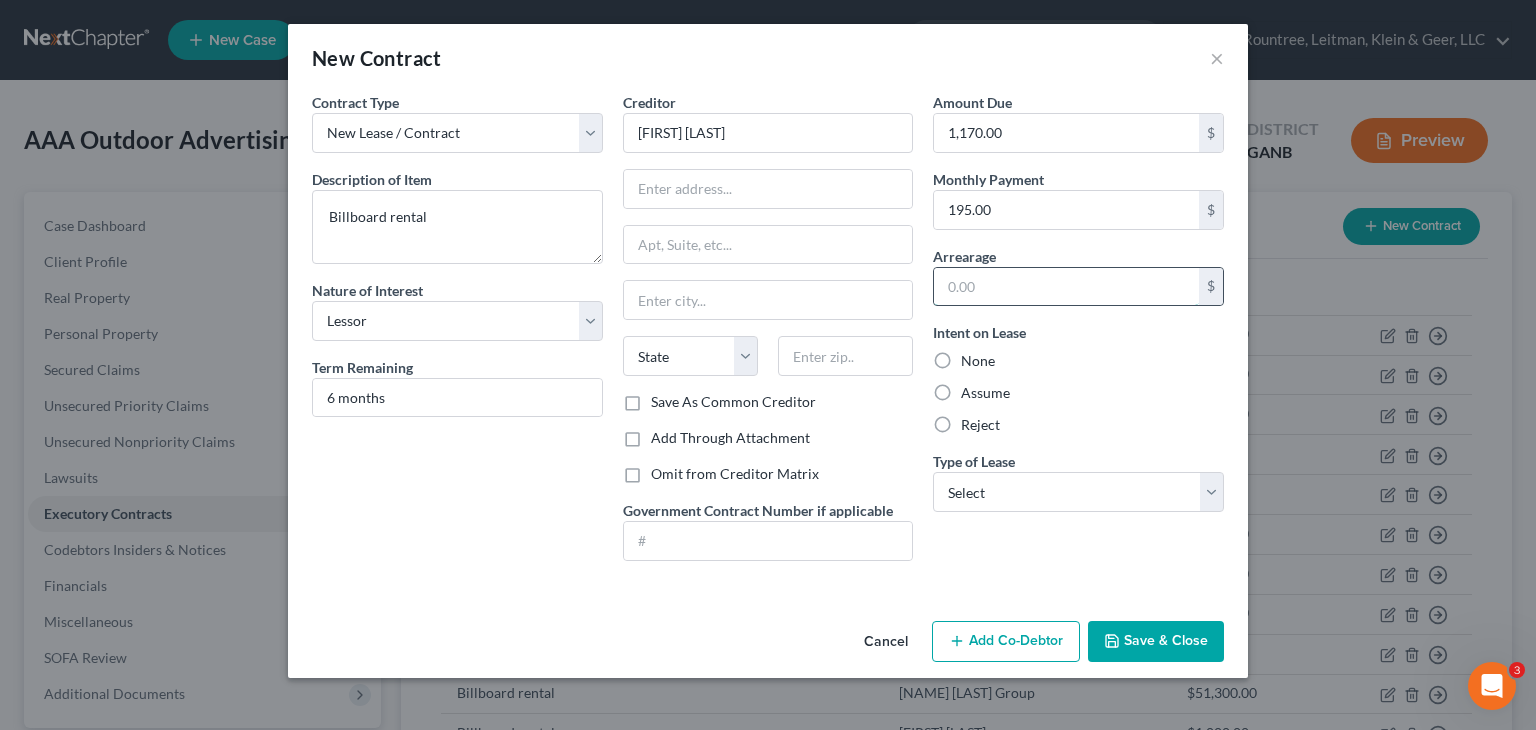 type on "0.00" 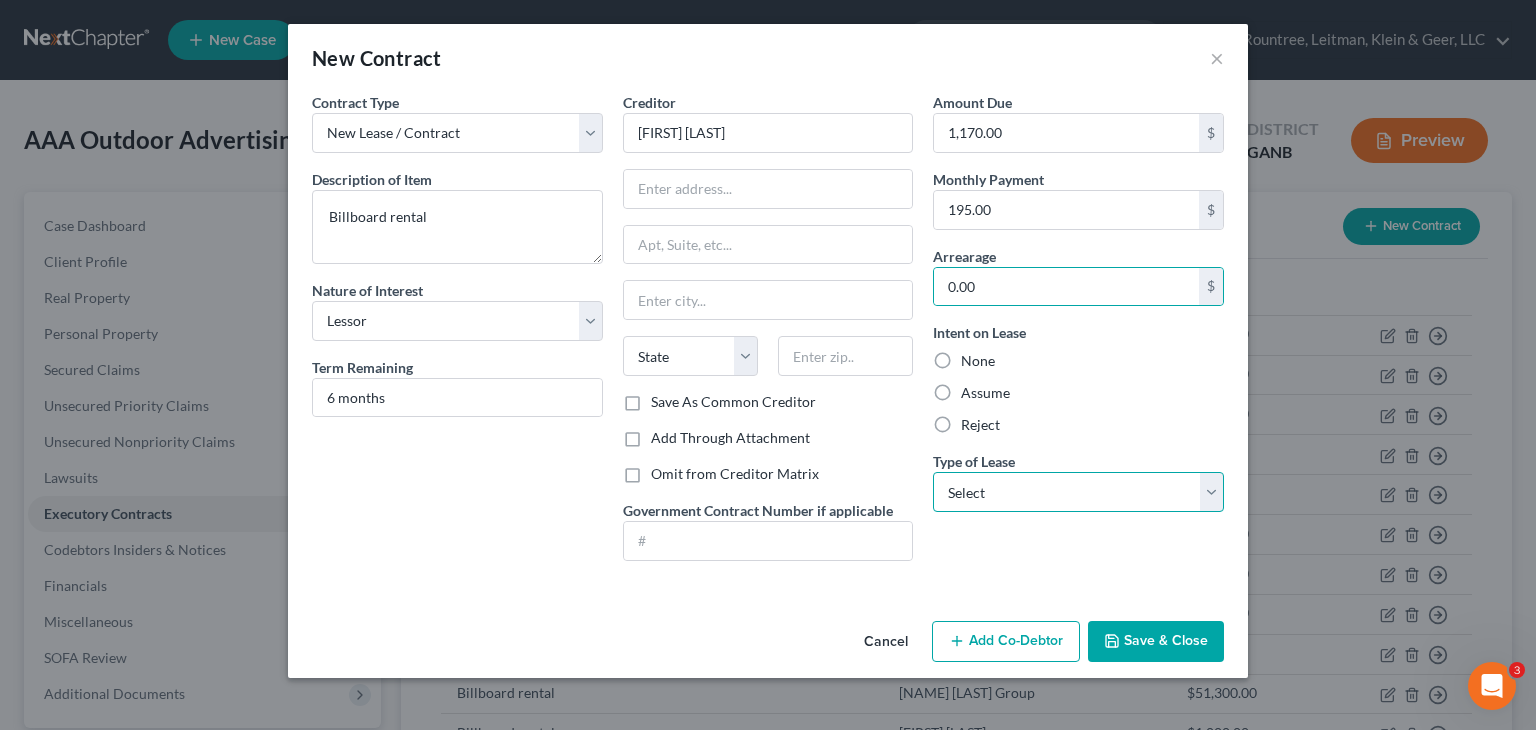 click on "Select Real Estate Car Other" at bounding box center (1078, 492) 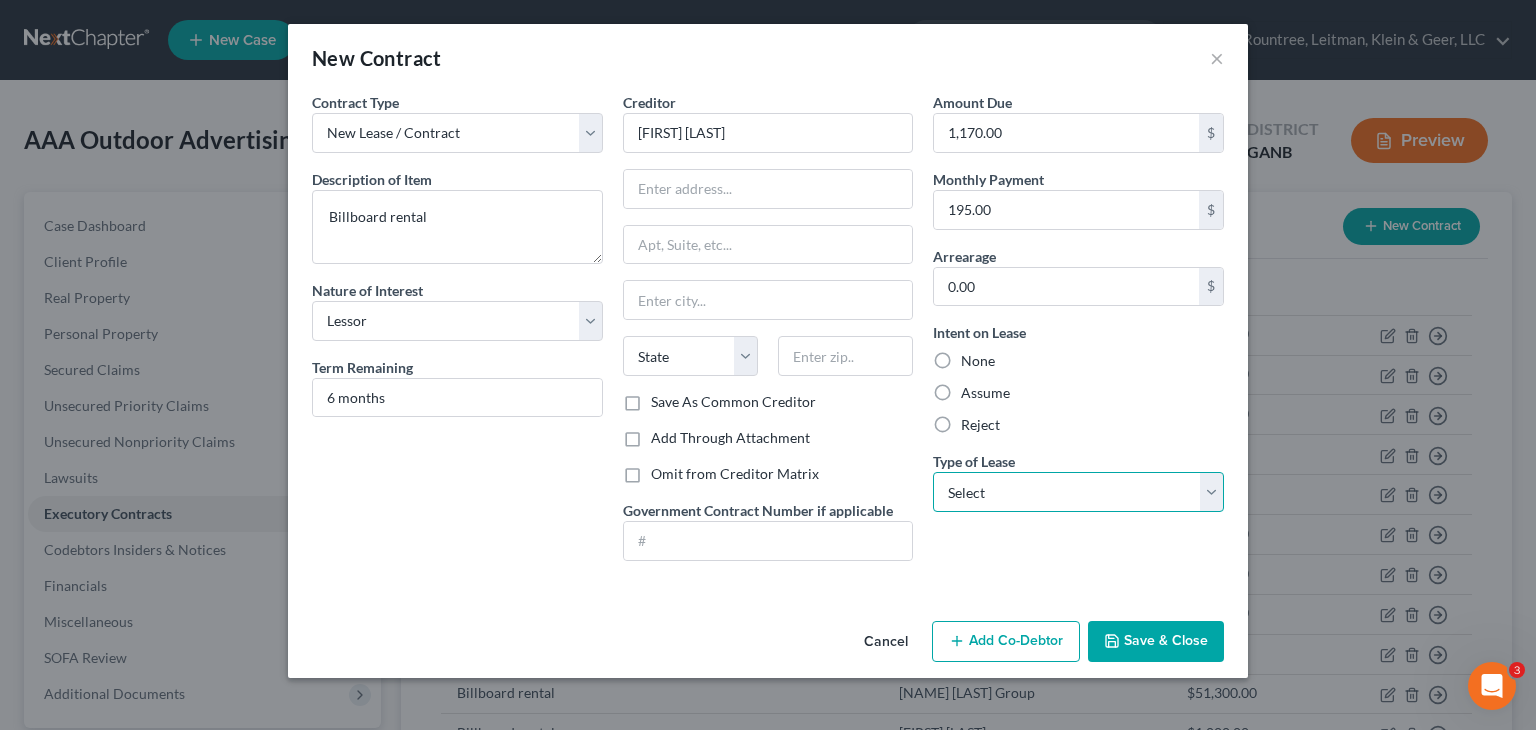 select on "2" 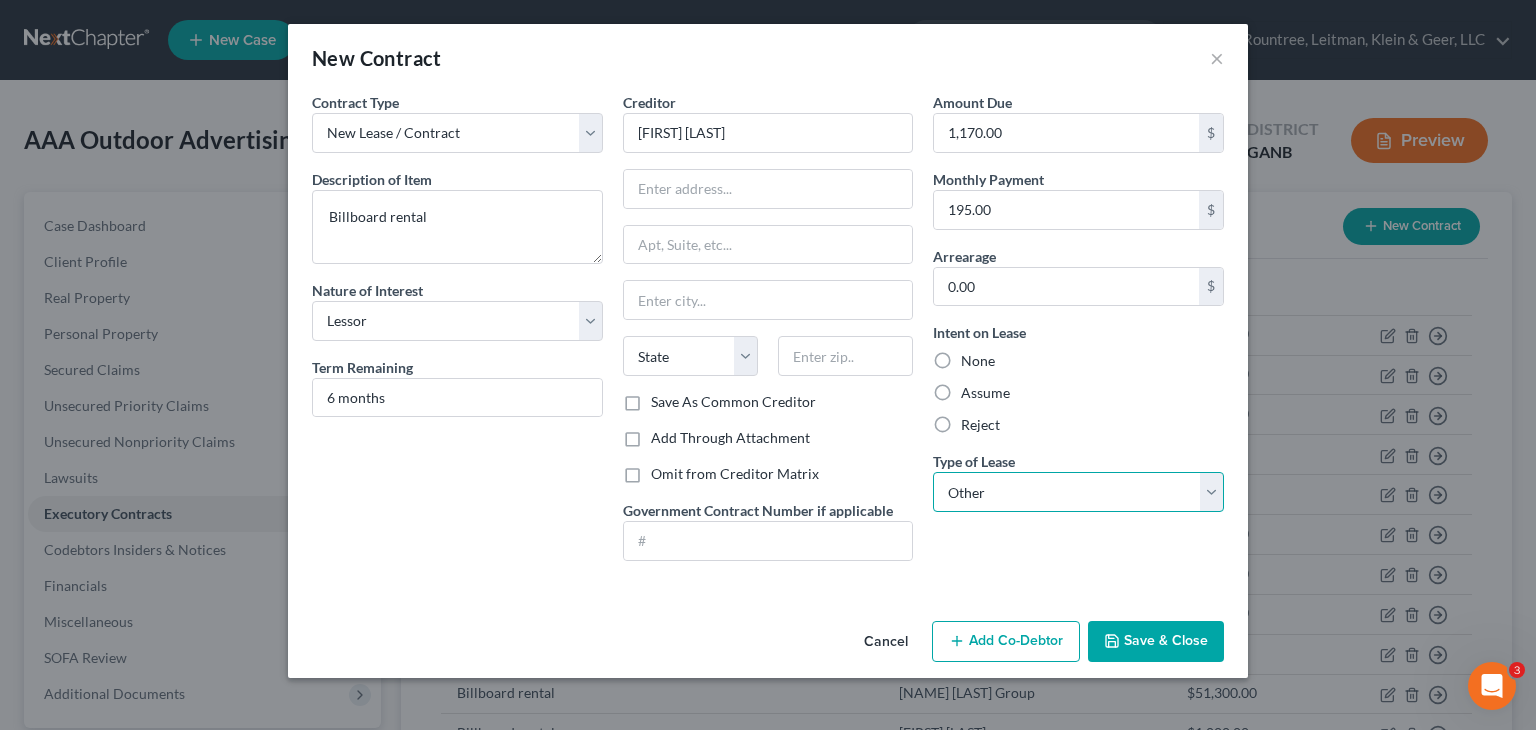 click on "Select Real Estate Car Other" at bounding box center (1078, 492) 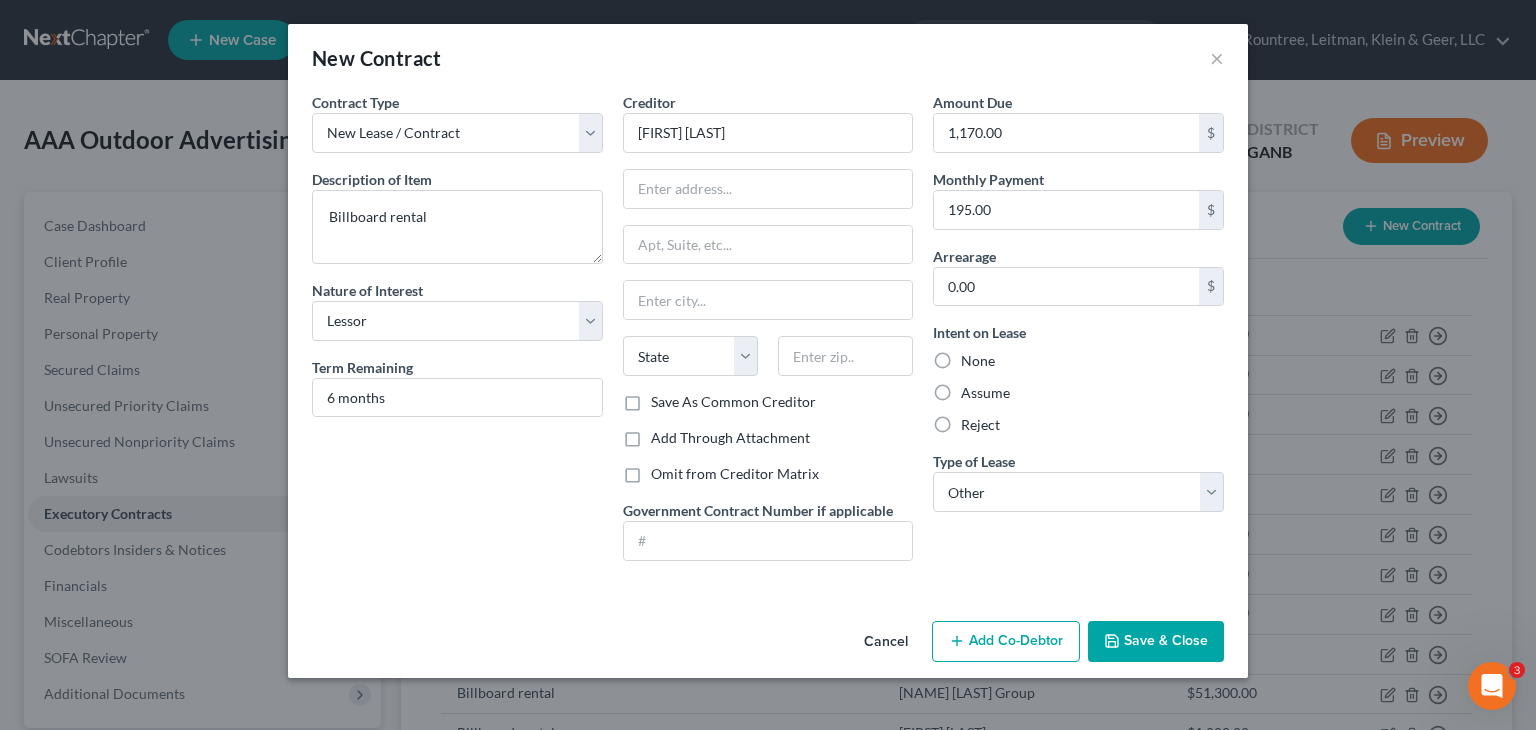click on "Save & Close" at bounding box center [1156, 642] 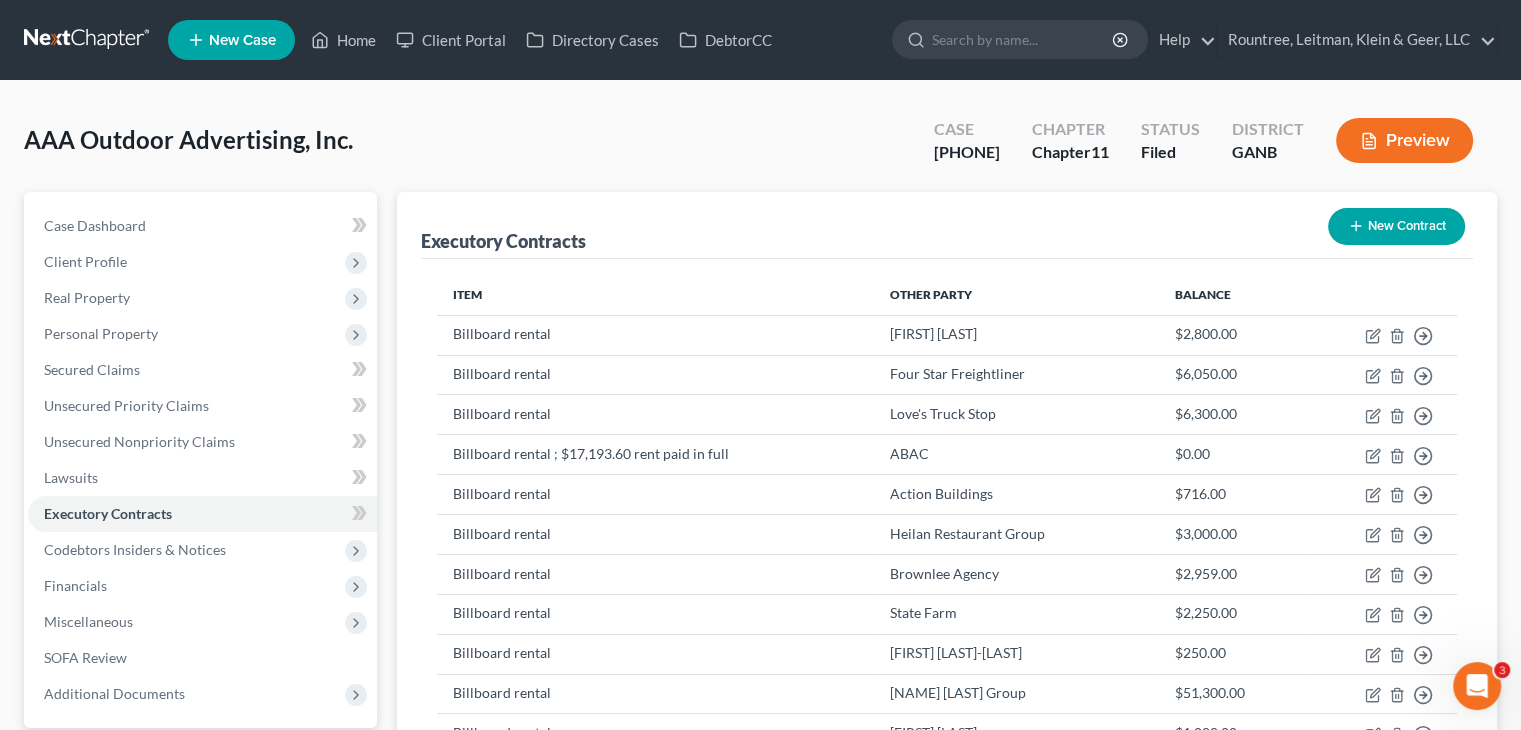 click on "New Contract" at bounding box center (1396, 226) 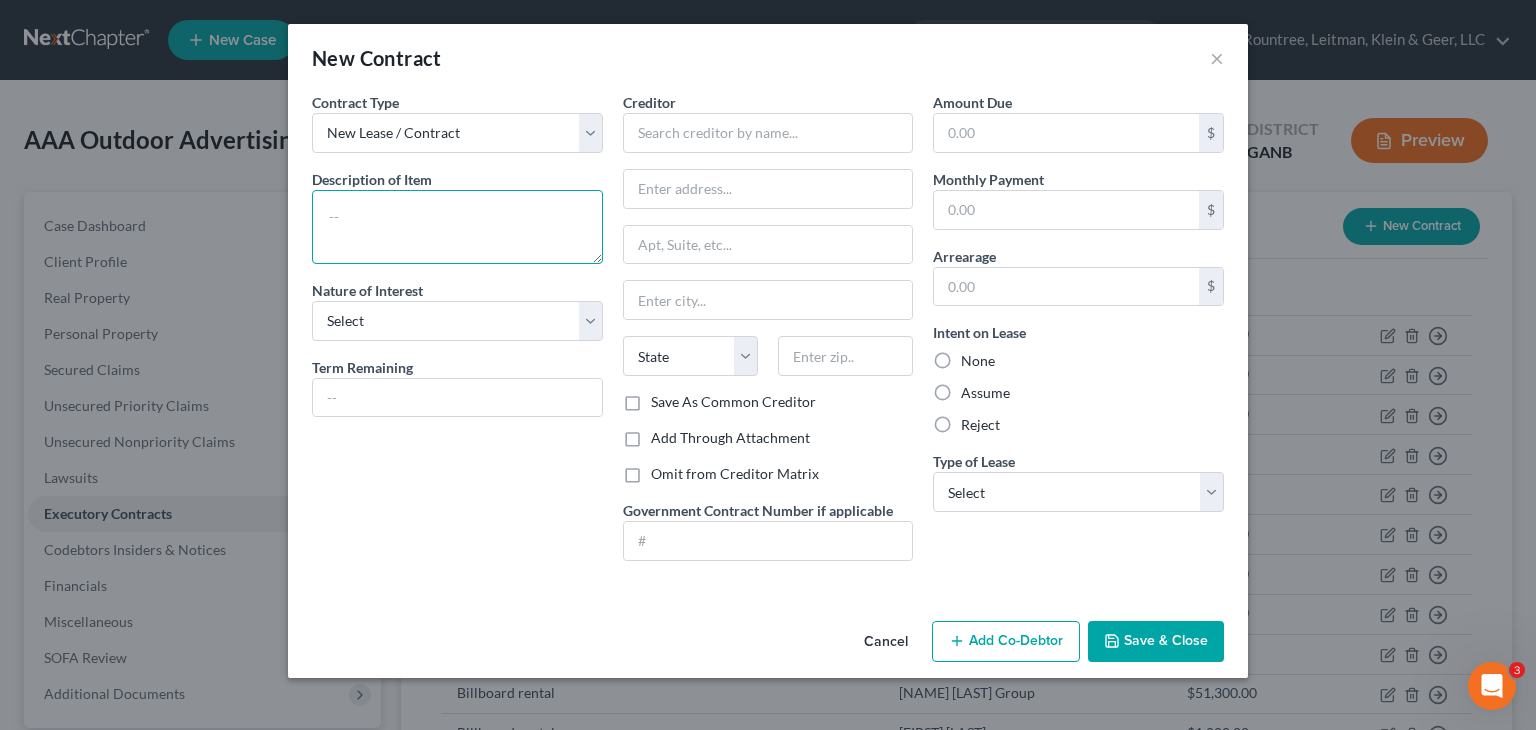 click at bounding box center (457, 227) 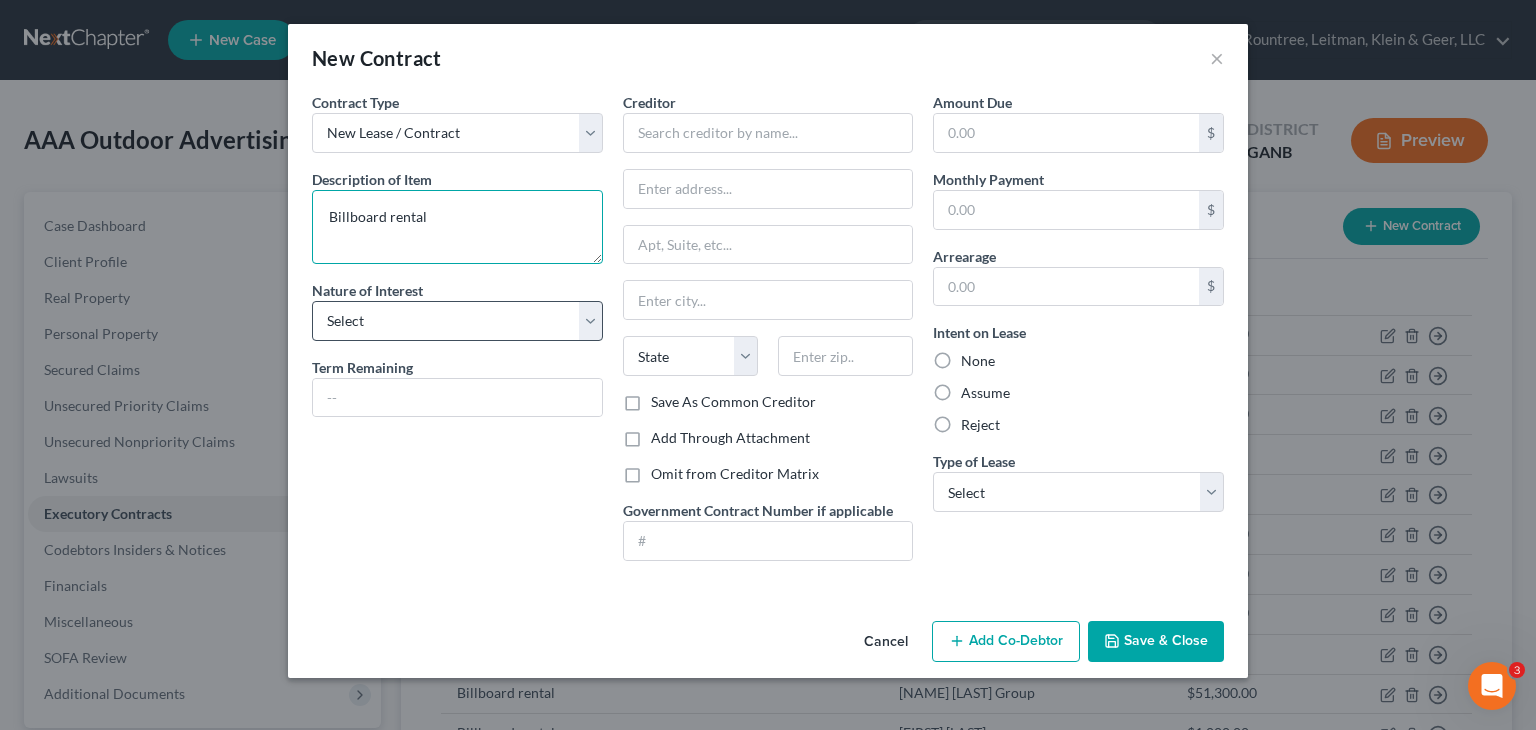 type on "Billboard rental" 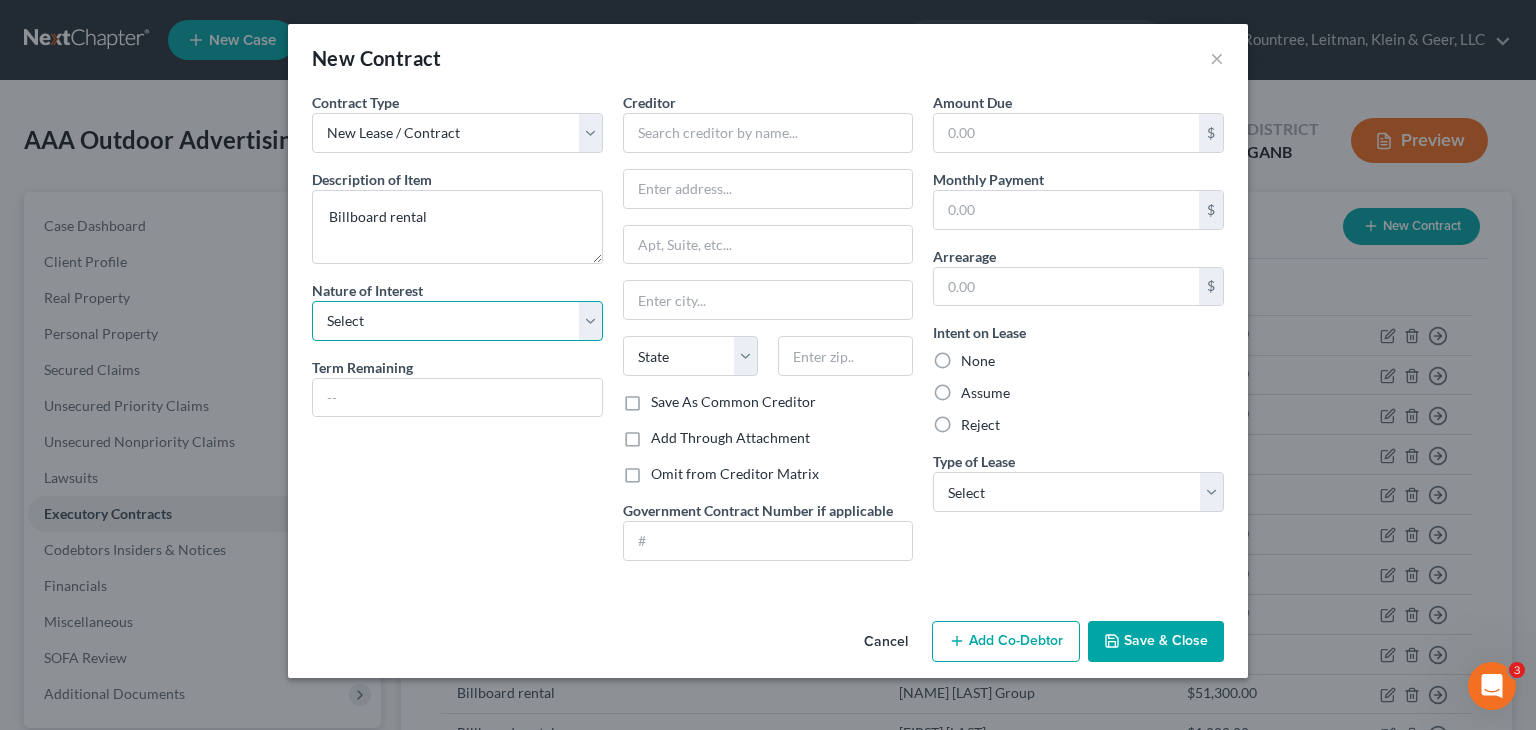 click on "Select Purchaser Agent Lessor Lessee" at bounding box center [457, 321] 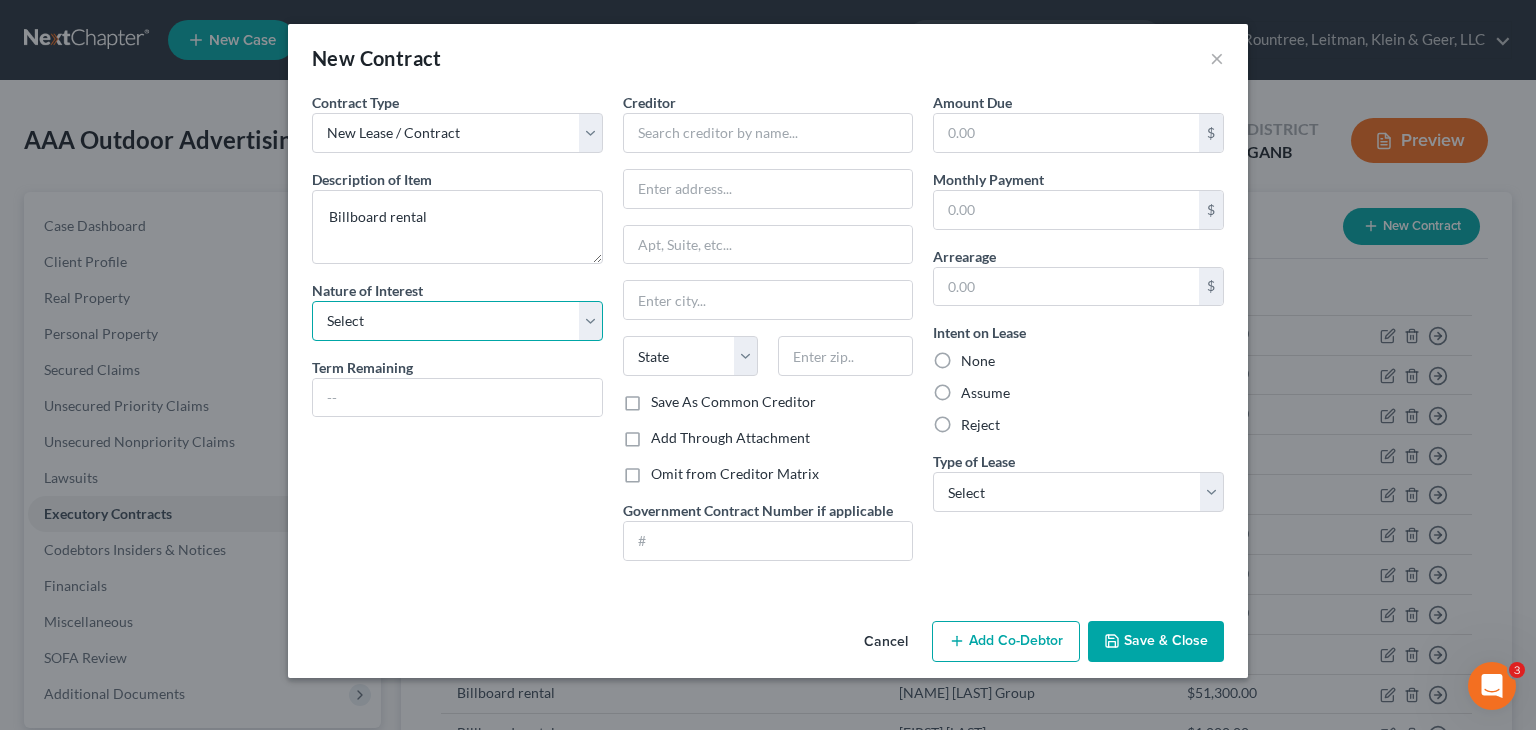 select on "2" 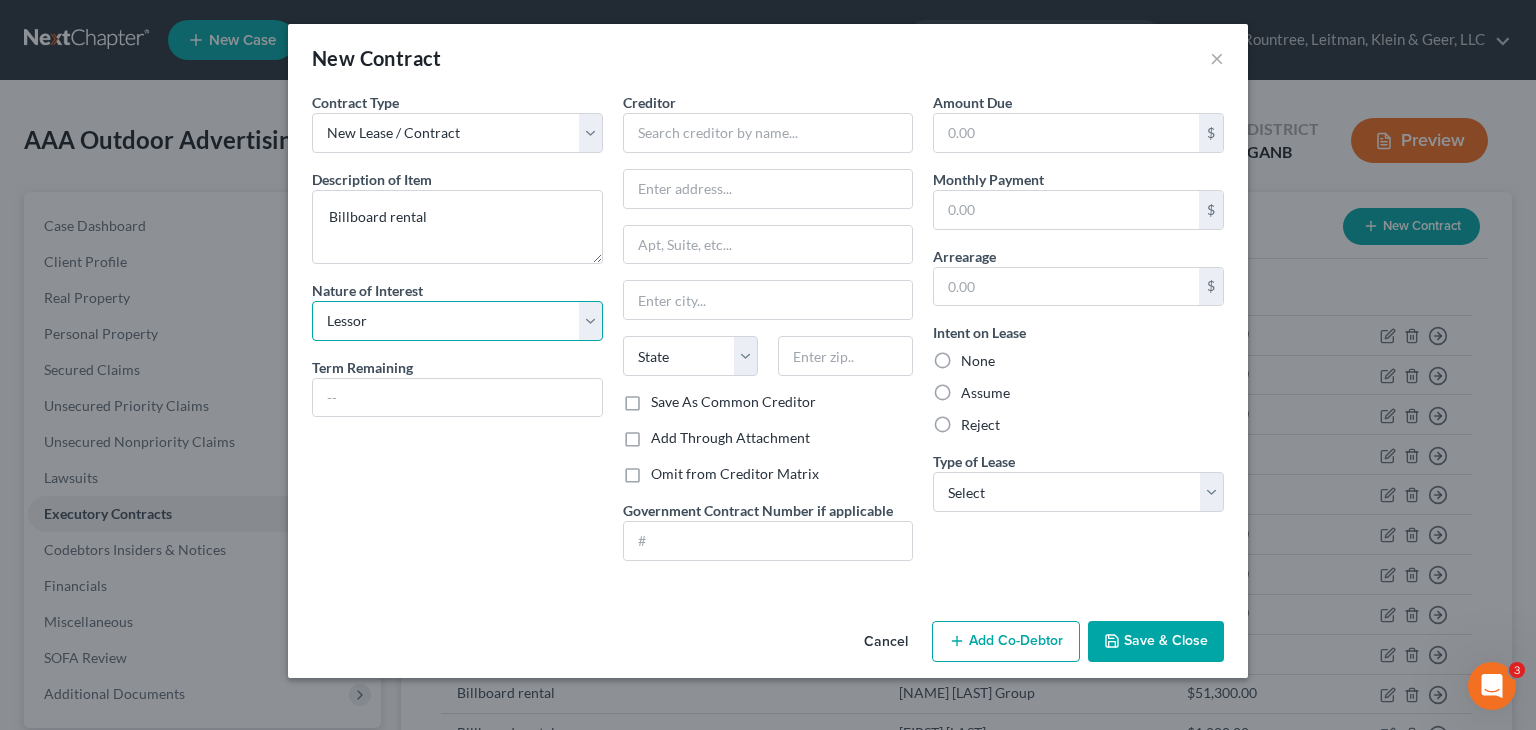 click on "Select Purchaser Agent Lessor Lessee" at bounding box center (457, 321) 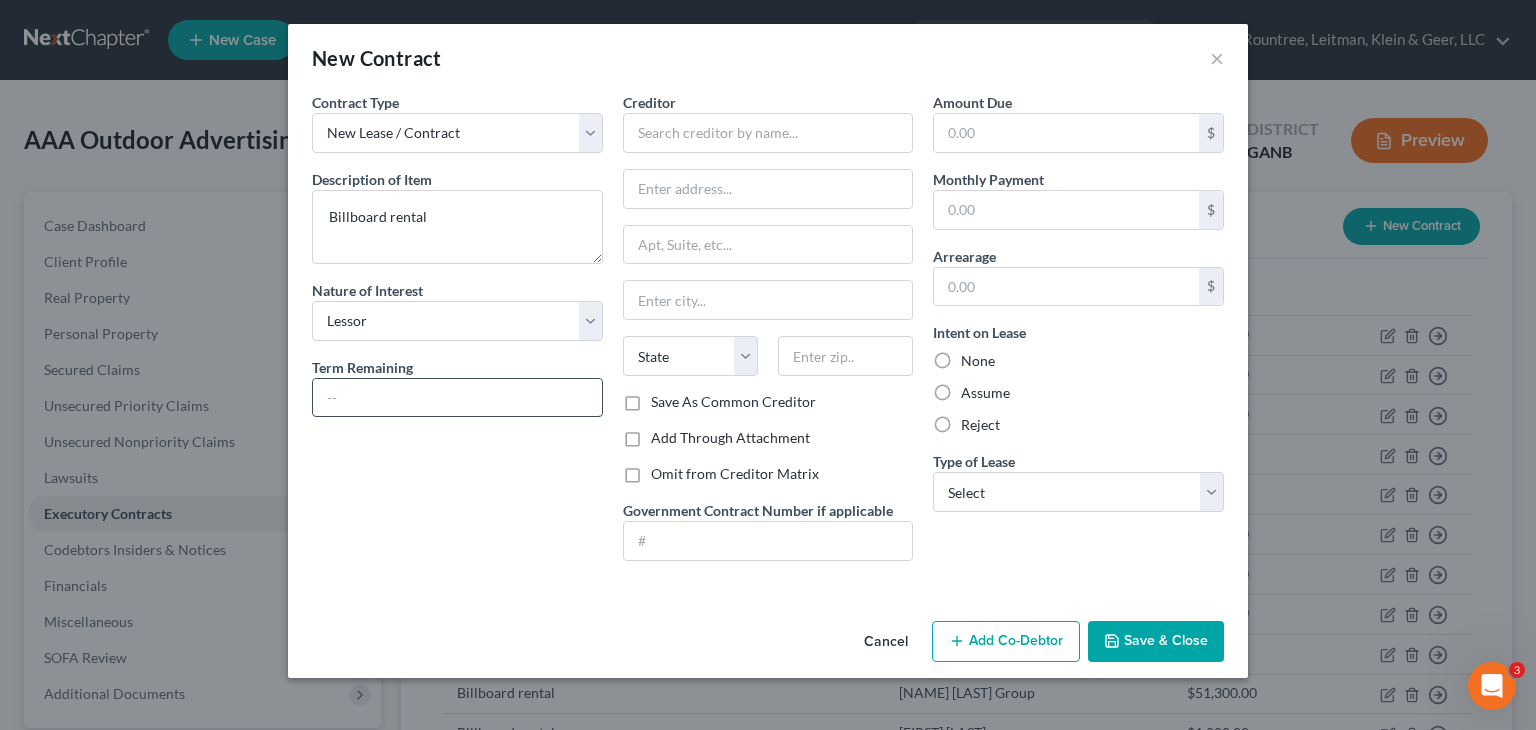 click at bounding box center (457, 398) 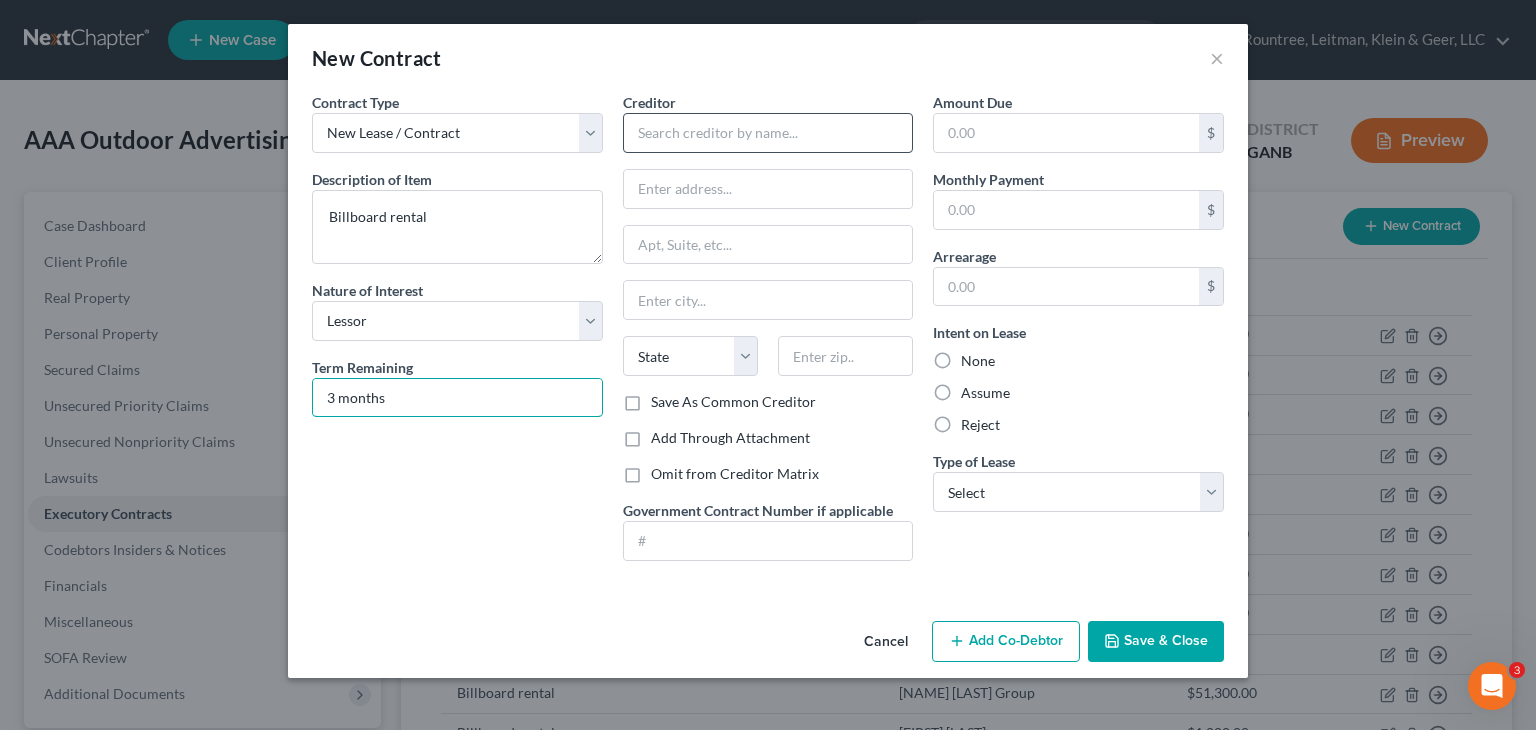 type on "3 months" 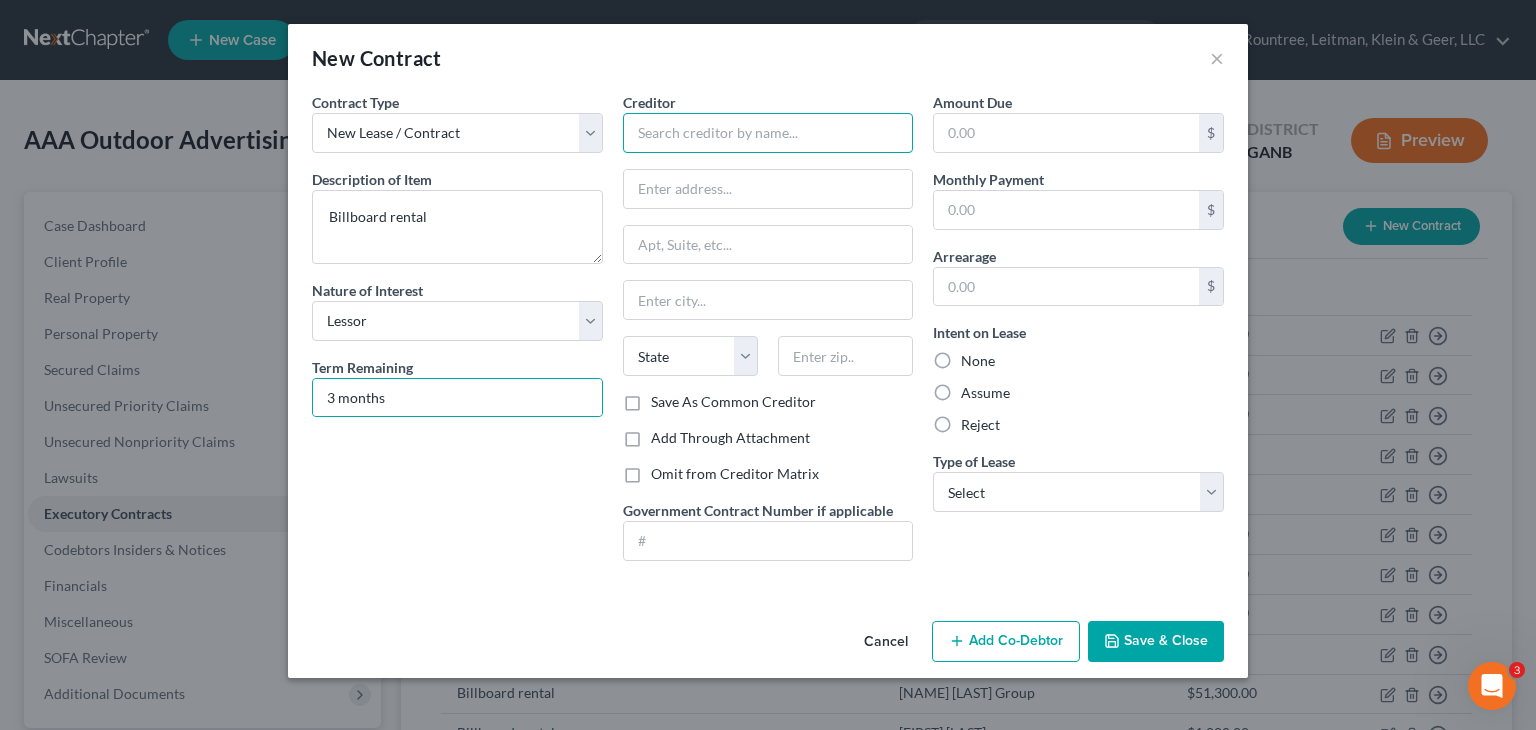 click at bounding box center [768, 133] 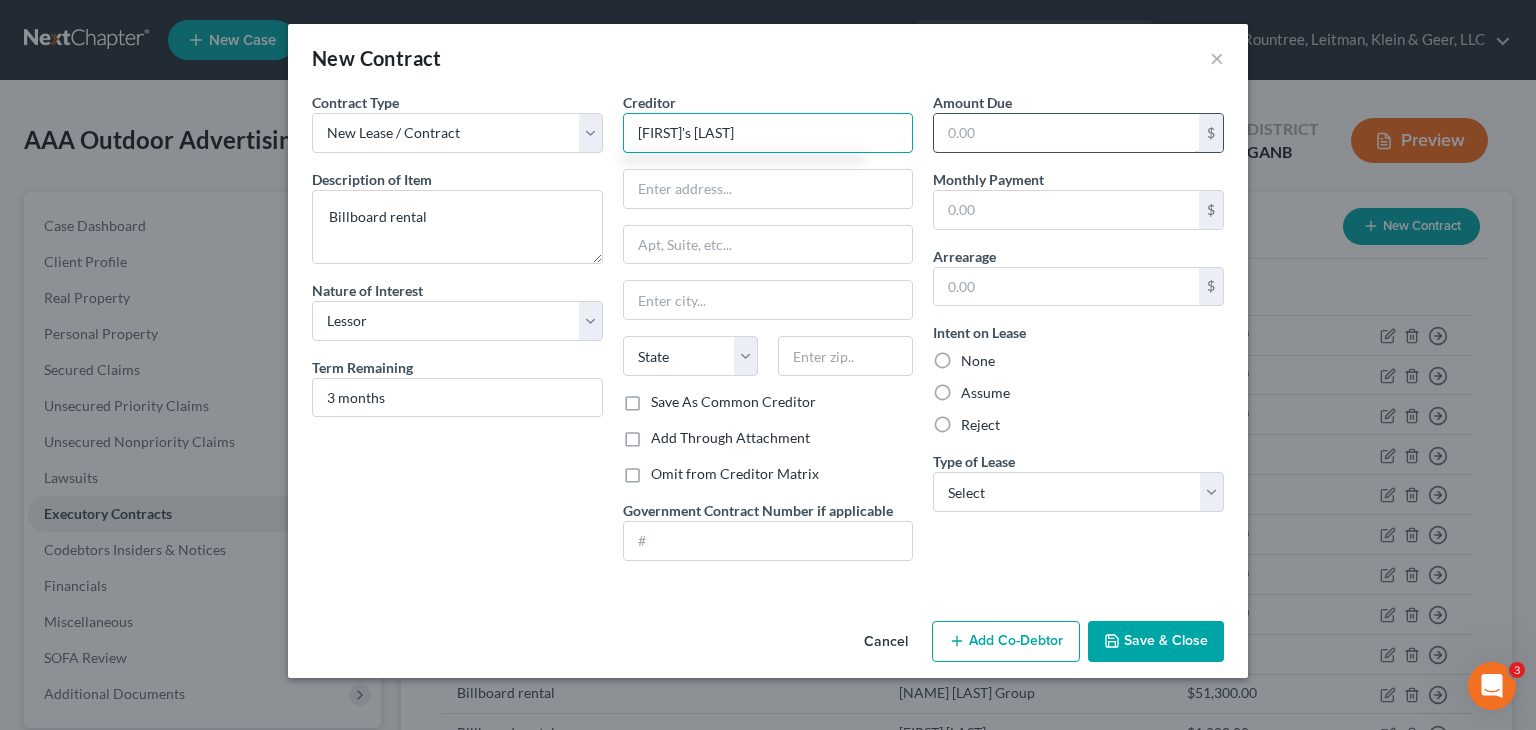 type on "[FIRST]'s [LAST]" 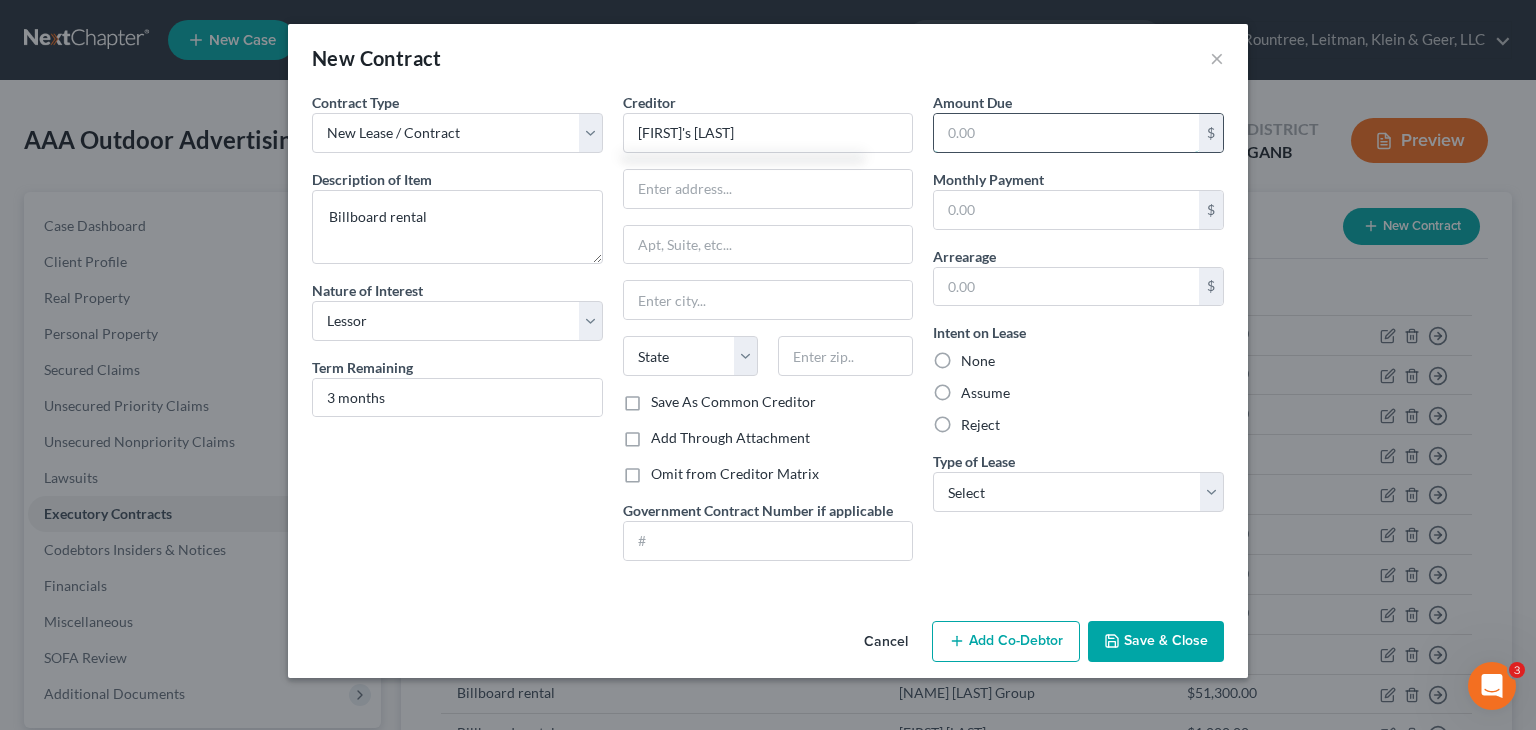 click at bounding box center (1066, 133) 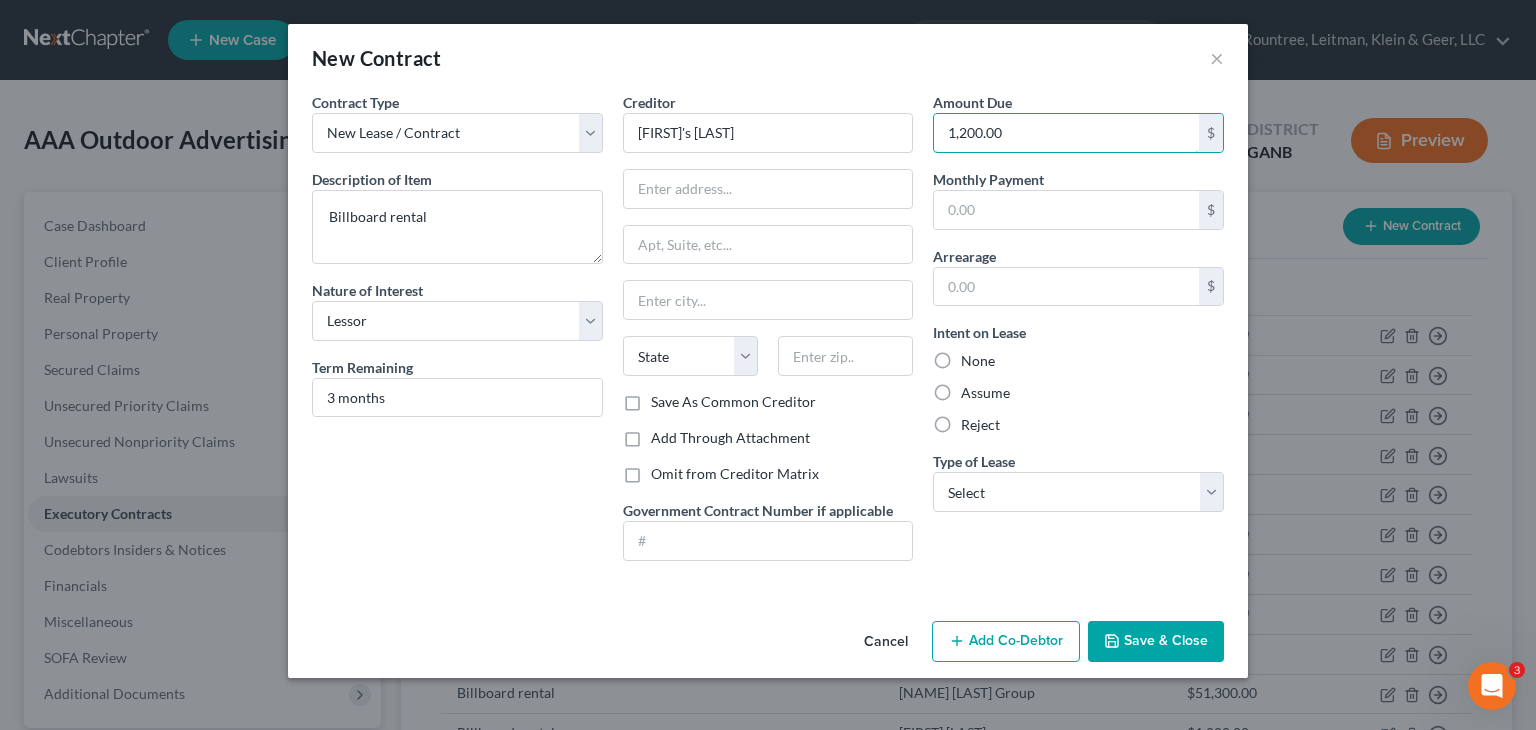 type on "1,200.00" 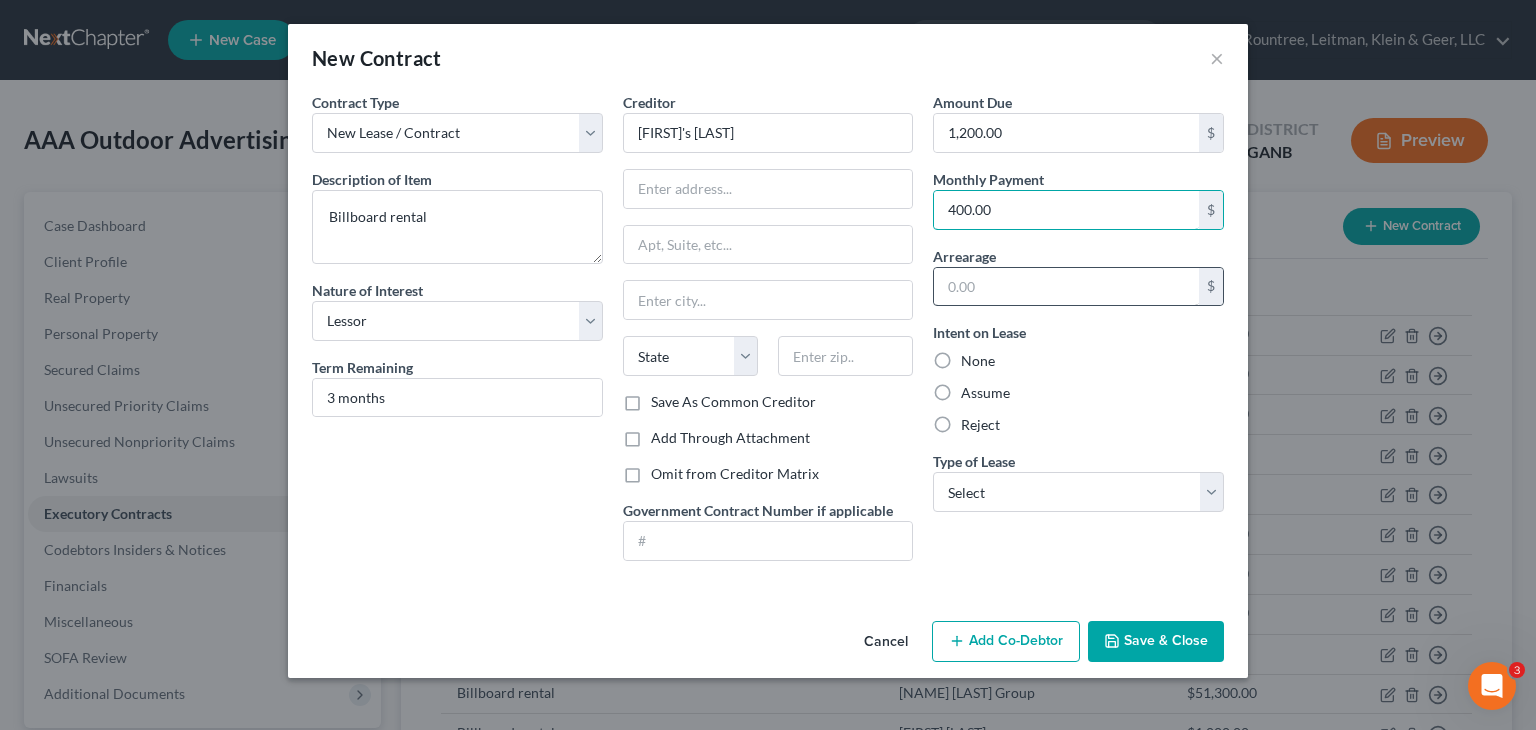 type on "400.00" 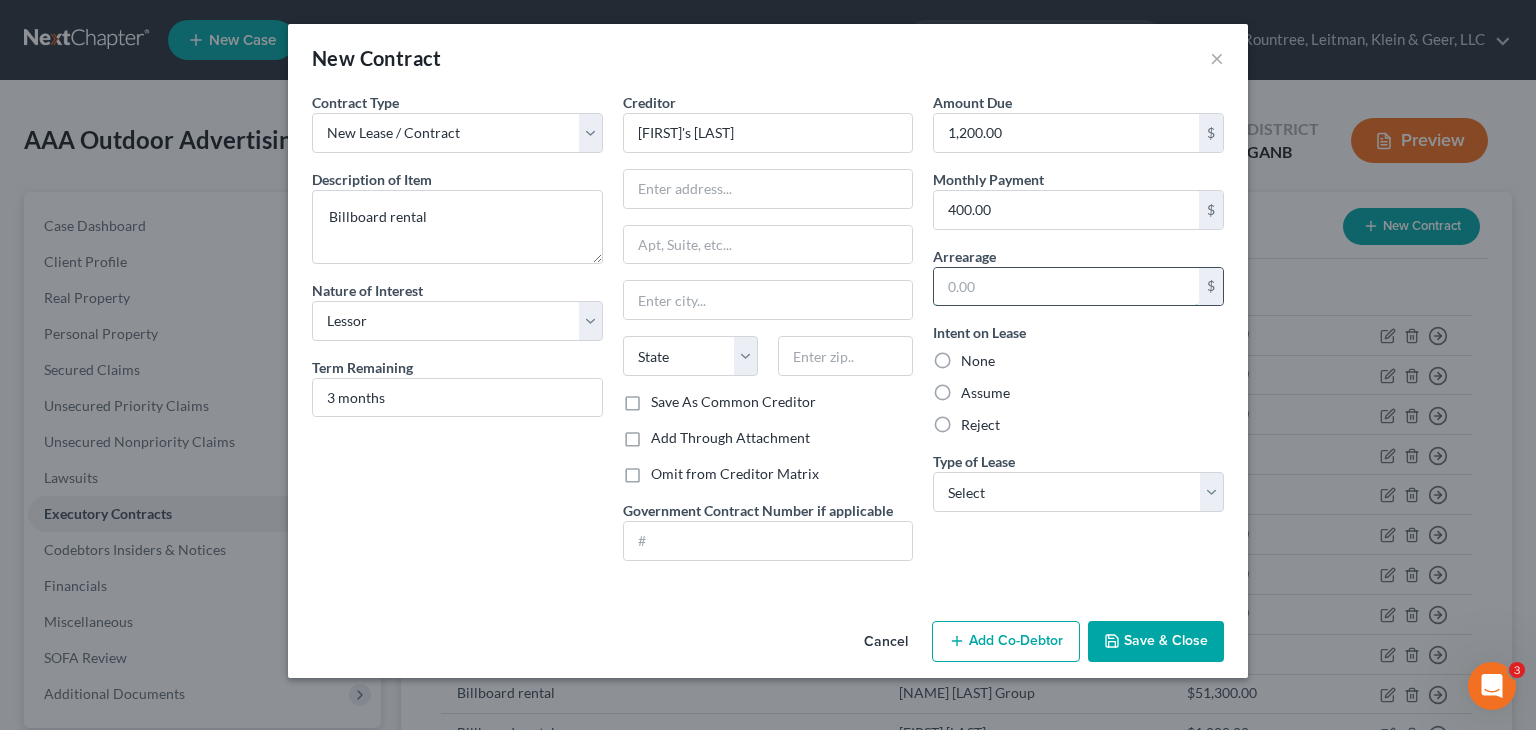 click at bounding box center (1066, 287) 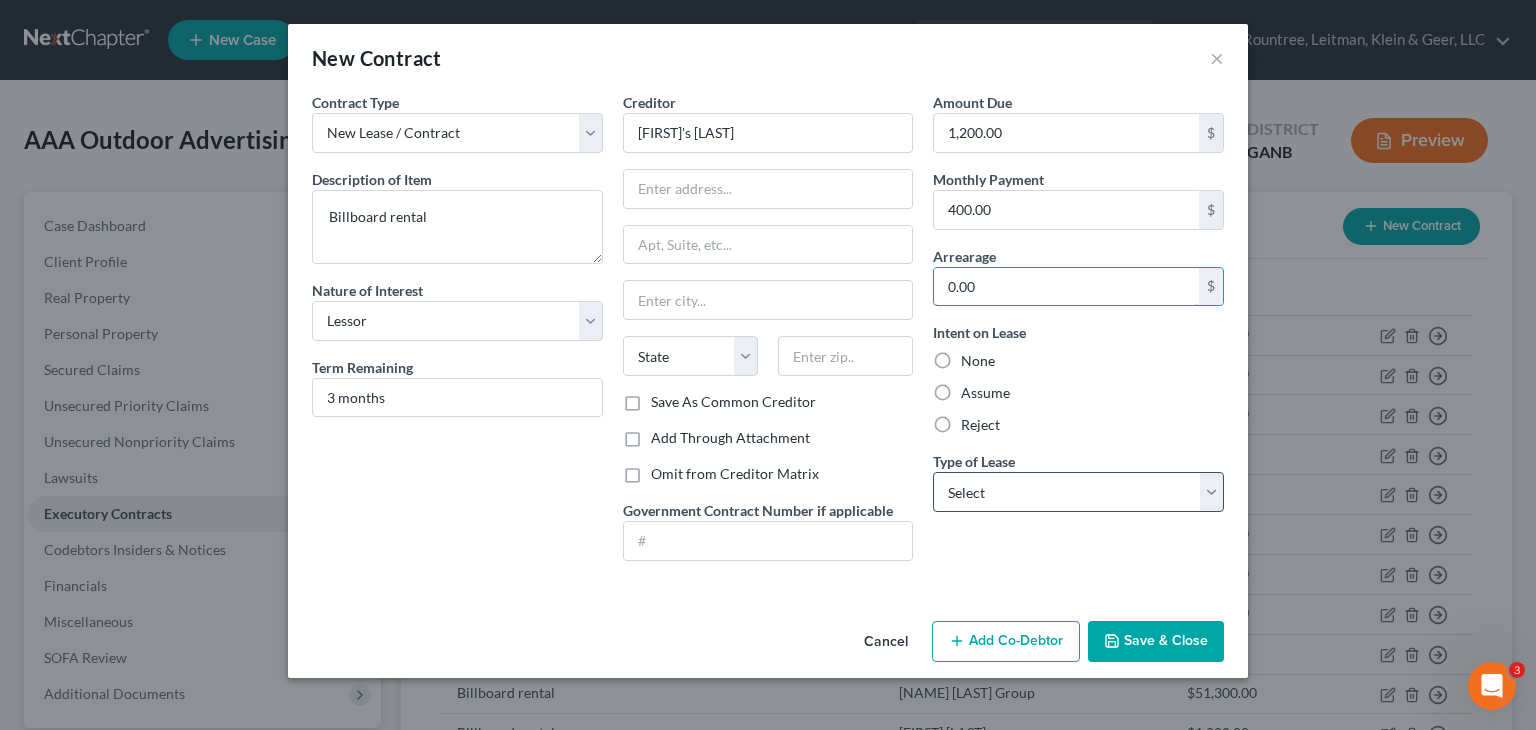 type on "0.00" 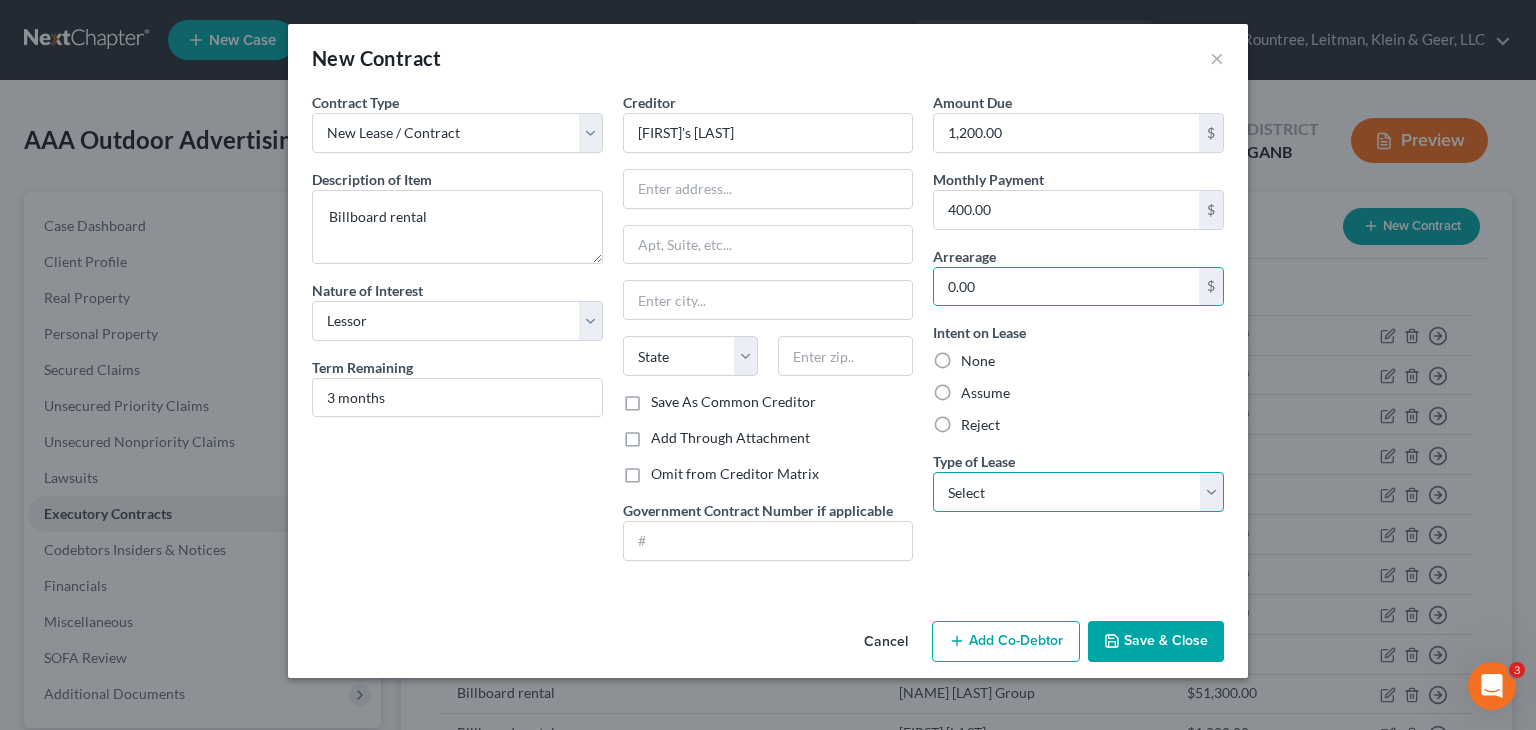 drag, startPoint x: 1036, startPoint y: 489, endPoint x: 1040, endPoint y: 500, distance: 11.7046995 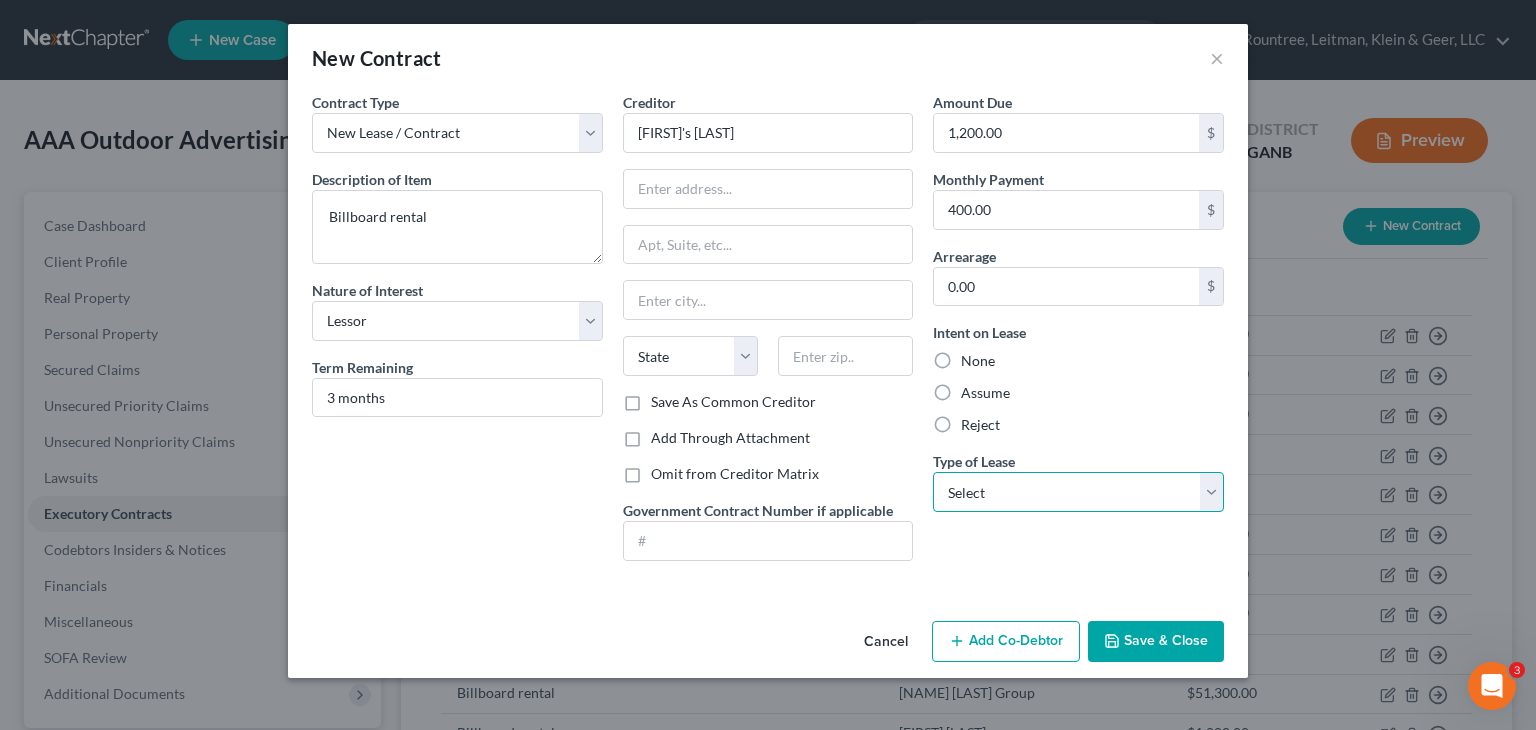 select on "2" 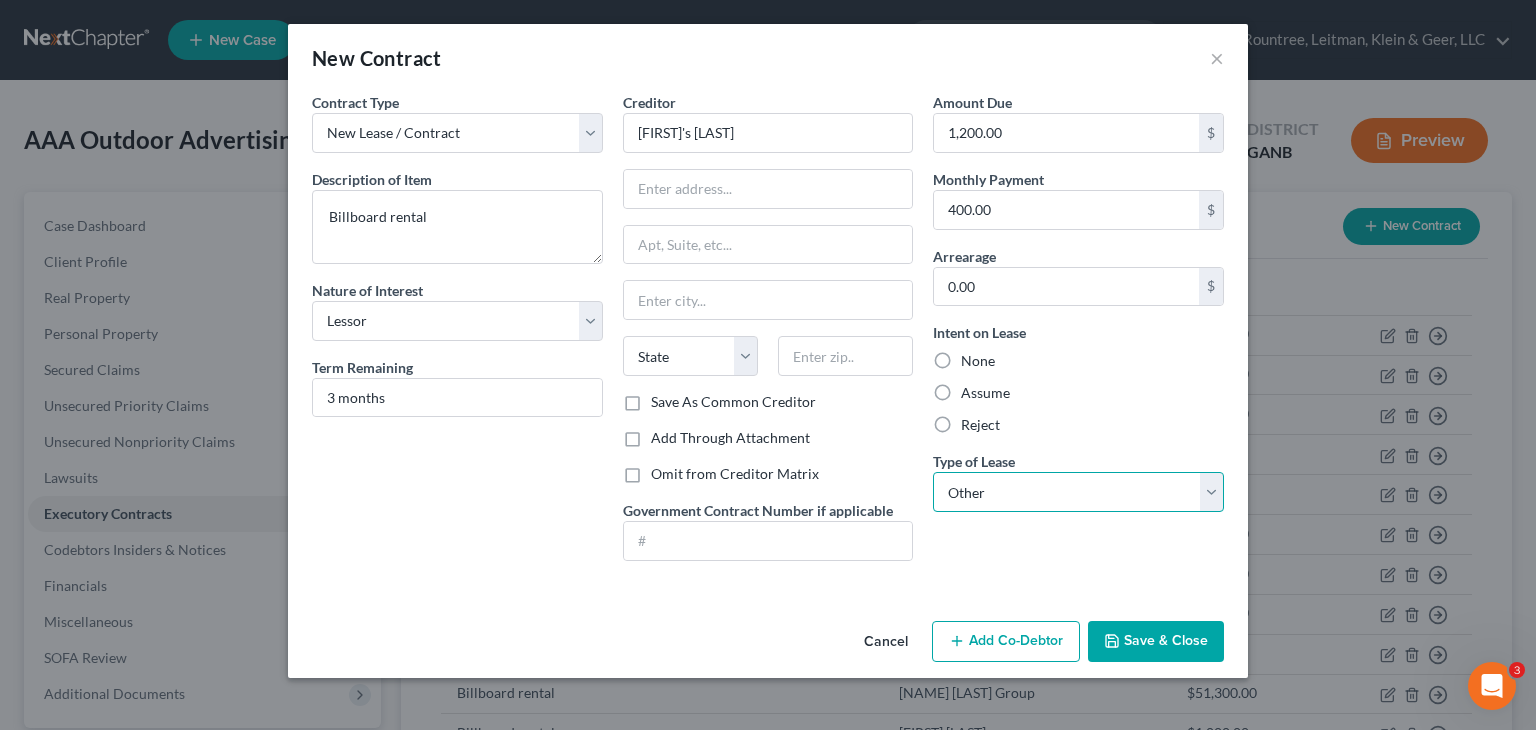 click on "Select Real Estate Car Other" at bounding box center (1078, 492) 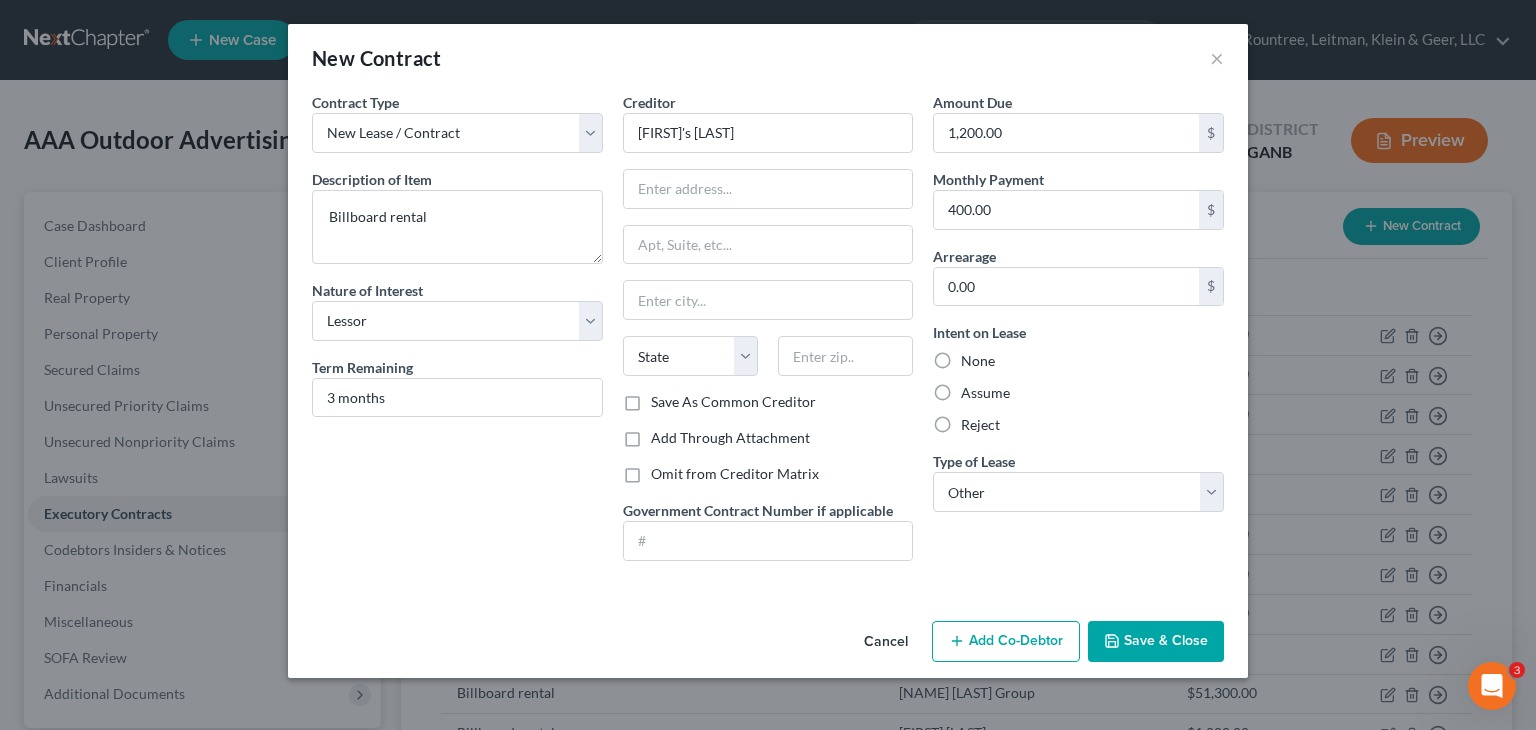 click on "Save & Close" at bounding box center [1156, 642] 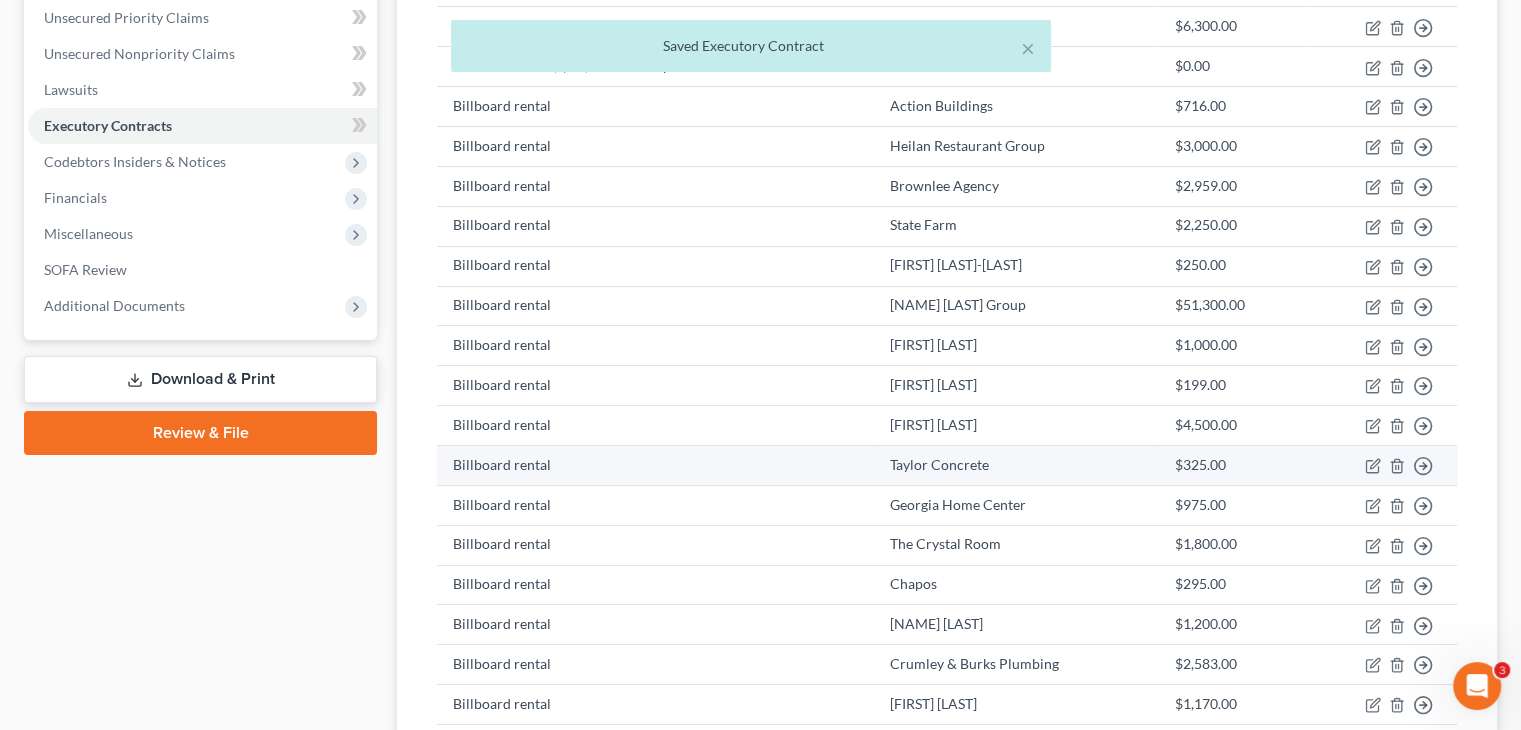 scroll, scrollTop: 0, scrollLeft: 0, axis: both 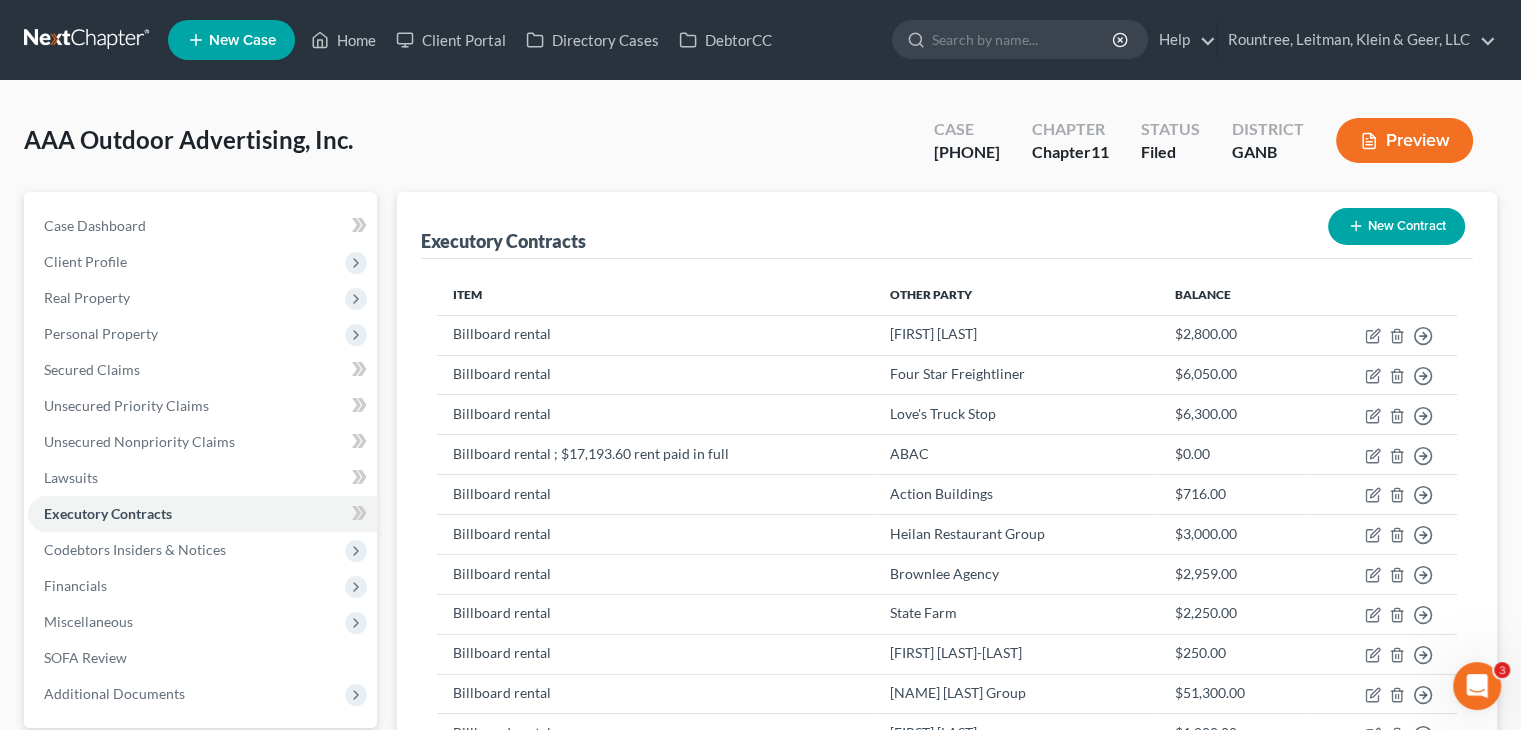 click on "New Contract" at bounding box center (1396, 226) 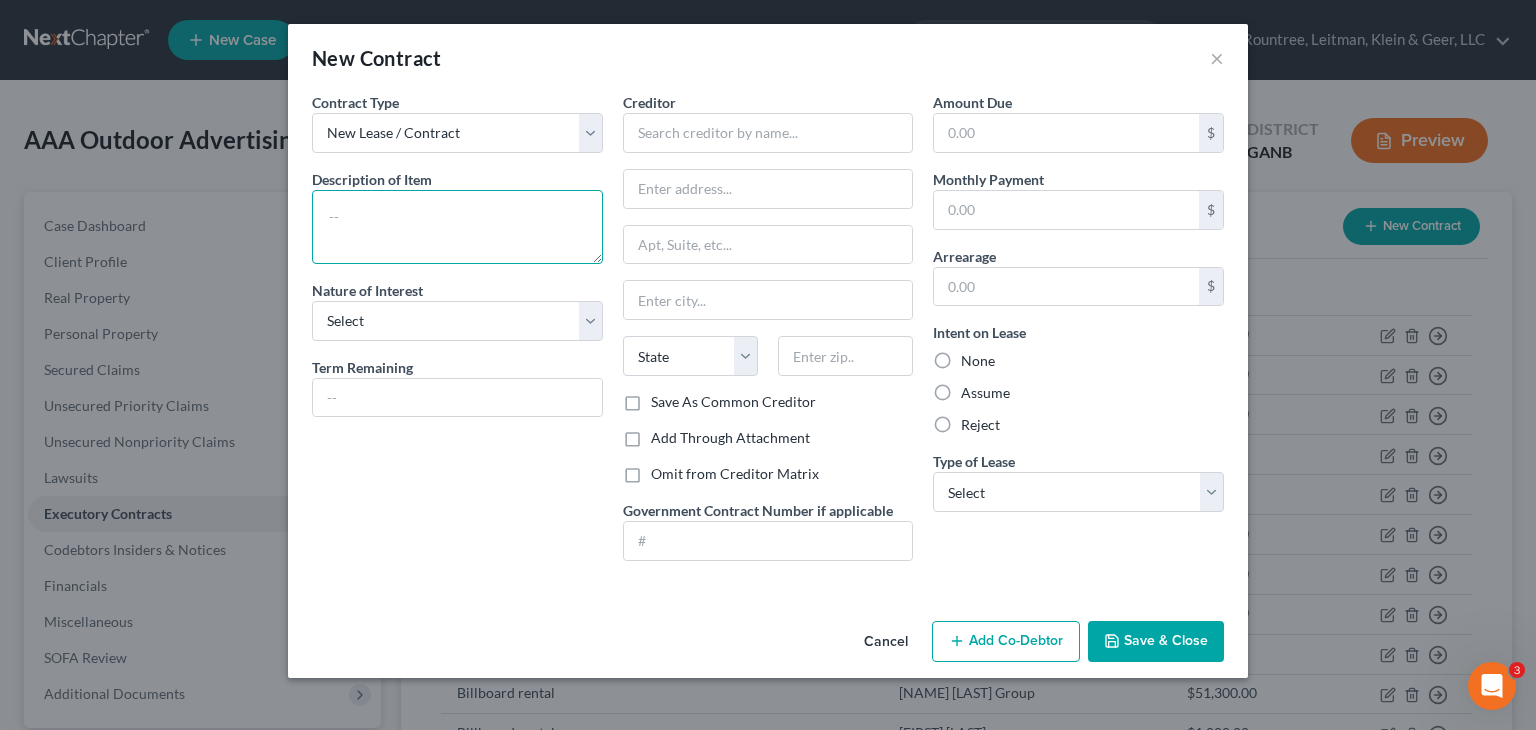 click at bounding box center (457, 227) 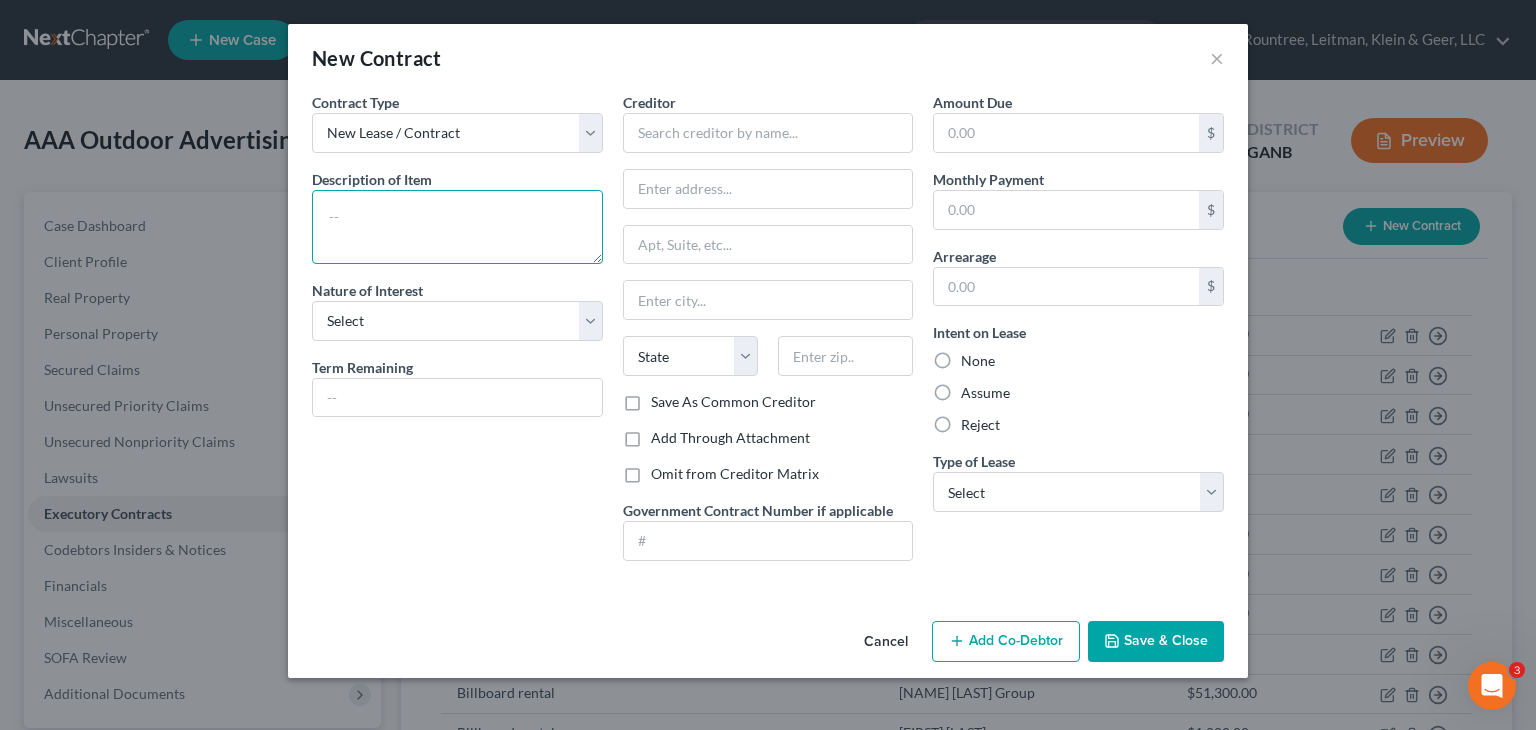 paste on "Billboard rental" 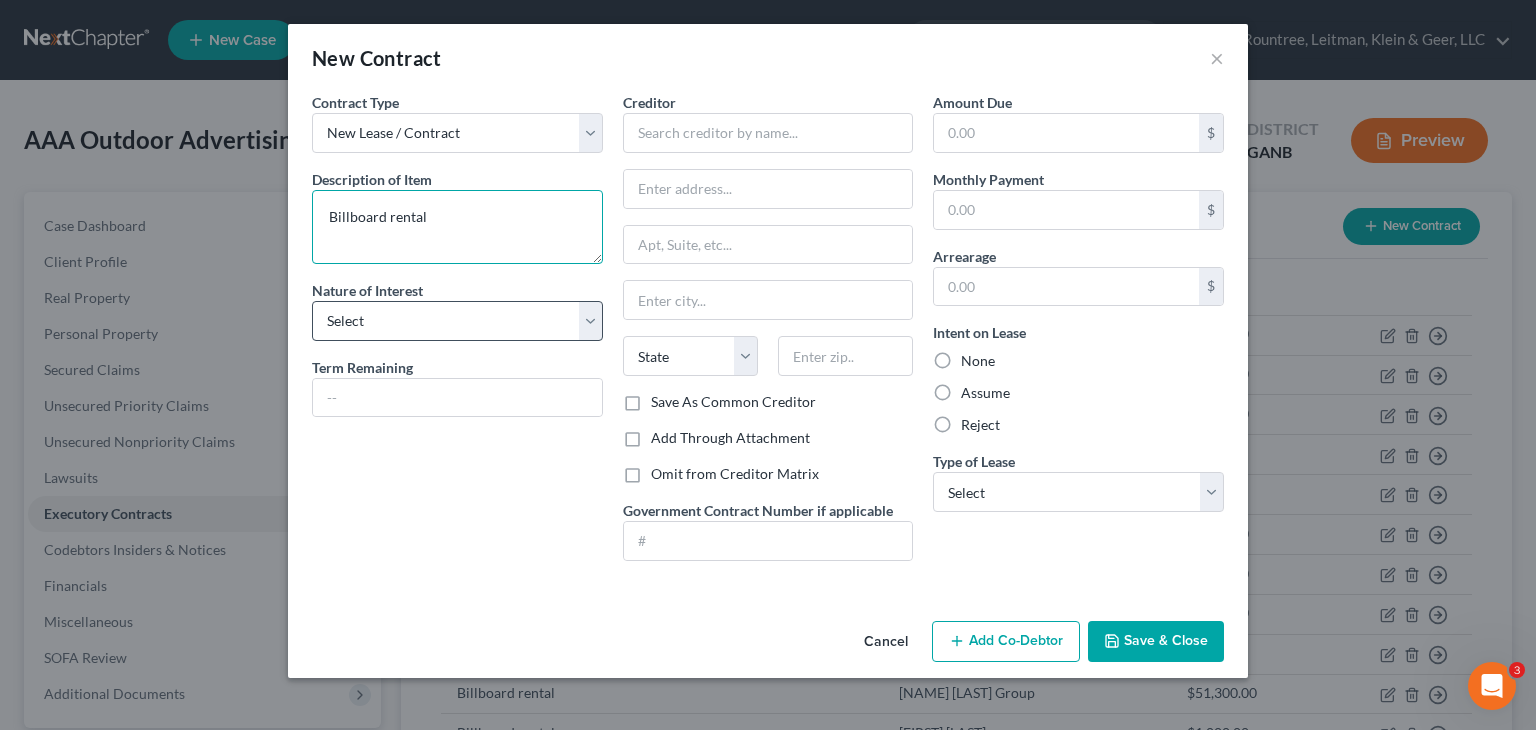 type on "Billboard rental" 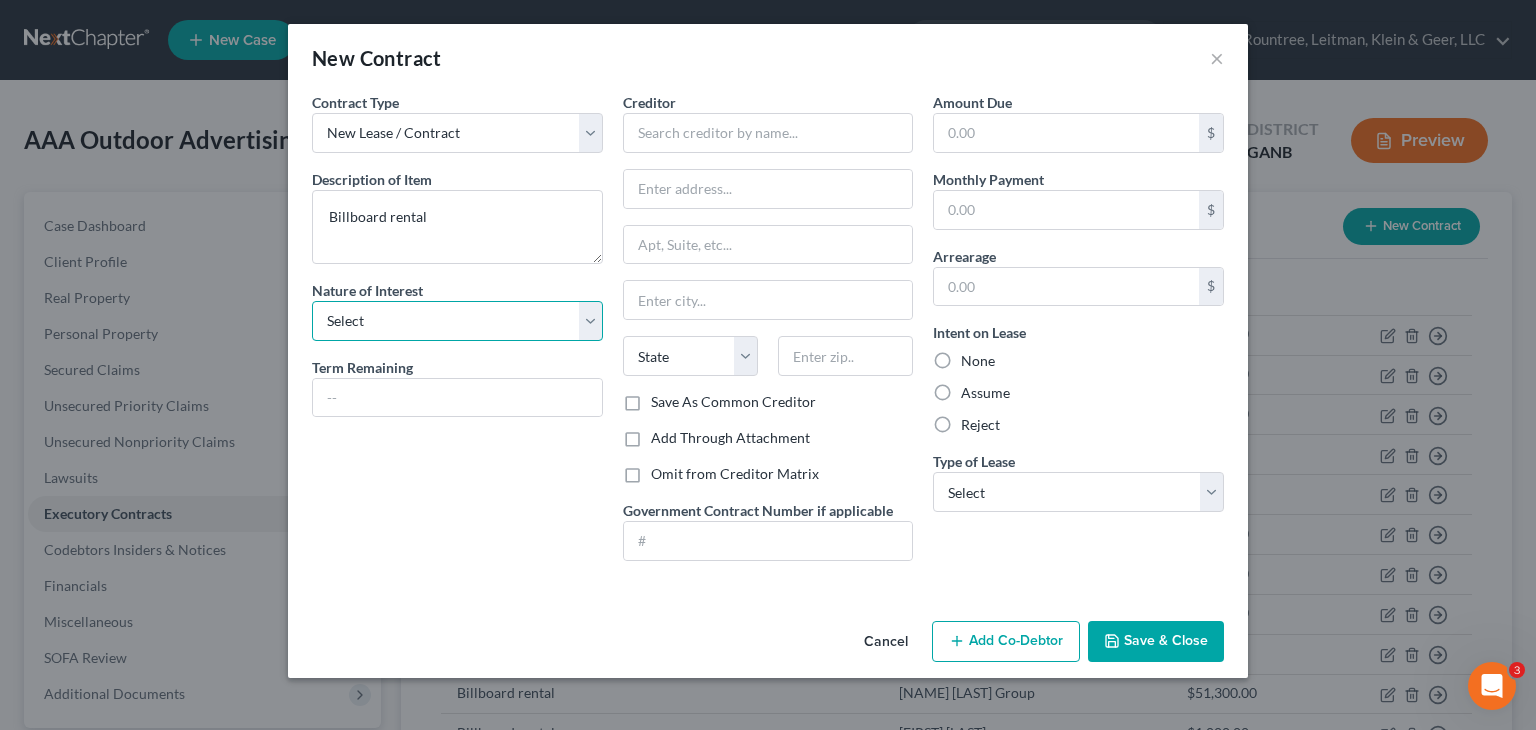 click on "Select Purchaser Agent Lessor Lessee" at bounding box center [457, 321] 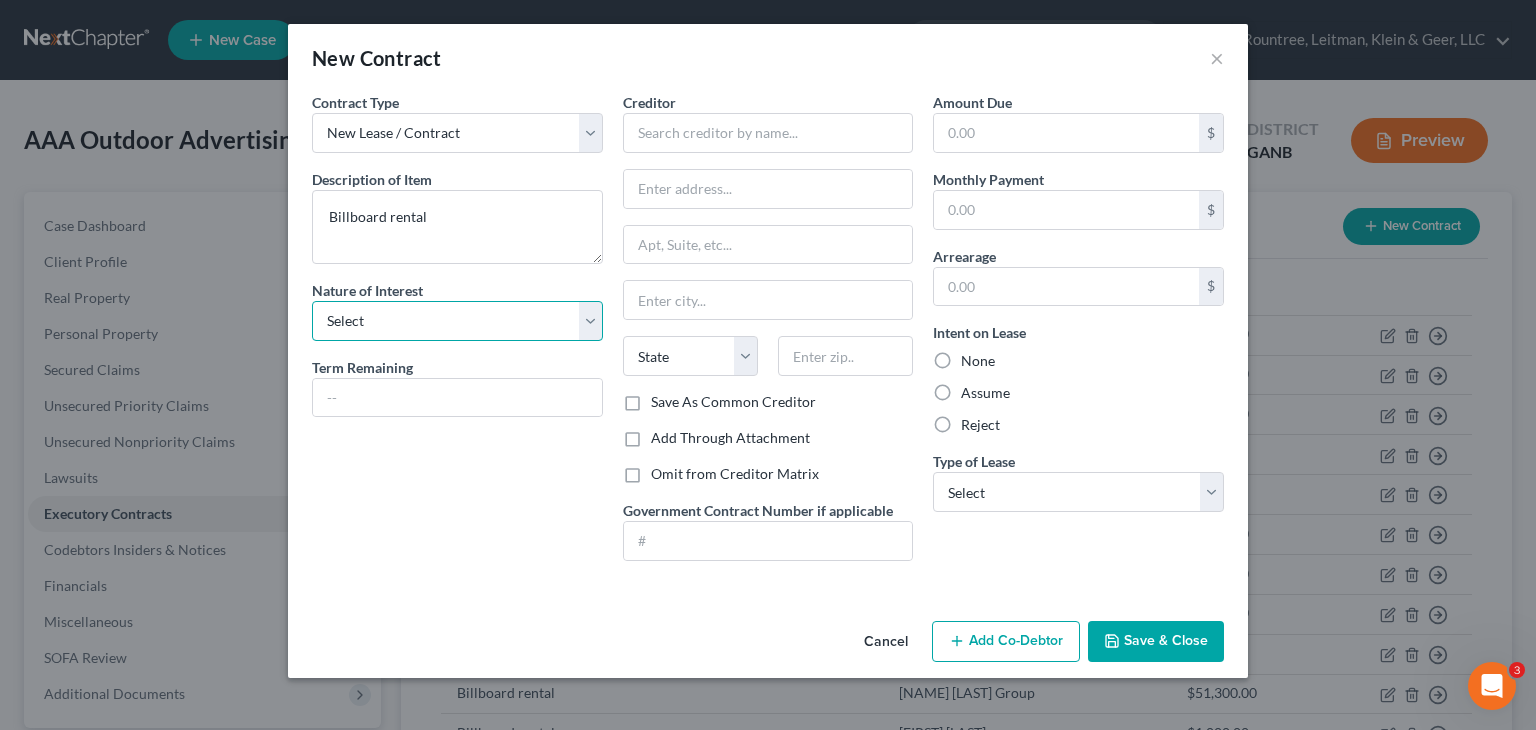 select on "2" 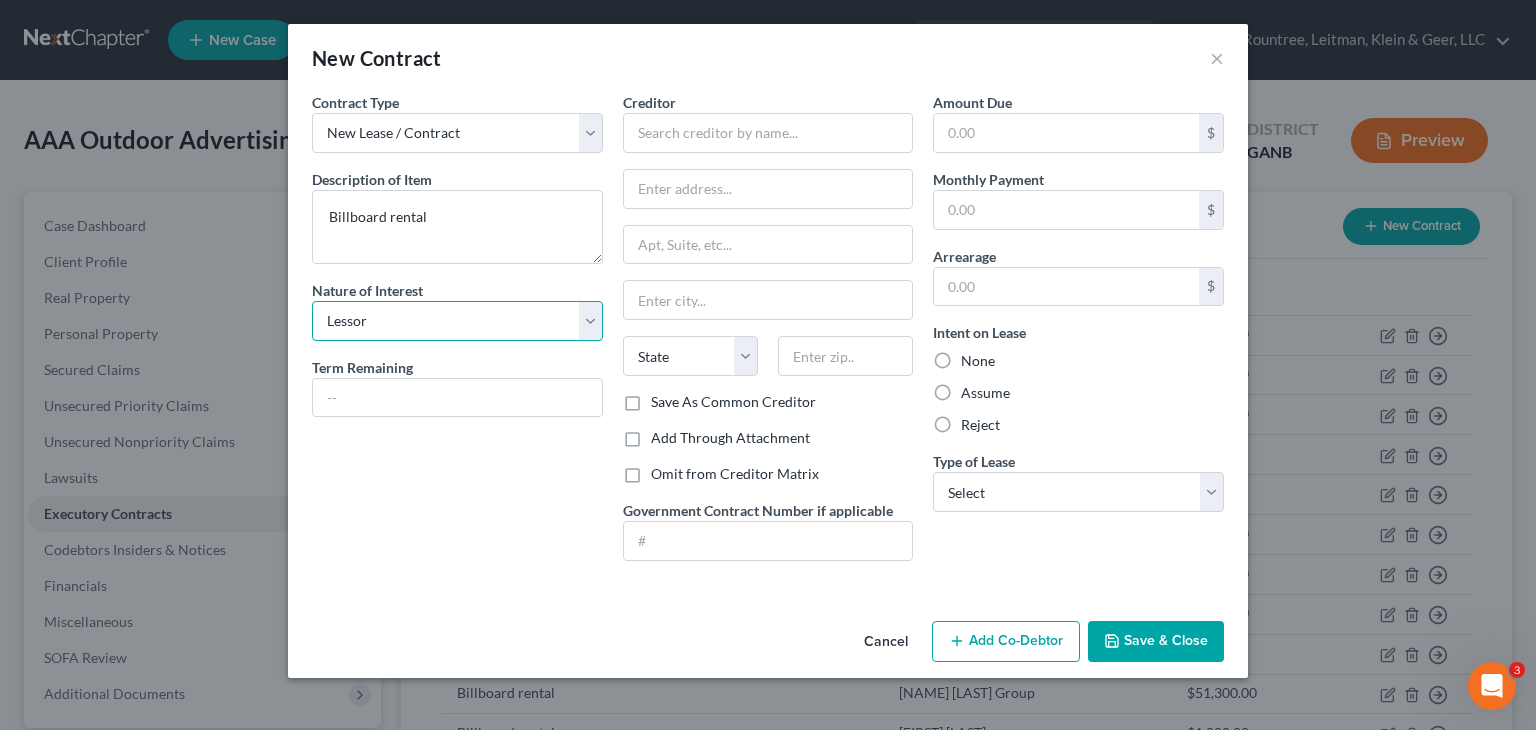 click on "Select Purchaser Agent Lessor Lessee" at bounding box center (457, 321) 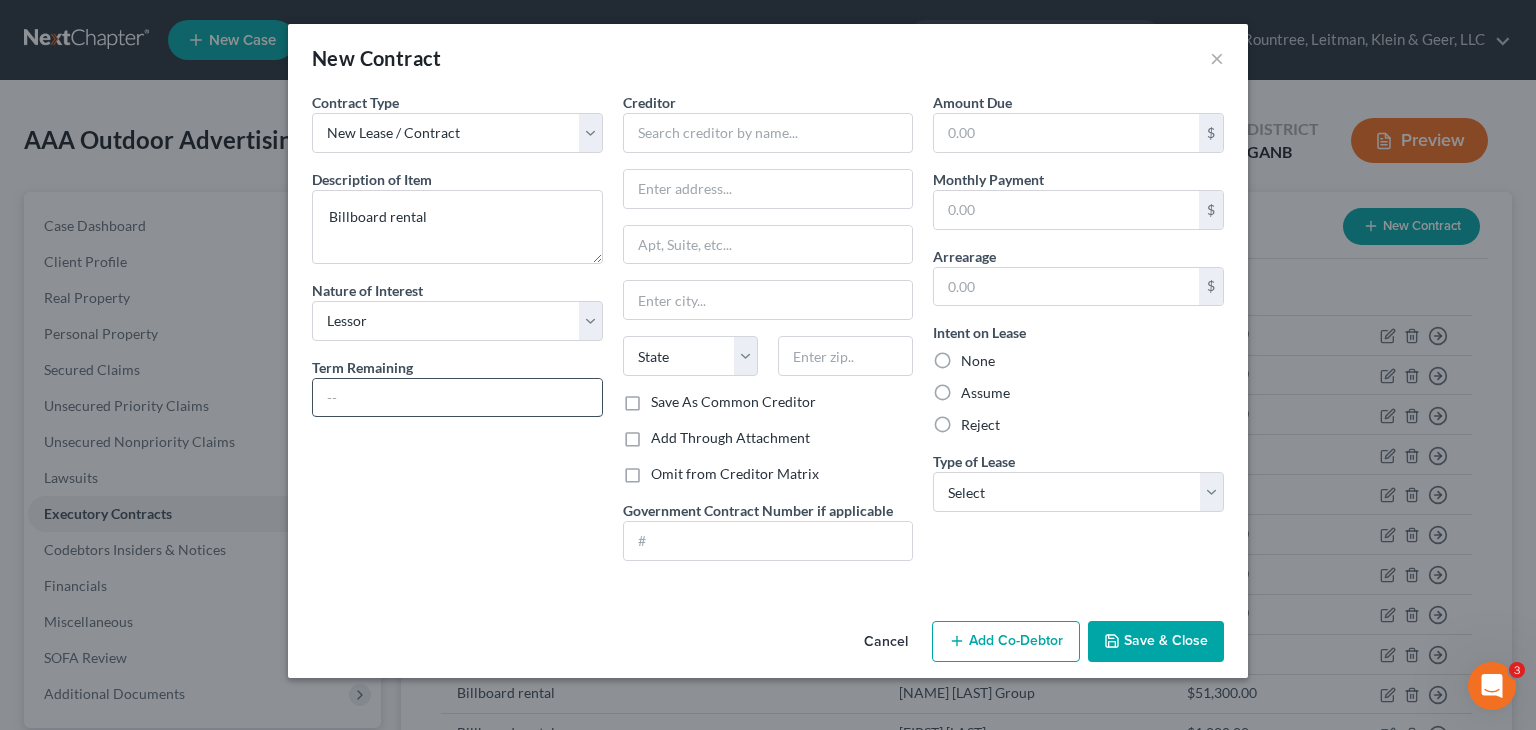 click at bounding box center [457, 398] 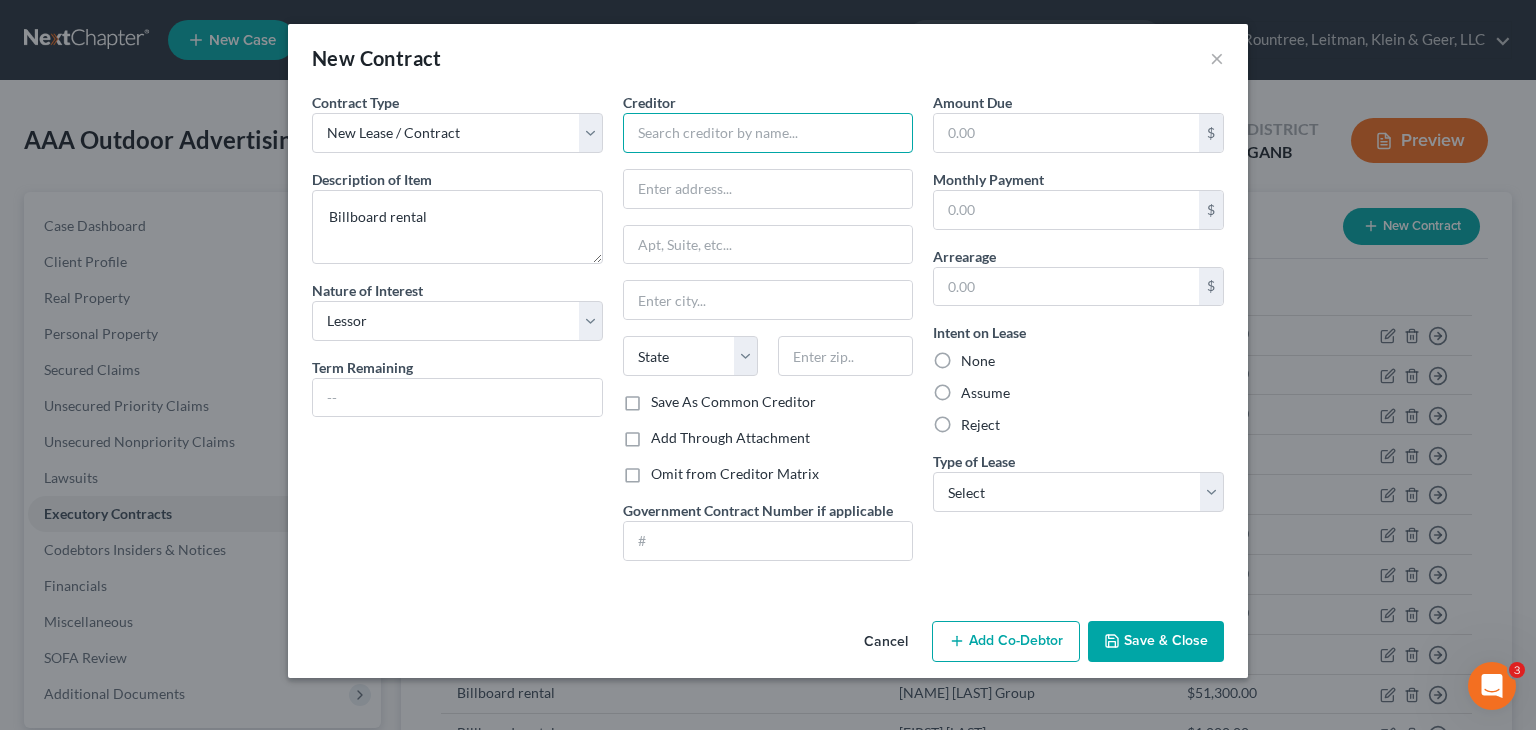 click at bounding box center (768, 133) 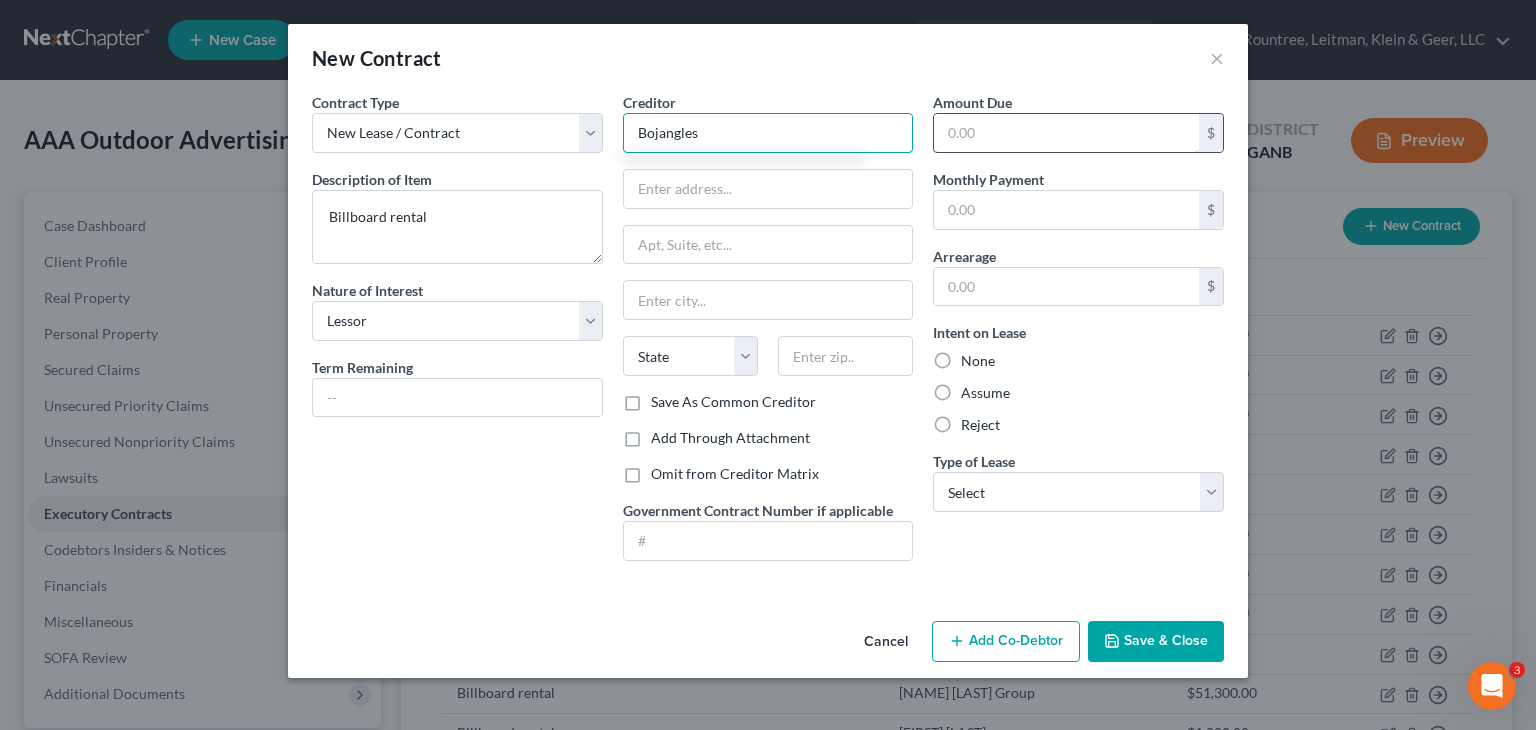 type on "Bojangles" 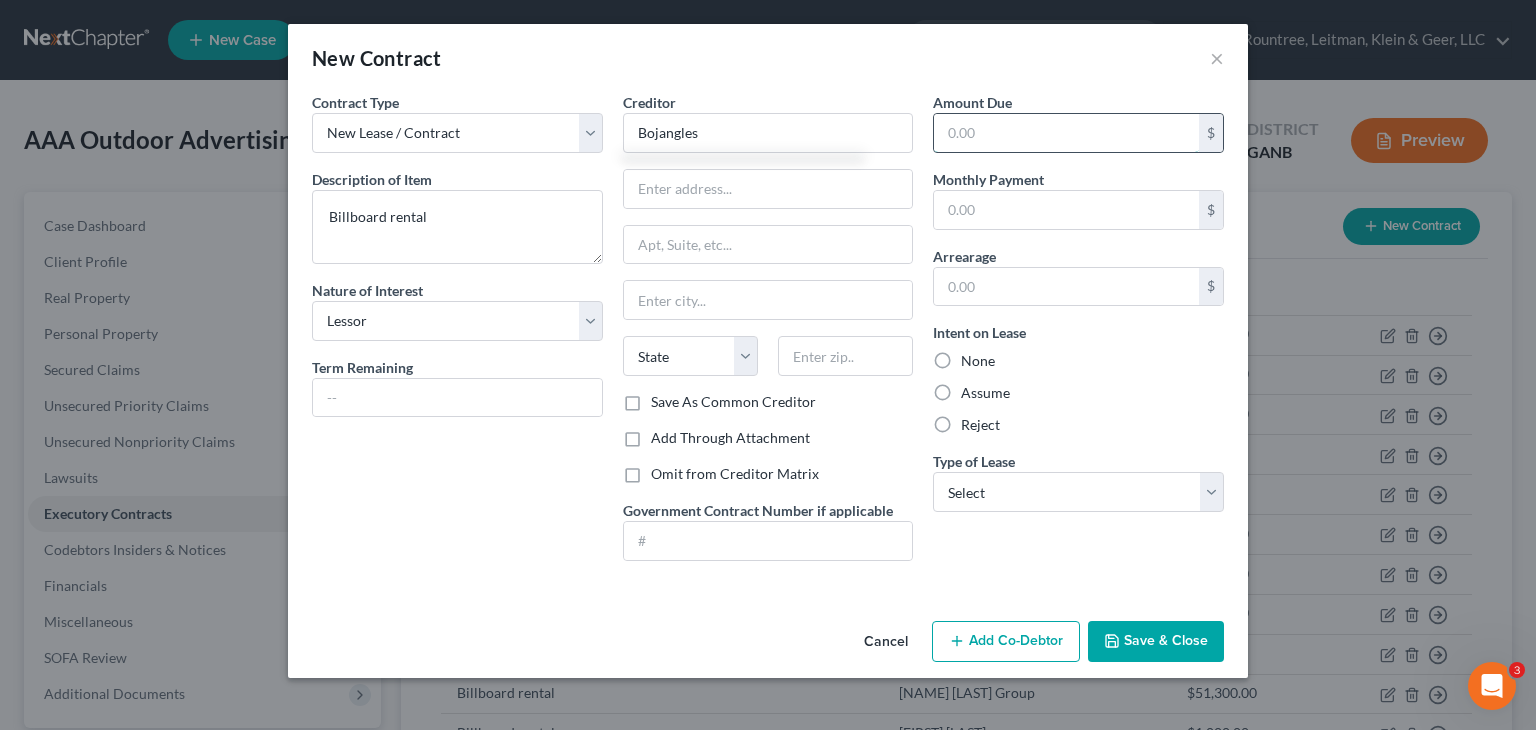 click at bounding box center (1066, 133) 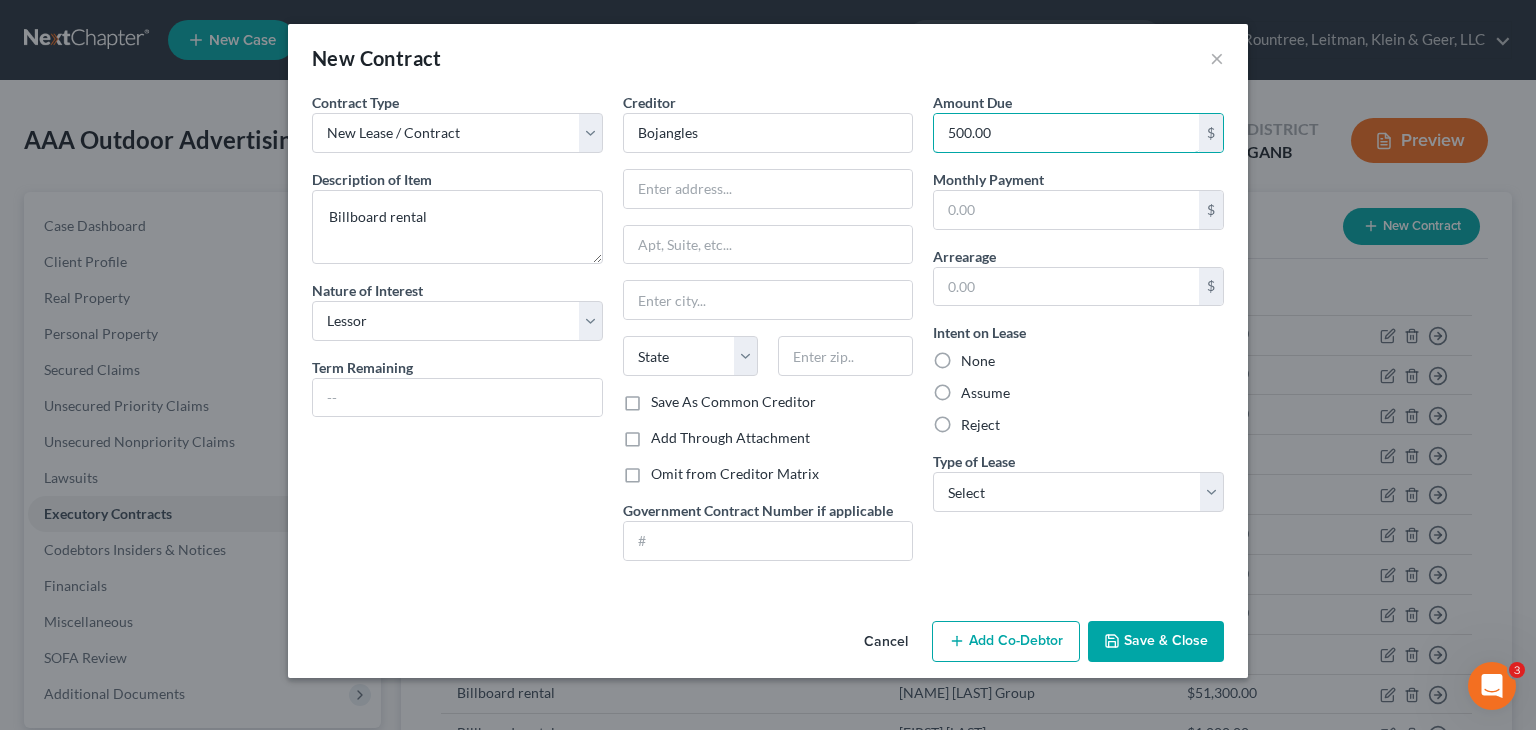 type on "500.00" 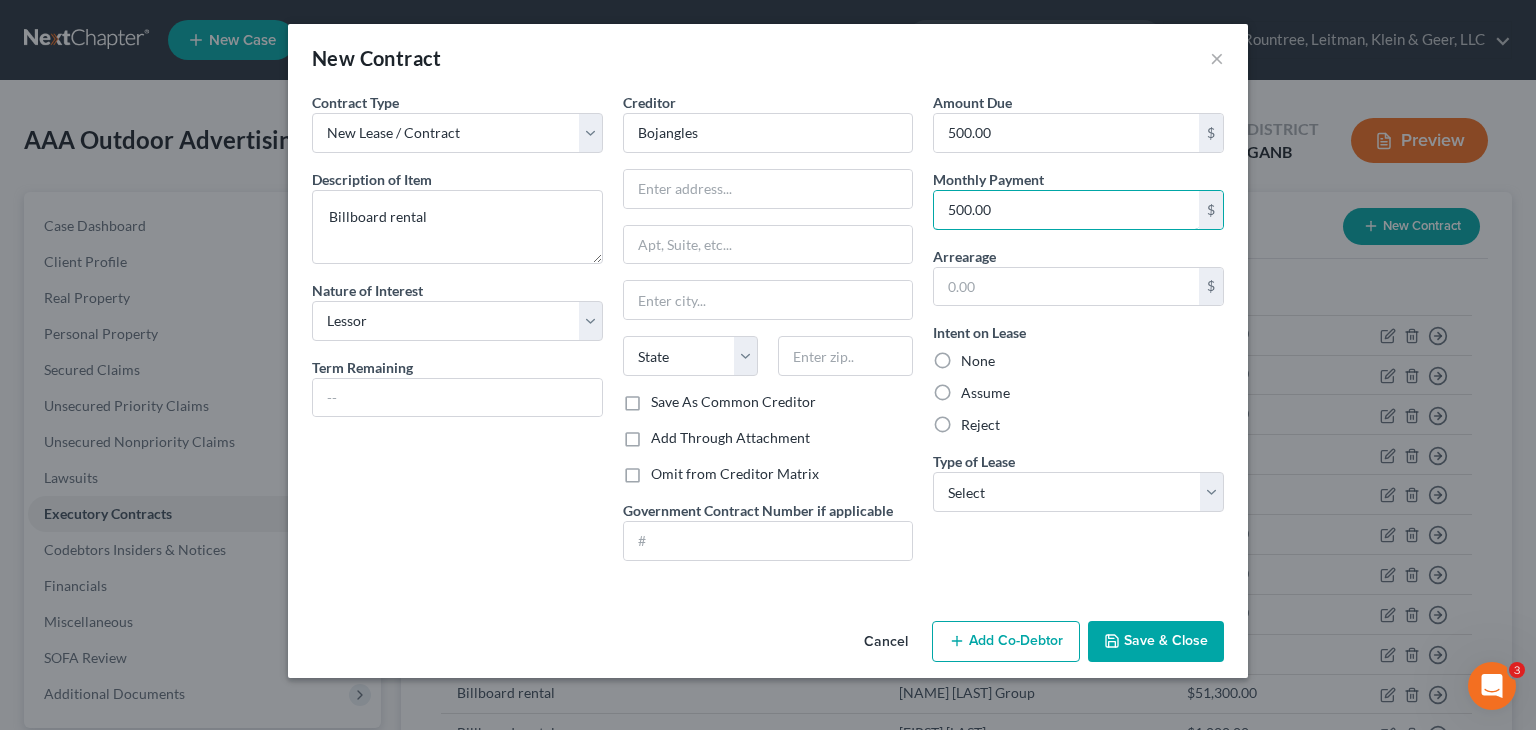 type on "500.00" 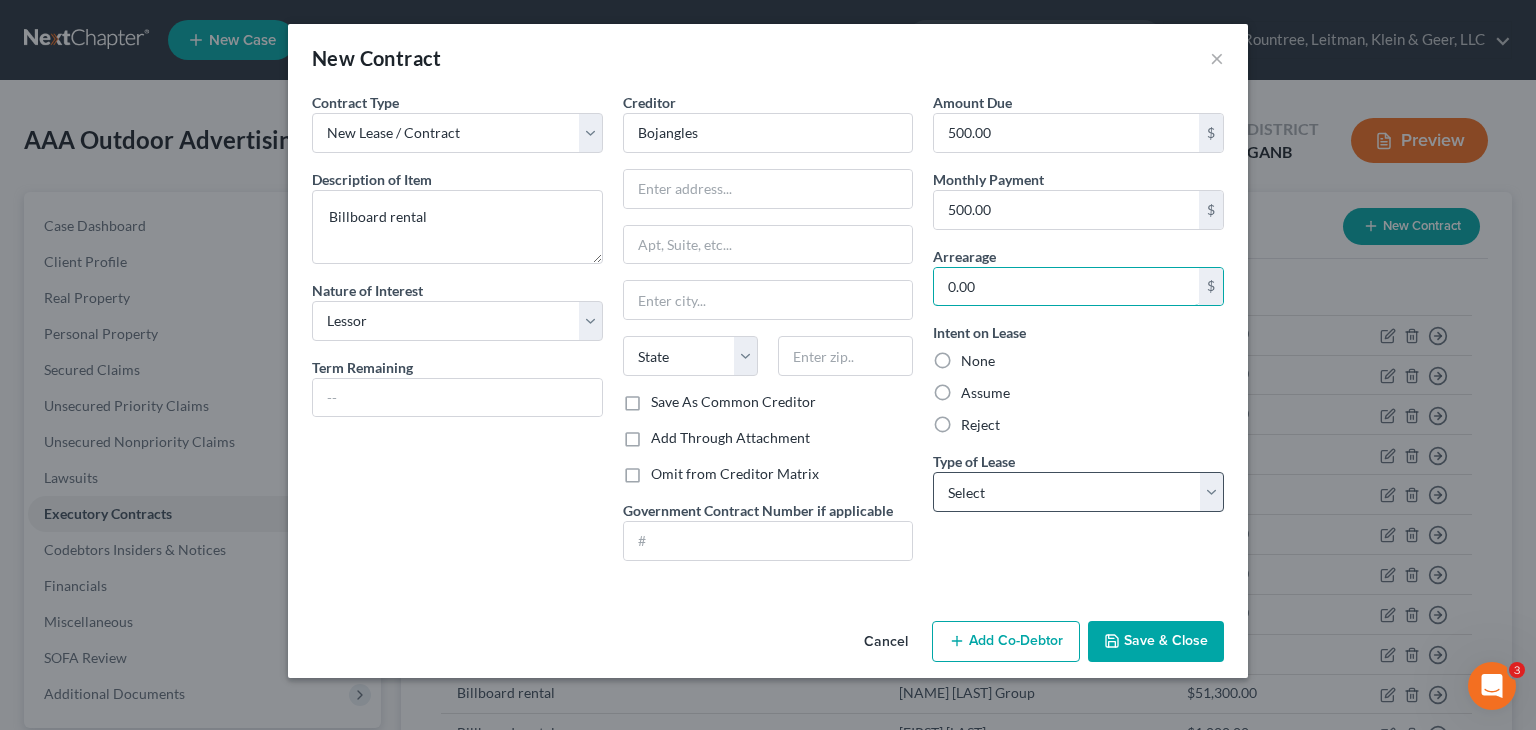 type on "0.00" 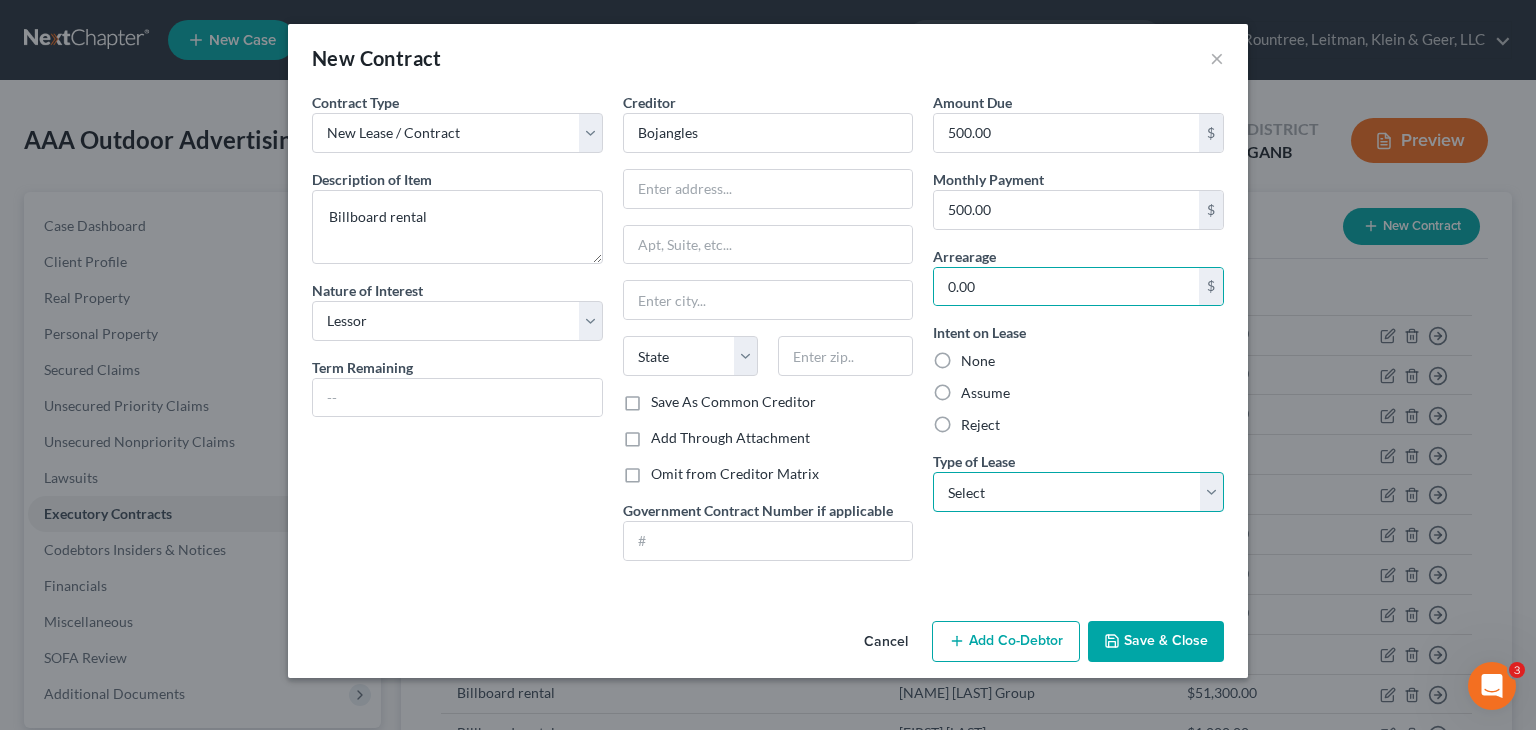click on "Select Real Estate Car Other" at bounding box center (1078, 492) 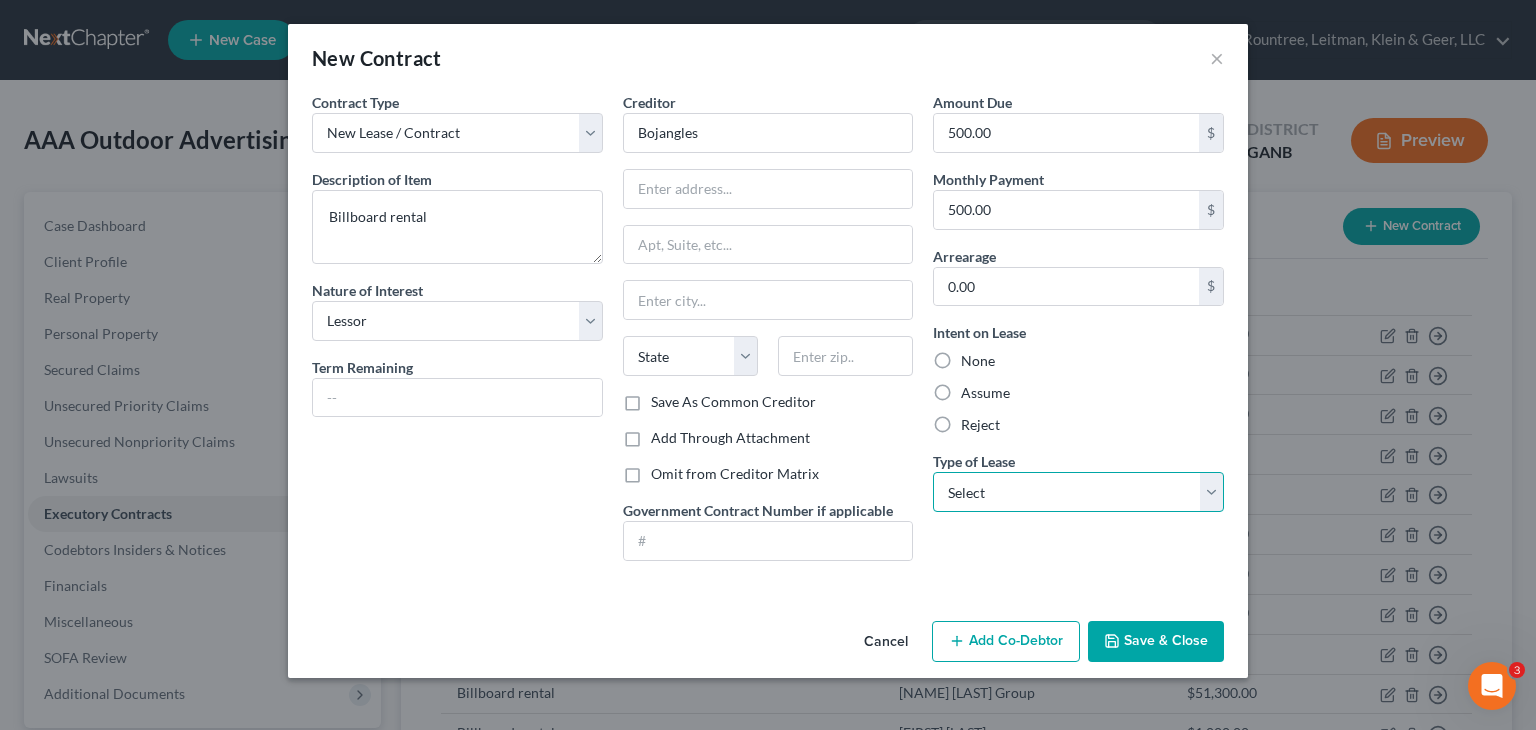select on "2" 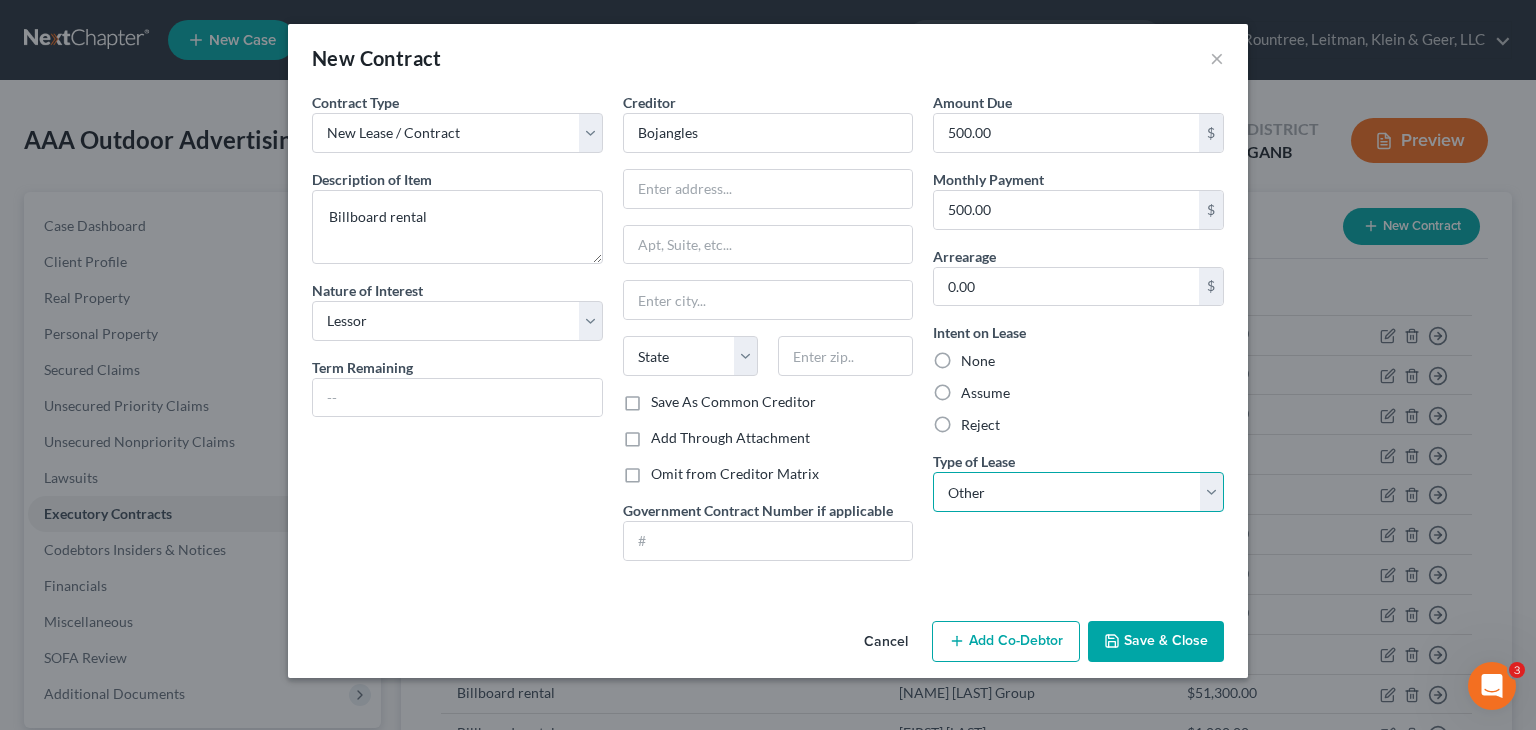 click on "Select Real Estate Car Other" at bounding box center (1078, 492) 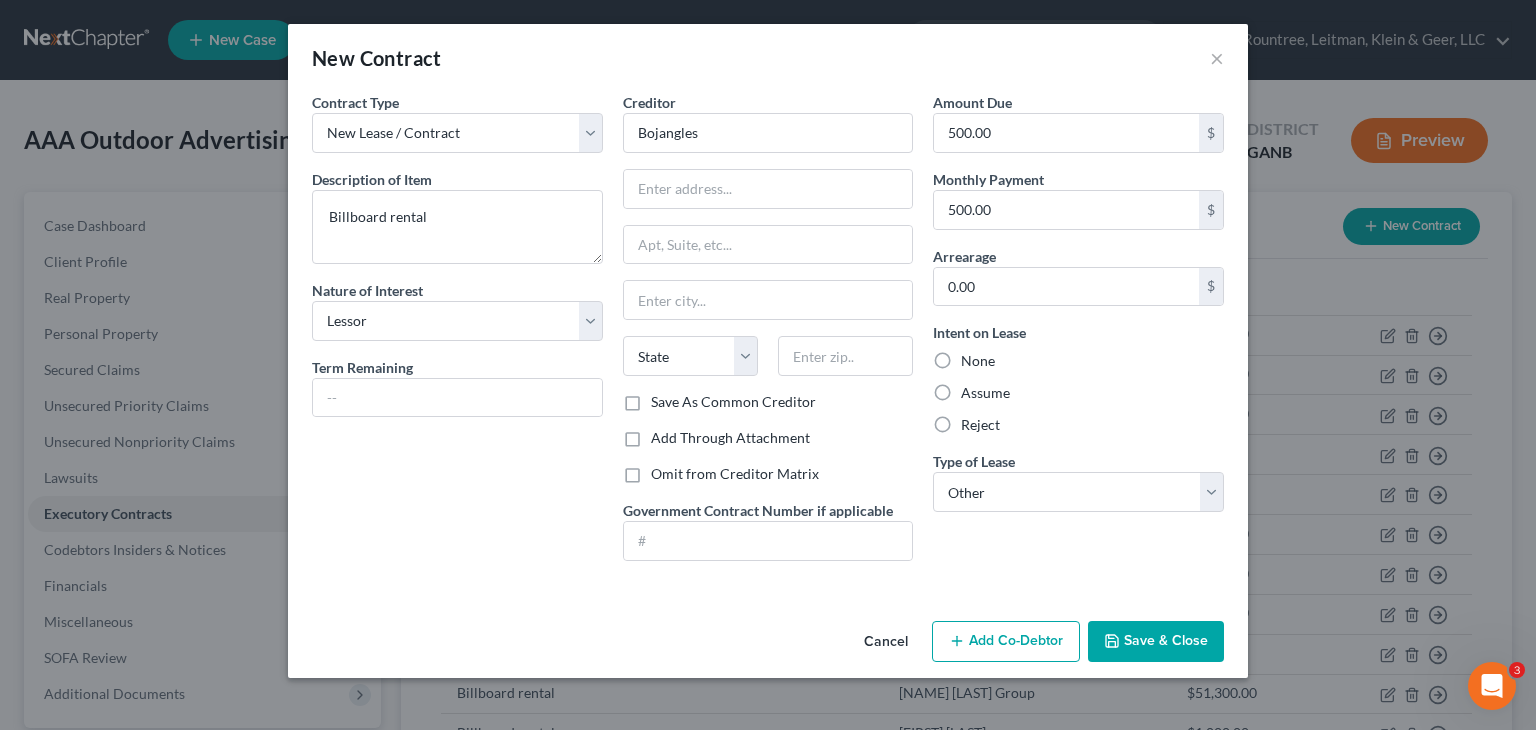 click on "Save & Close" at bounding box center (1156, 642) 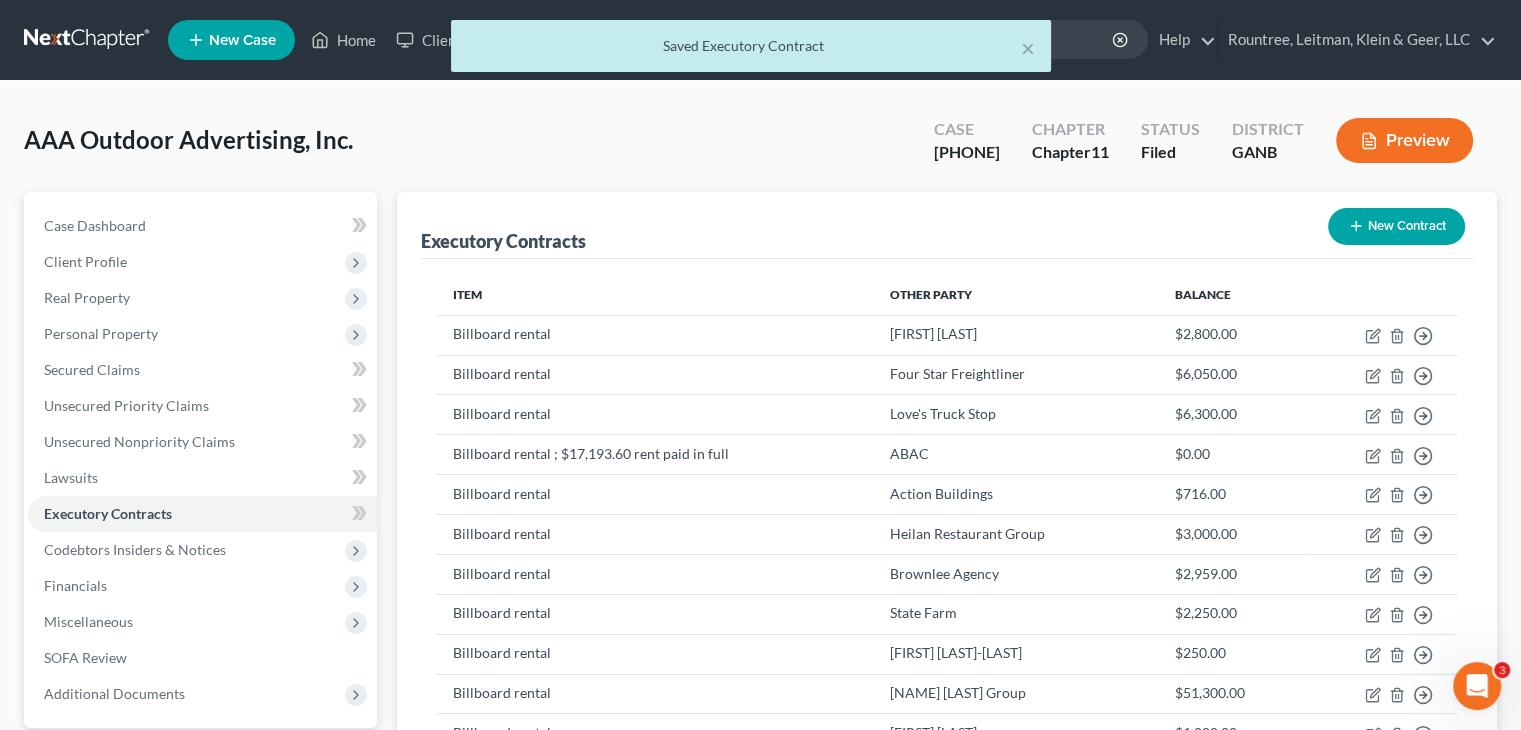 click on "New Contract" at bounding box center (1396, 226) 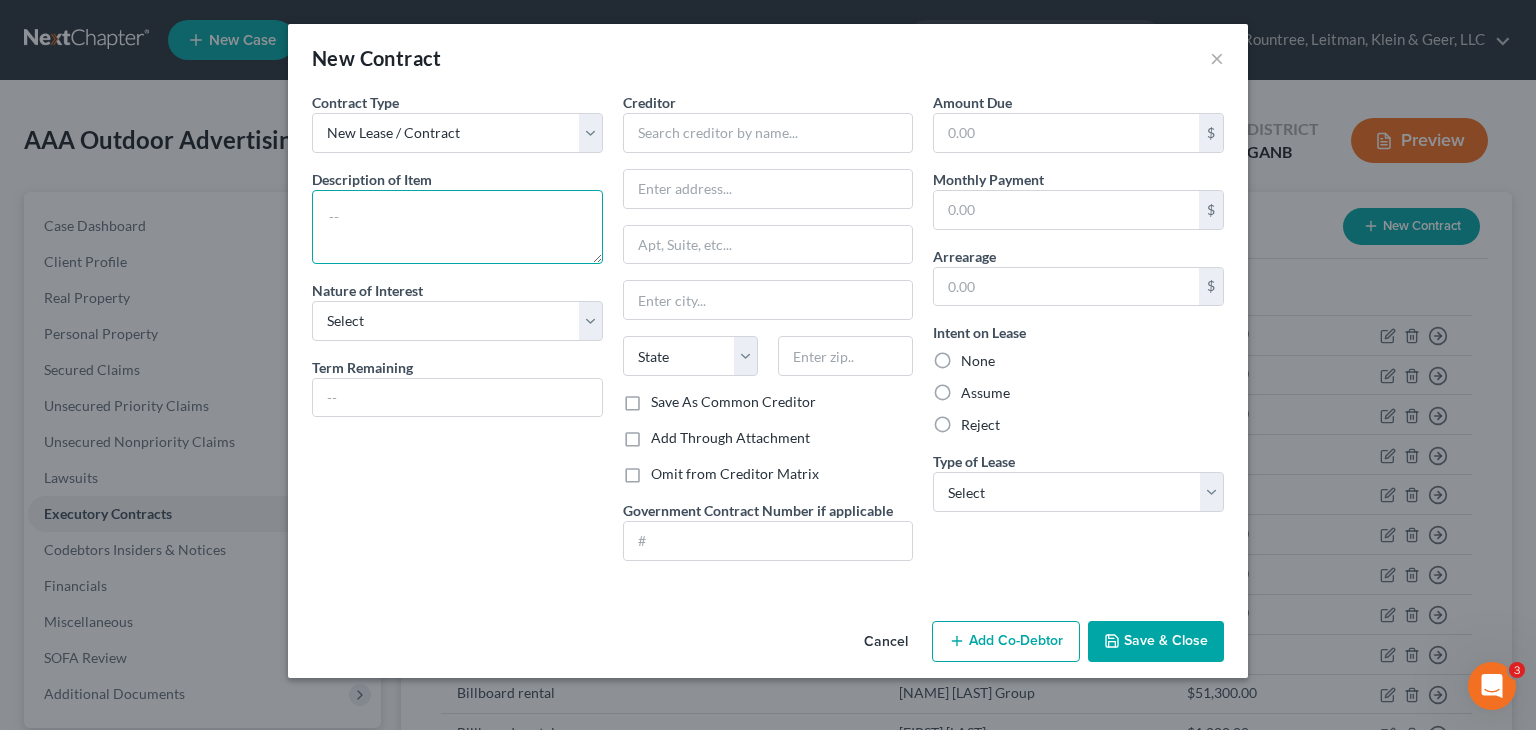 click at bounding box center (457, 227) 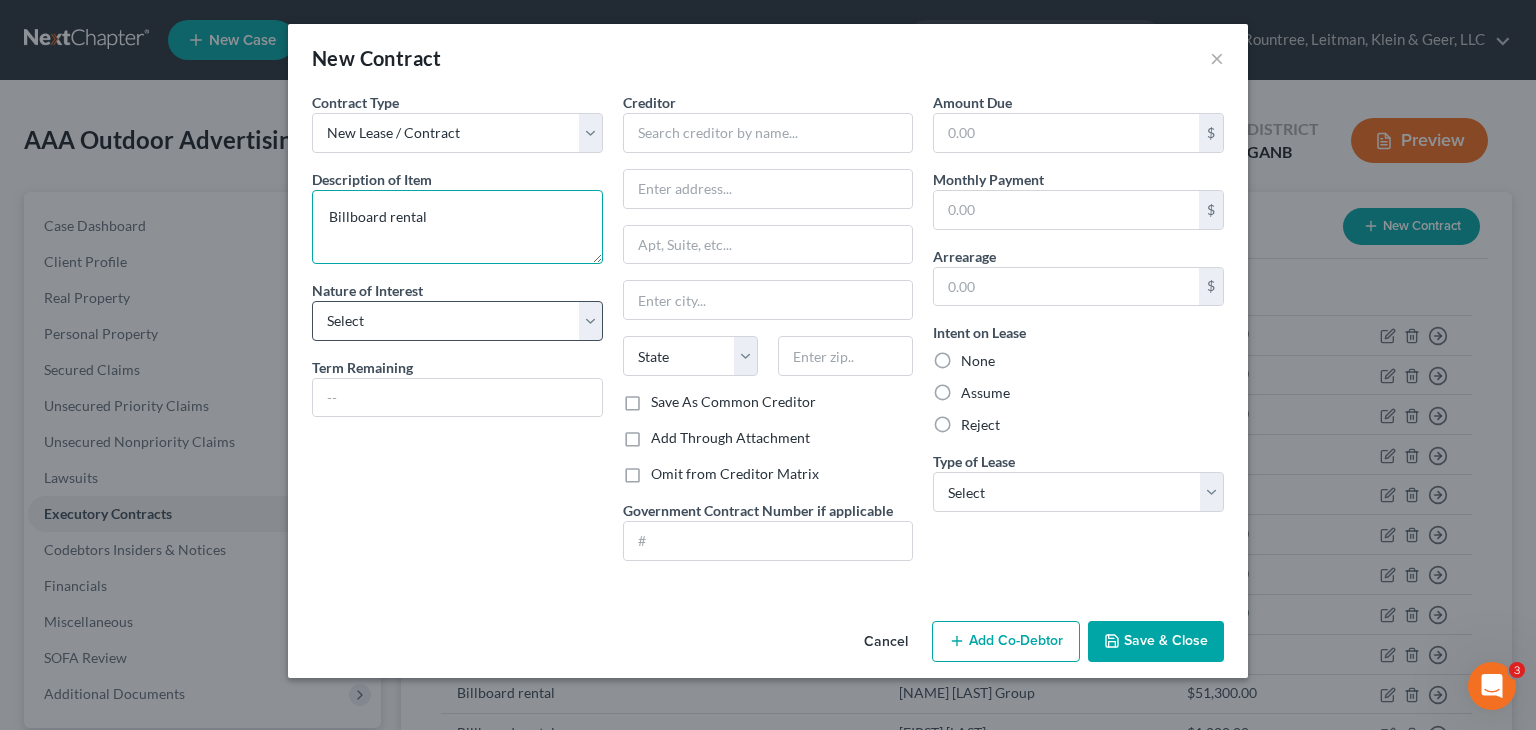 type on "Billboard rental" 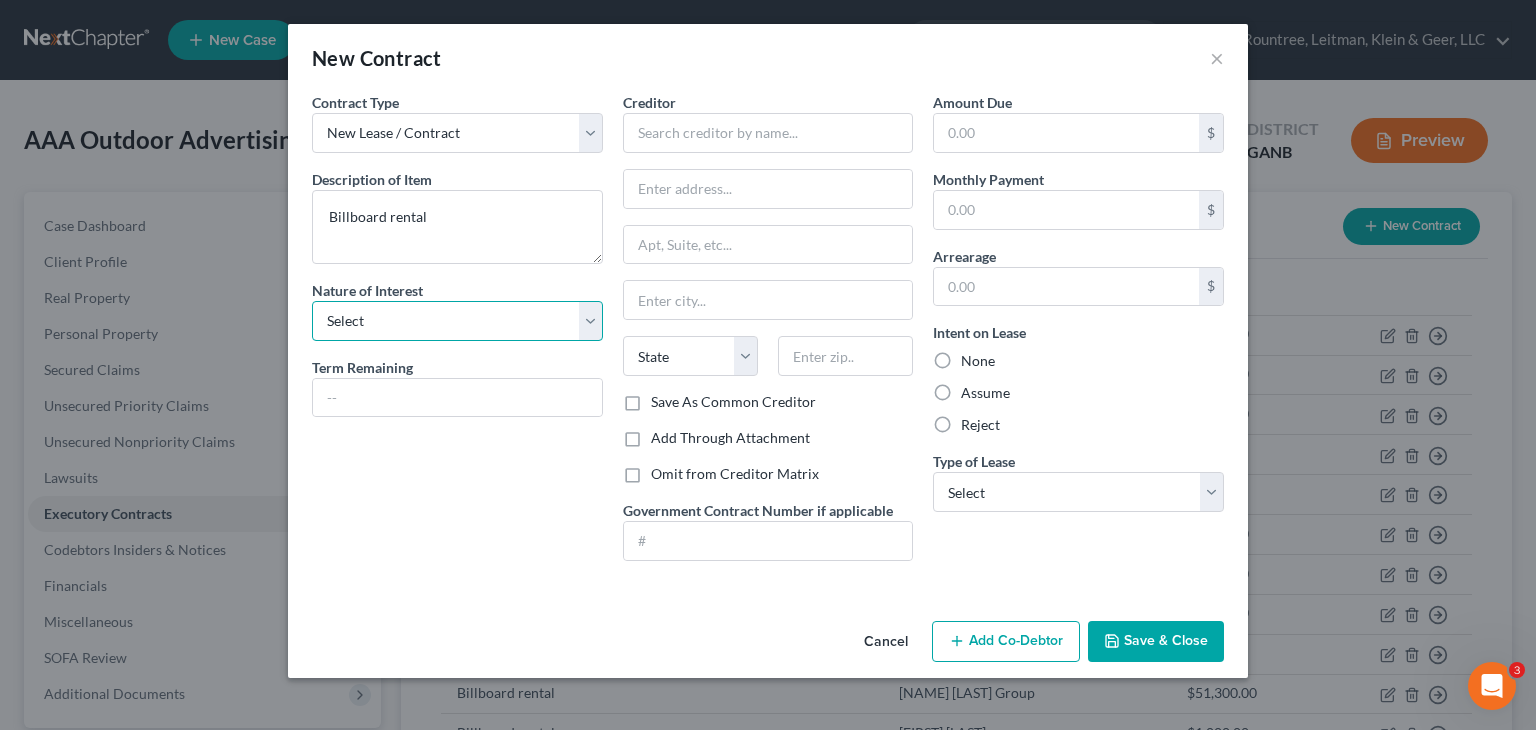 click on "Select Purchaser Agent Lessor Lessee" at bounding box center (457, 321) 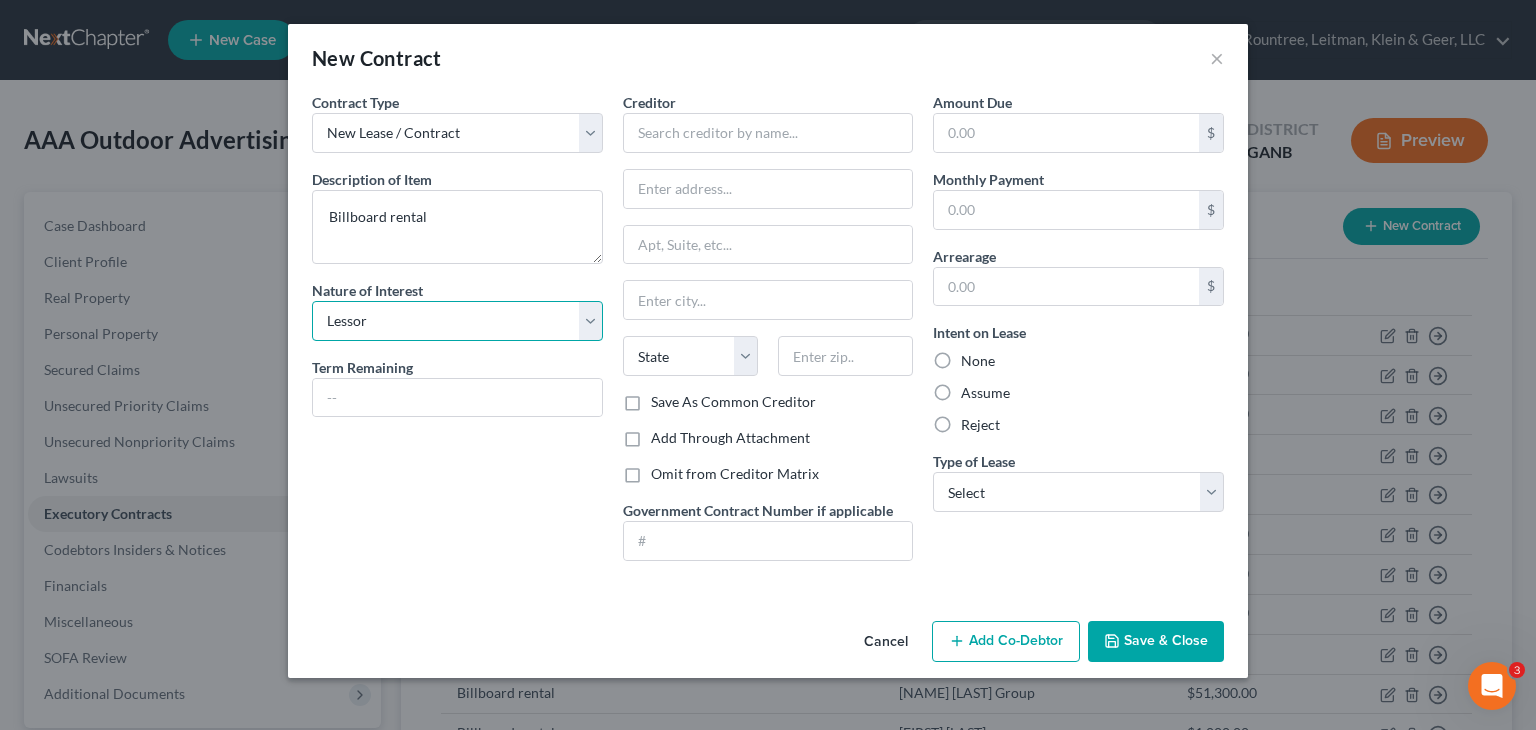 click on "Select Purchaser Agent Lessor Lessee" at bounding box center (457, 321) 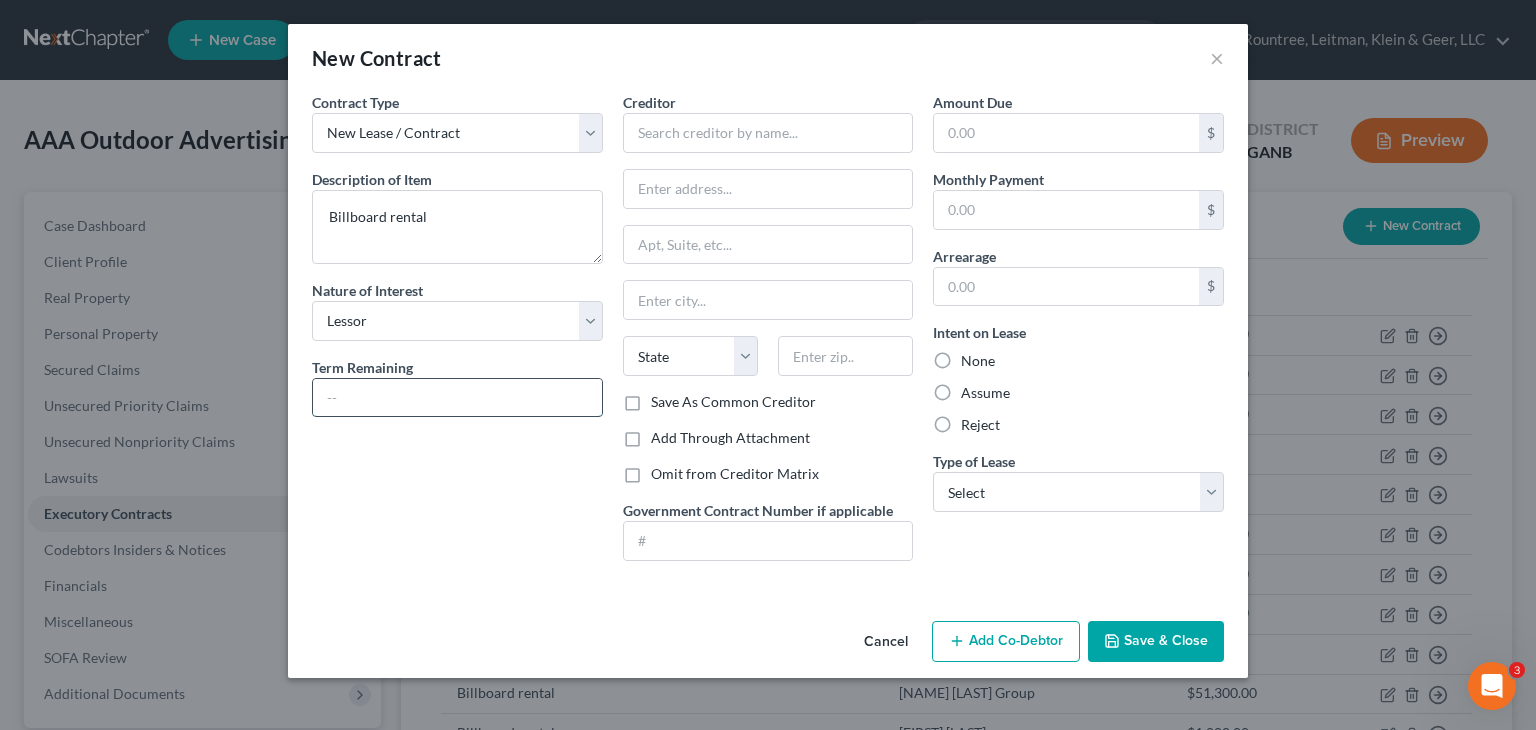 click at bounding box center [457, 398] 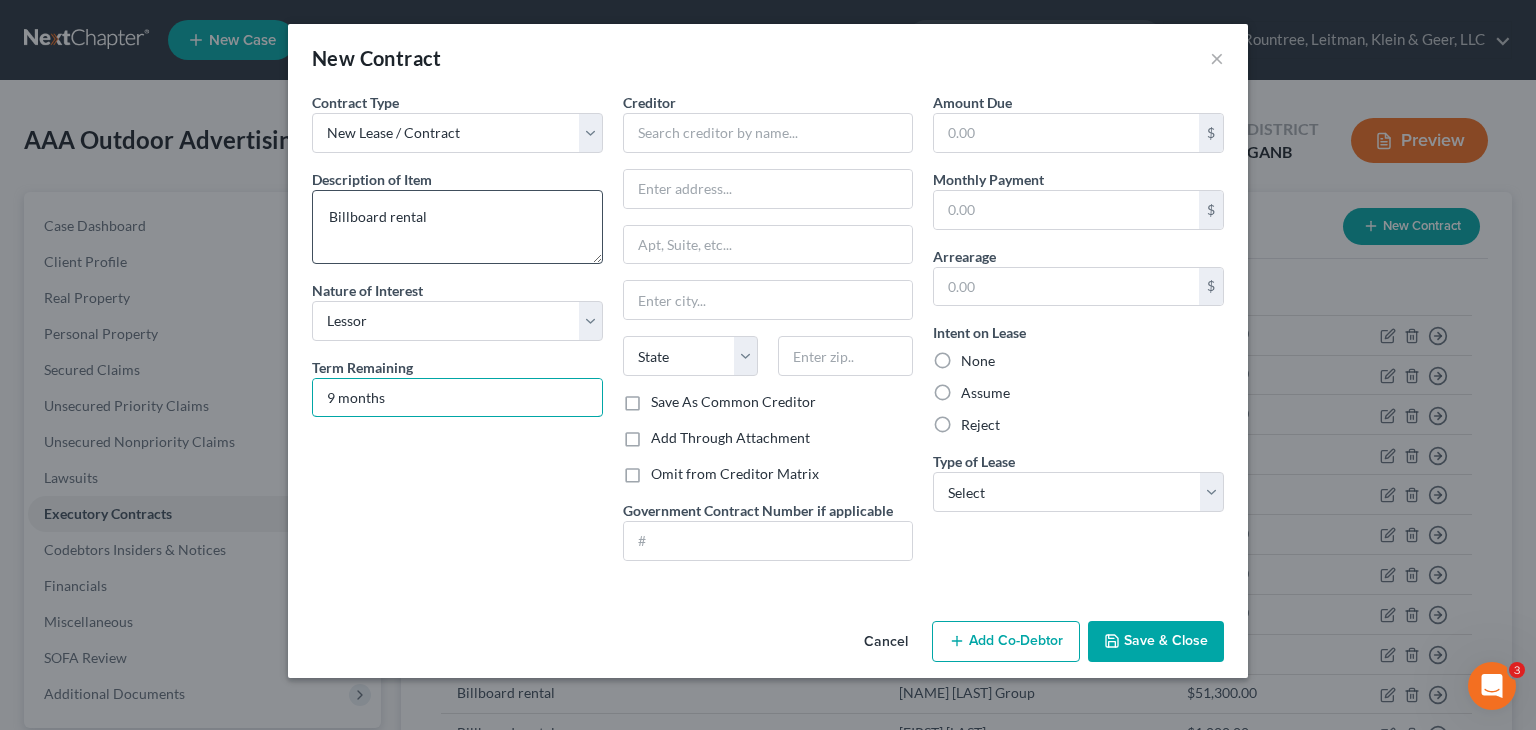 type on "9 months" 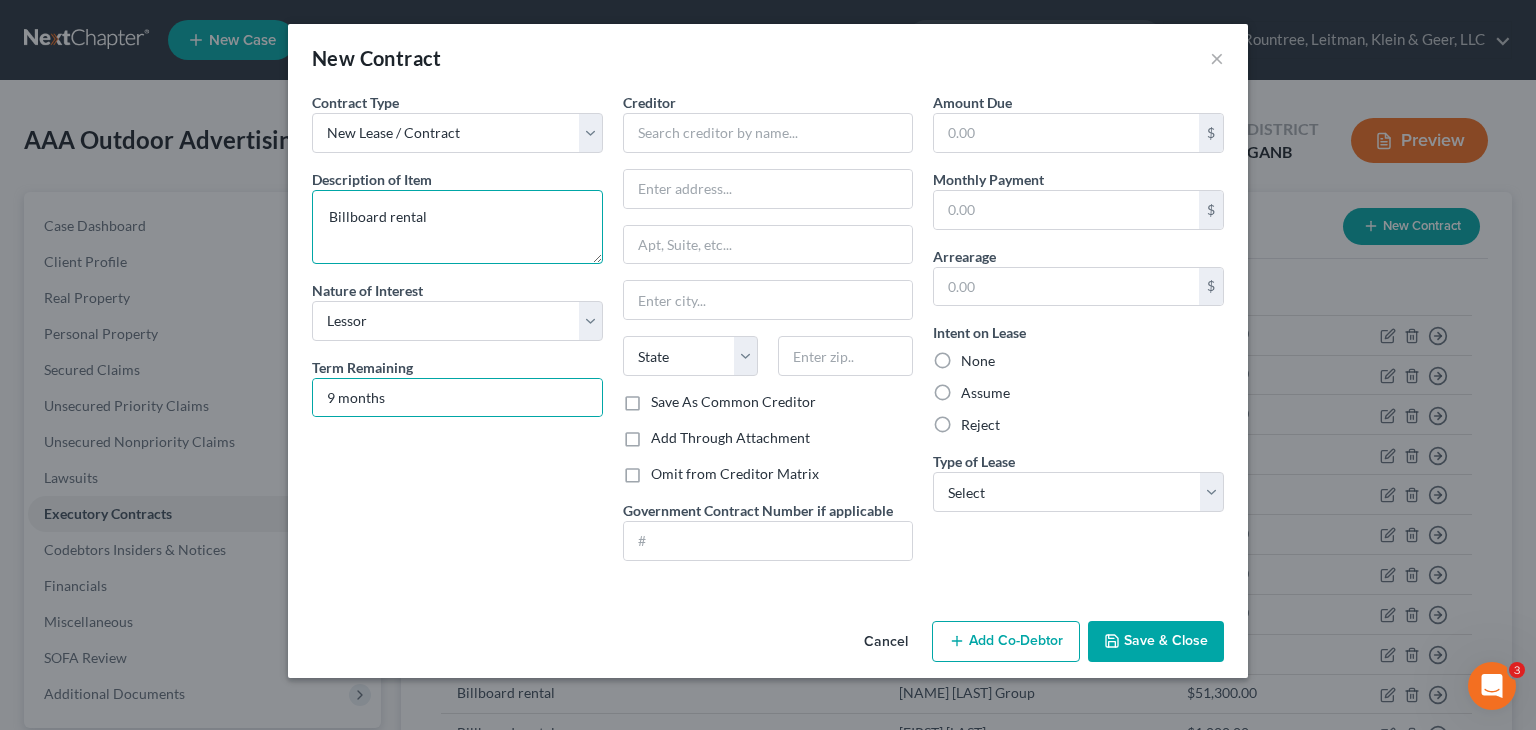 click on "Billboard rental" at bounding box center [457, 227] 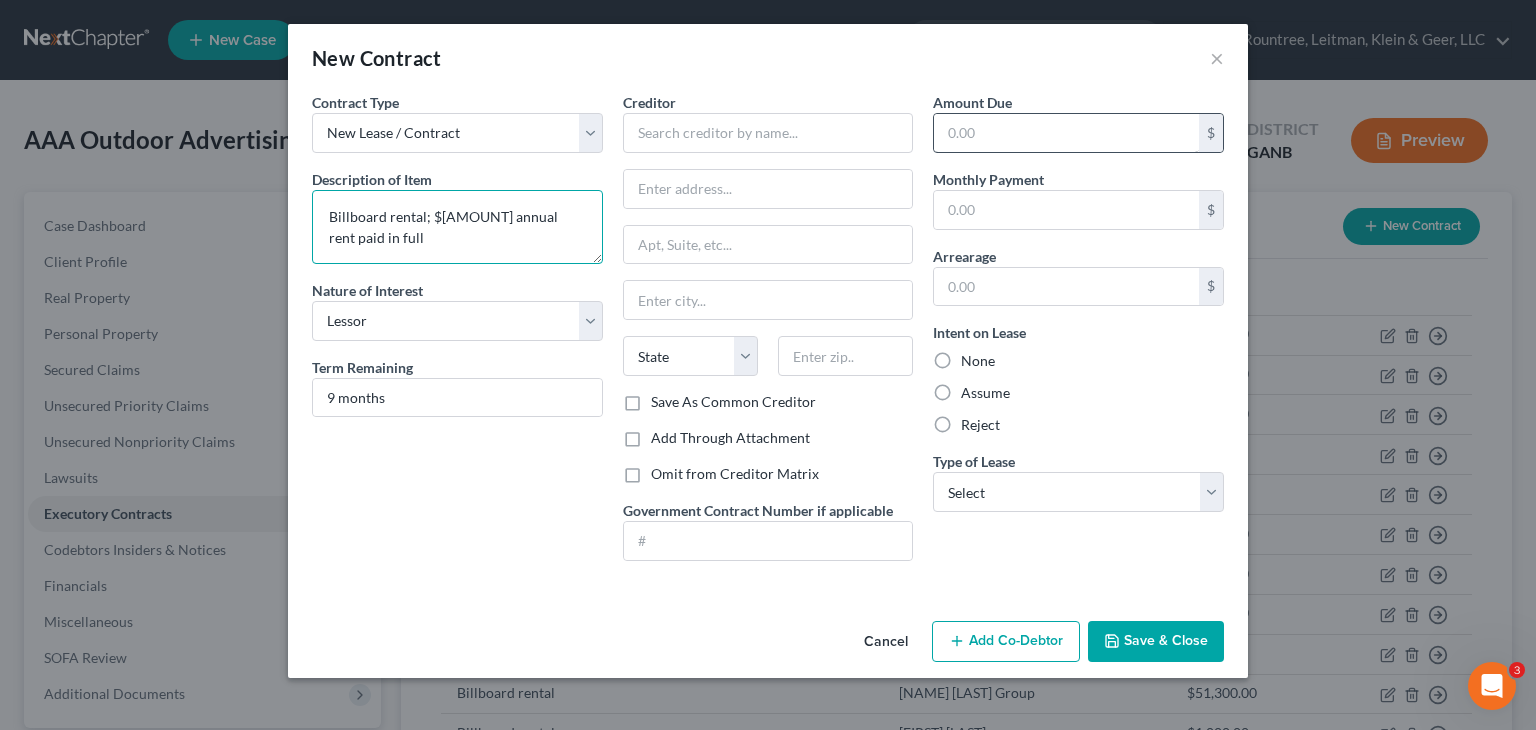type on "Billboard rental; $[AMOUNT] annual rent paid in full" 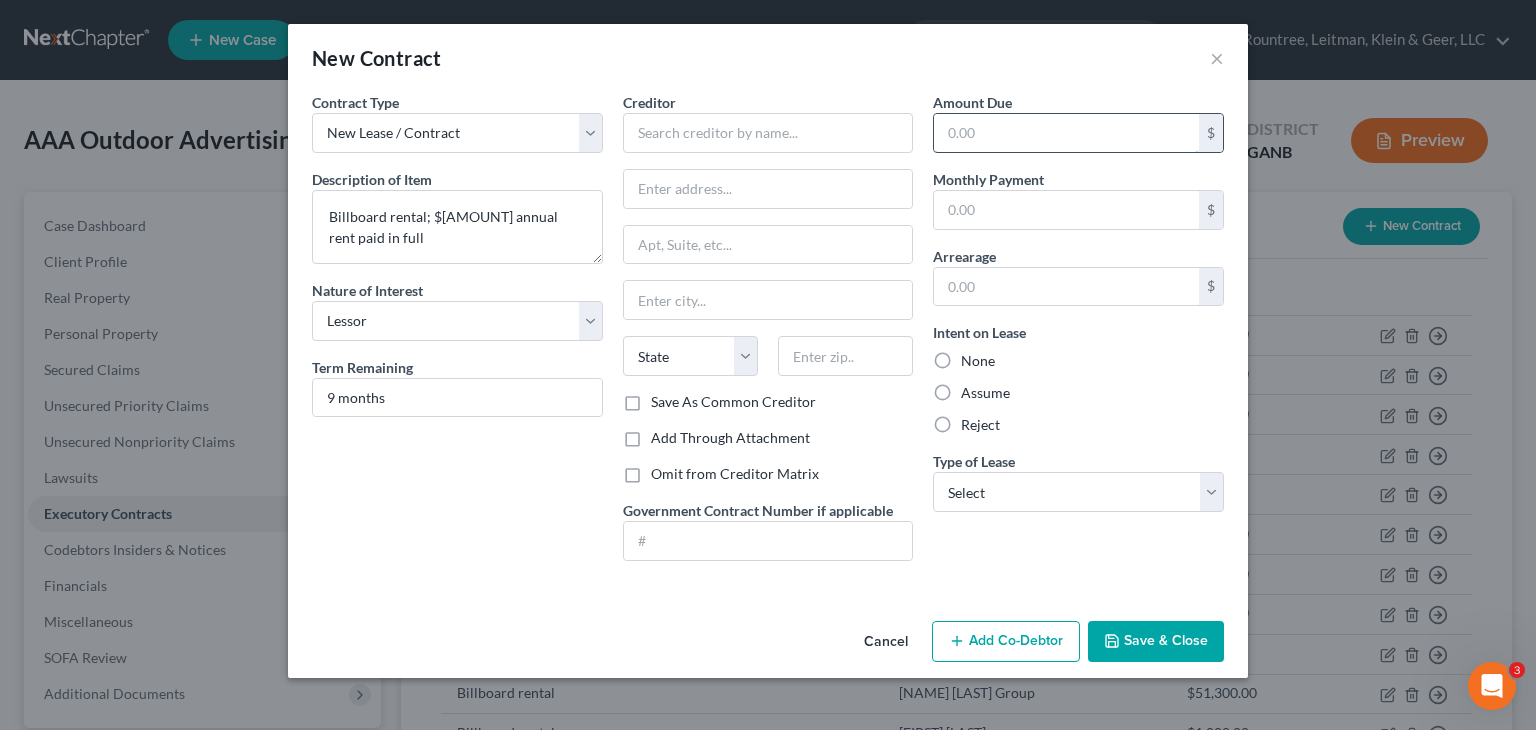 click at bounding box center [1066, 133] 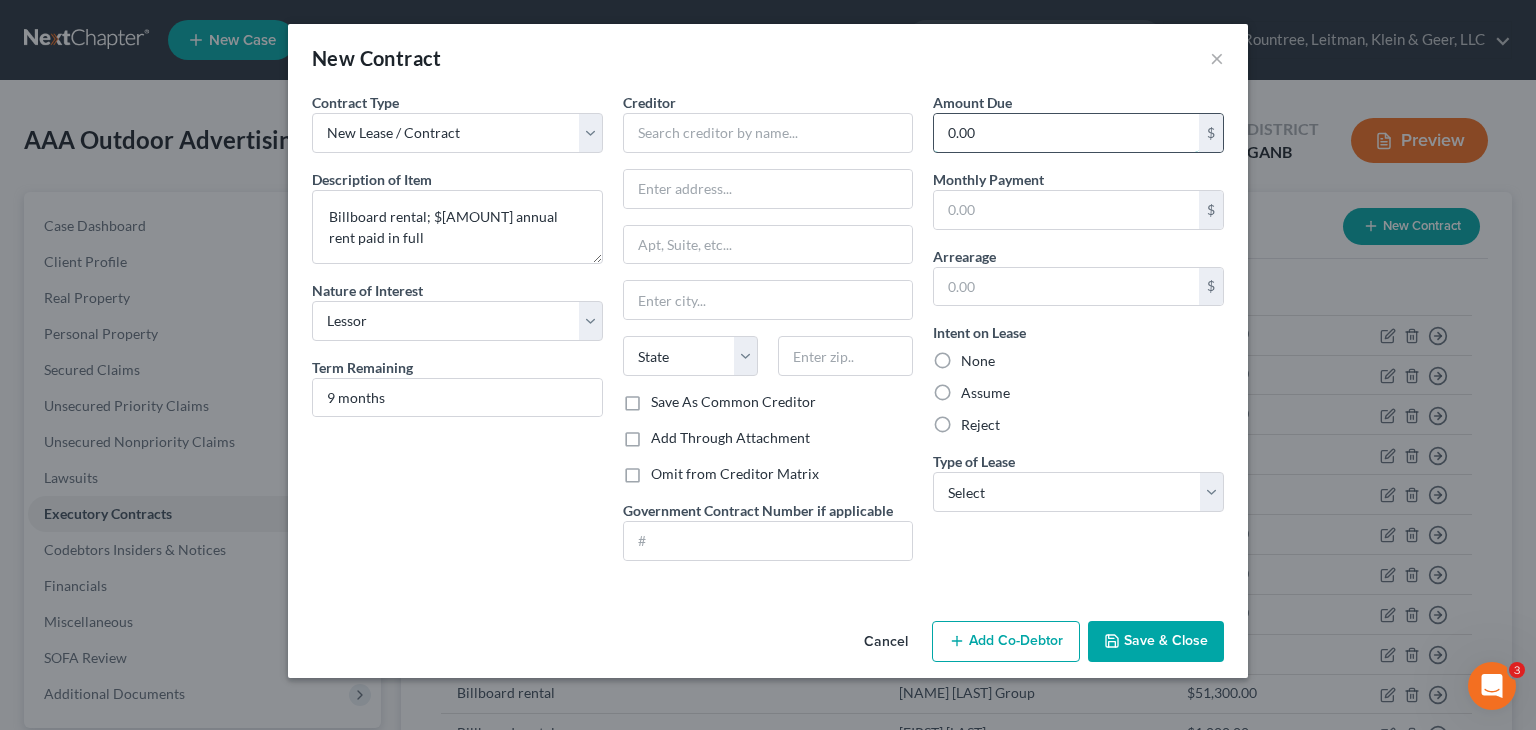 type on "0.00" 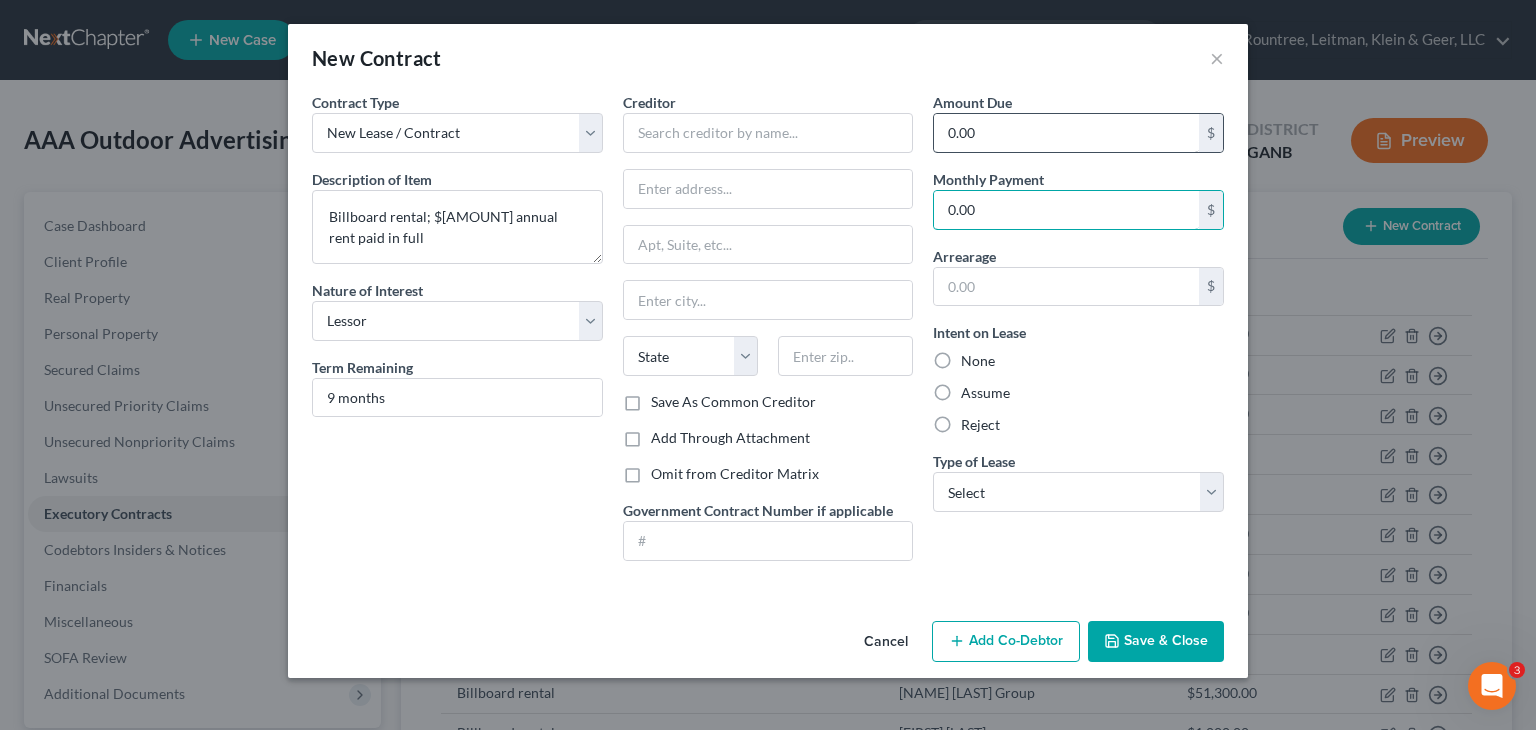 type on "0.00" 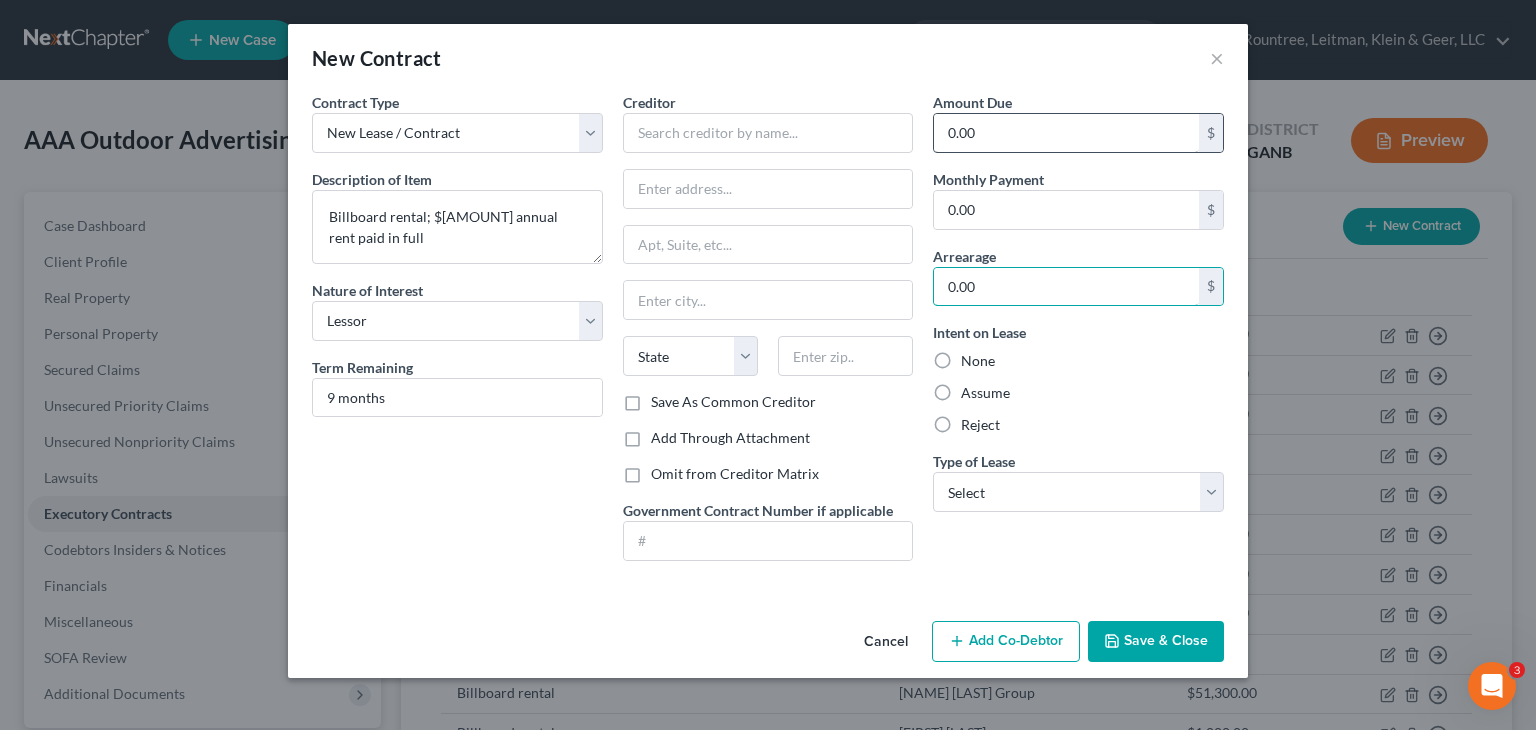 type on "0.00" 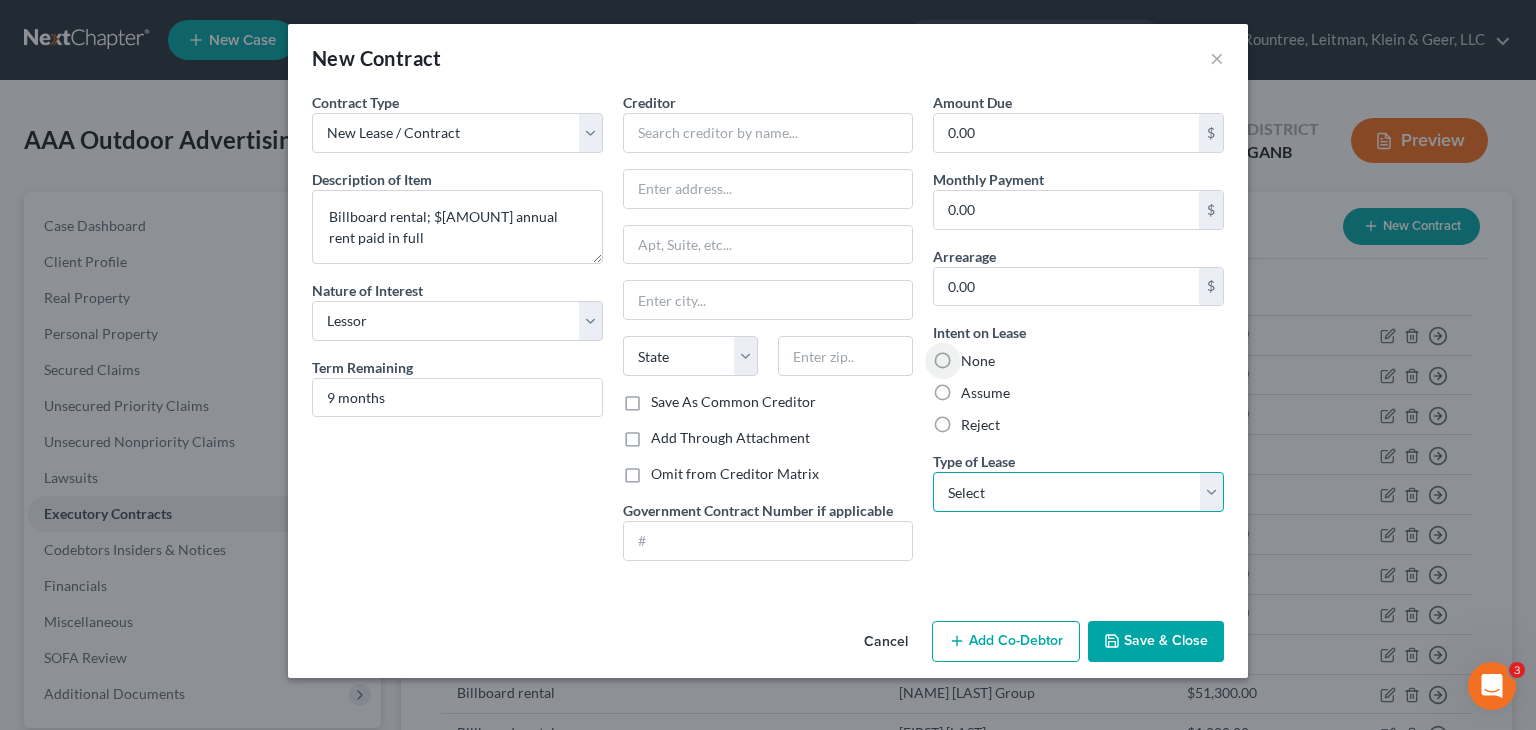 click on "Select Real Estate Car Other" at bounding box center (1078, 492) 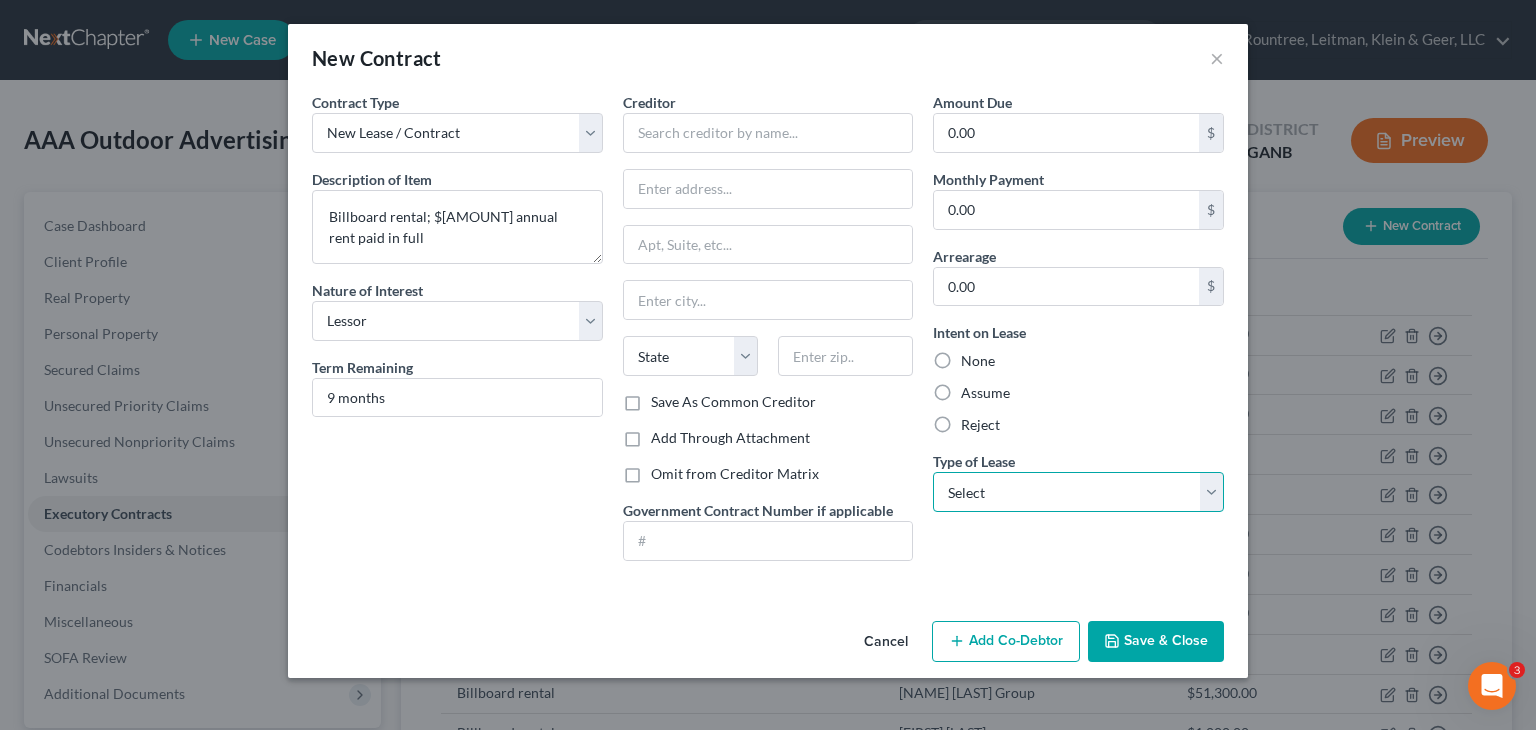select on "2" 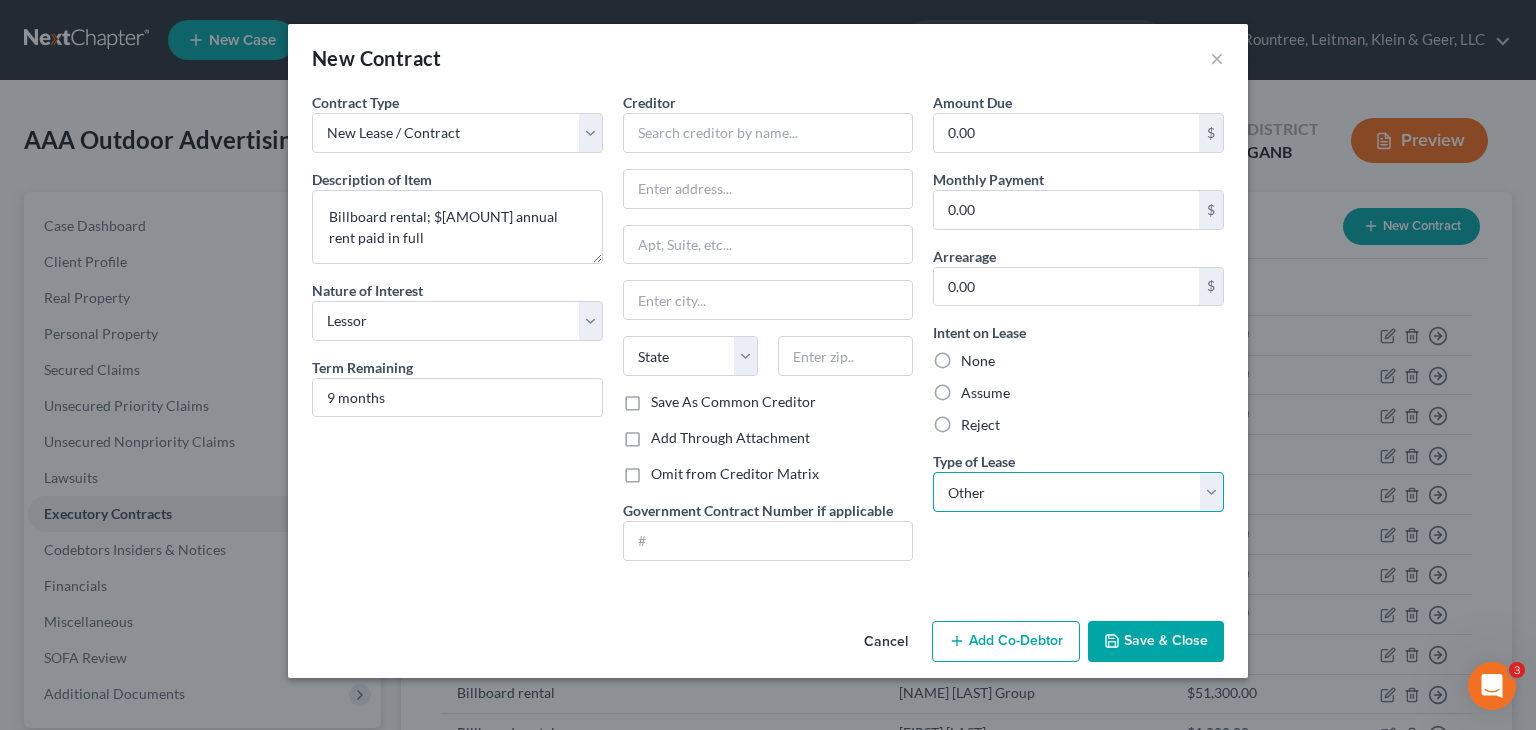click on "Select Real Estate Car Other" at bounding box center (1078, 492) 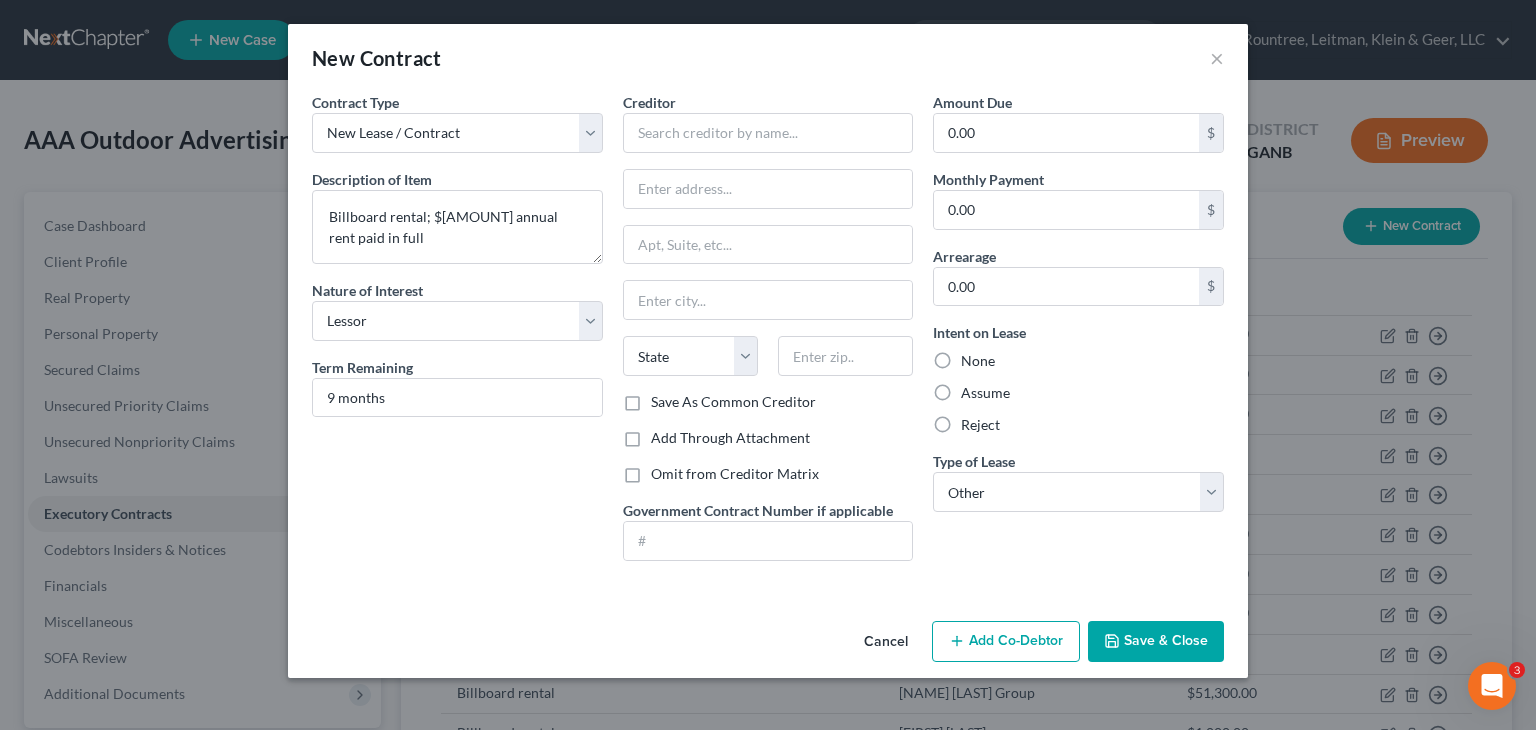 click on "Save & Close" at bounding box center (1156, 642) 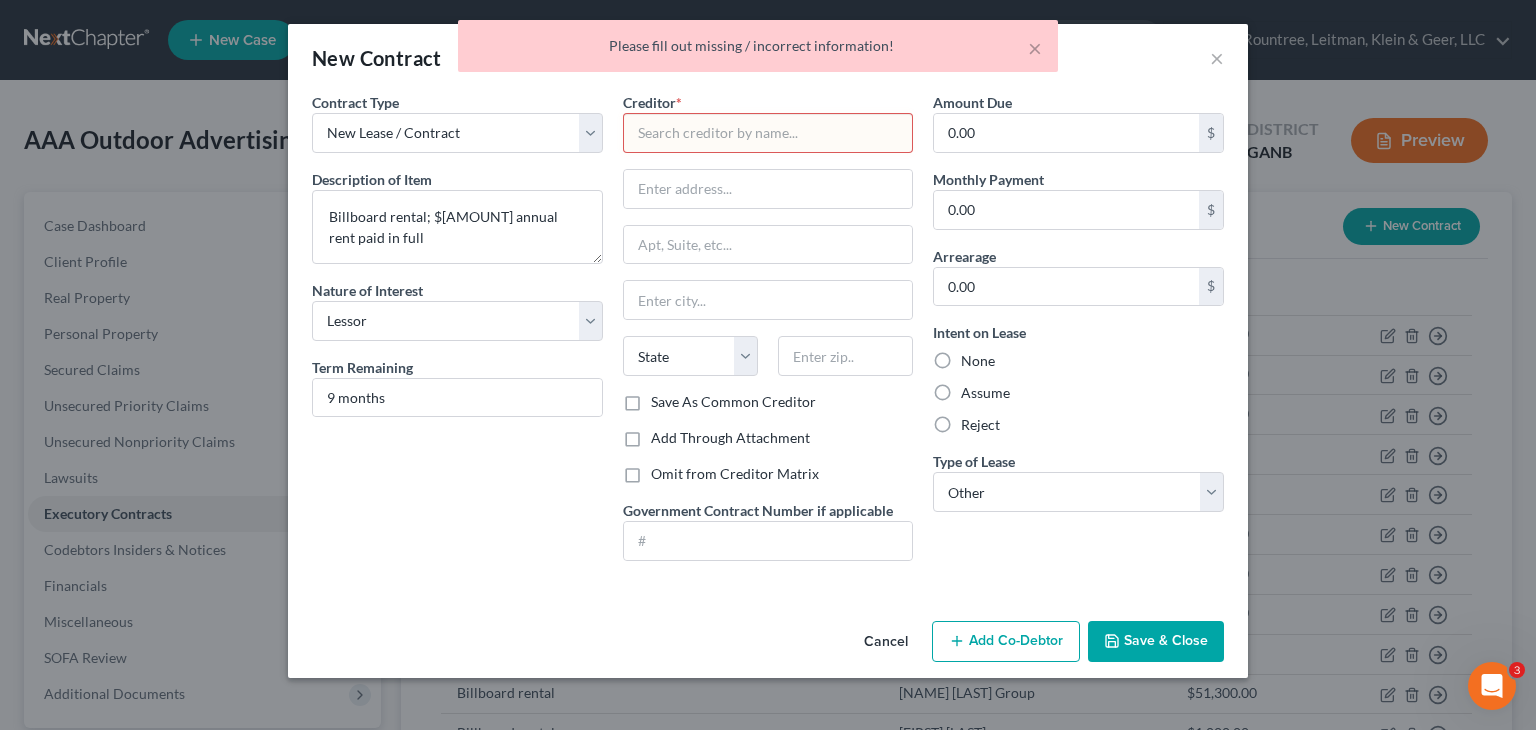 click at bounding box center (768, 133) 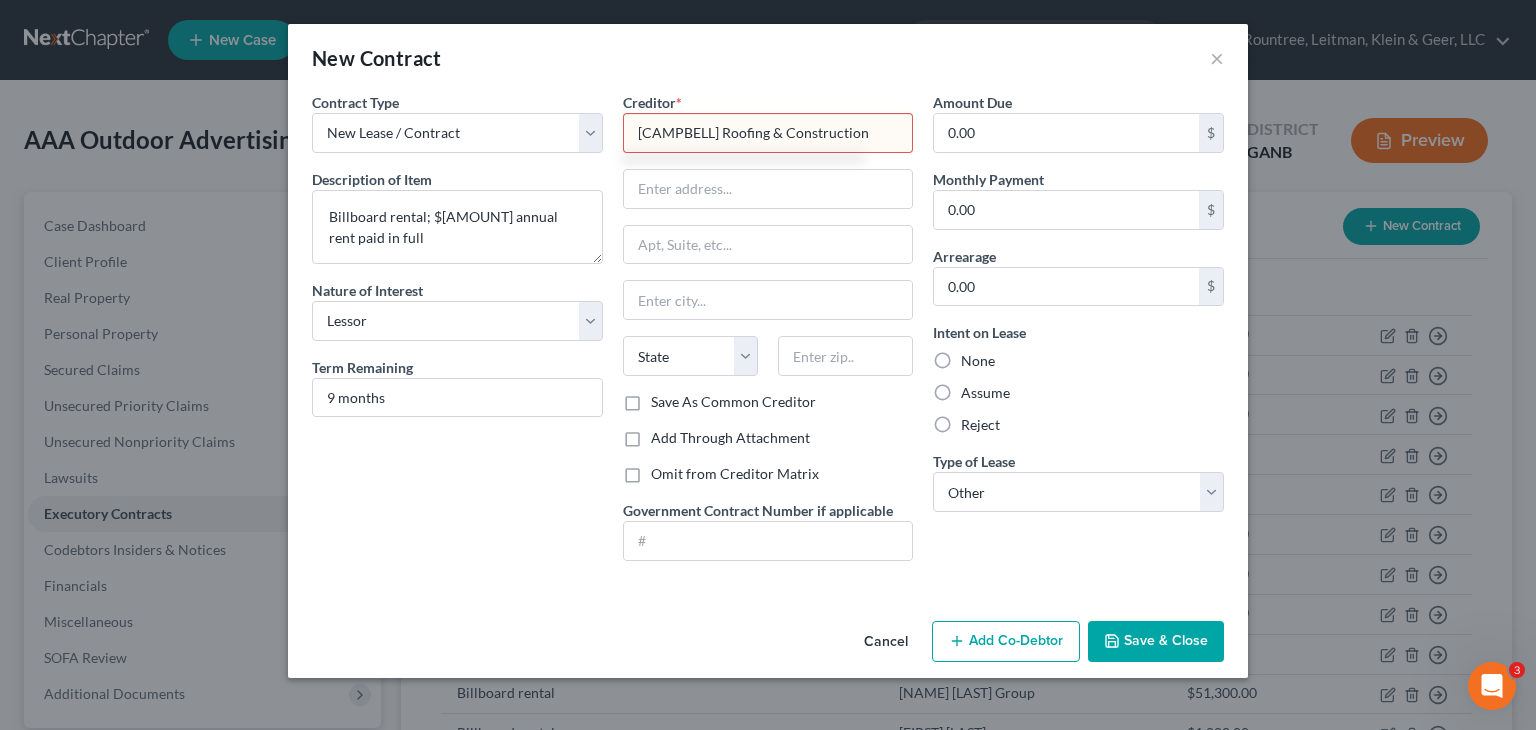 type on "[CAMPBELL] Roofing & Construction" 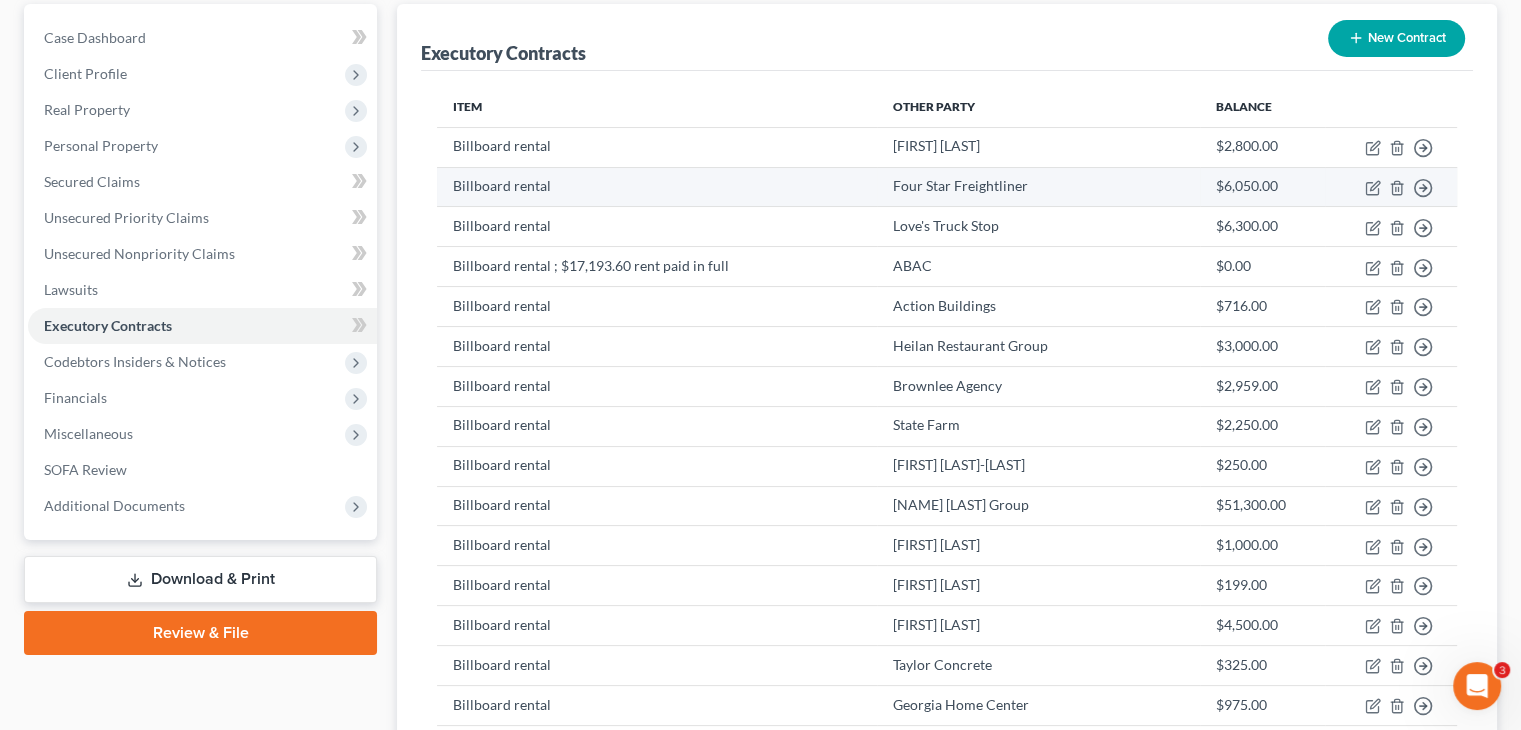 scroll, scrollTop: 181, scrollLeft: 0, axis: vertical 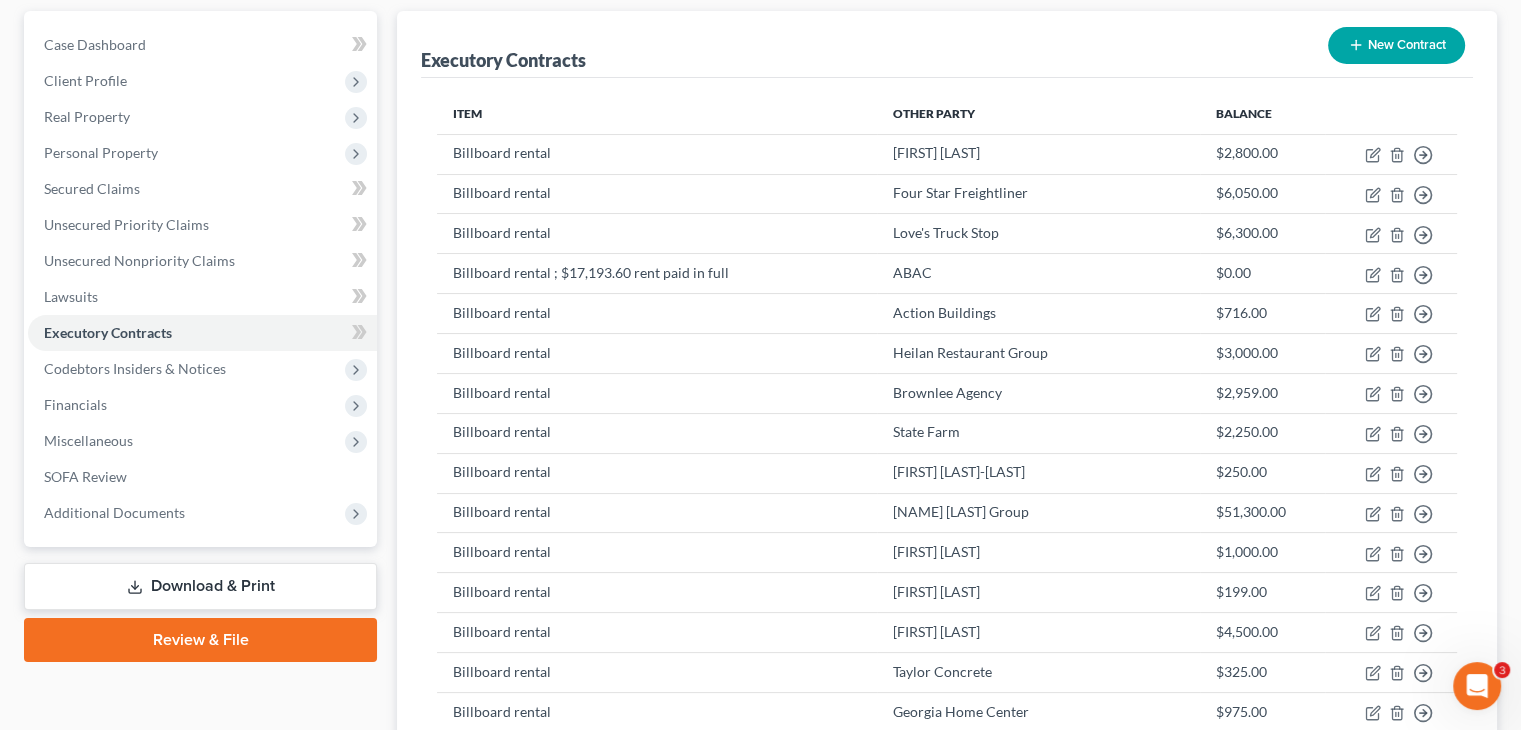 click on "New Contract" at bounding box center [1396, 45] 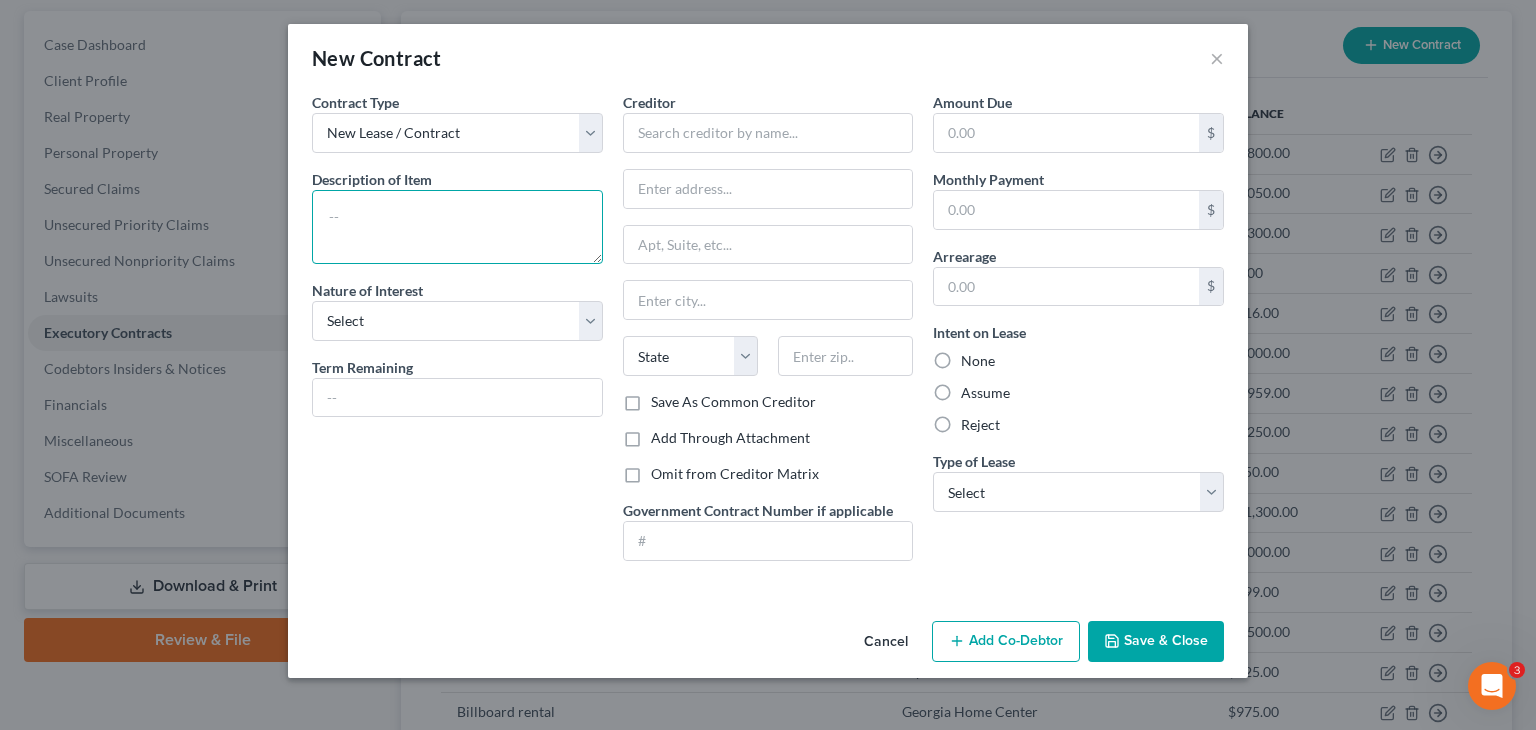 click at bounding box center (457, 227) 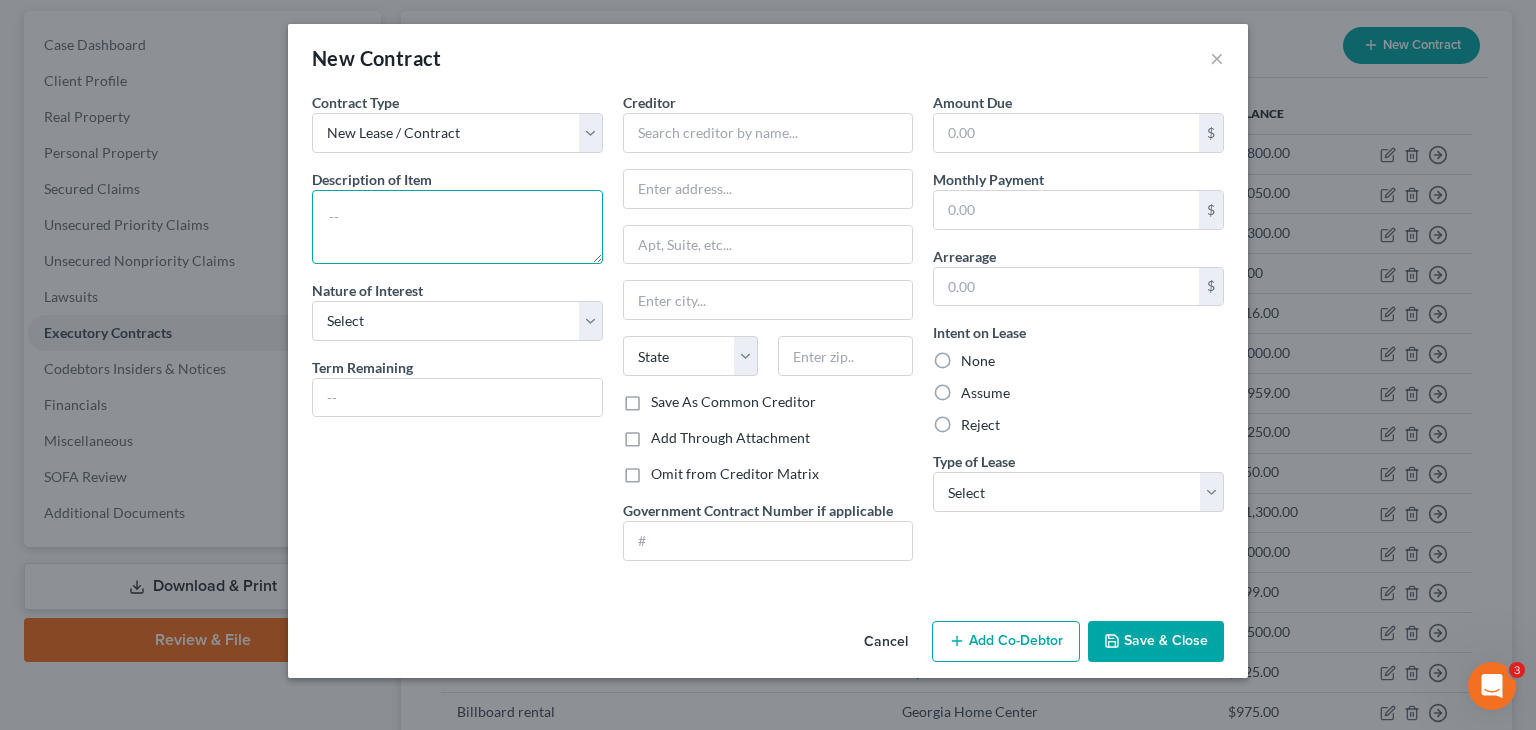 type on "S" 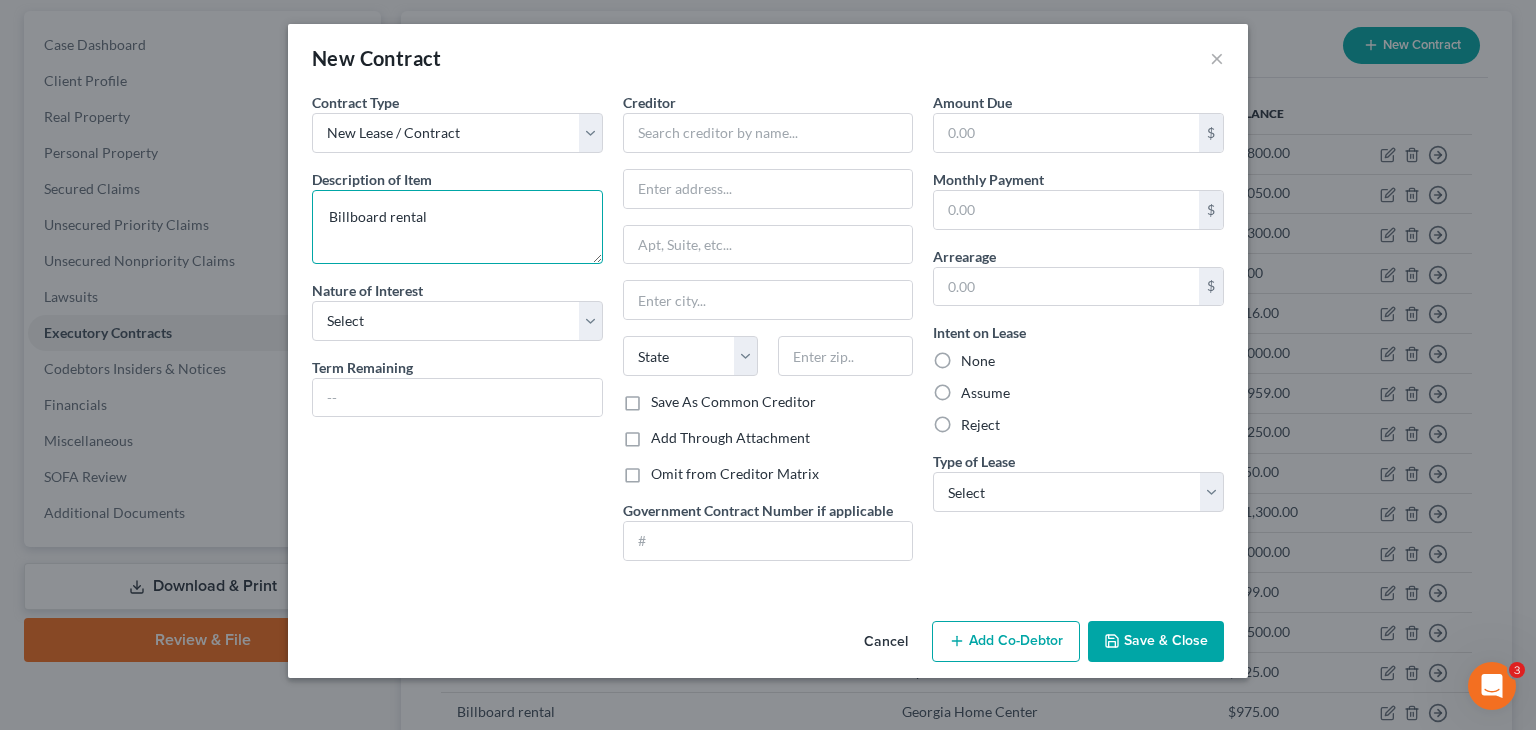 type on "Billboard rental" 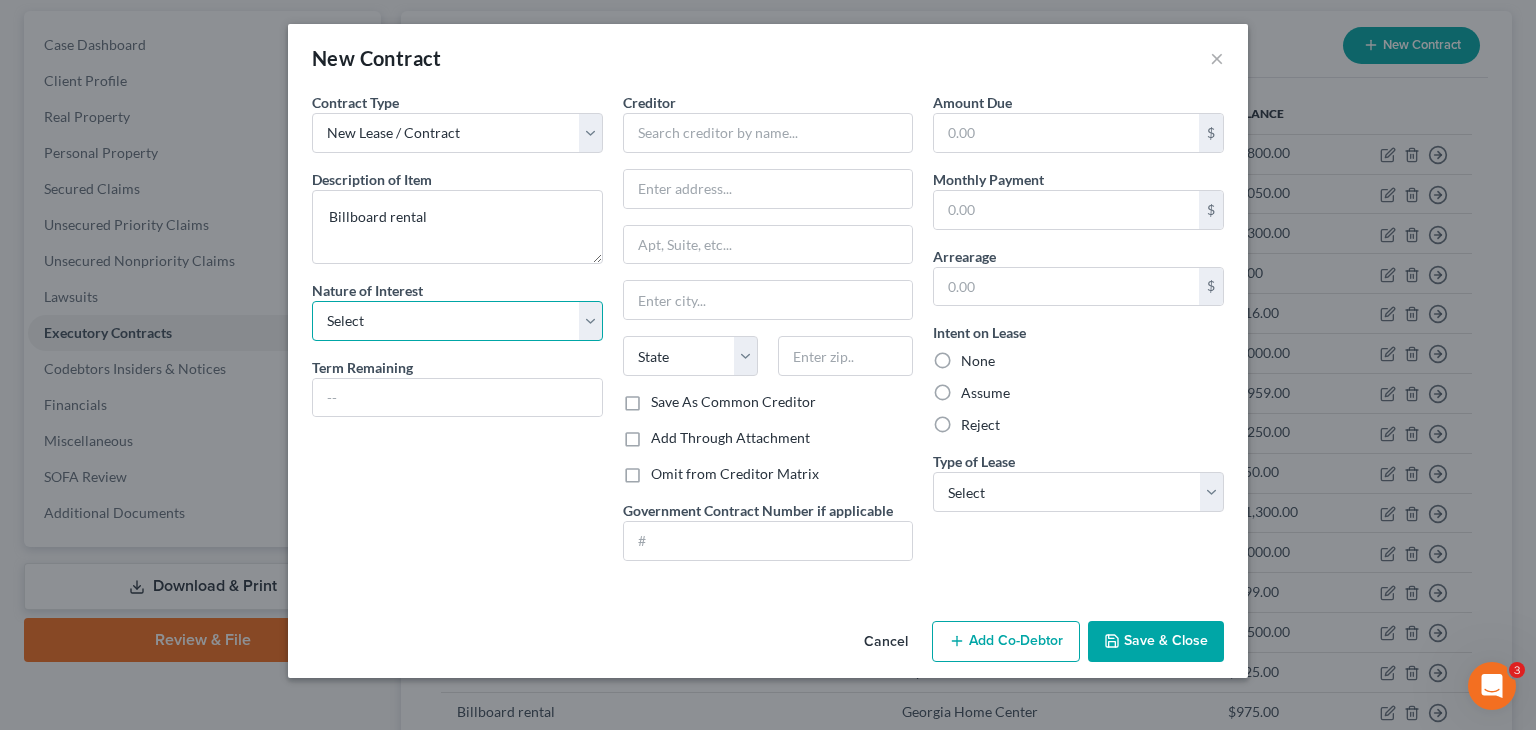 click on "Select Purchaser Agent Lessor Lessee" at bounding box center (457, 321) 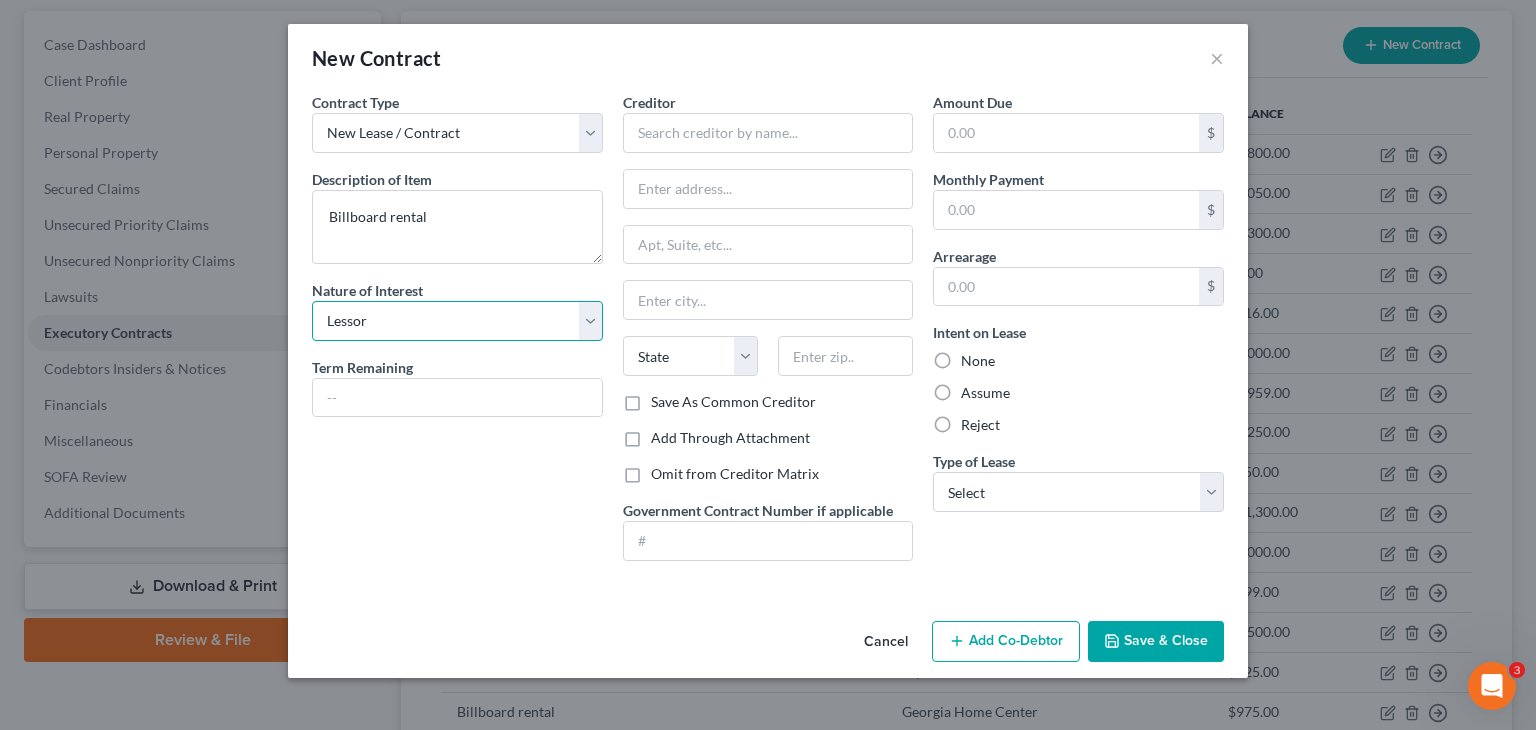 click on "Select Purchaser Agent Lessor Lessee" at bounding box center (457, 321) 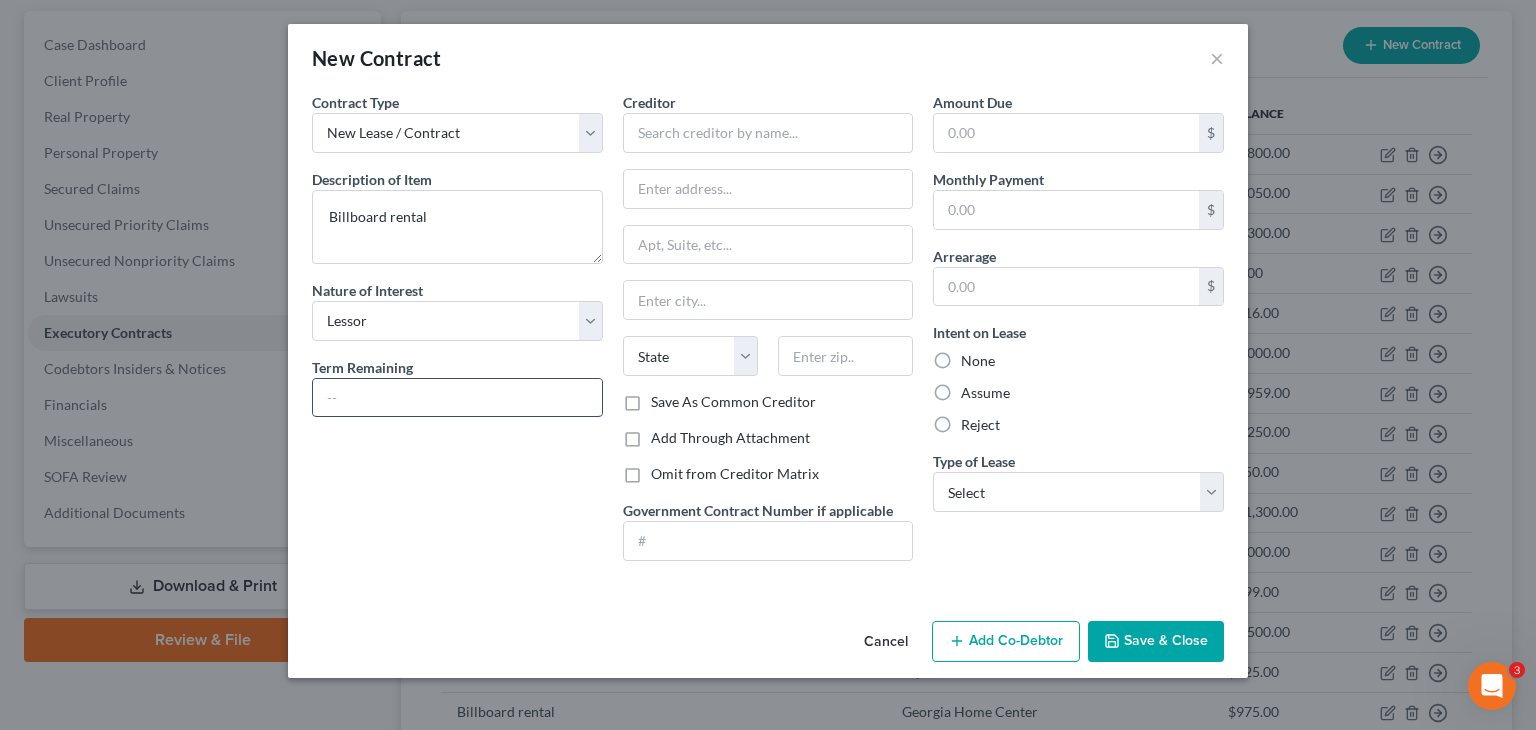click at bounding box center [457, 398] 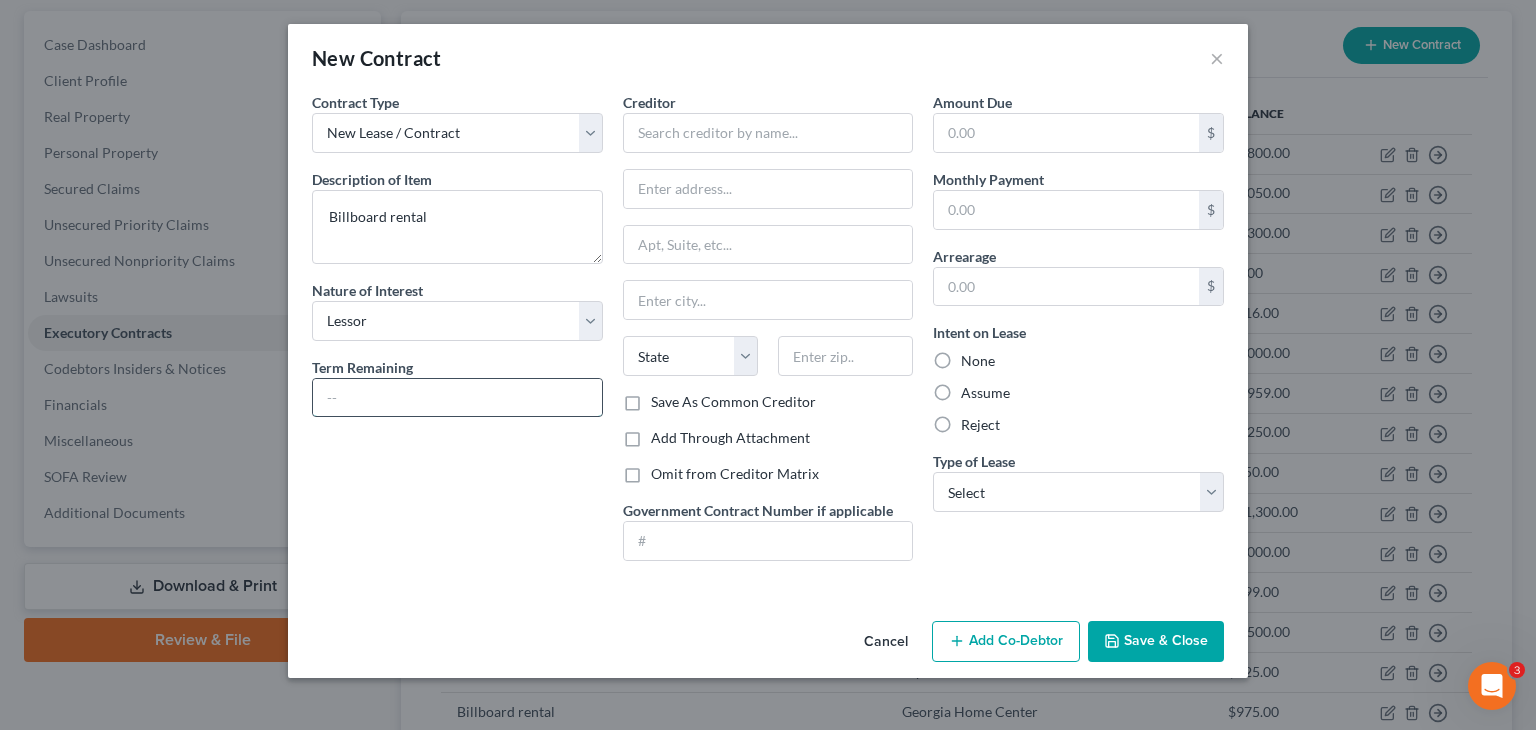 type on "Month to month" 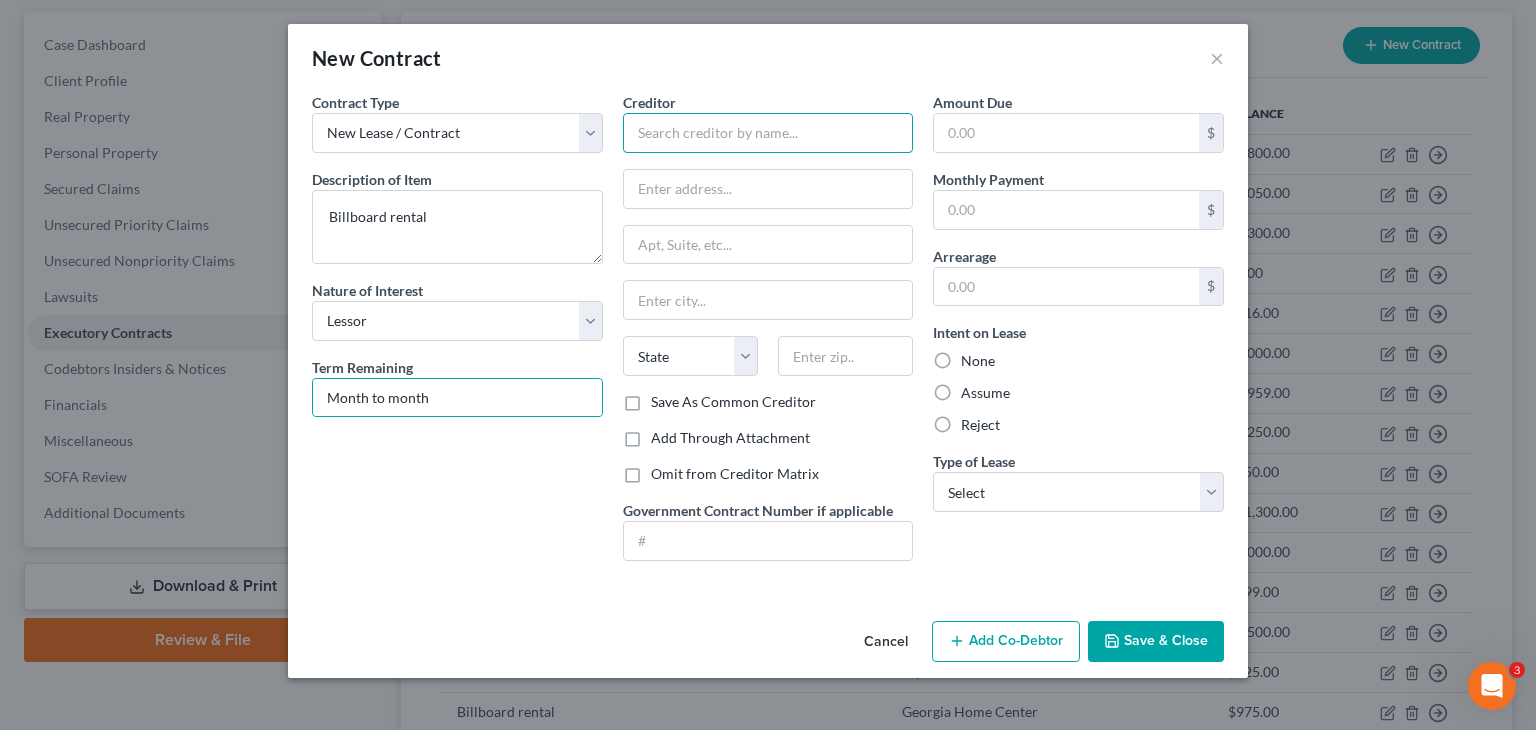 click at bounding box center [768, 133] 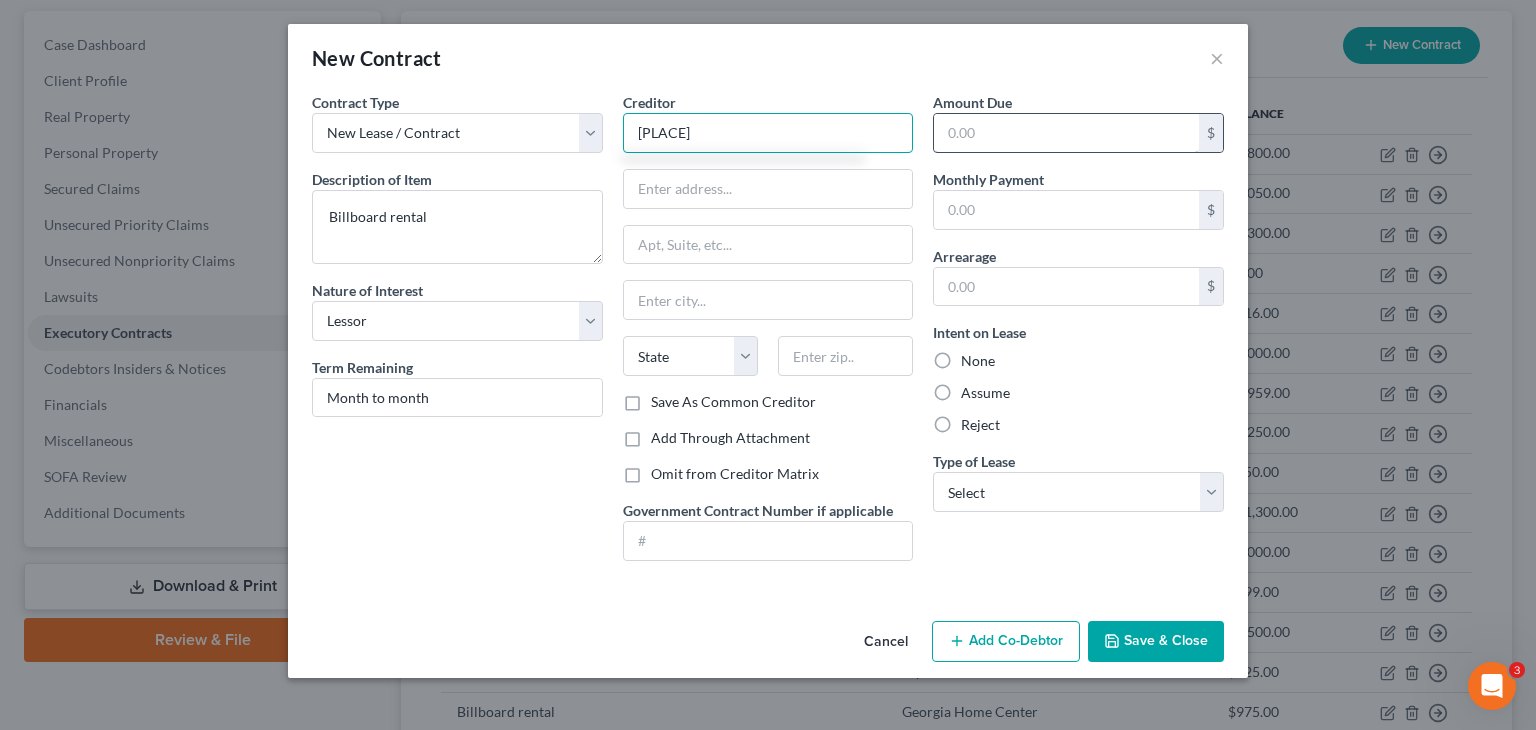 type on "[PLACE]" 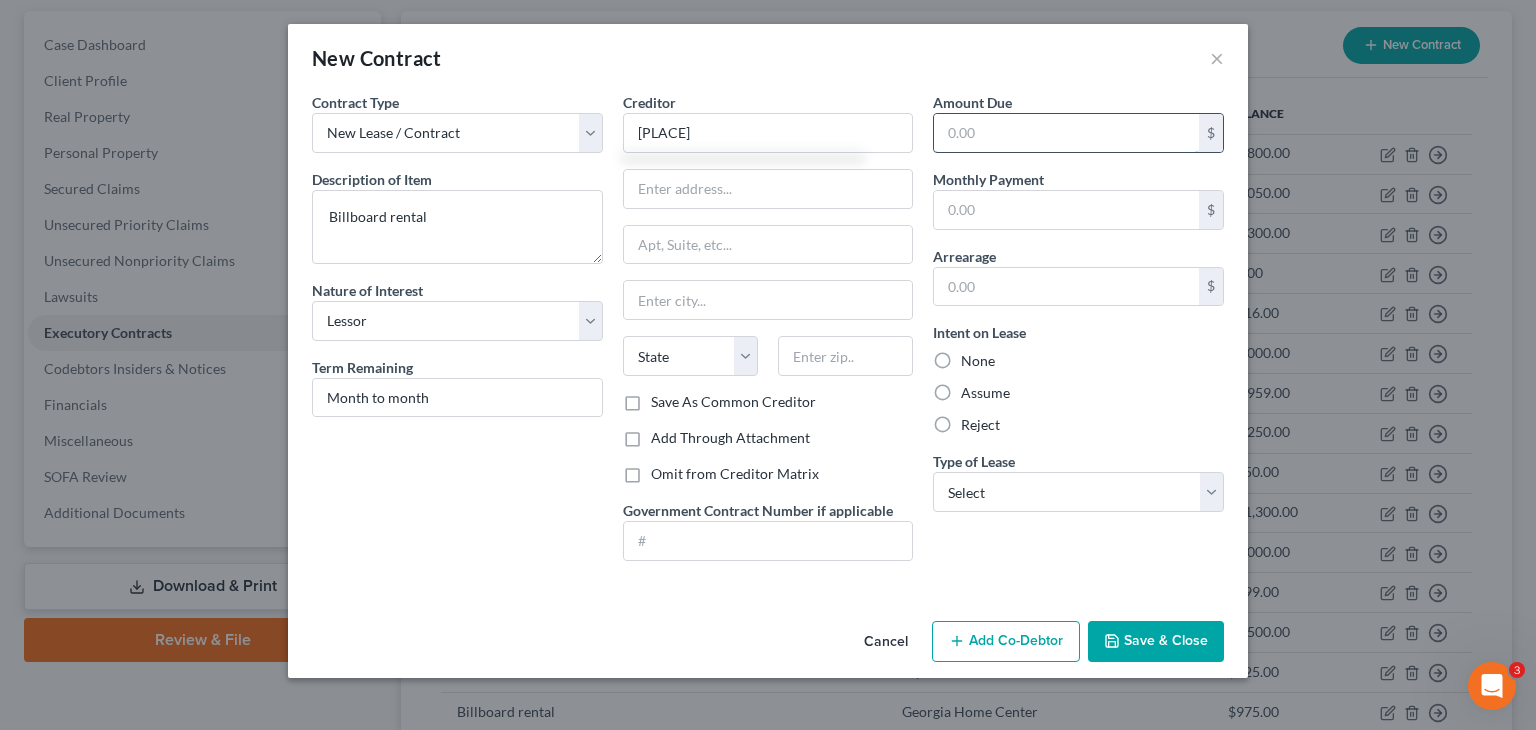 click at bounding box center [1066, 133] 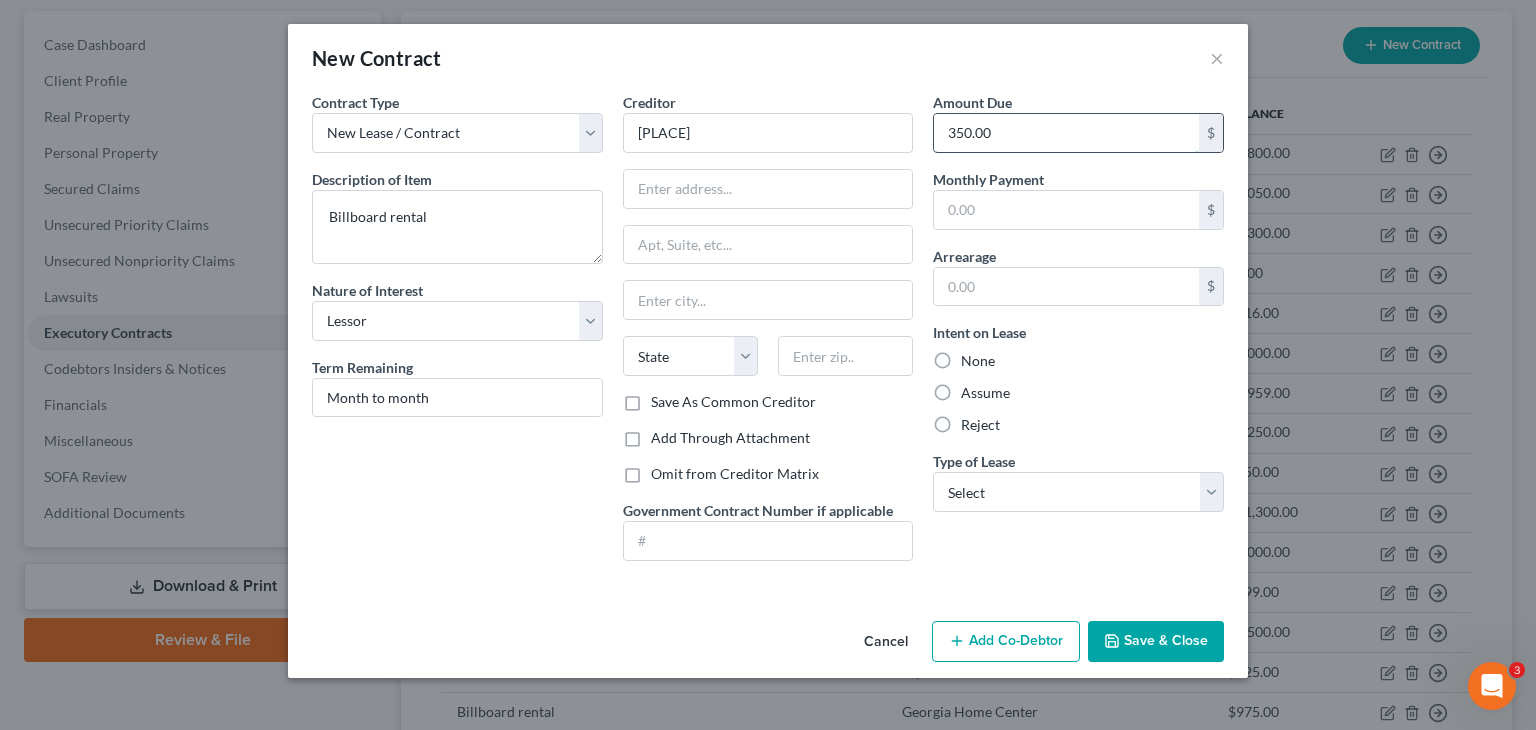 type on "350.00" 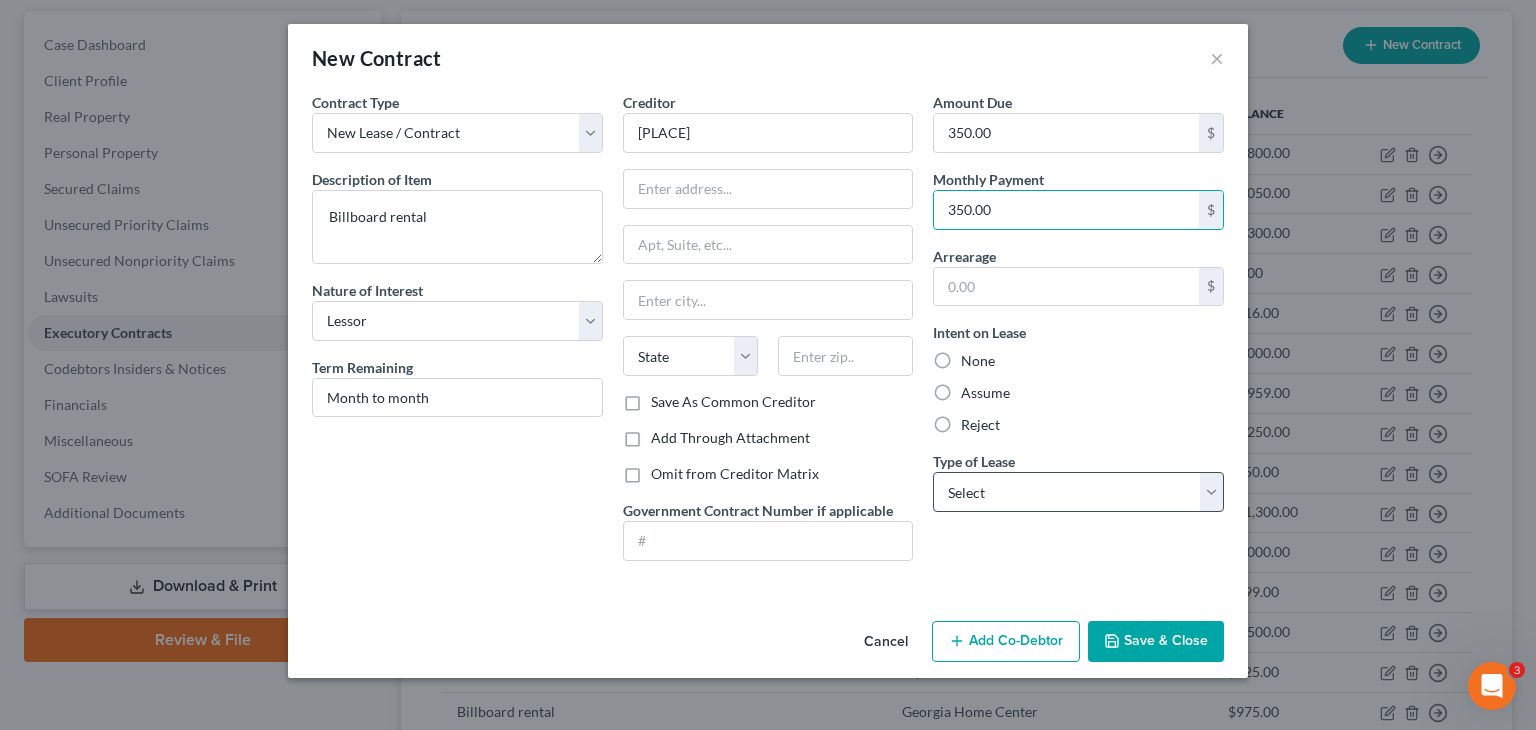 type on "350.00" 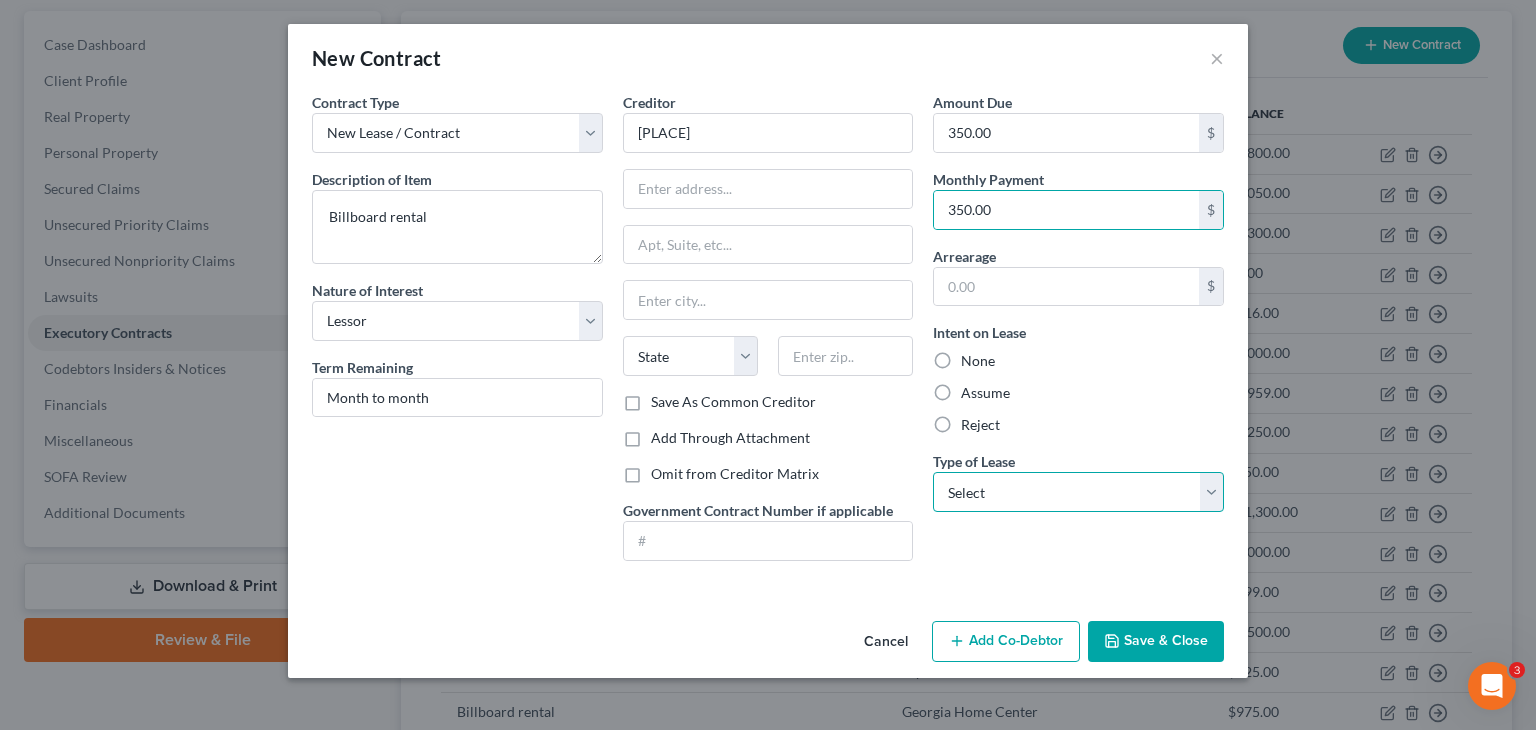 click on "Select Real Estate Car Other" at bounding box center (1078, 492) 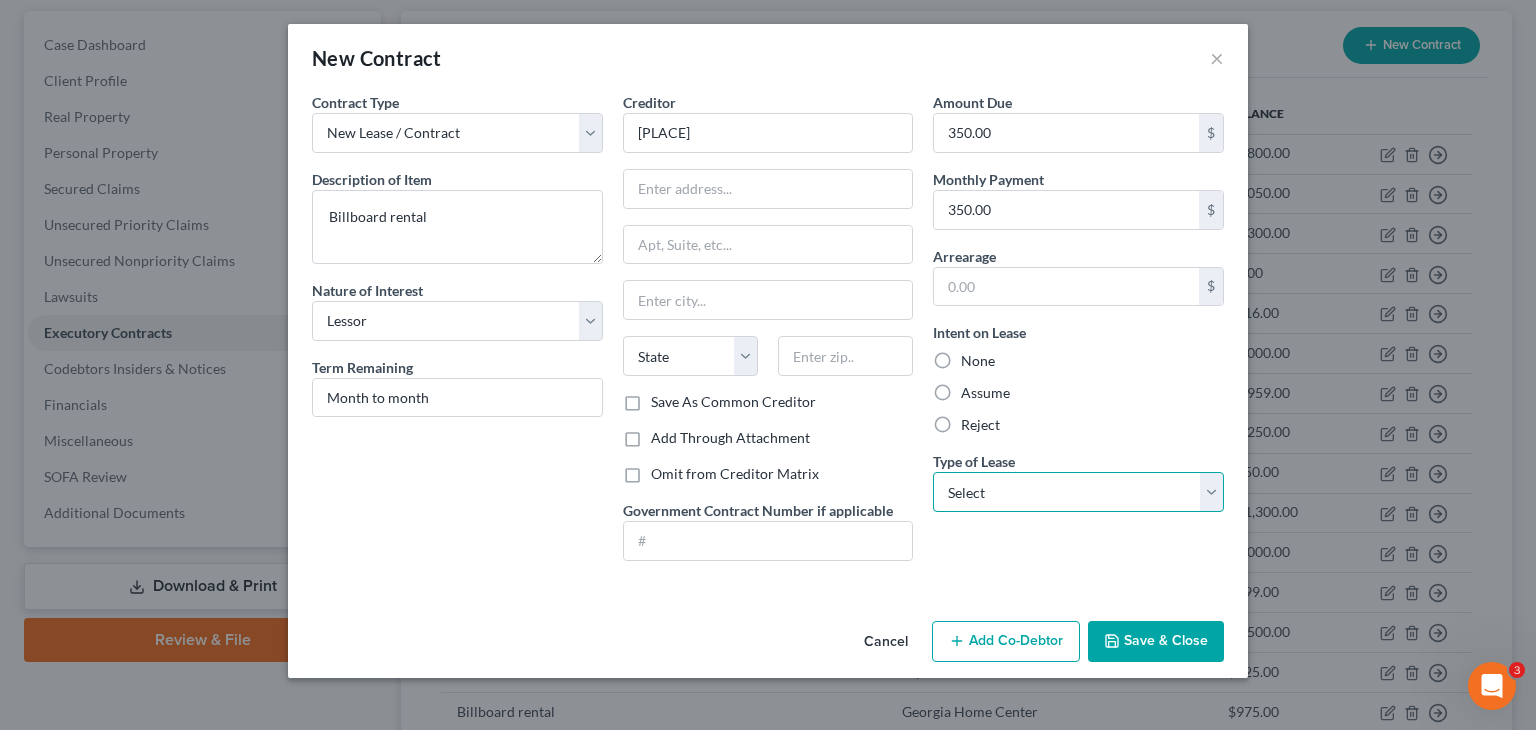 select on "2" 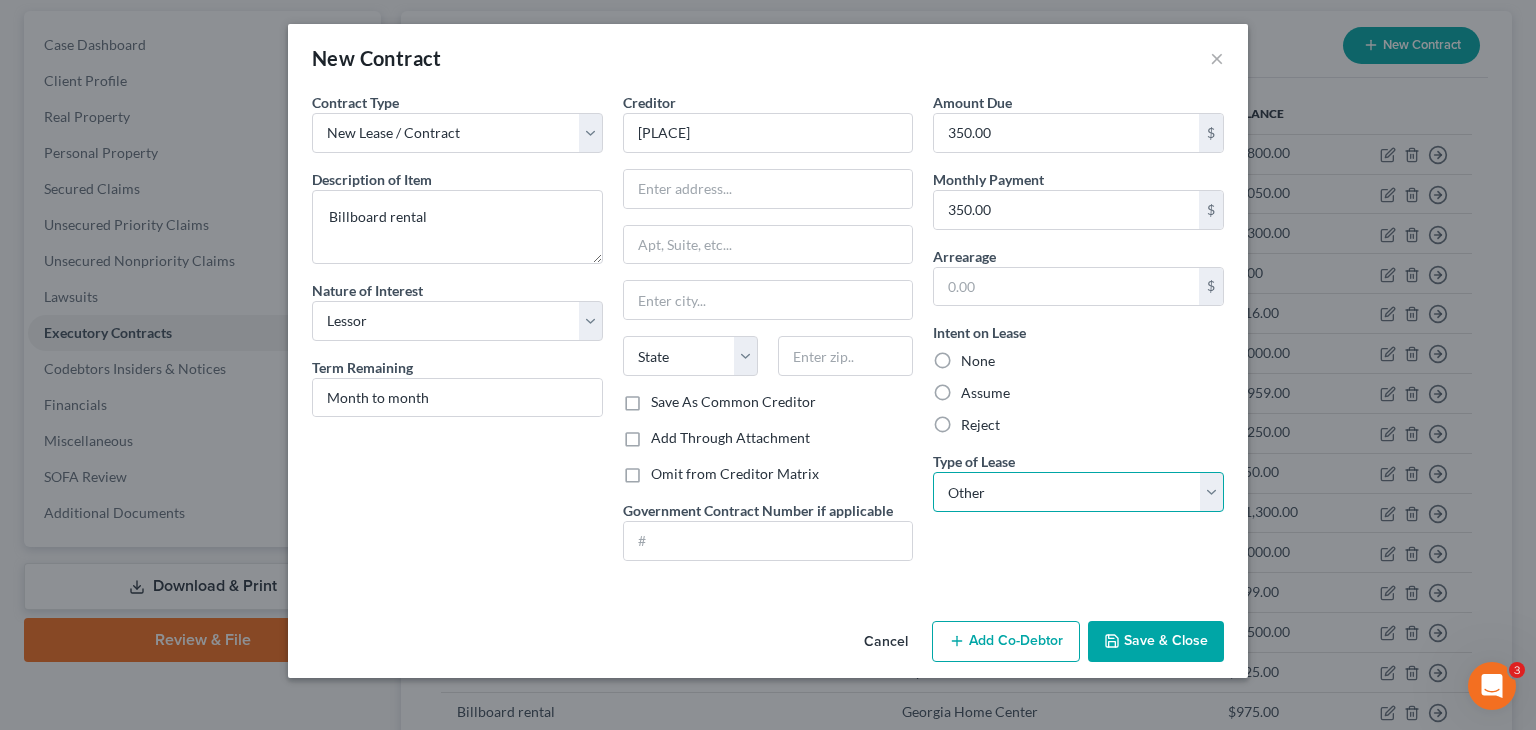 click on "Select Real Estate Car Other" at bounding box center (1078, 492) 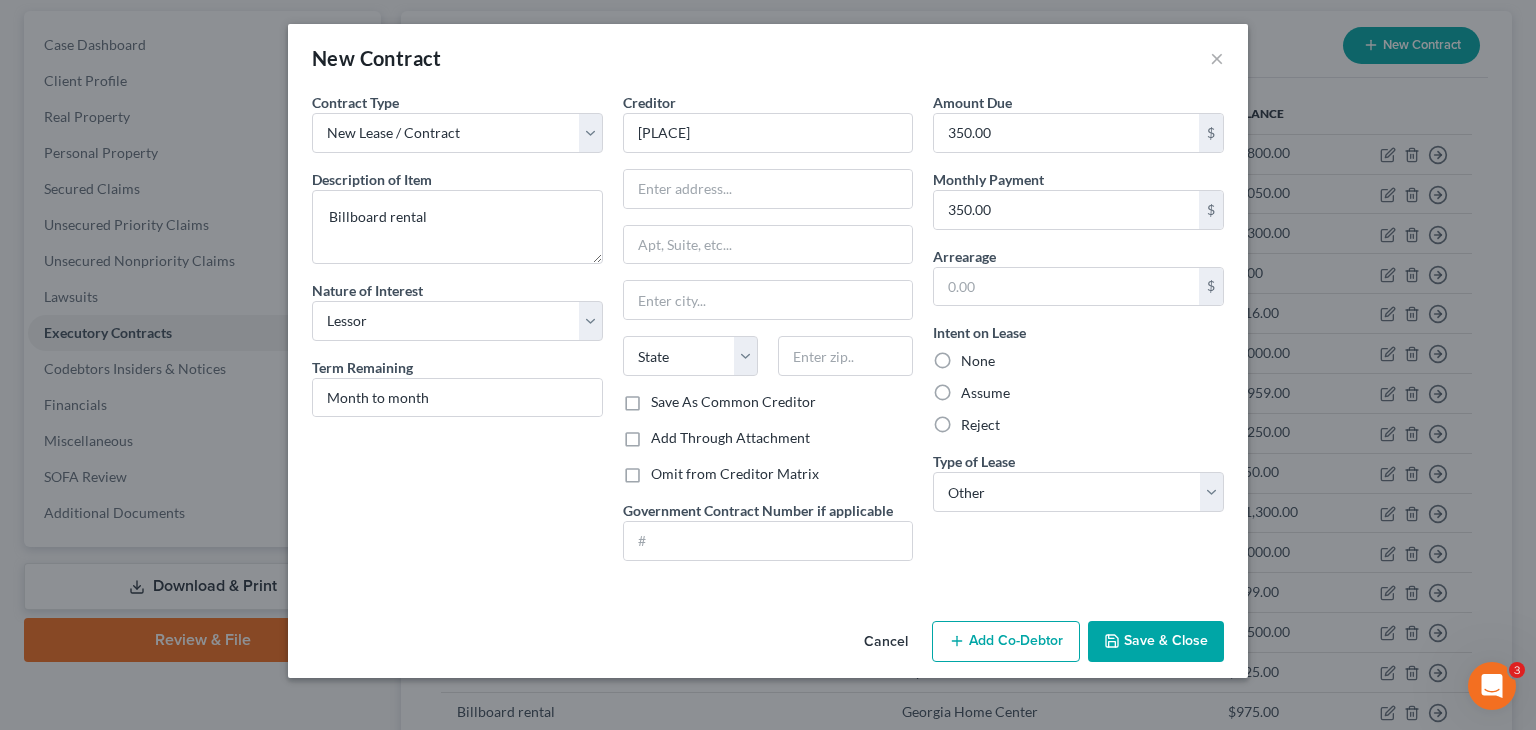 click on "Save & Close" at bounding box center (1156, 642) 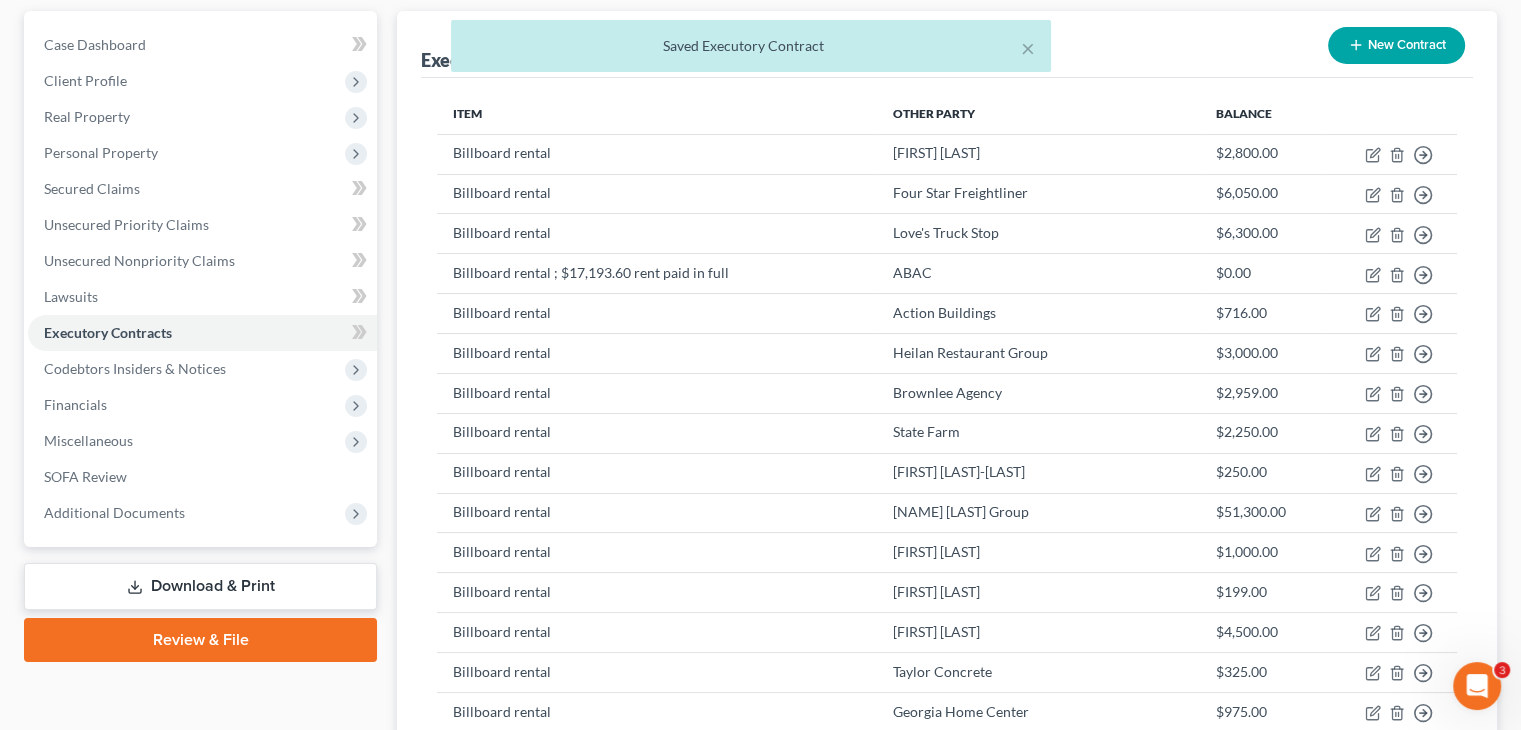 click on "×                     Saved Executory Contract" at bounding box center [750, 51] 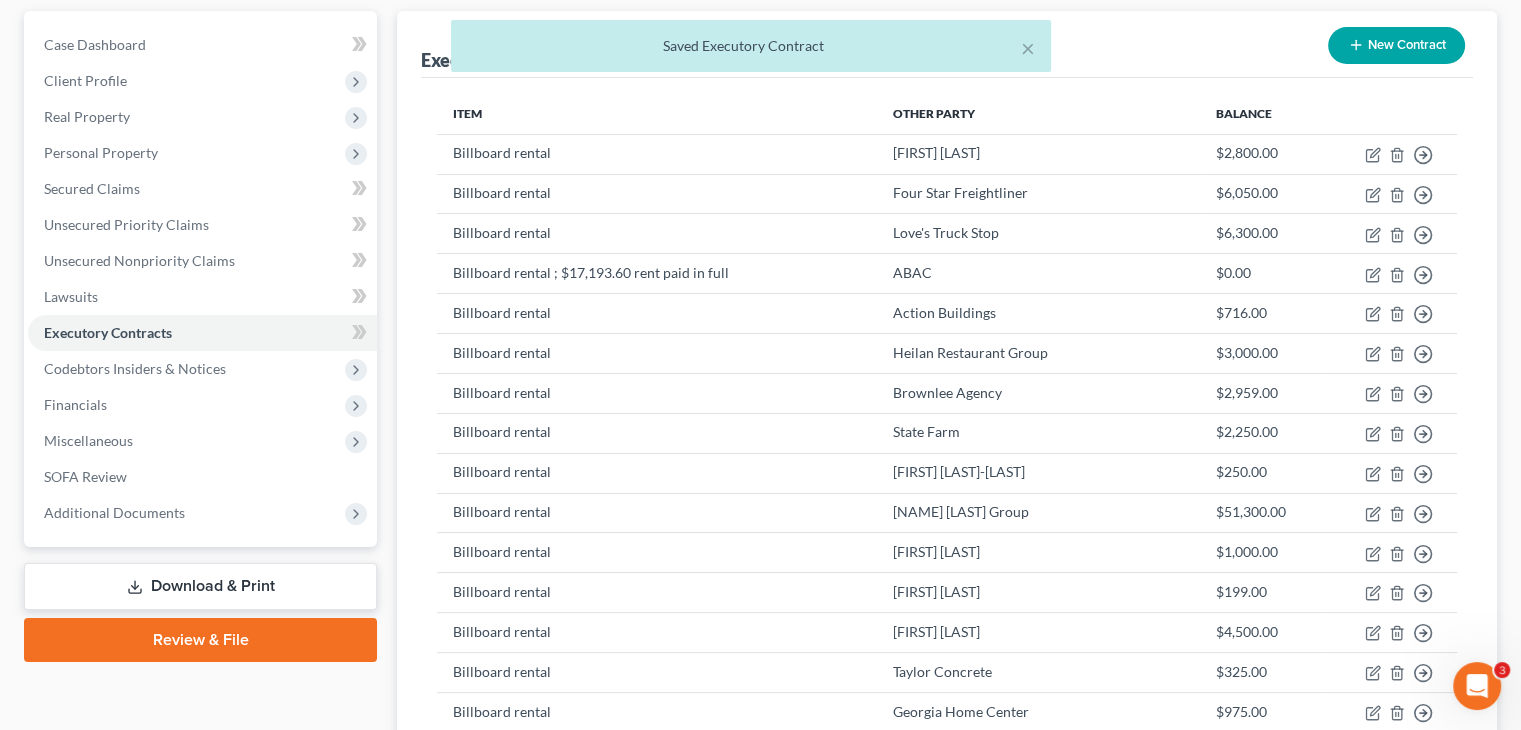 click on "×                     Saved Executory Contract" at bounding box center (750, 51) 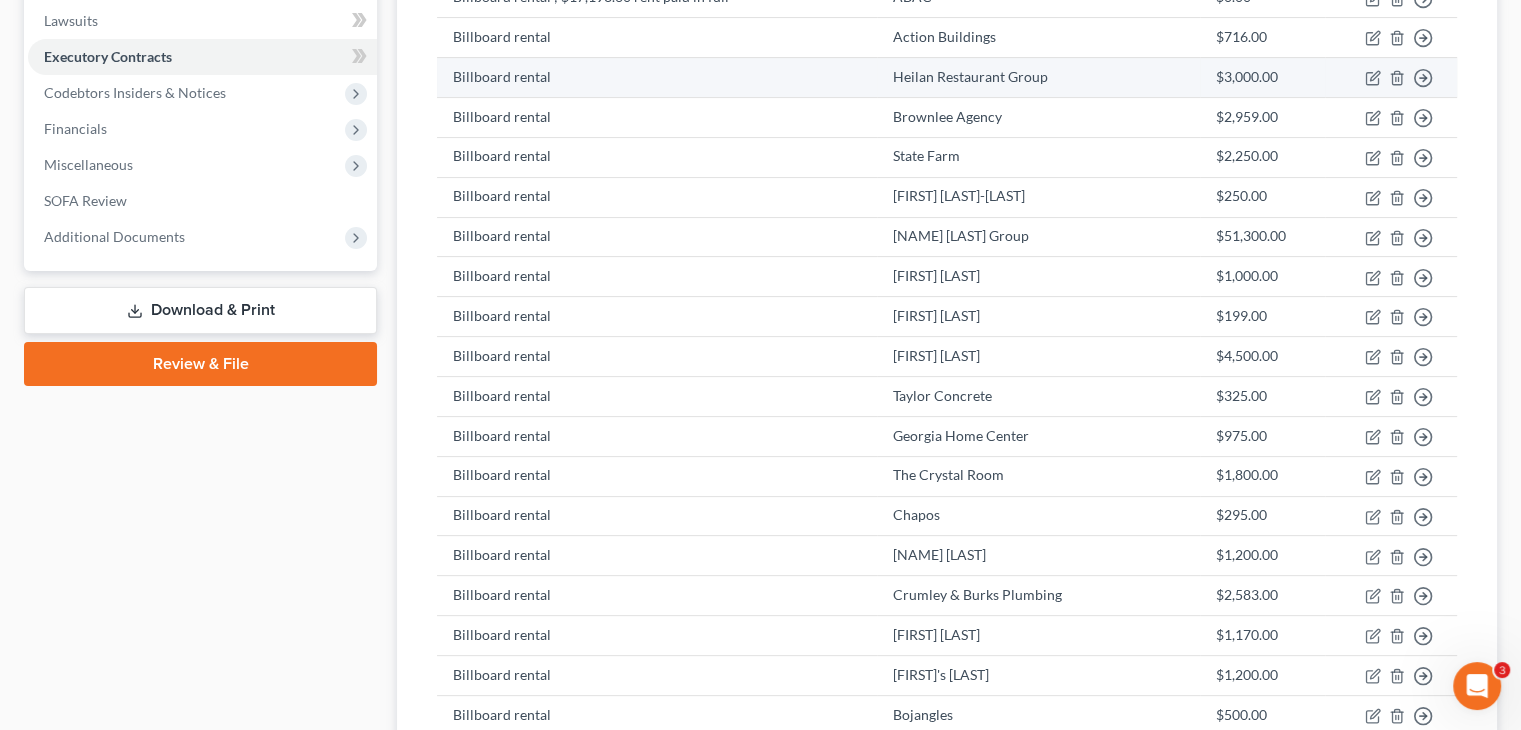 scroll, scrollTop: 181, scrollLeft: 0, axis: vertical 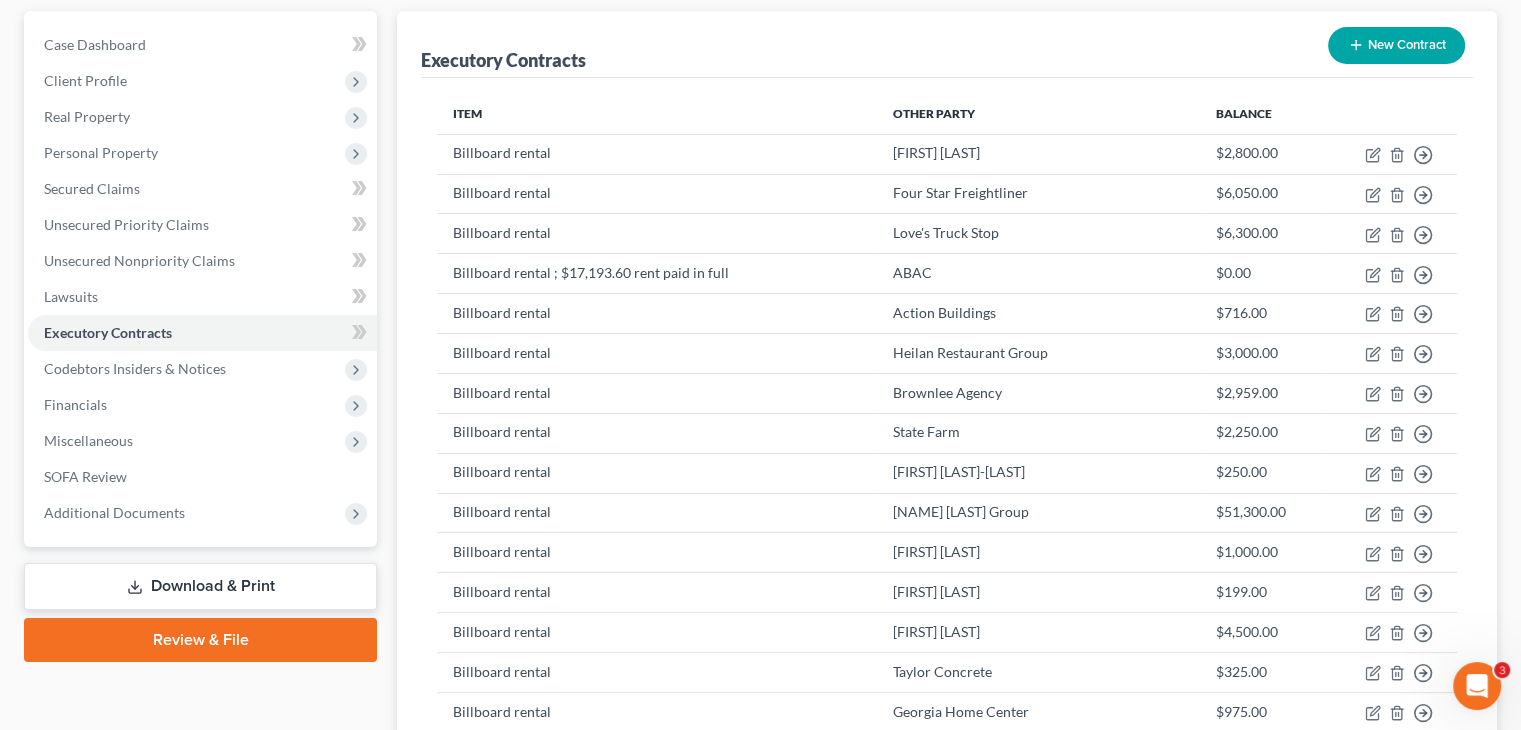 click on "New Contract" at bounding box center (1396, 45) 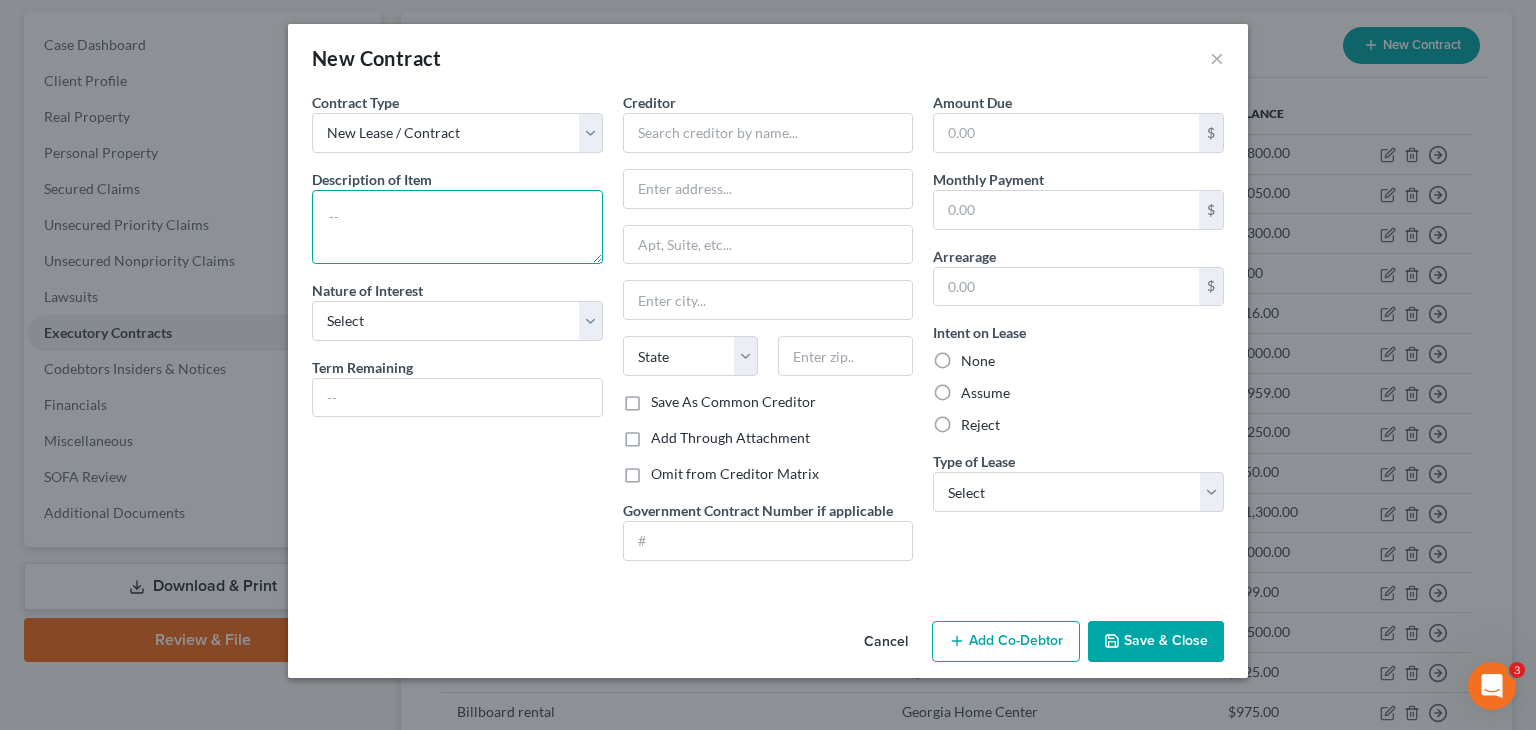 click at bounding box center (457, 227) 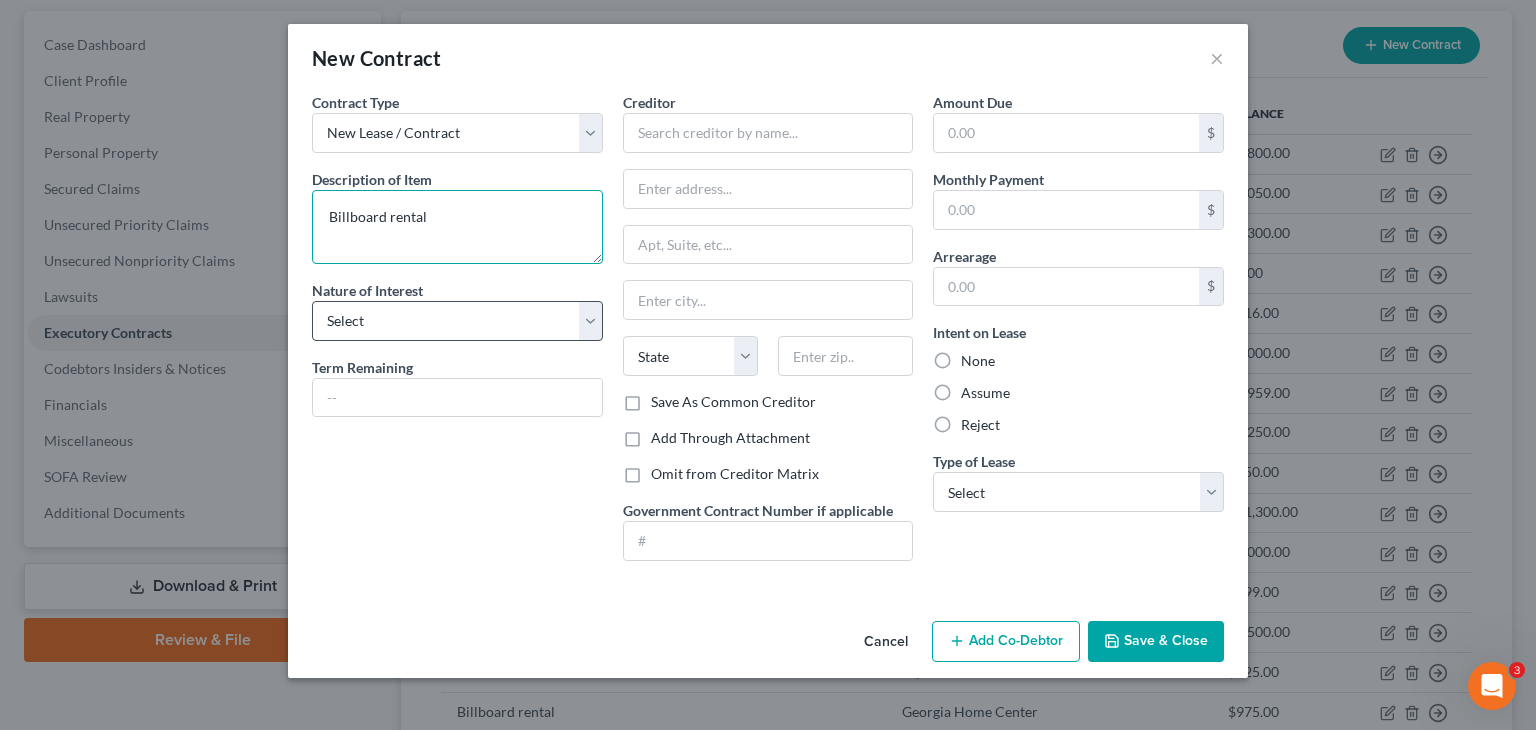 type on "Billboard rental" 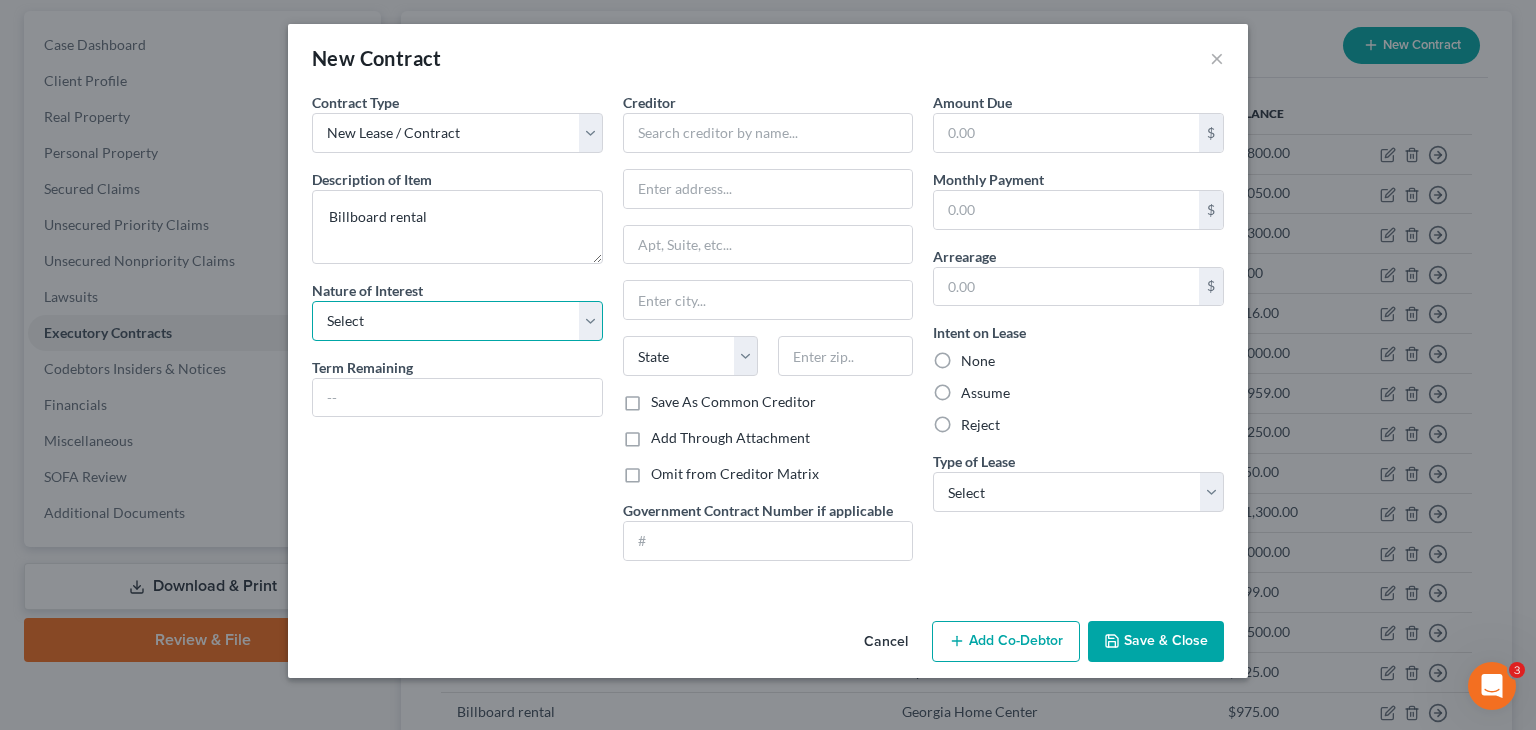 click on "Select Purchaser Agent Lessor Lessee" at bounding box center [457, 321] 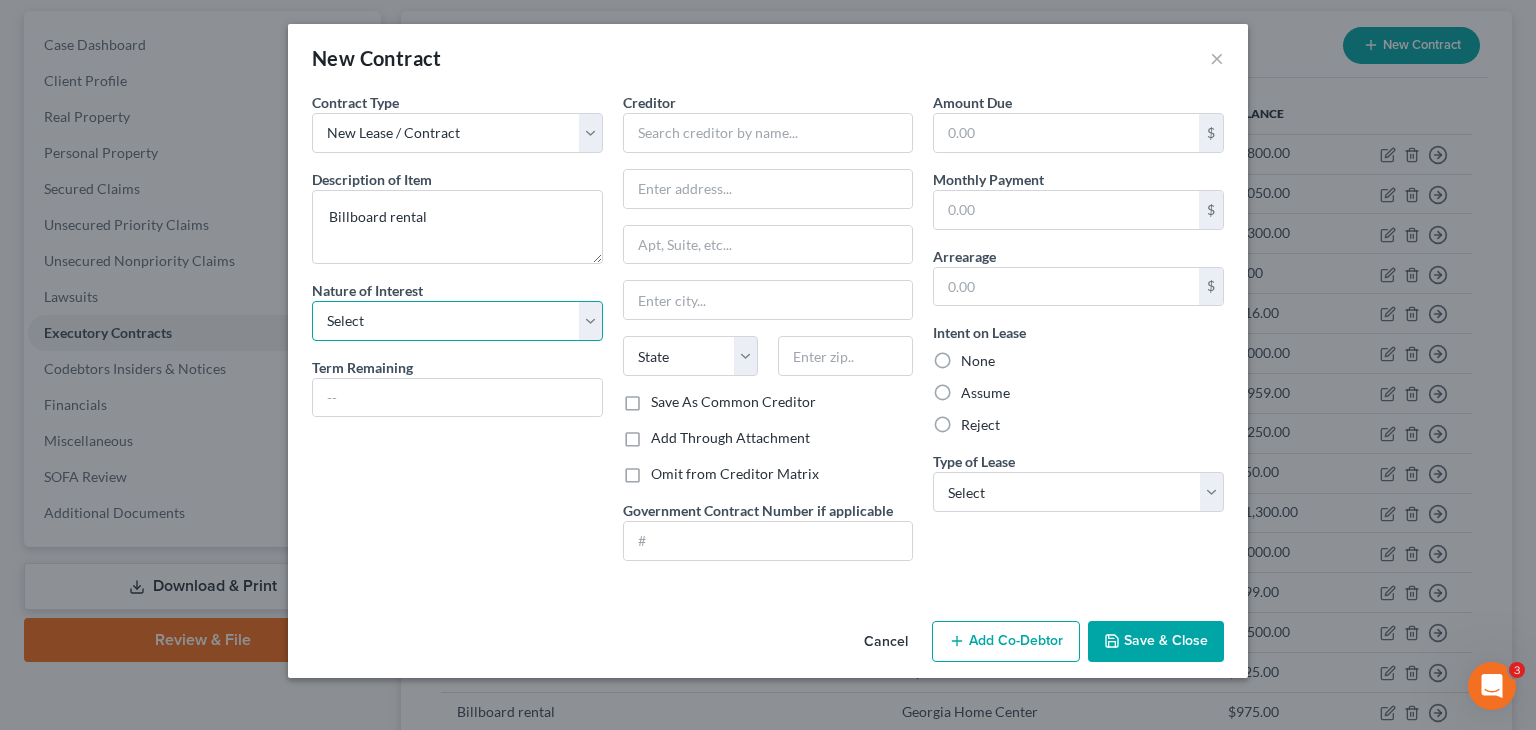 select on "2" 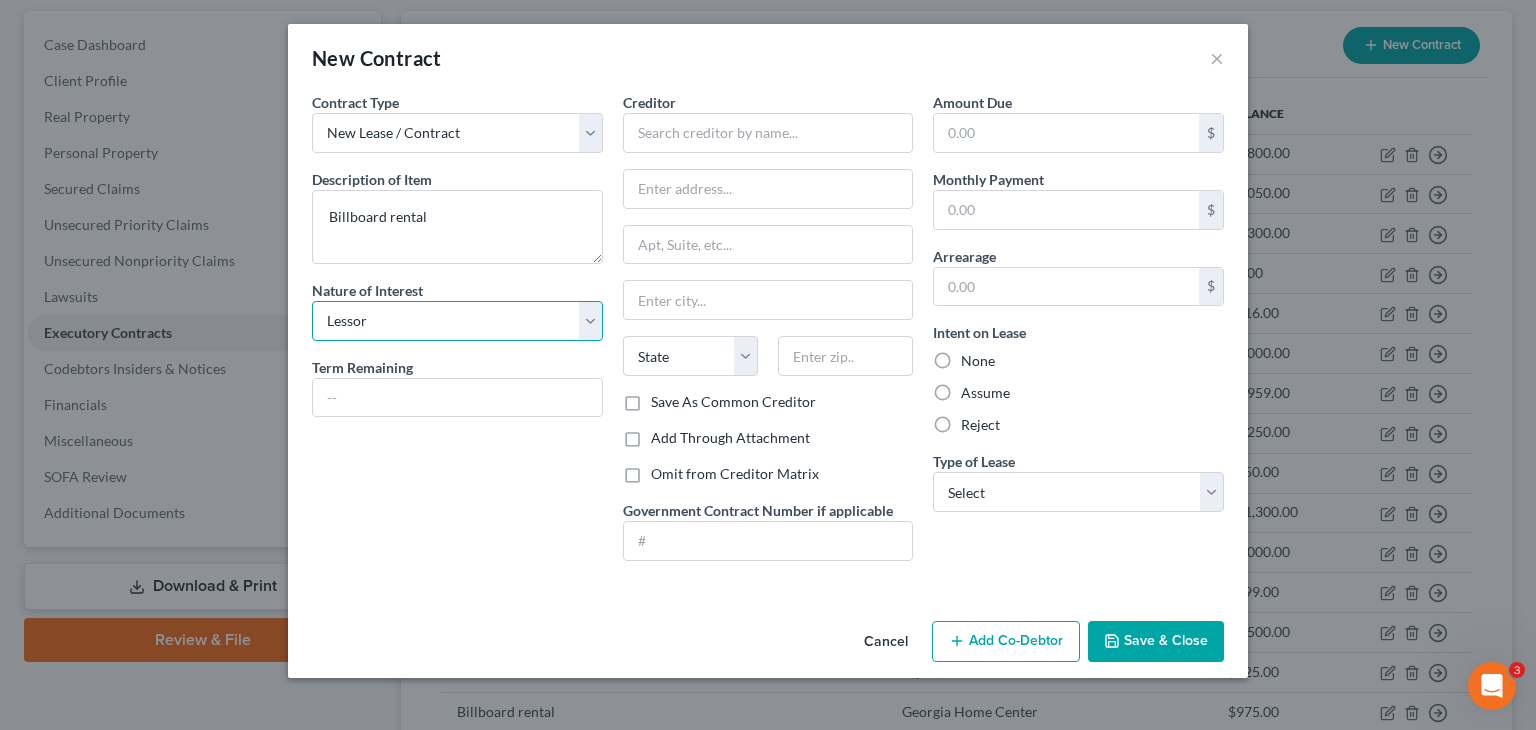 click on "Select Purchaser Agent Lessor Lessee" at bounding box center [457, 321] 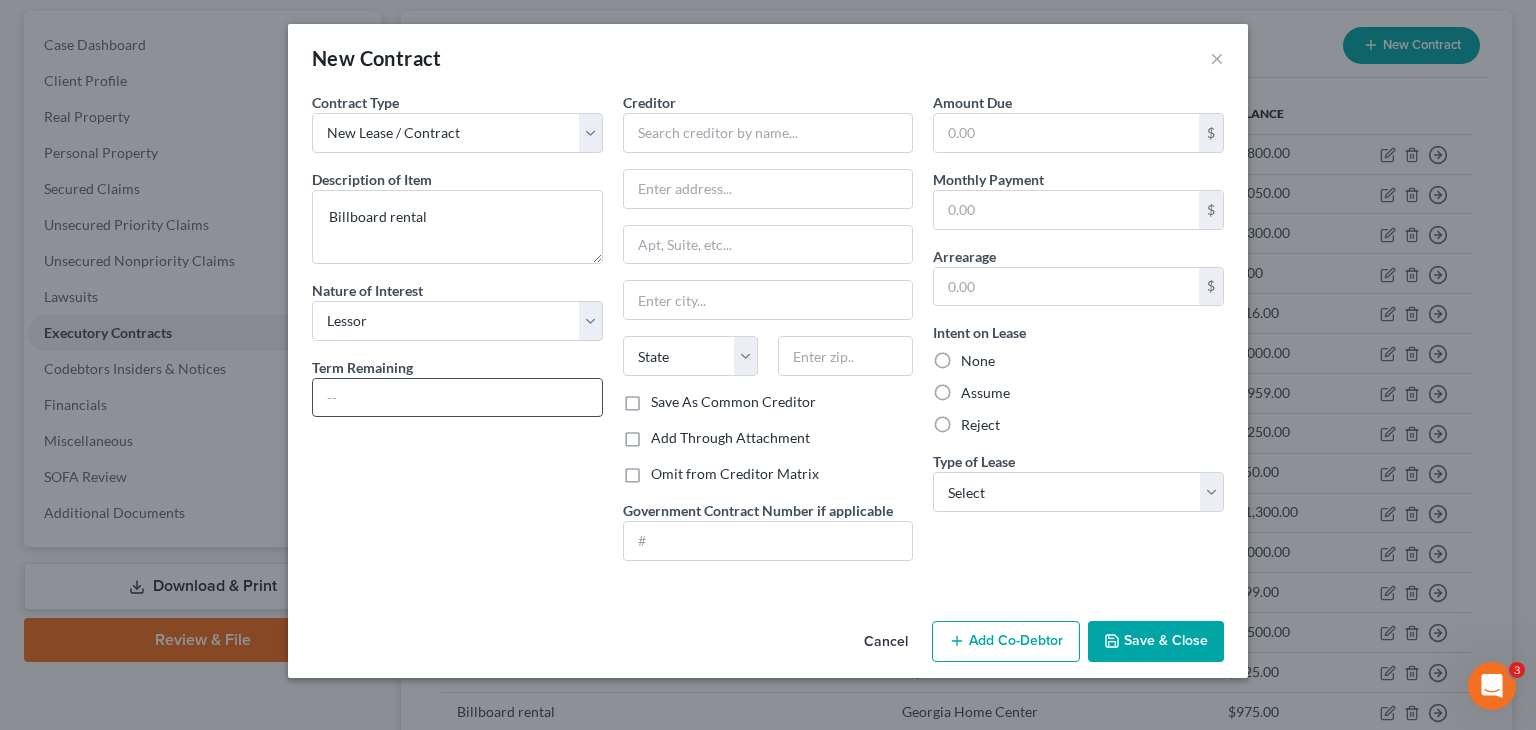 click at bounding box center [457, 398] 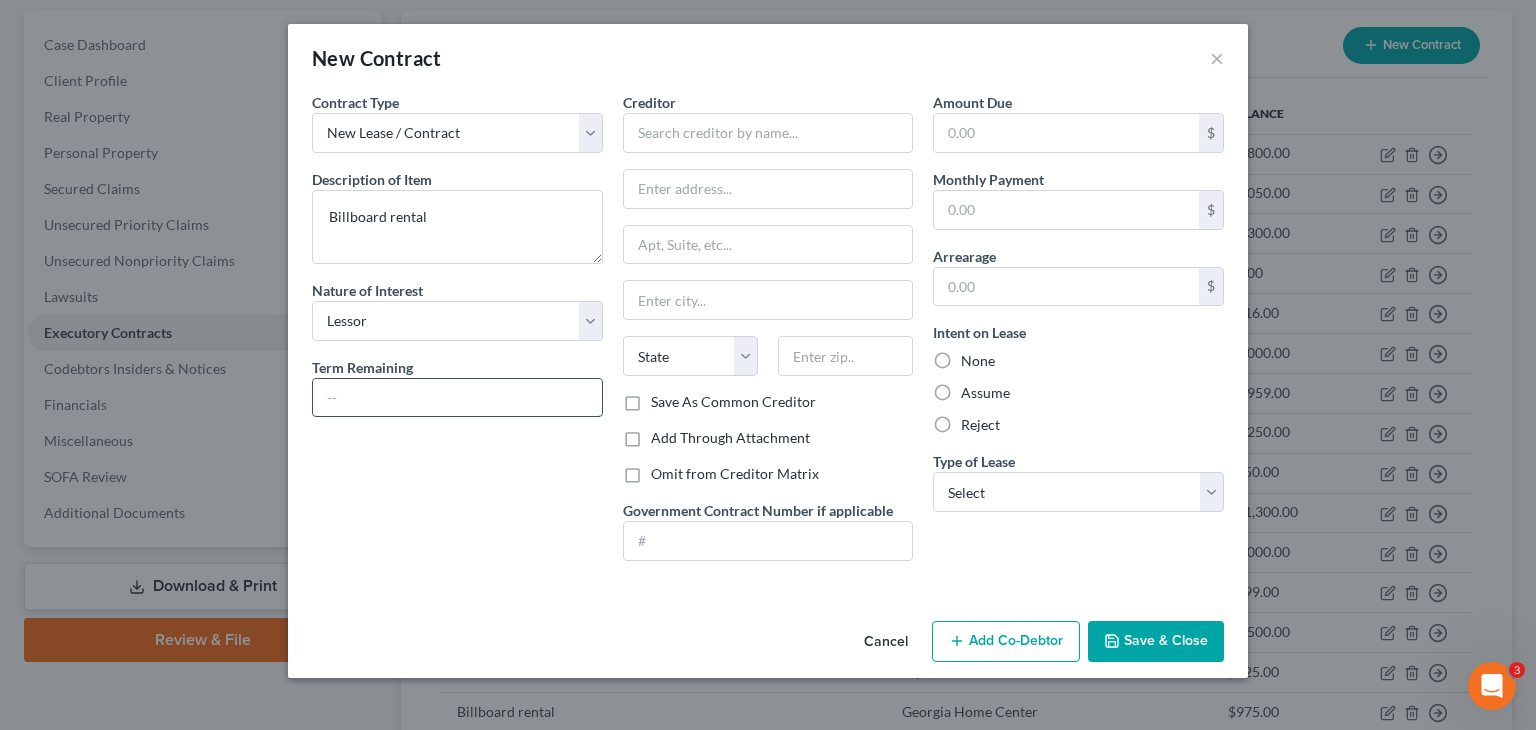 type on "Month to month" 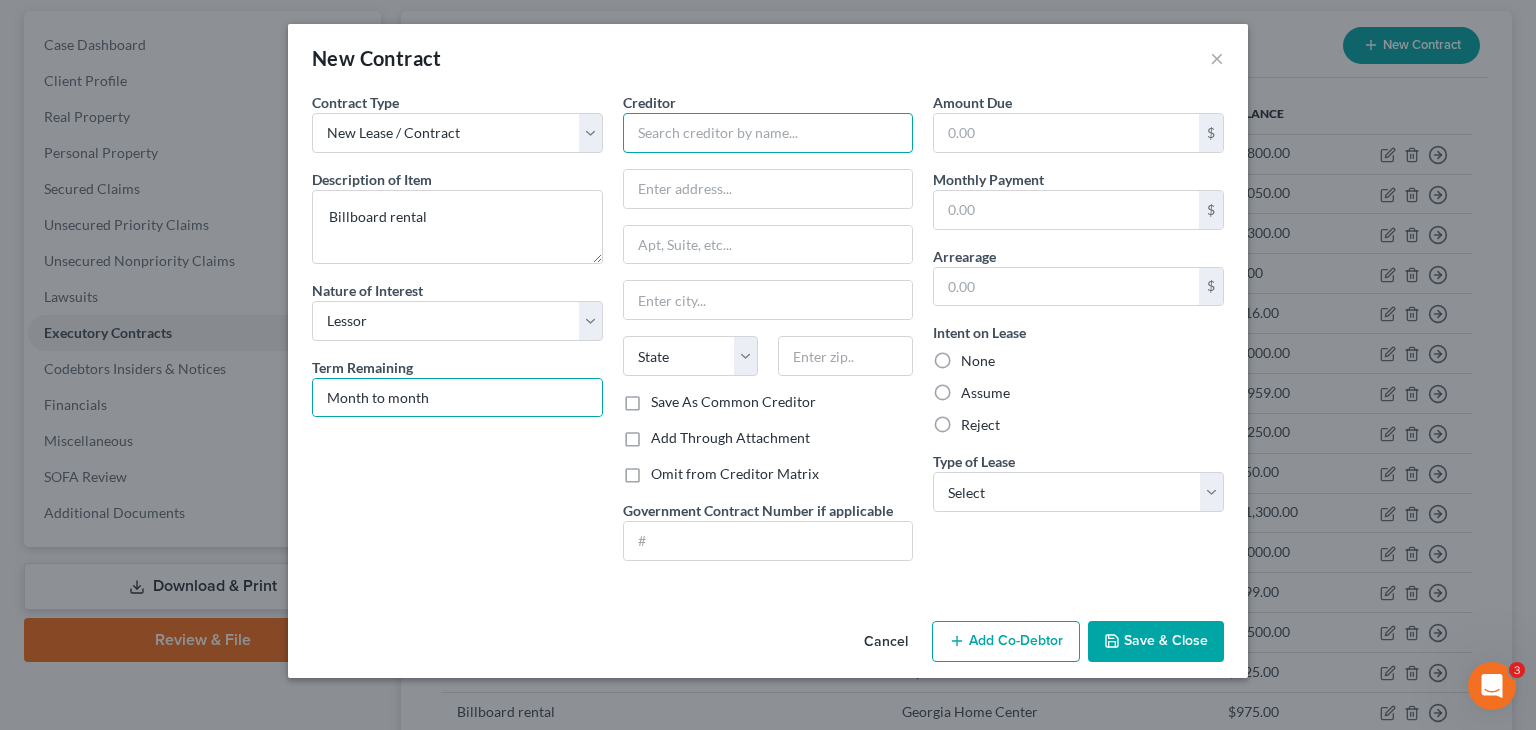click at bounding box center [768, 133] 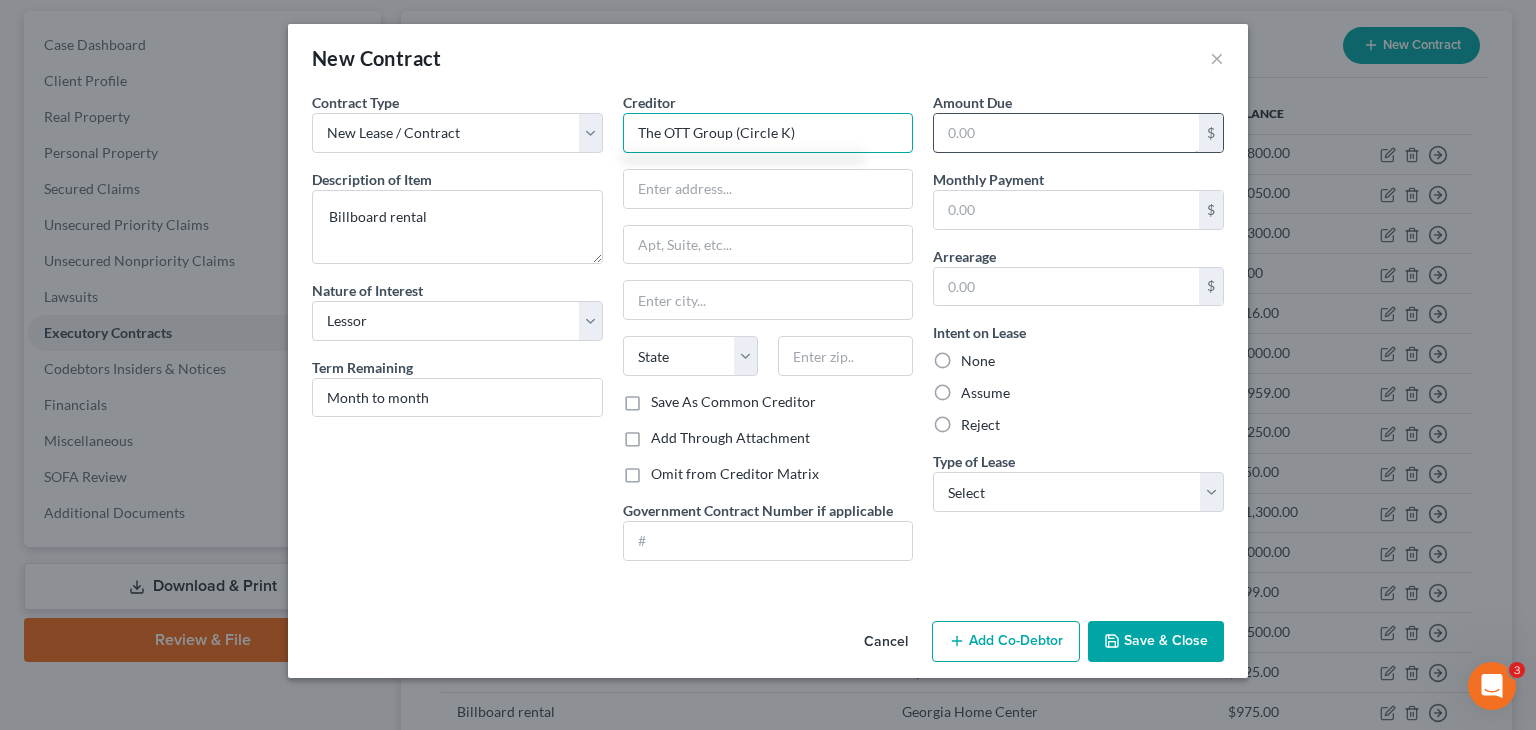 type on "The OTT Group (Circle K)" 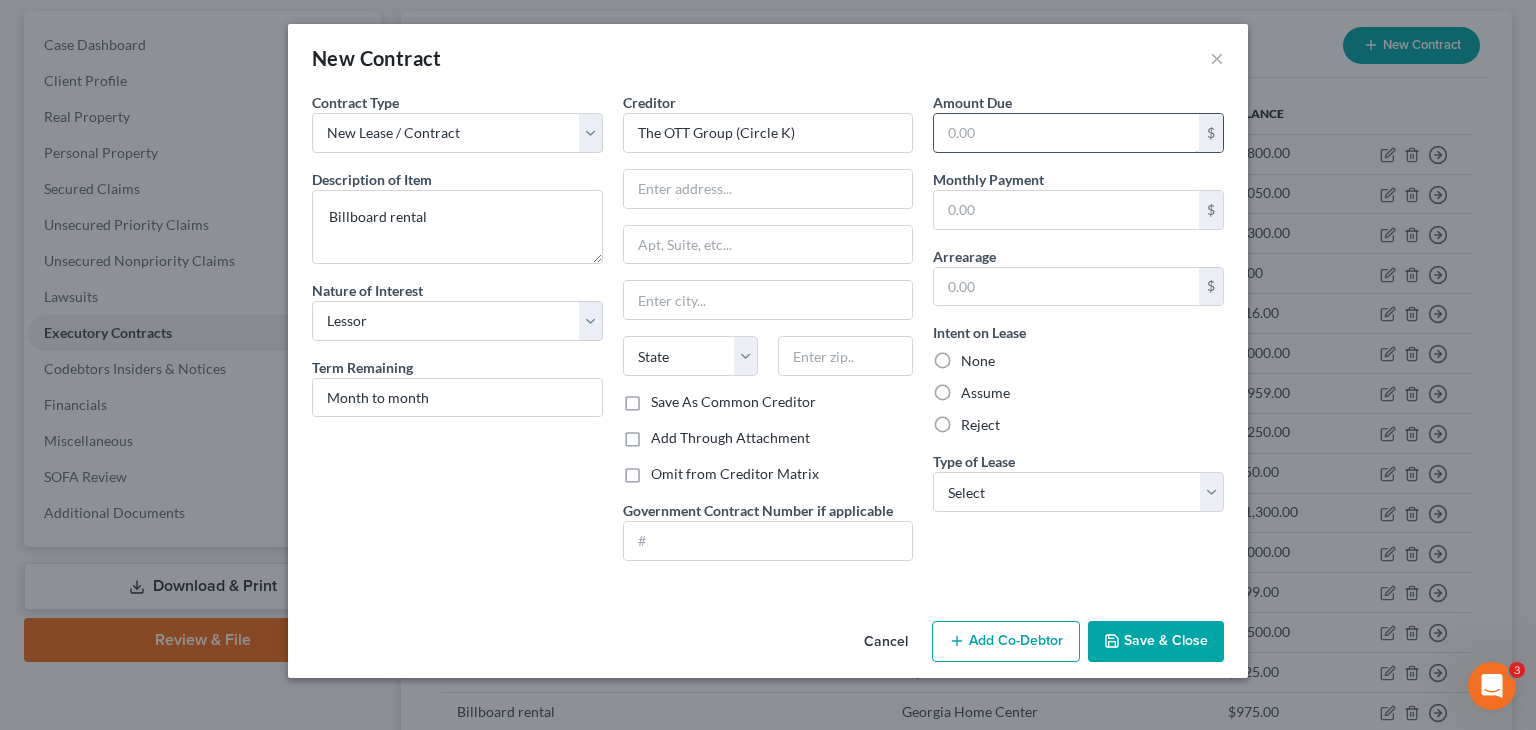 click at bounding box center [1066, 133] 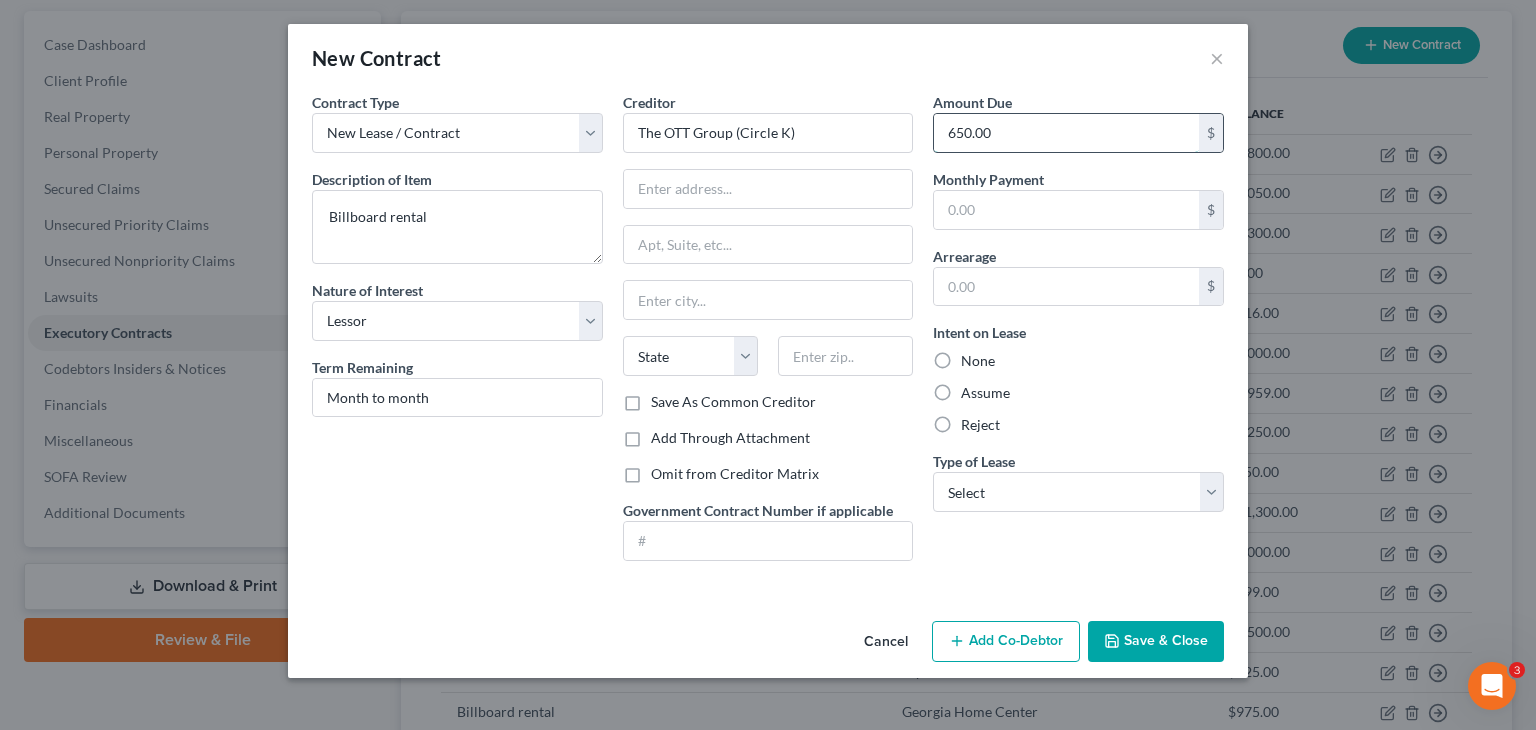 type on "650.00" 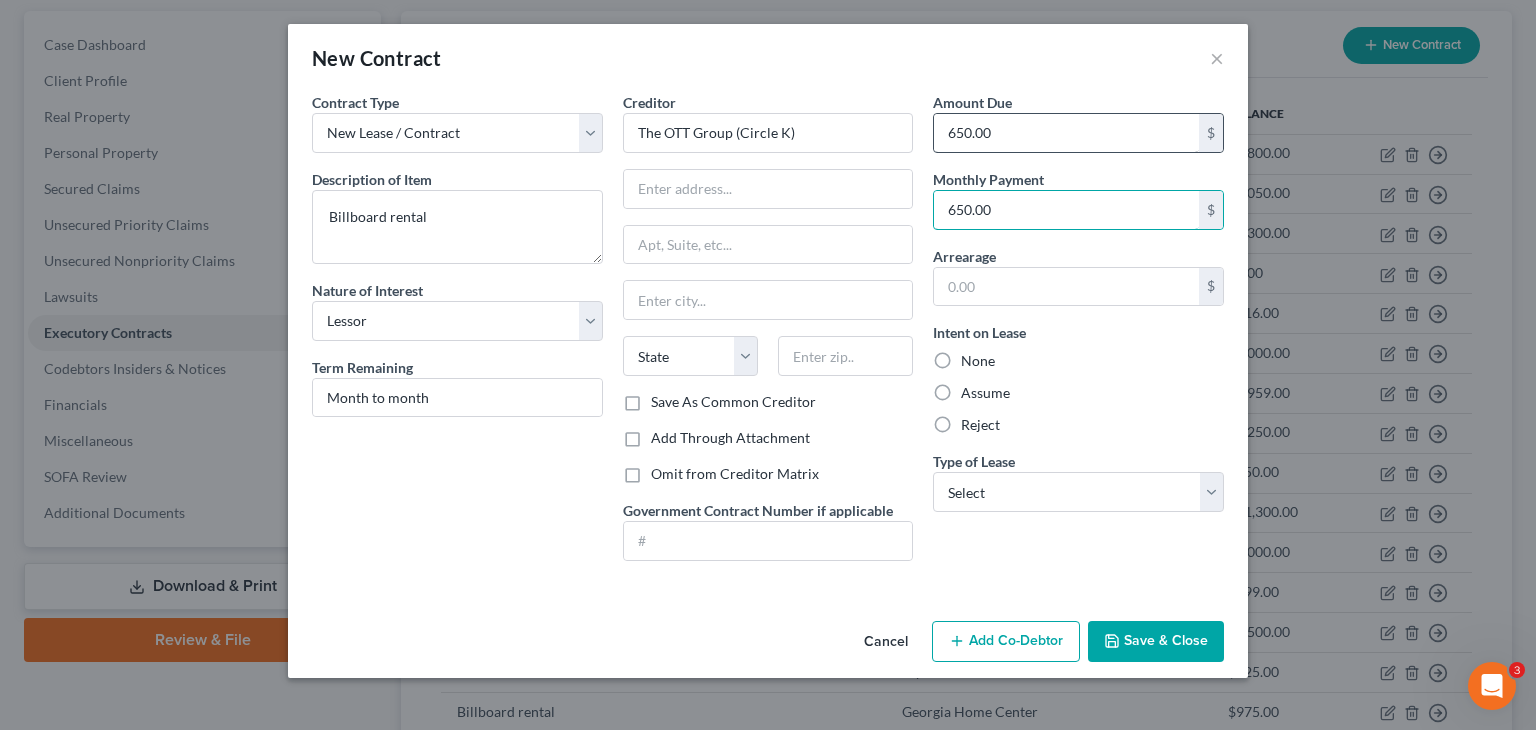 type on "650.00" 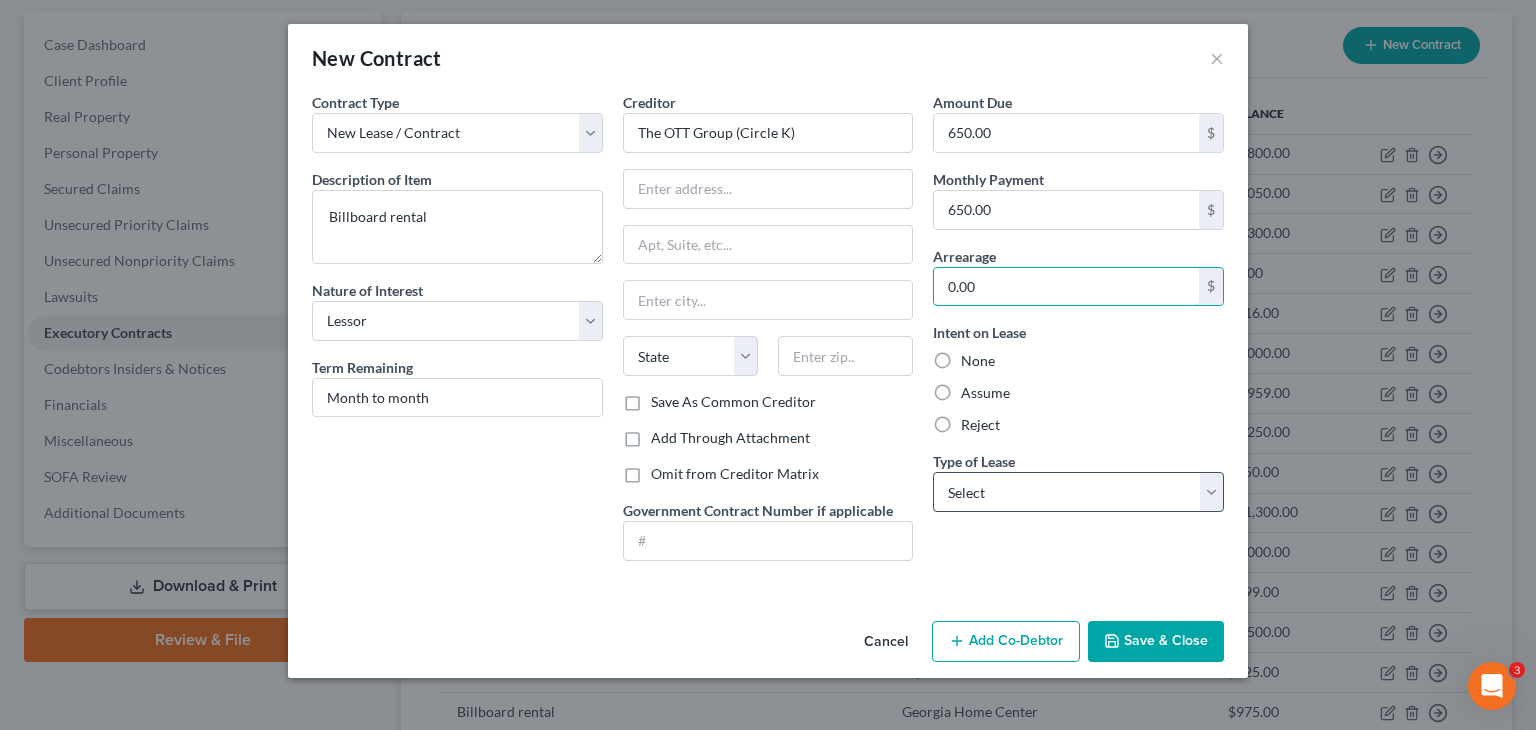 type on "0.00" 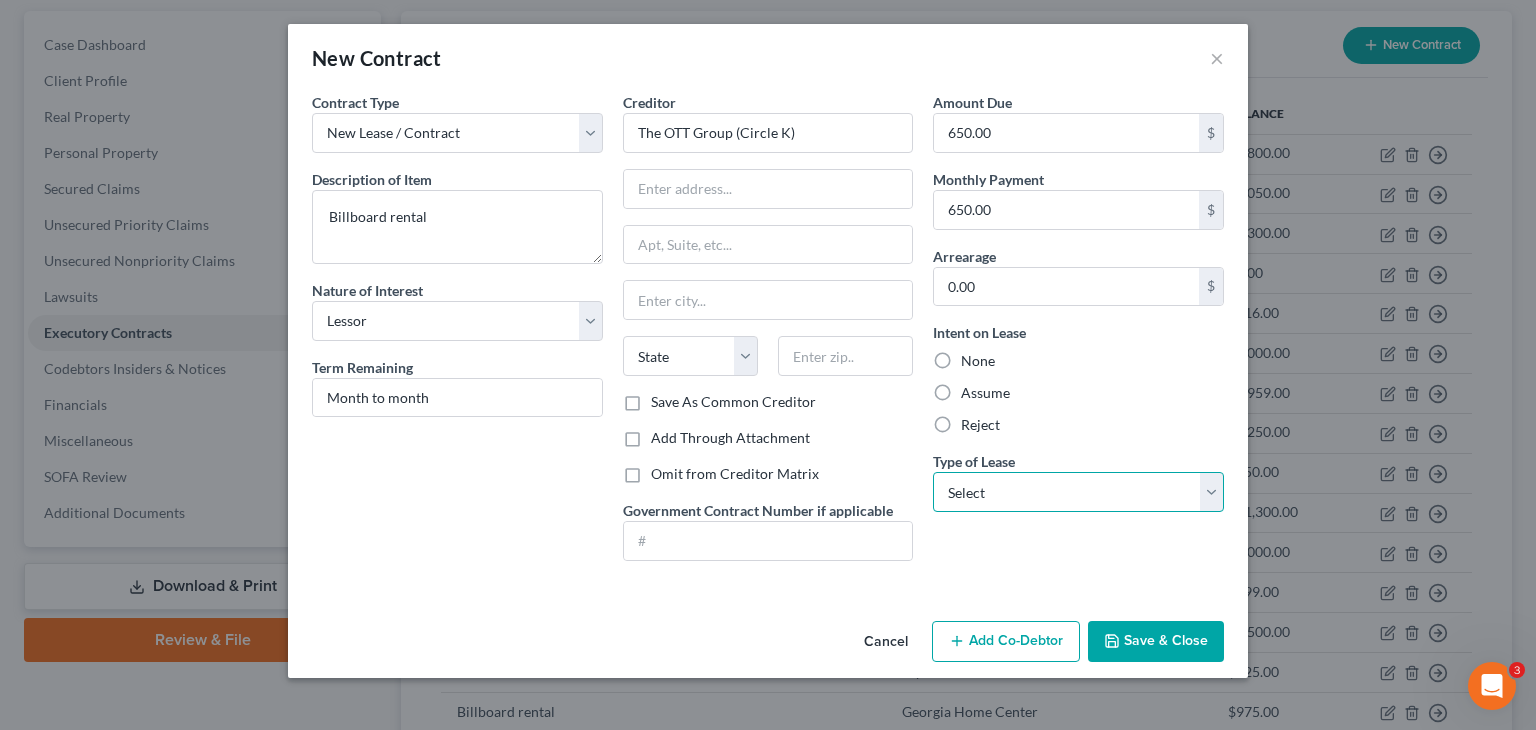 click on "Select Real Estate Car Other" at bounding box center [1078, 492] 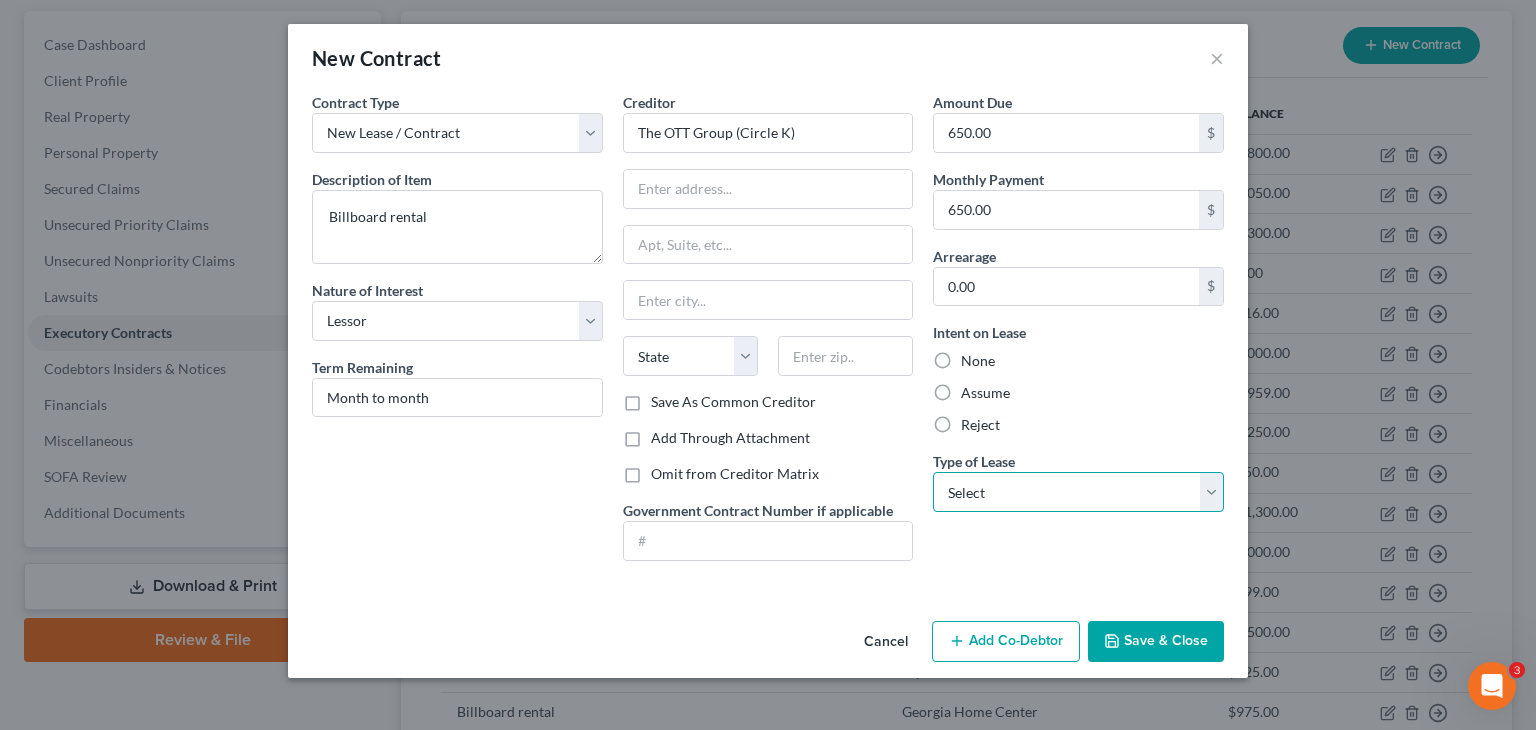 select on "2" 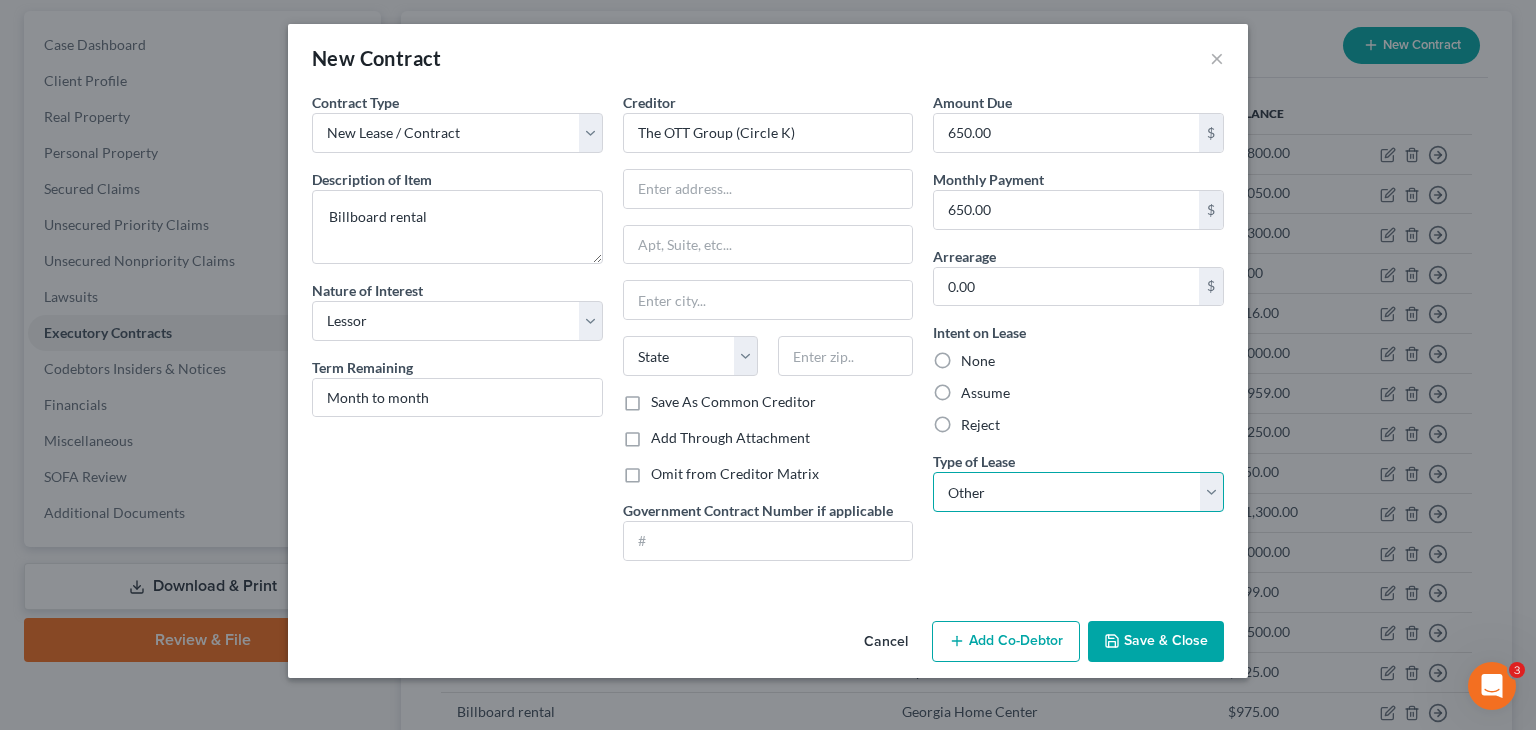 click on "Select Real Estate Car Other" at bounding box center (1078, 492) 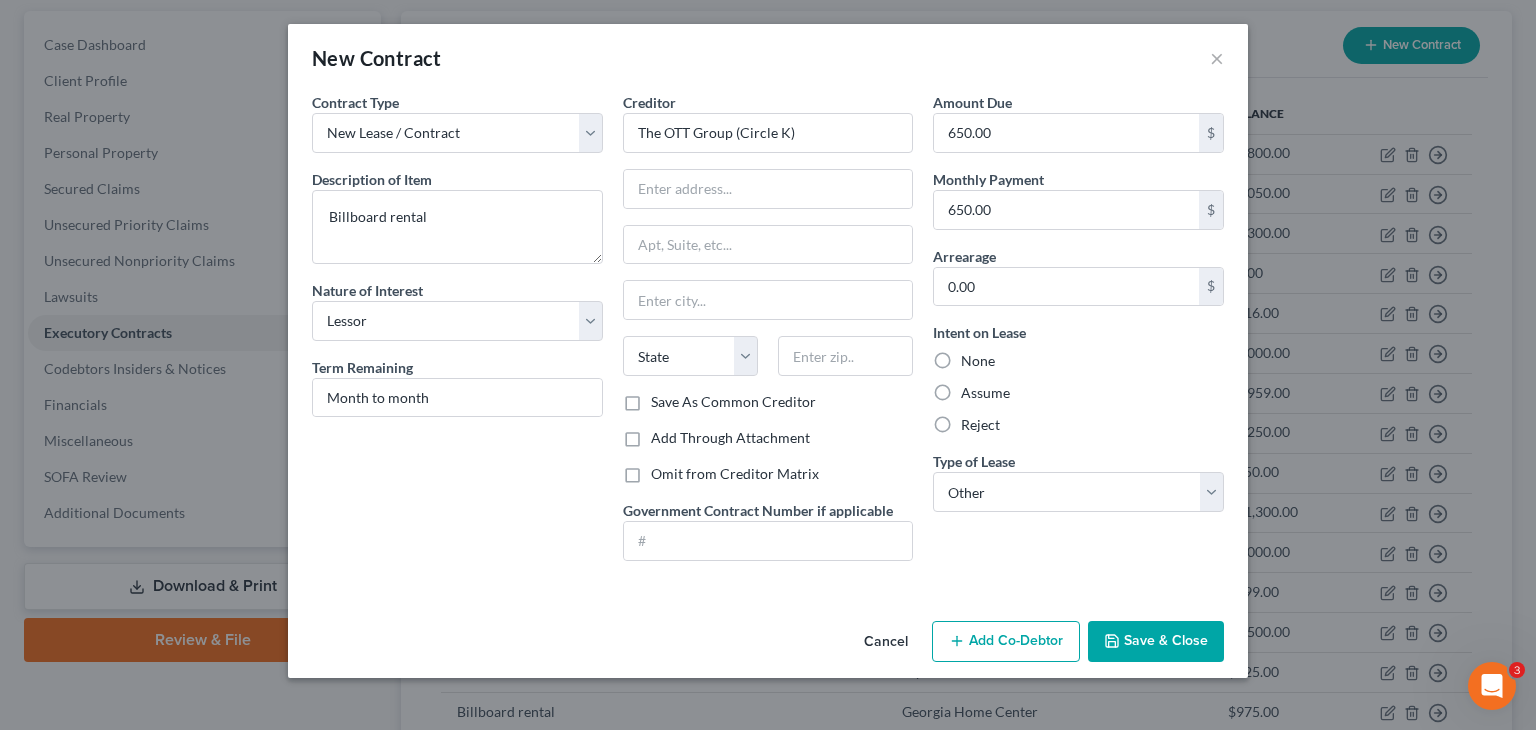 click on "Save & Close" at bounding box center (1156, 642) 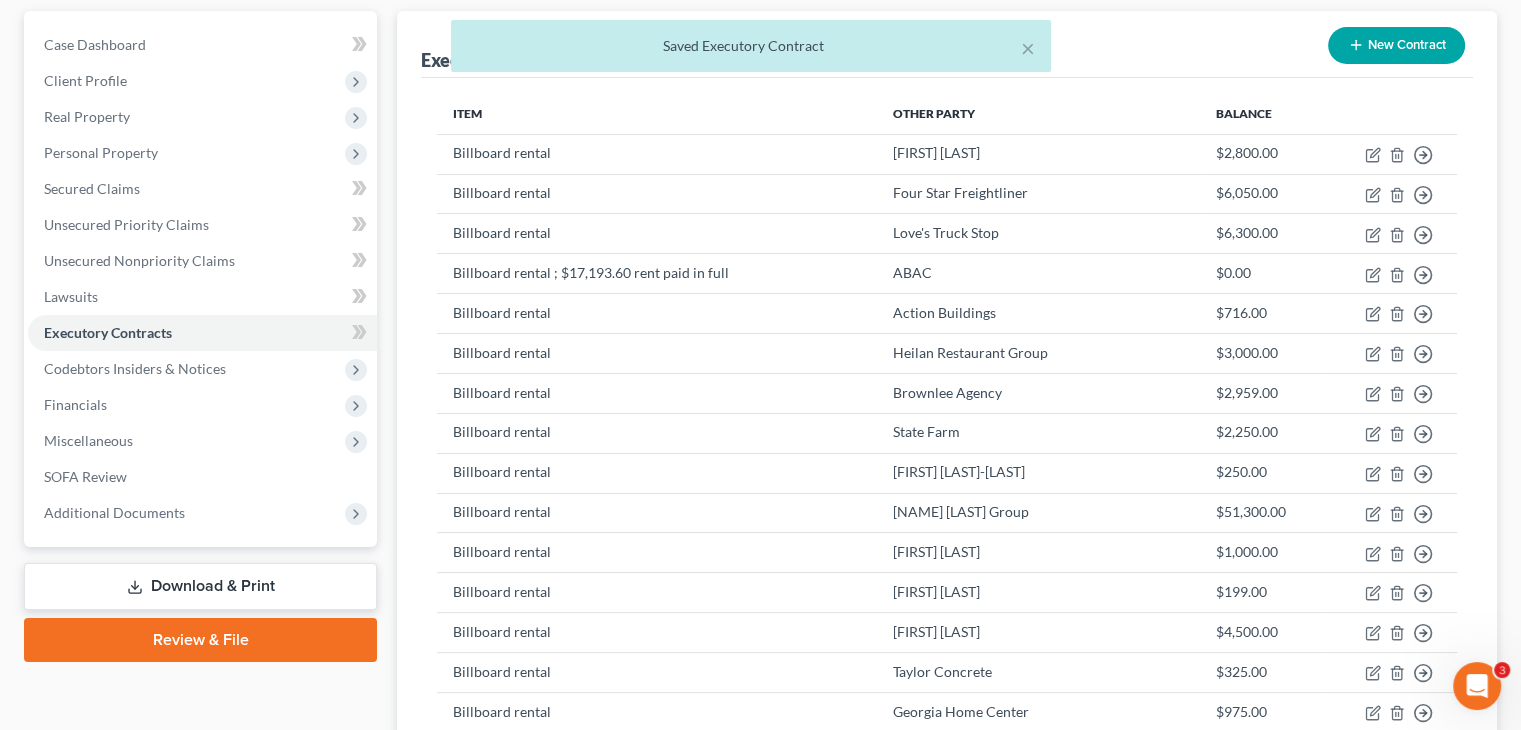 click on "×                     Saved Executory Contract" at bounding box center (750, 51) 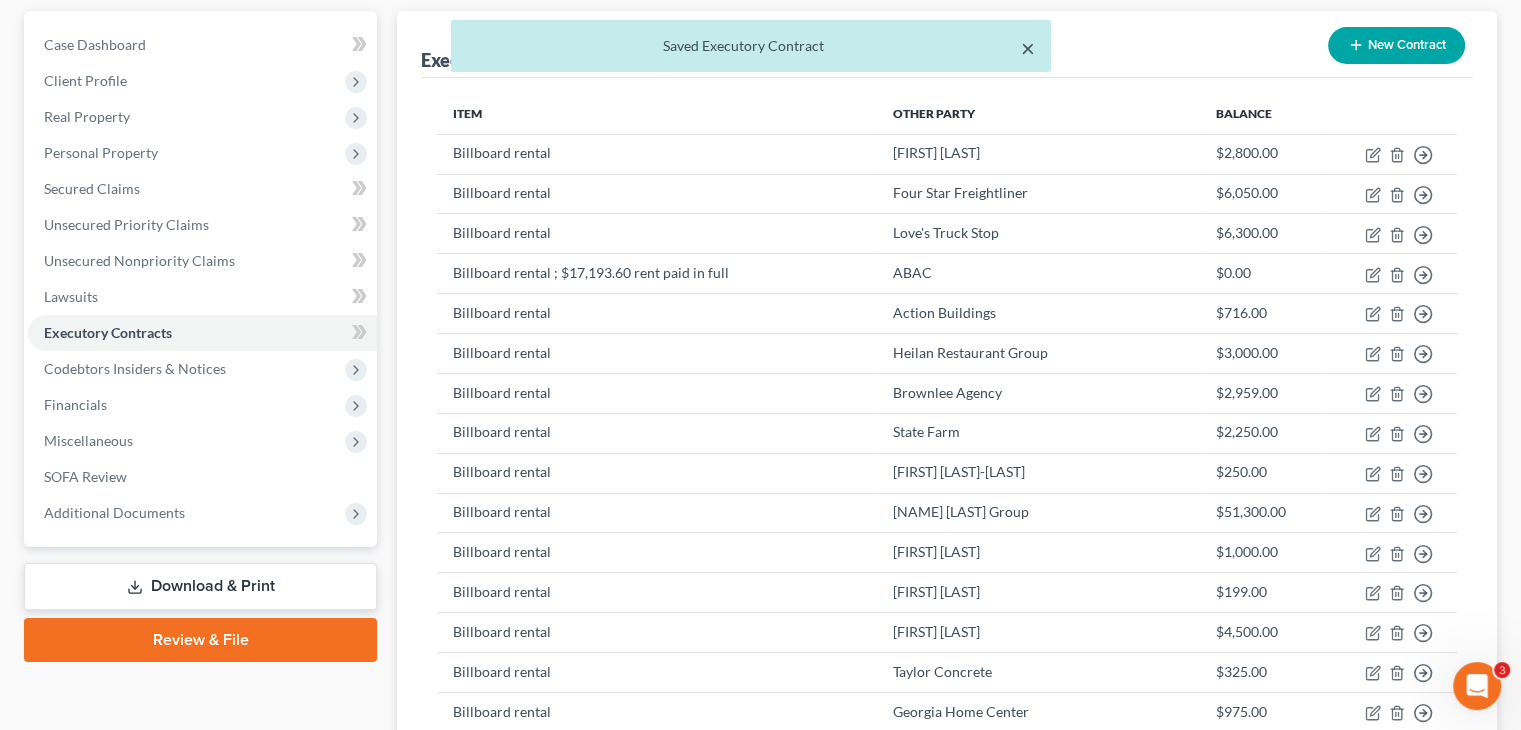 click on "×" at bounding box center (1028, 48) 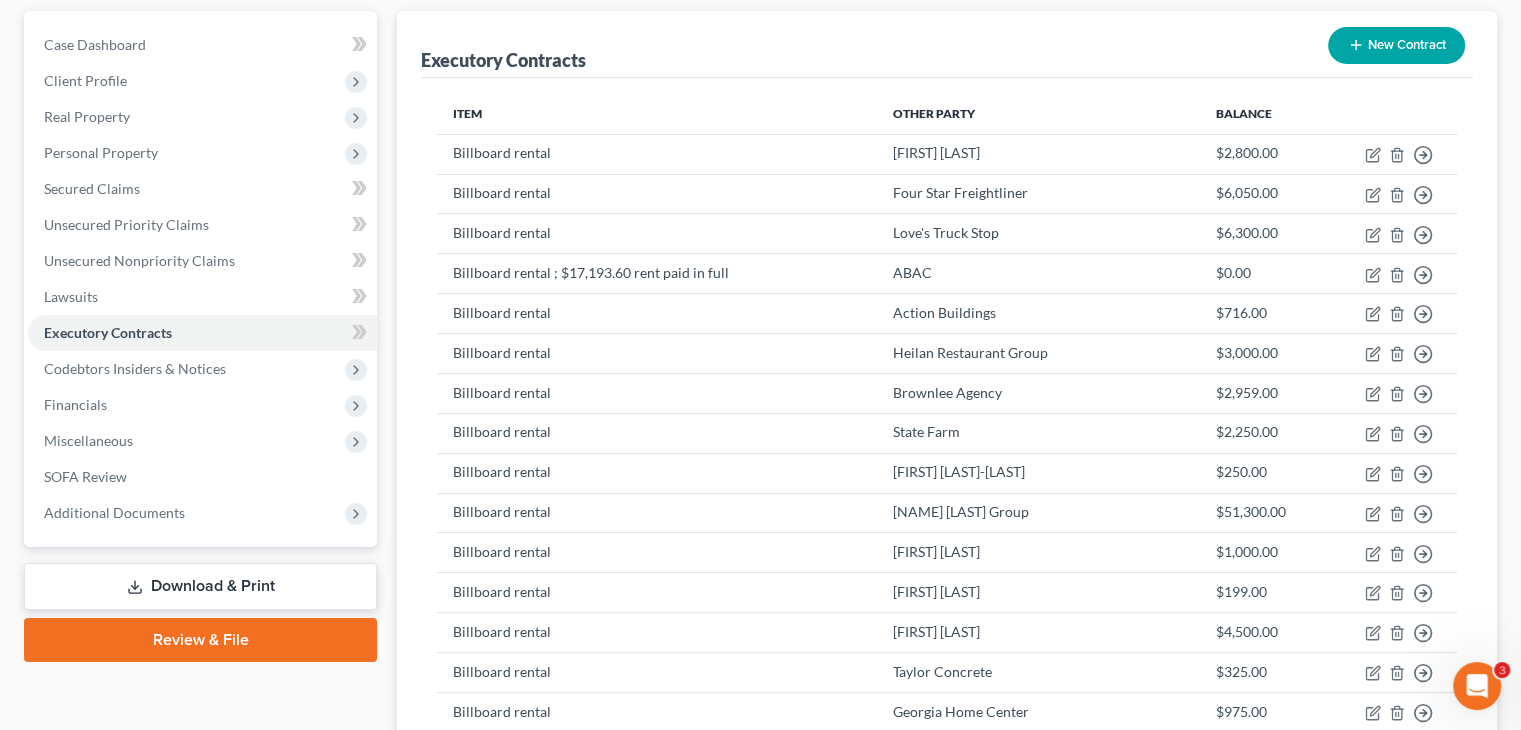 click on "New Contract" at bounding box center [1396, 45] 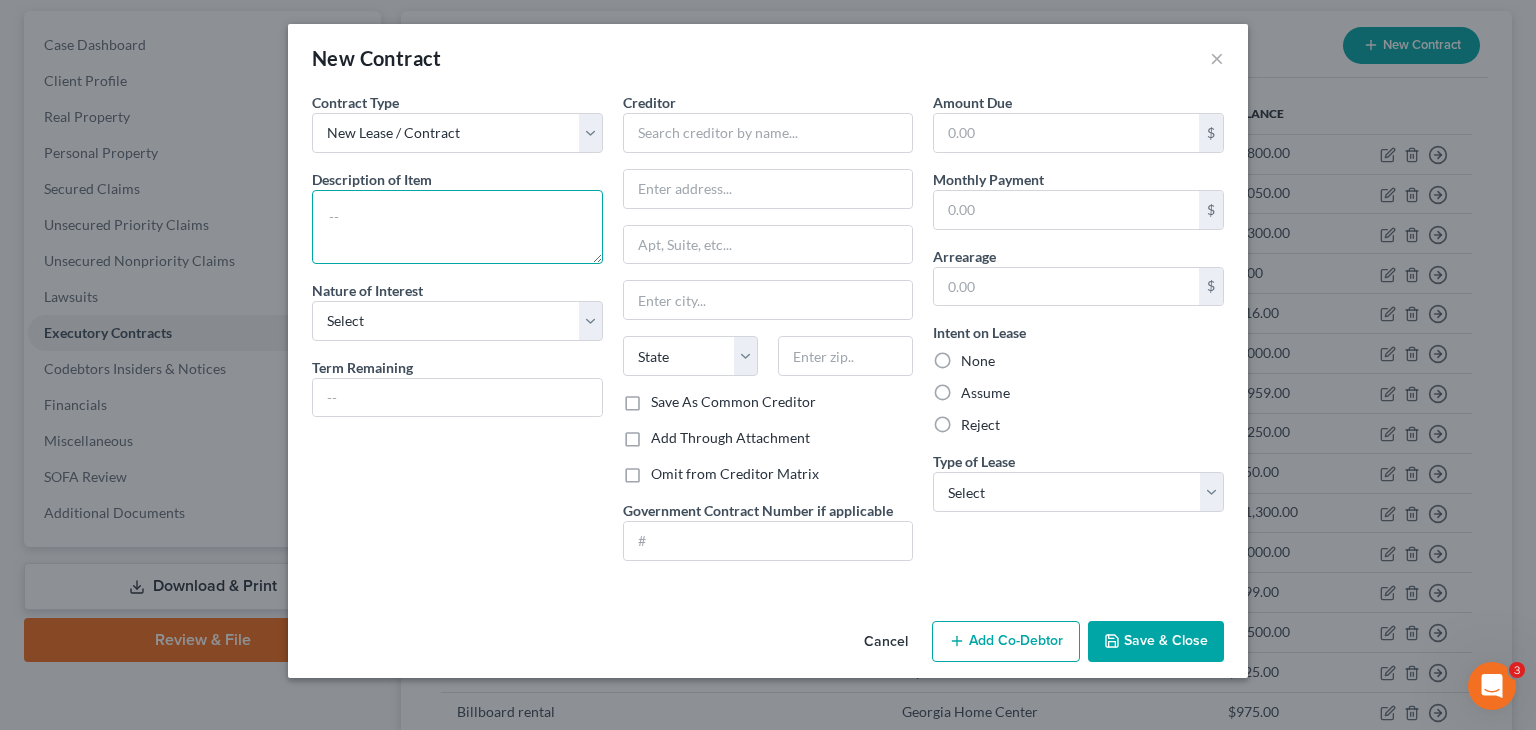 click at bounding box center (457, 227) 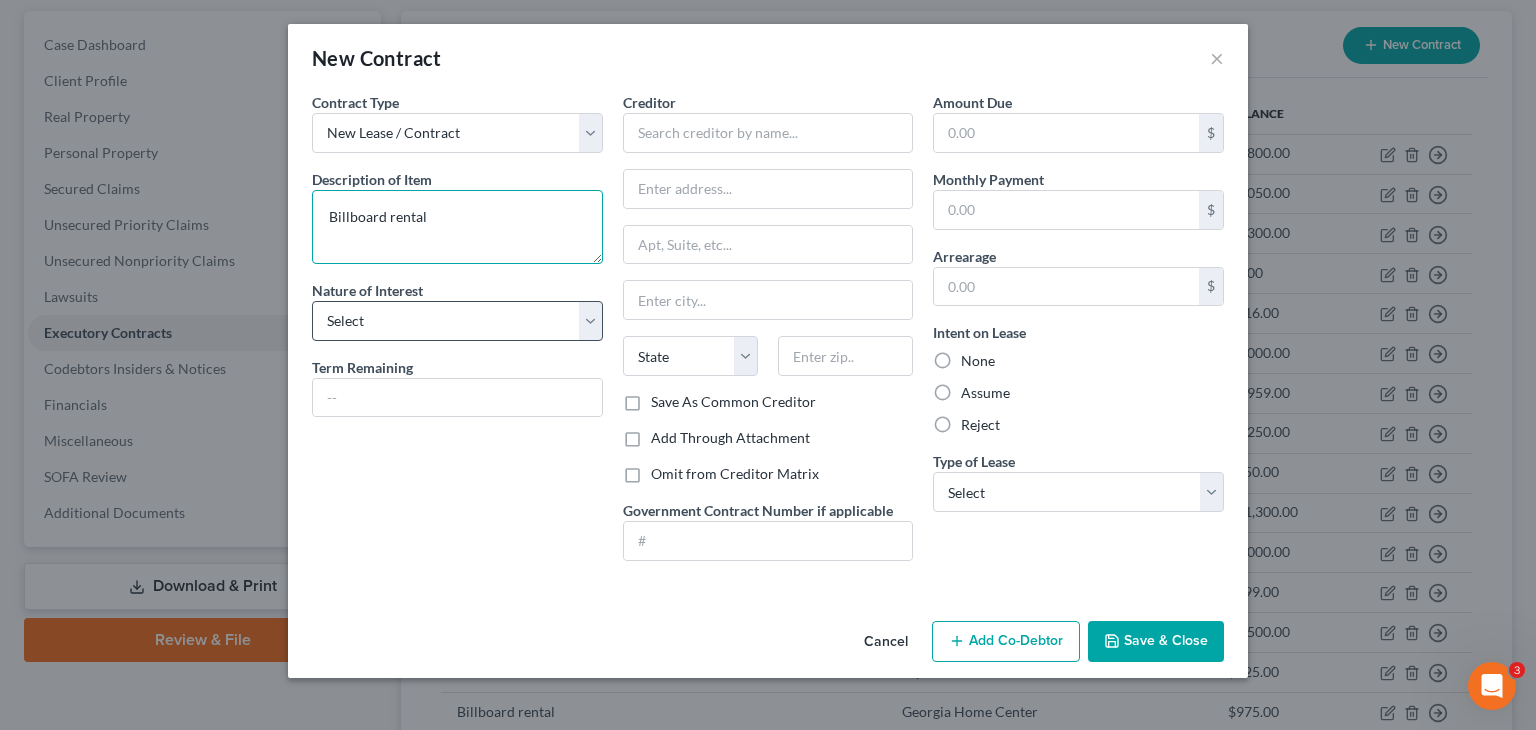 type on "Billboard rental" 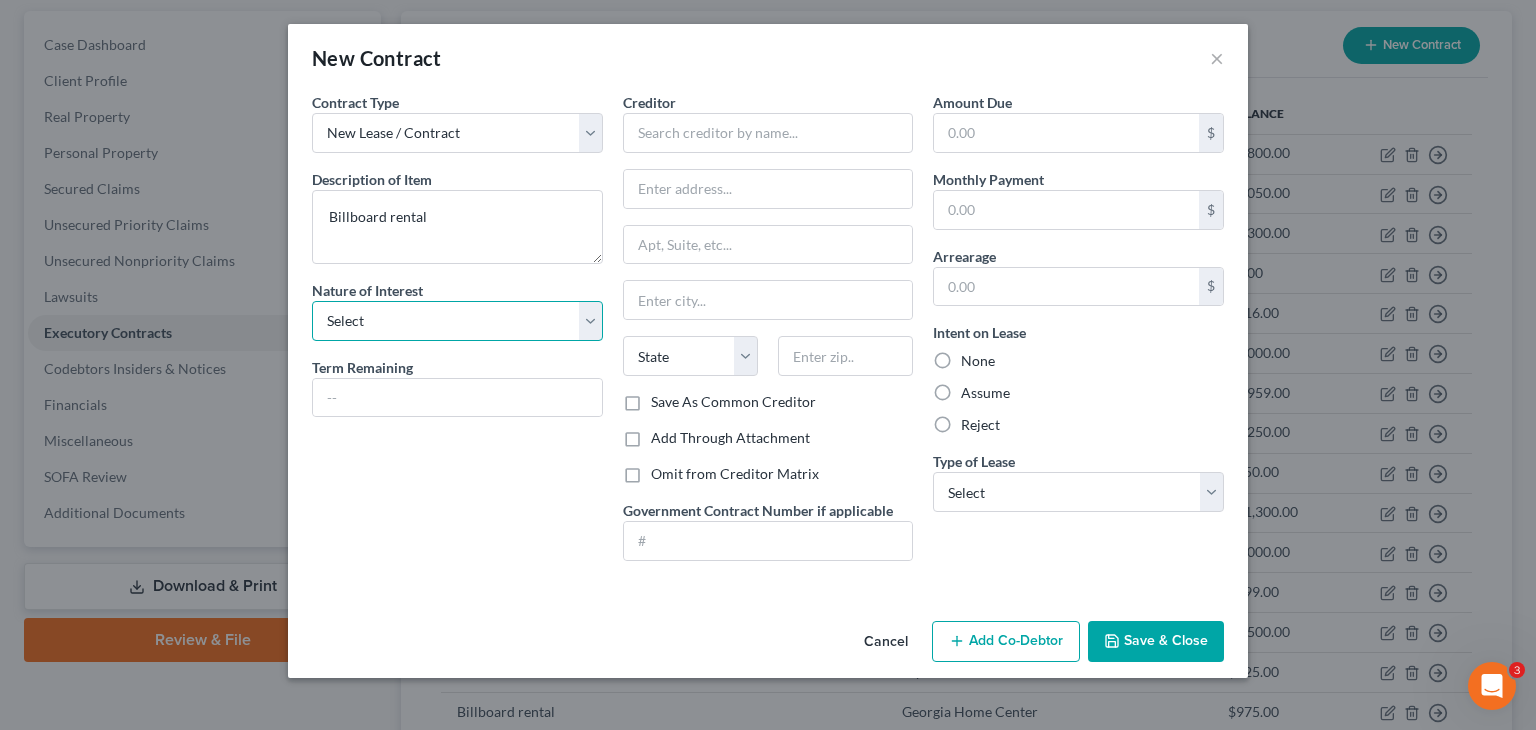 click on "Select Purchaser Agent Lessor Lessee" at bounding box center (457, 321) 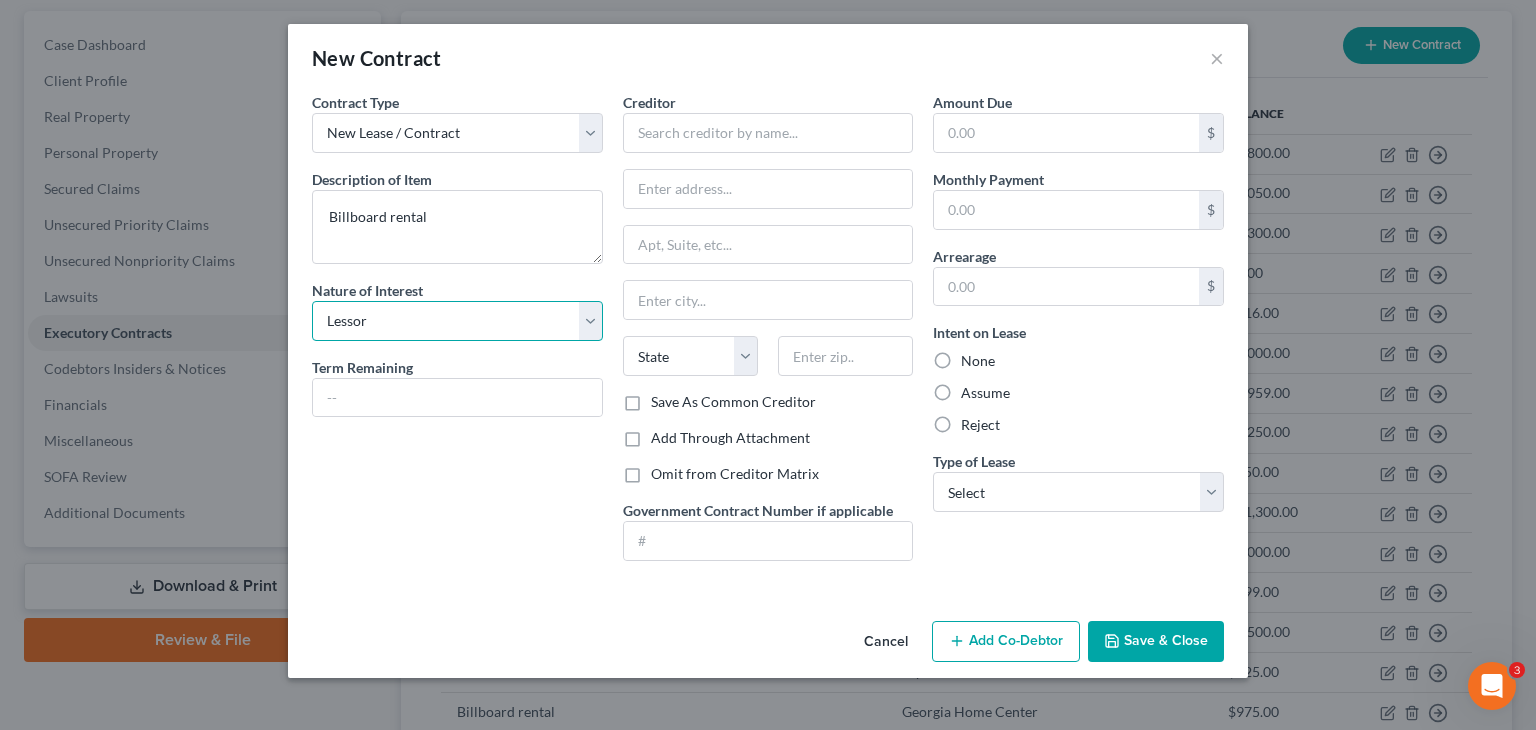 click on "Select Purchaser Agent Lessor Lessee" at bounding box center (457, 321) 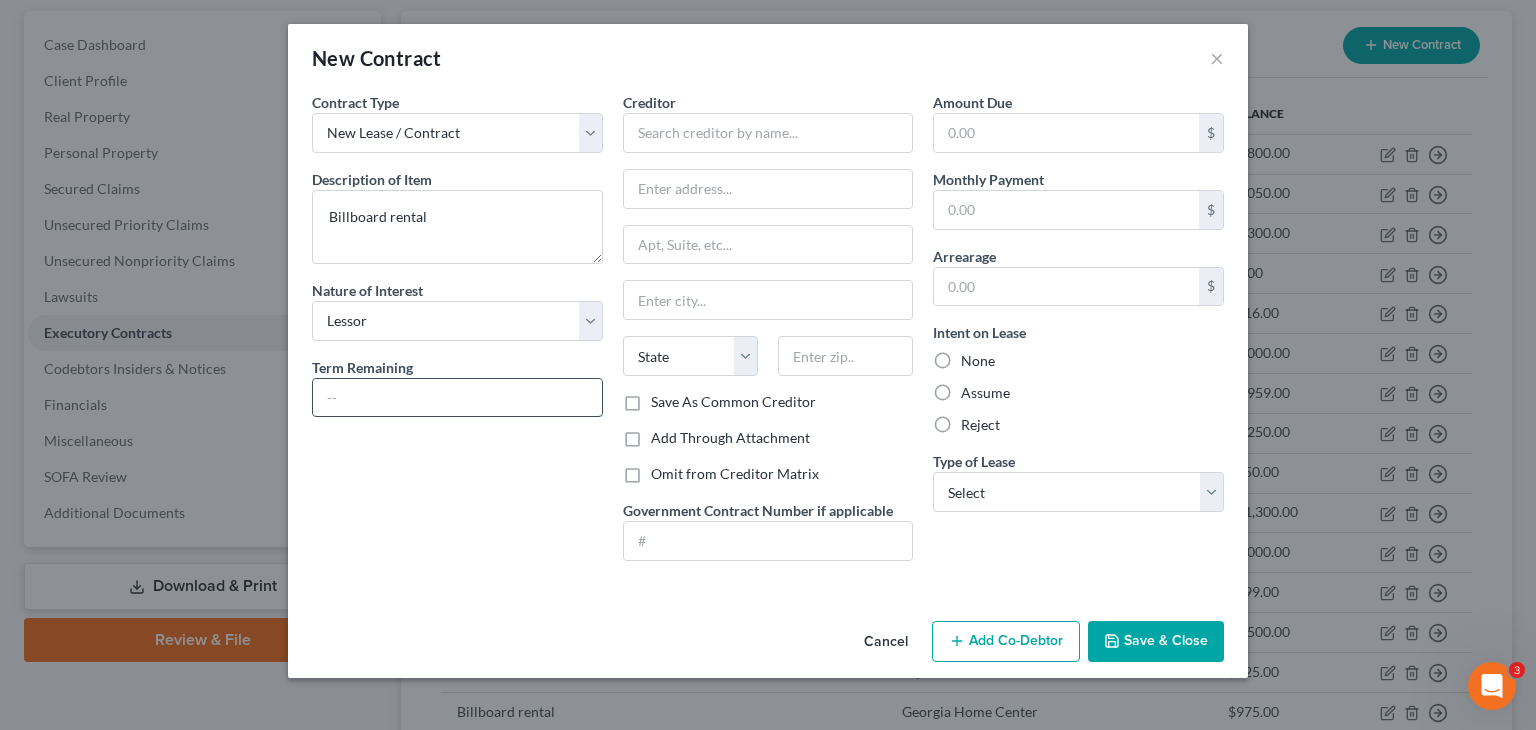 click at bounding box center [457, 398] 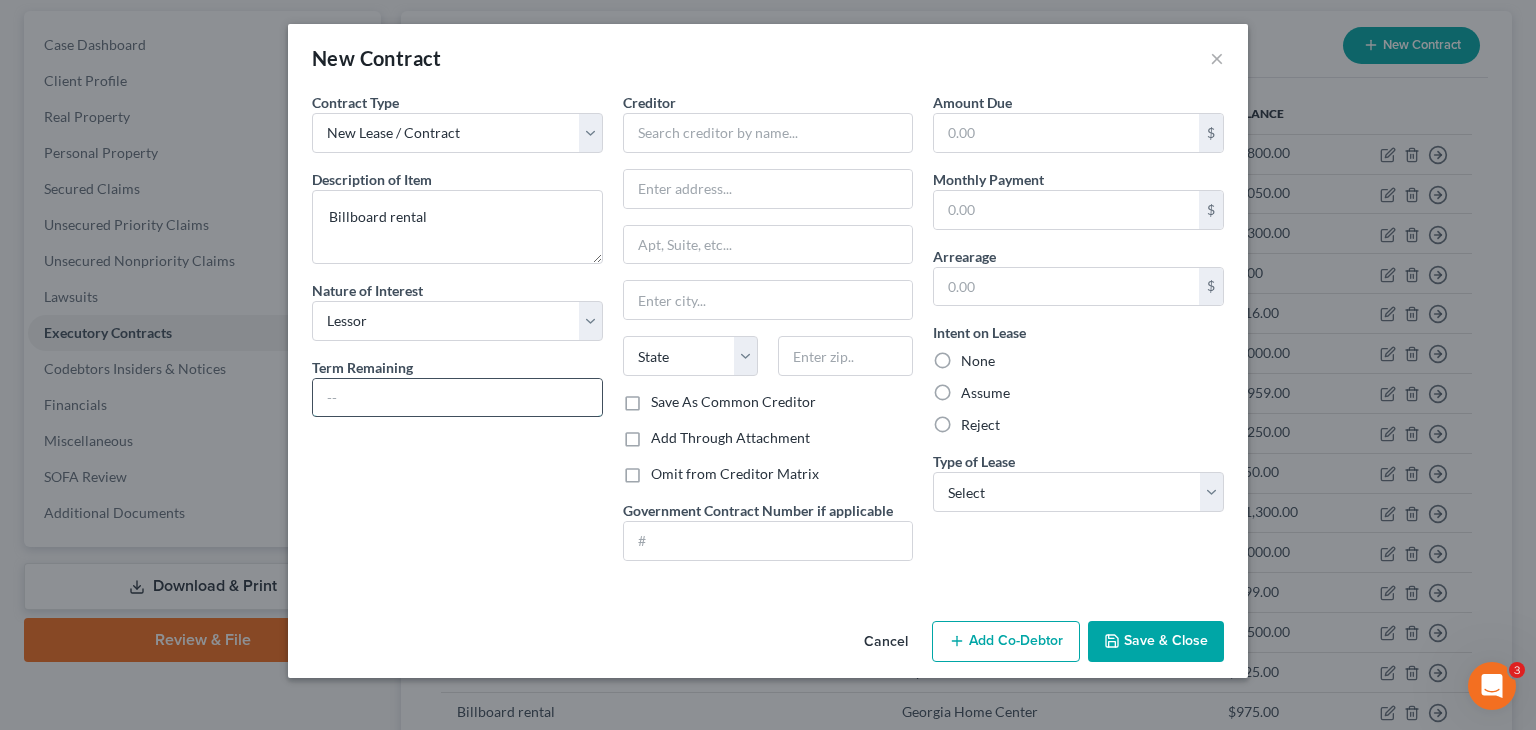 type on "Month to month" 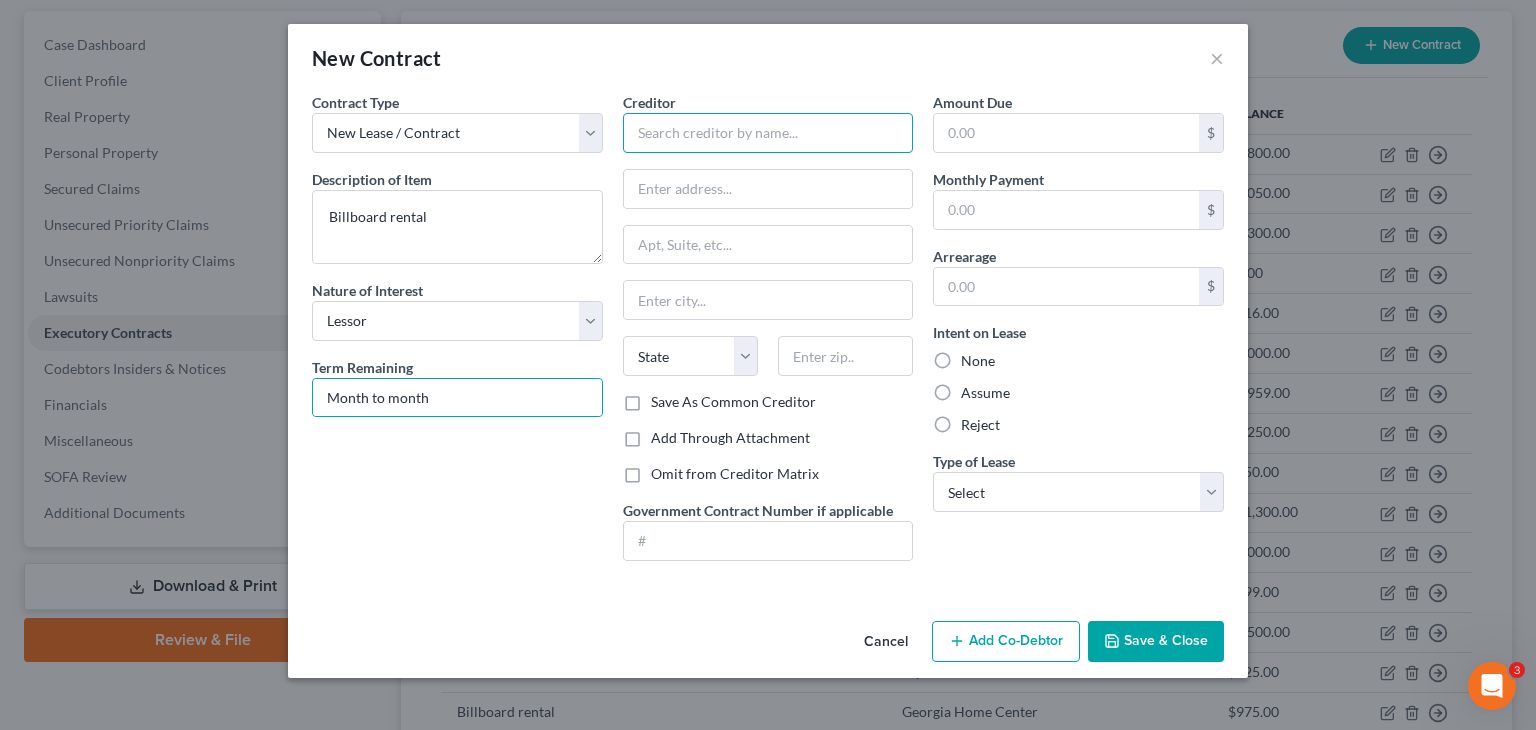 click at bounding box center [768, 133] 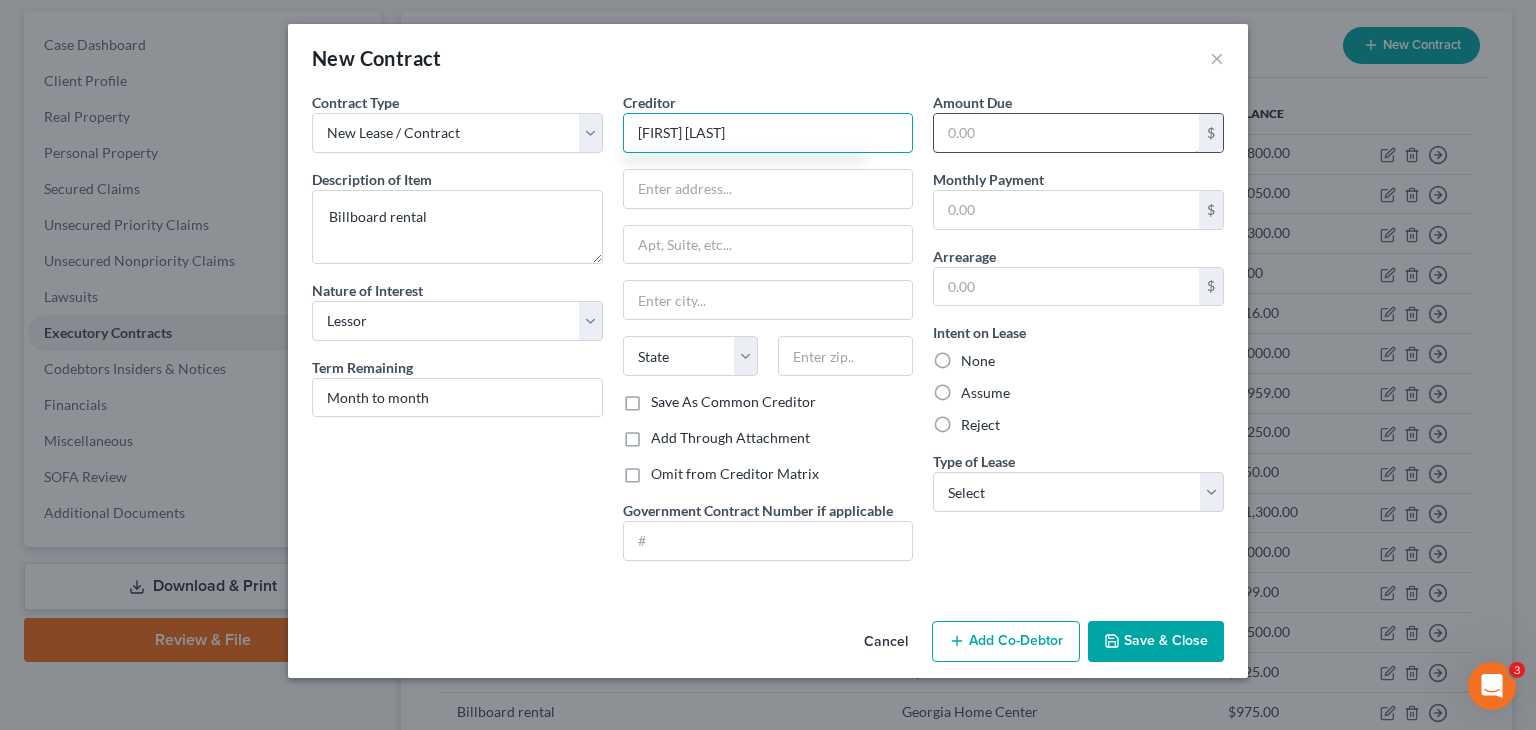 type on "[FIRST] [LAST]" 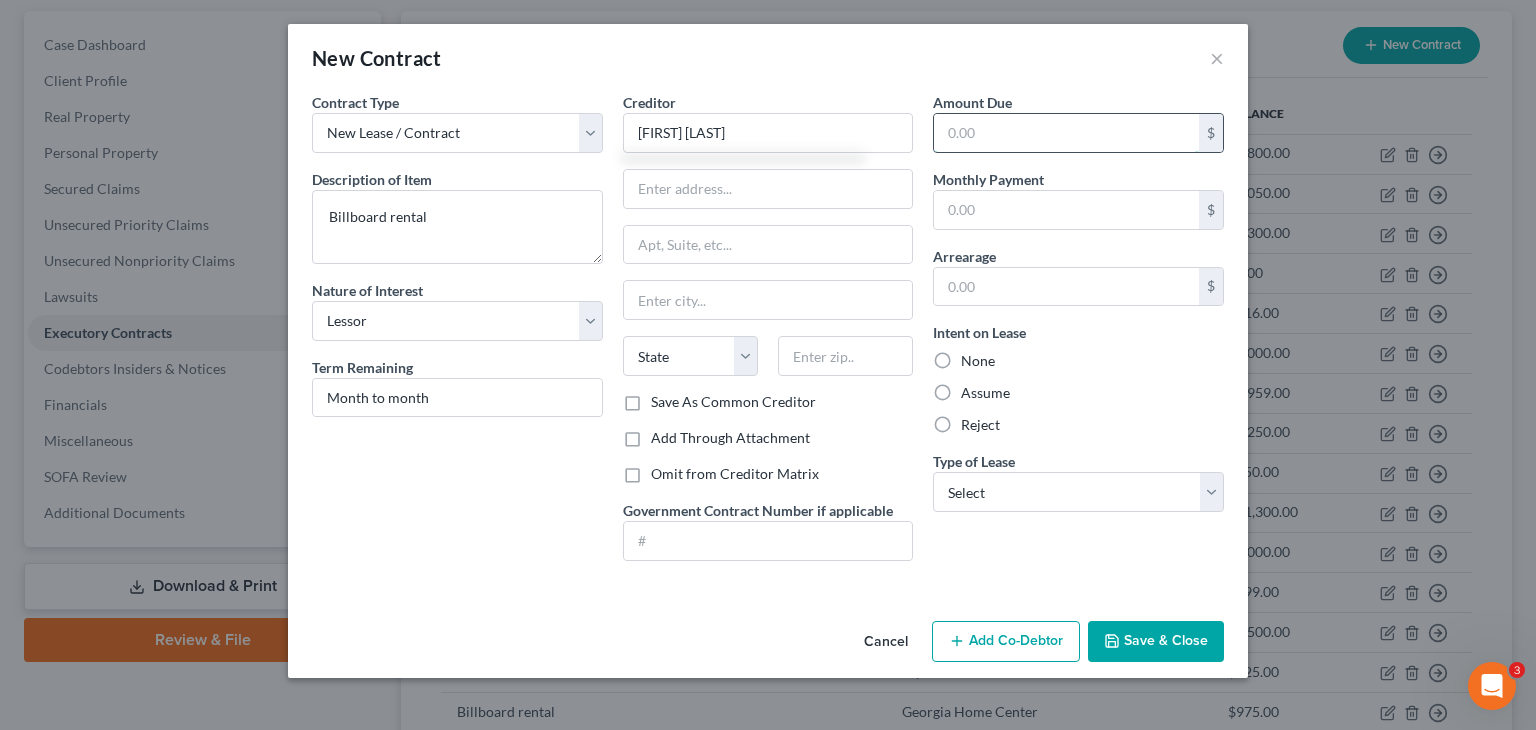 click at bounding box center [1066, 133] 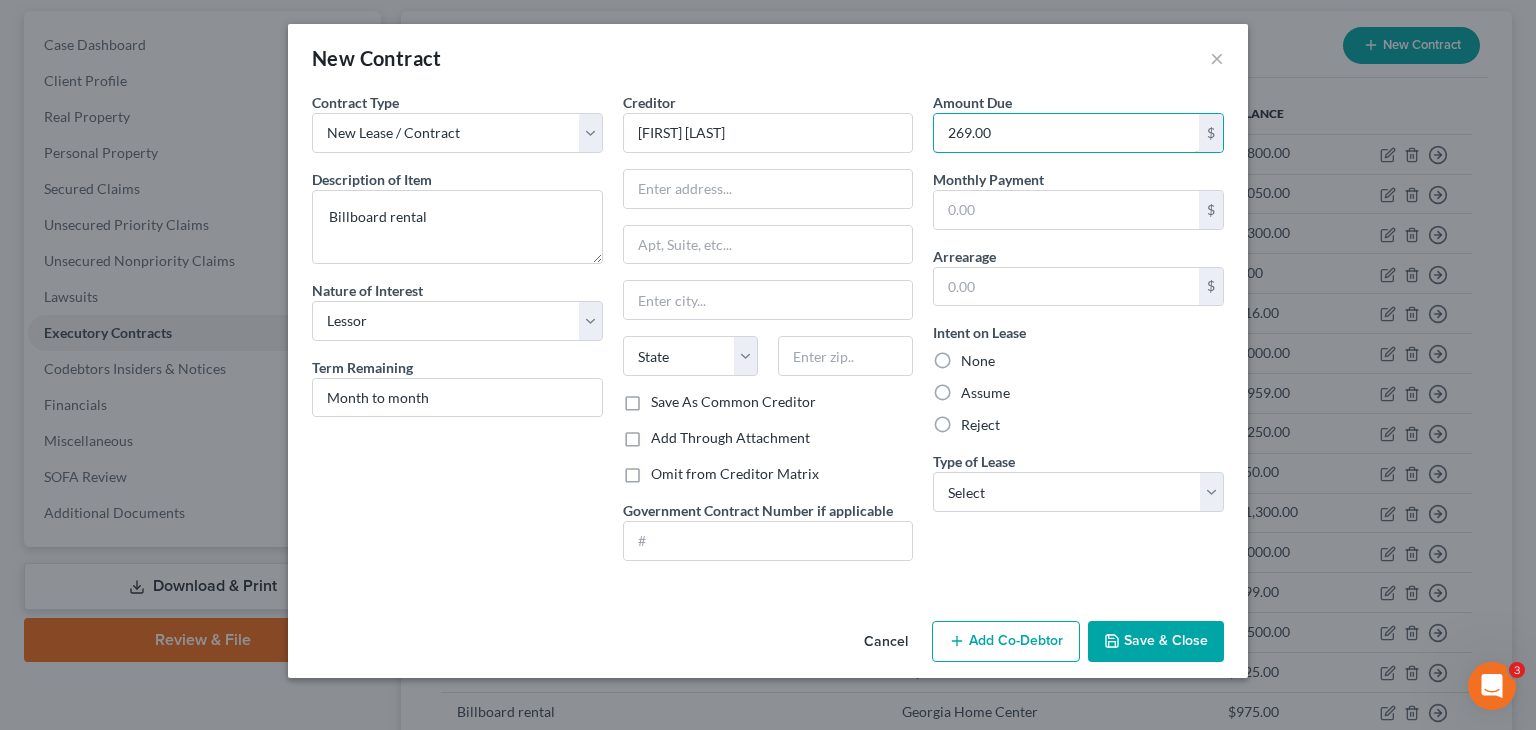 type on "269.00" 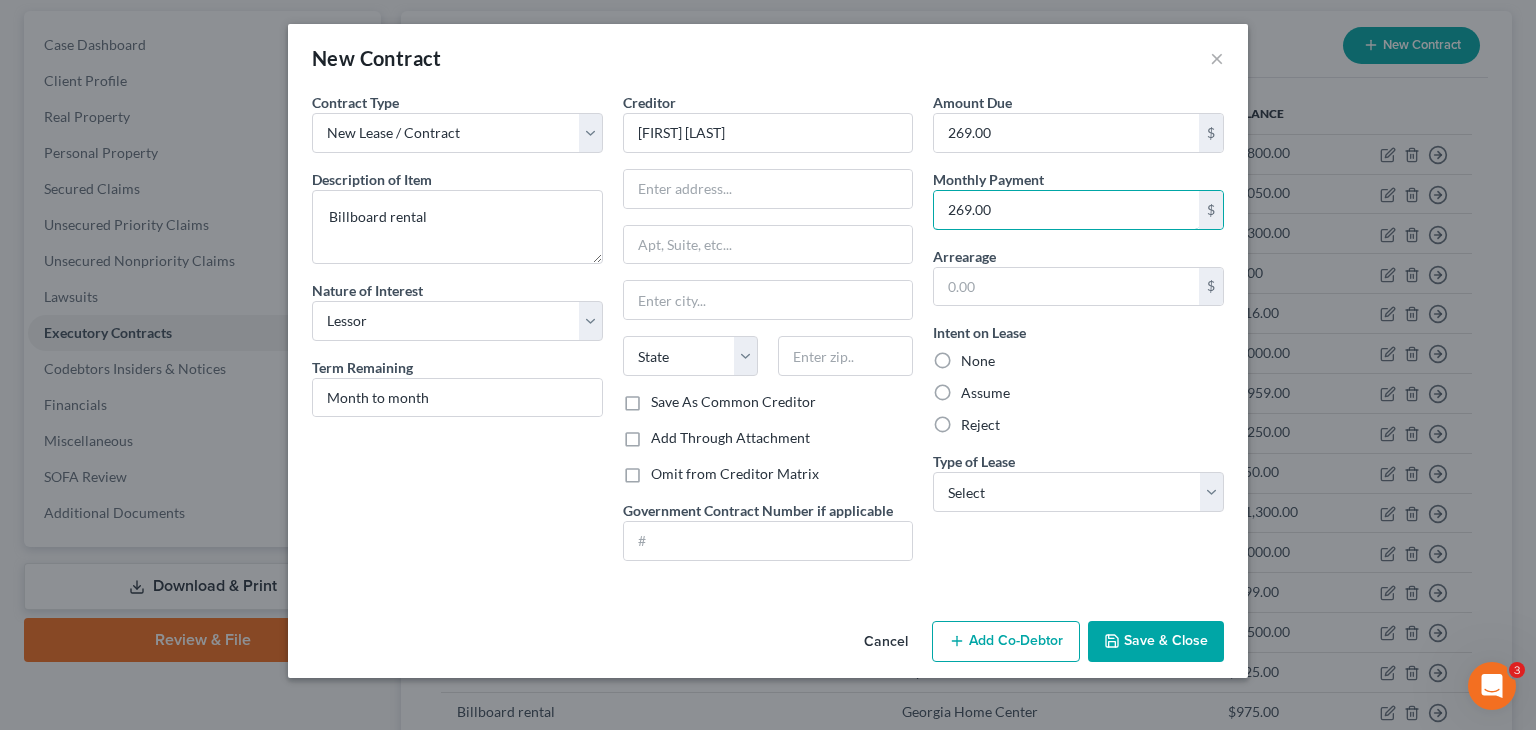 type on "269.00" 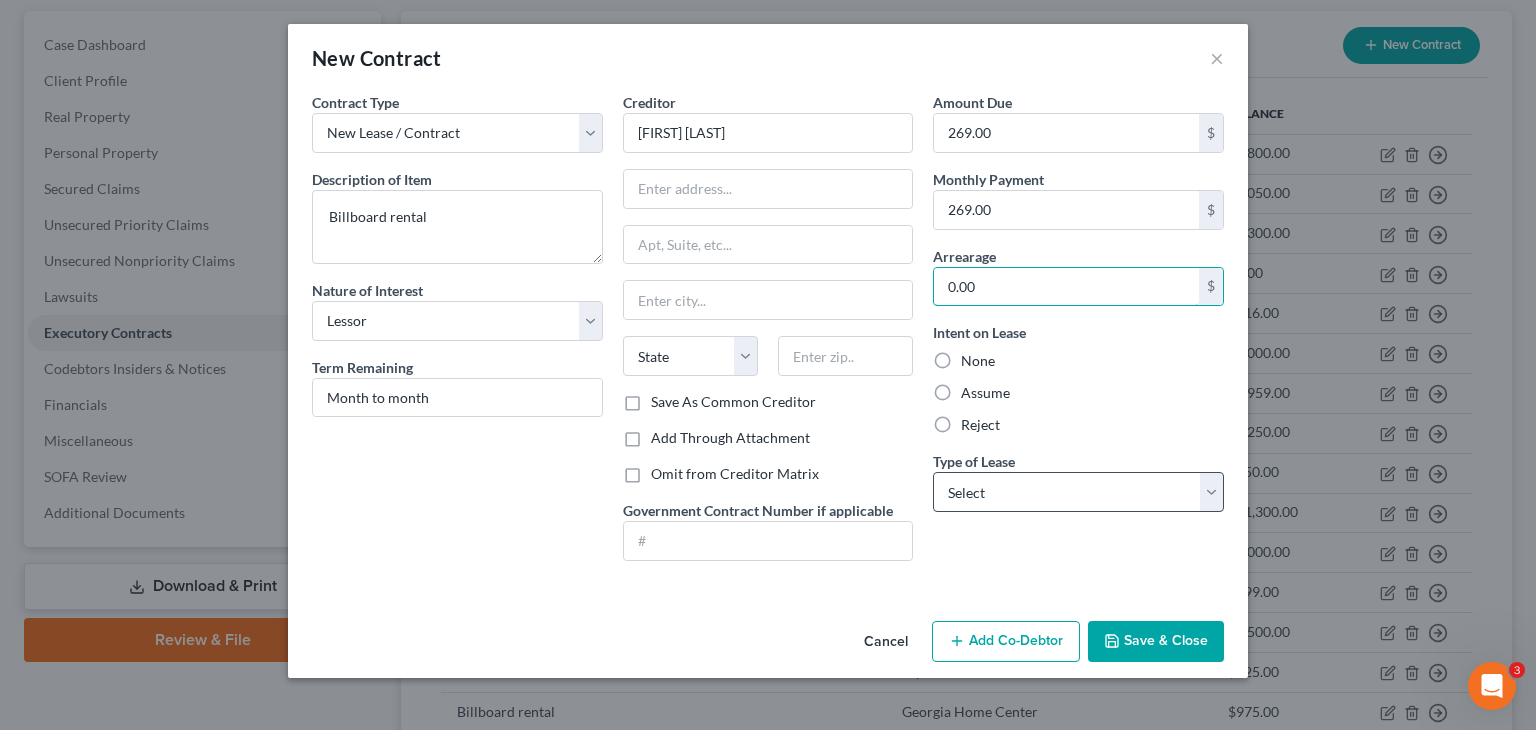 type on "0.00" 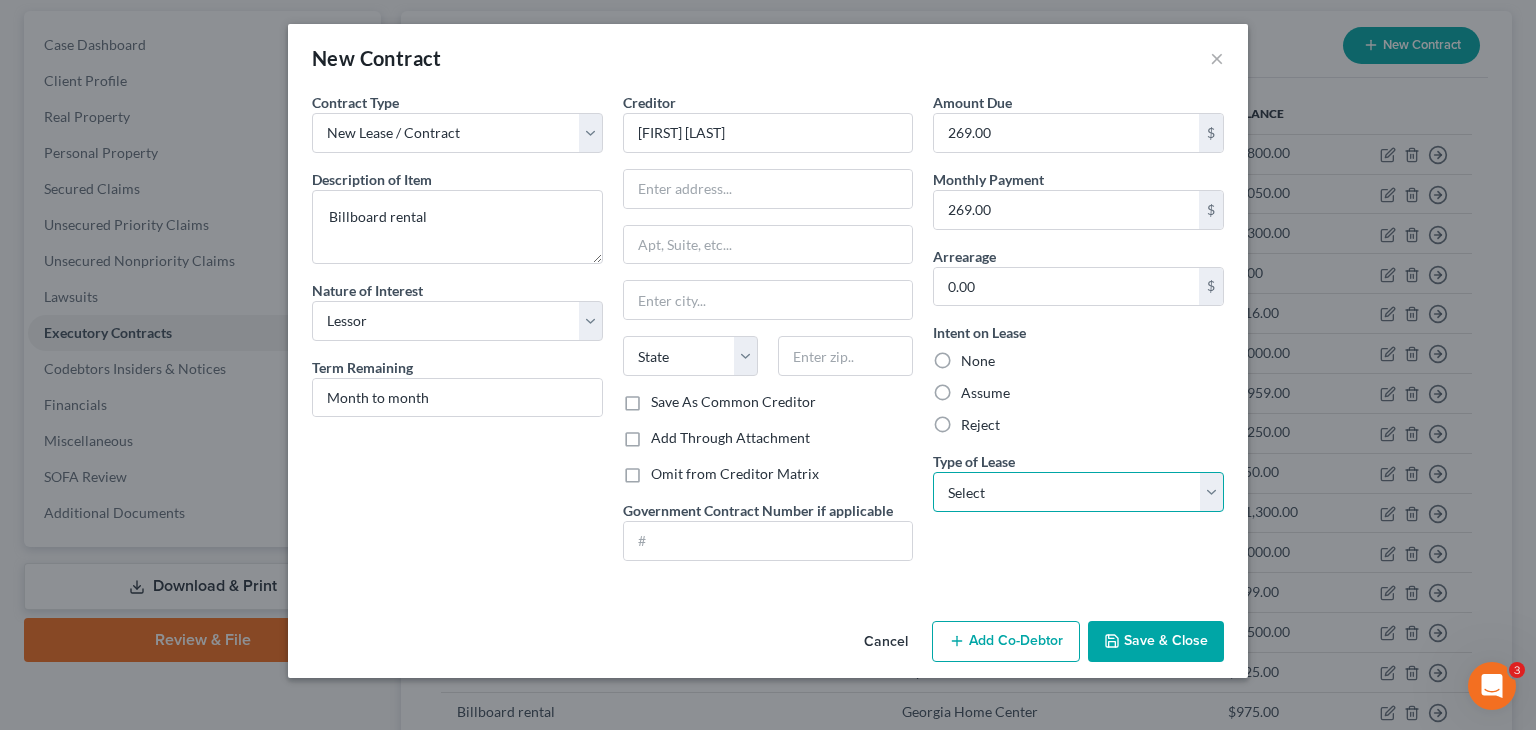 drag, startPoint x: 992, startPoint y: 489, endPoint x: 1020, endPoint y: 508, distance: 33.83785 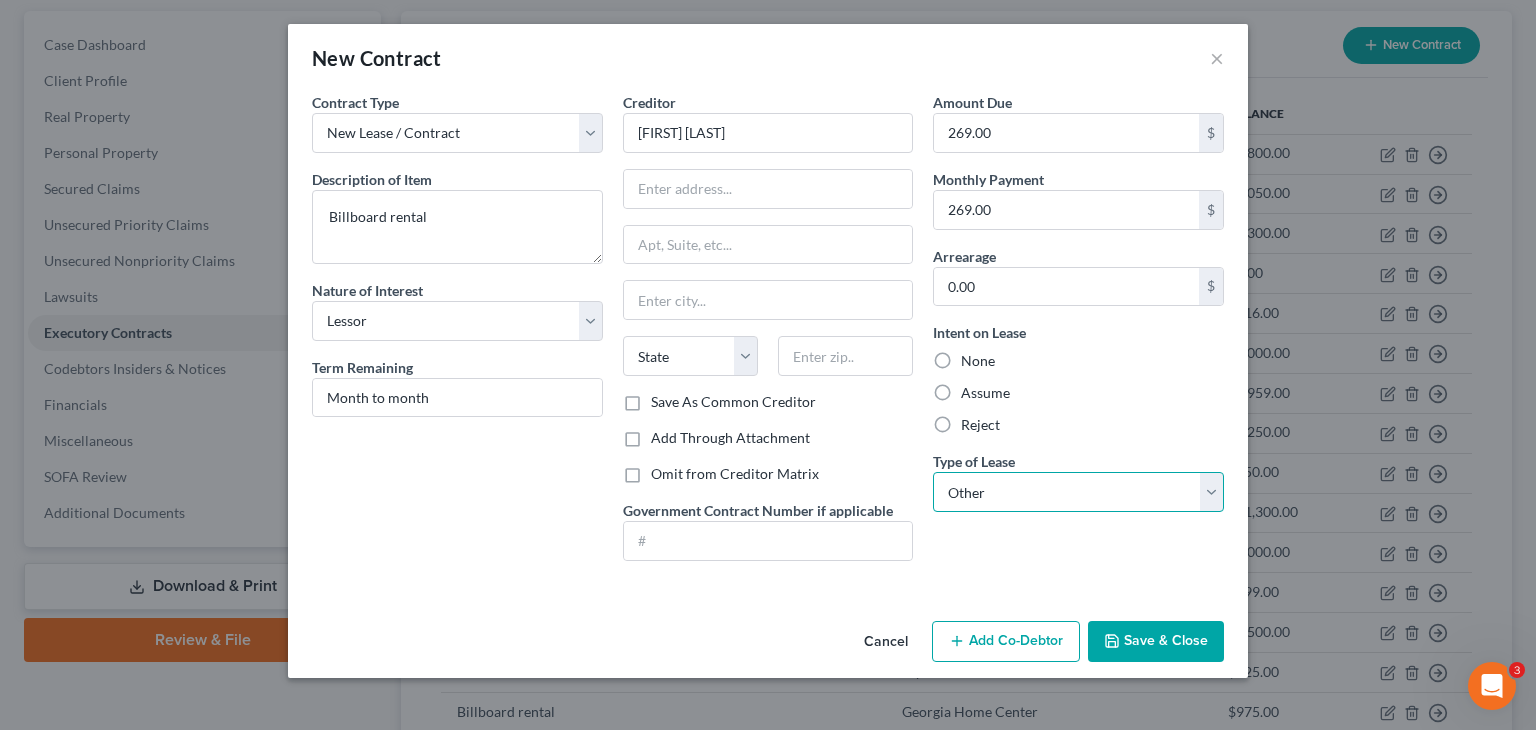 click on "Select Real Estate Car Other" at bounding box center (1078, 492) 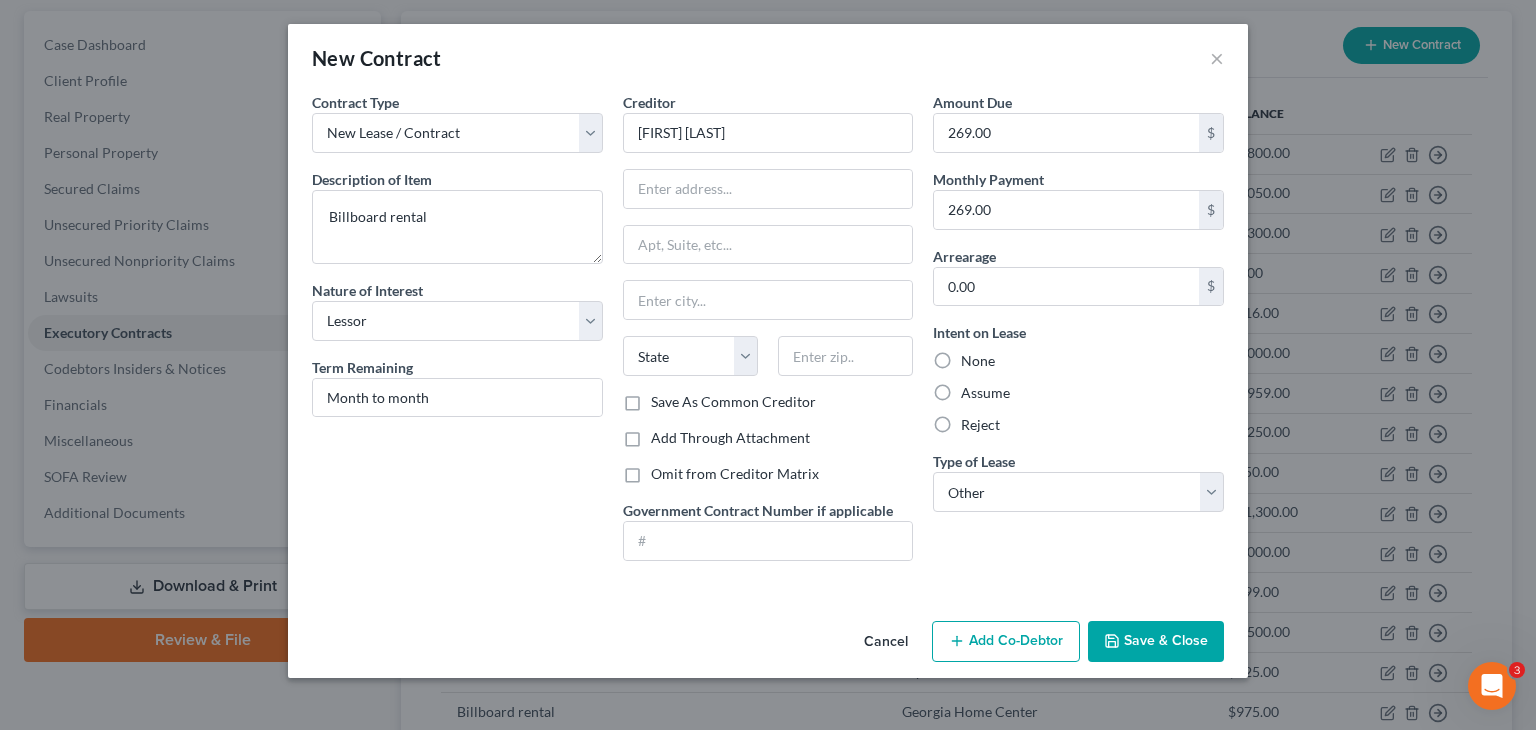 click 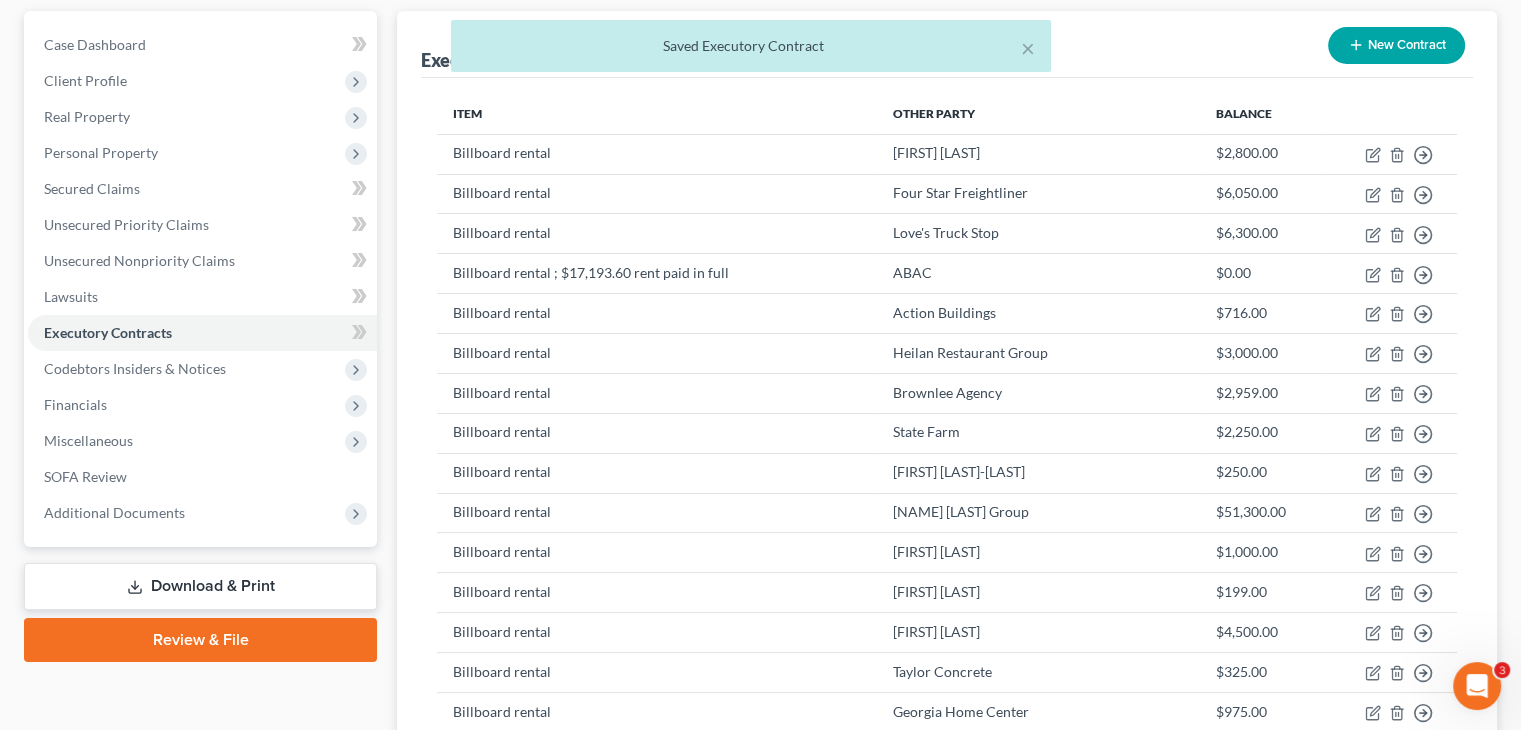 click on "×                     Saved Executory Contract" at bounding box center [750, 51] 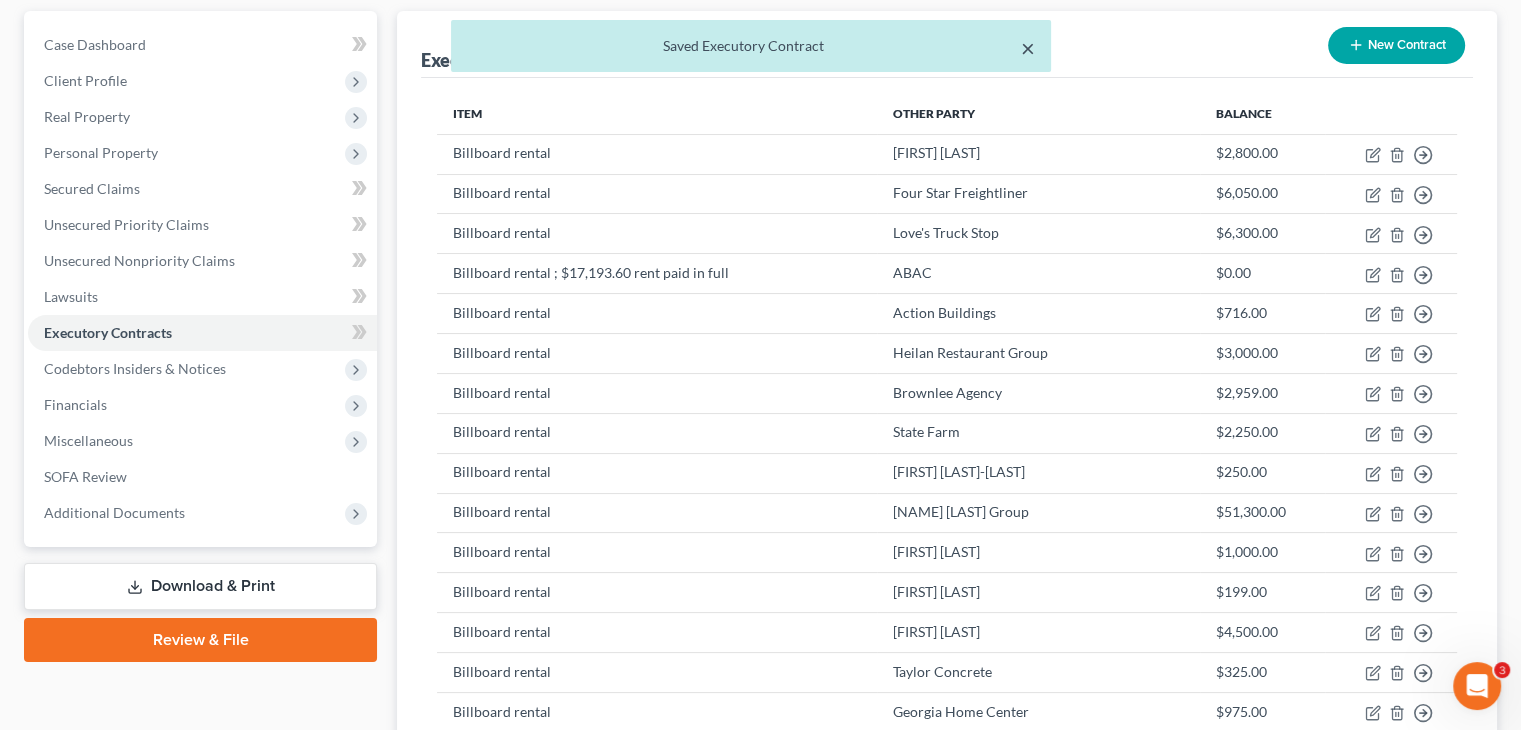 click on "×" at bounding box center [1028, 48] 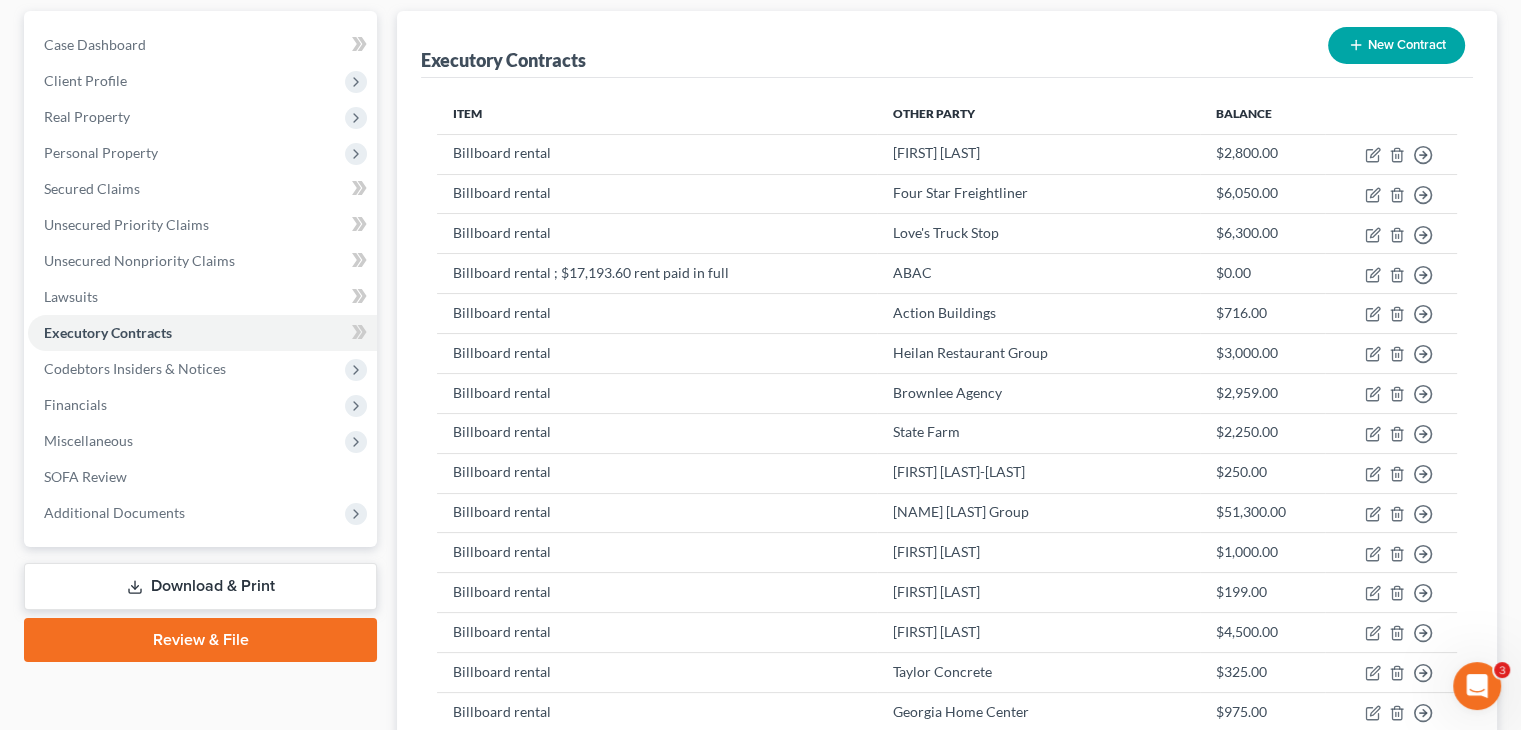 click on "New Contract" at bounding box center (1396, 45) 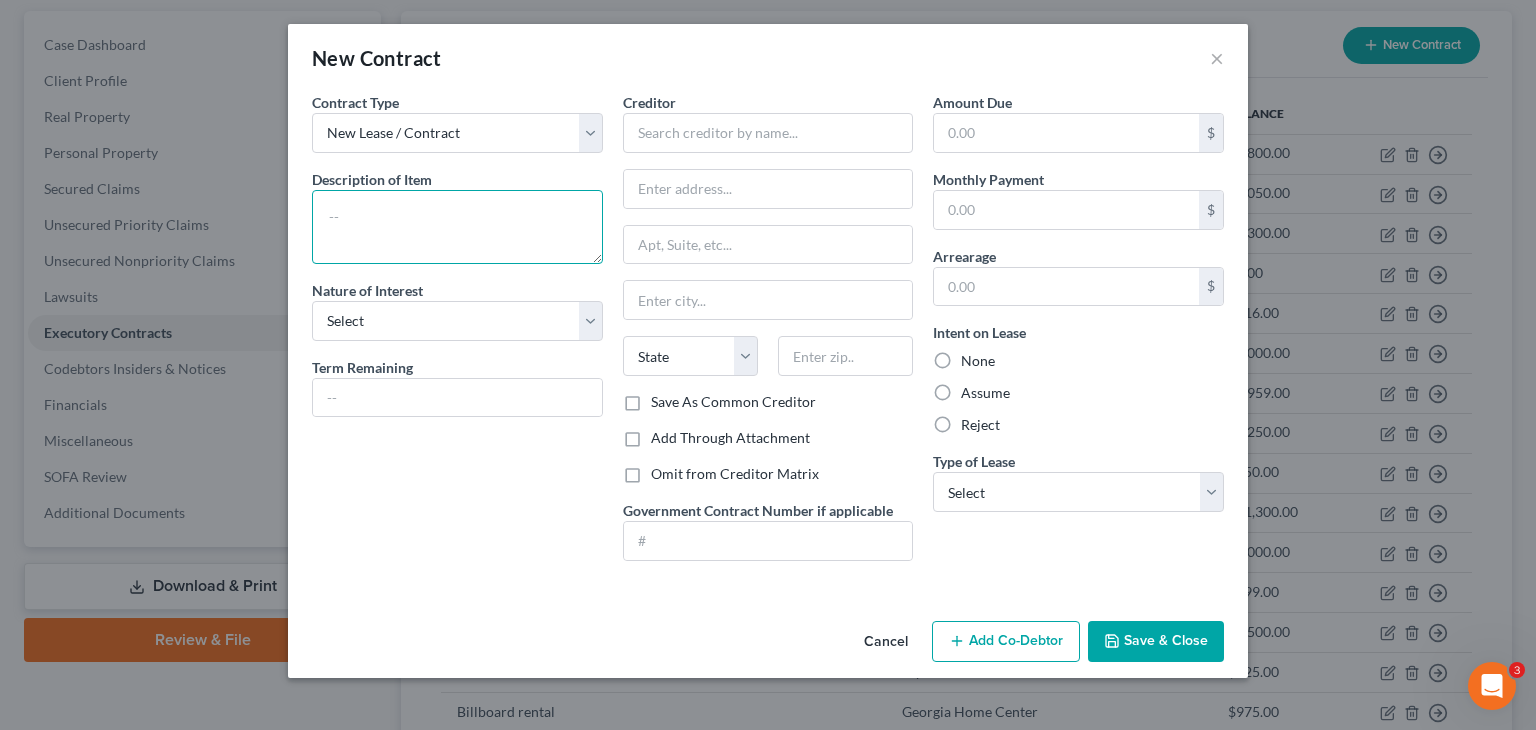 click at bounding box center (457, 227) 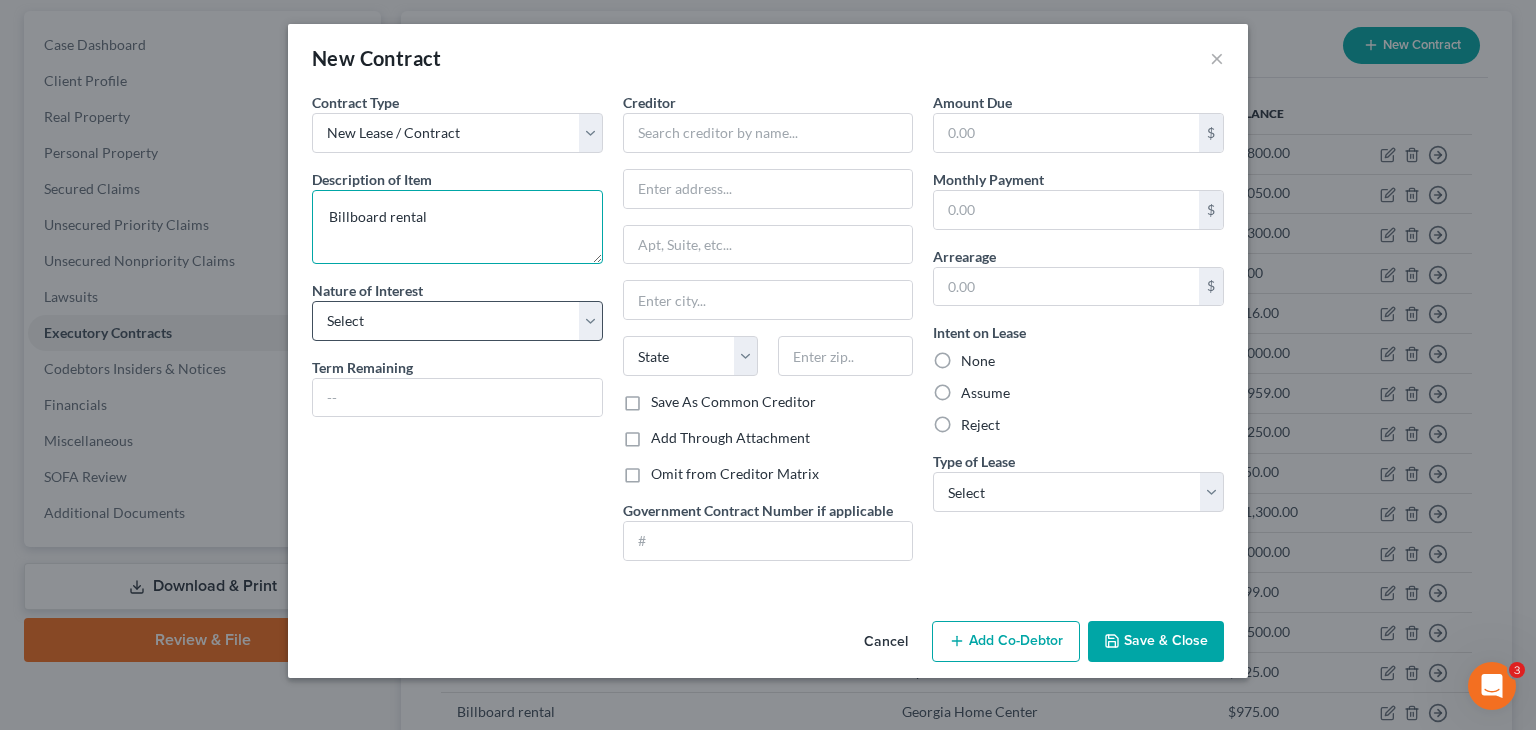type on "Billboard rental" 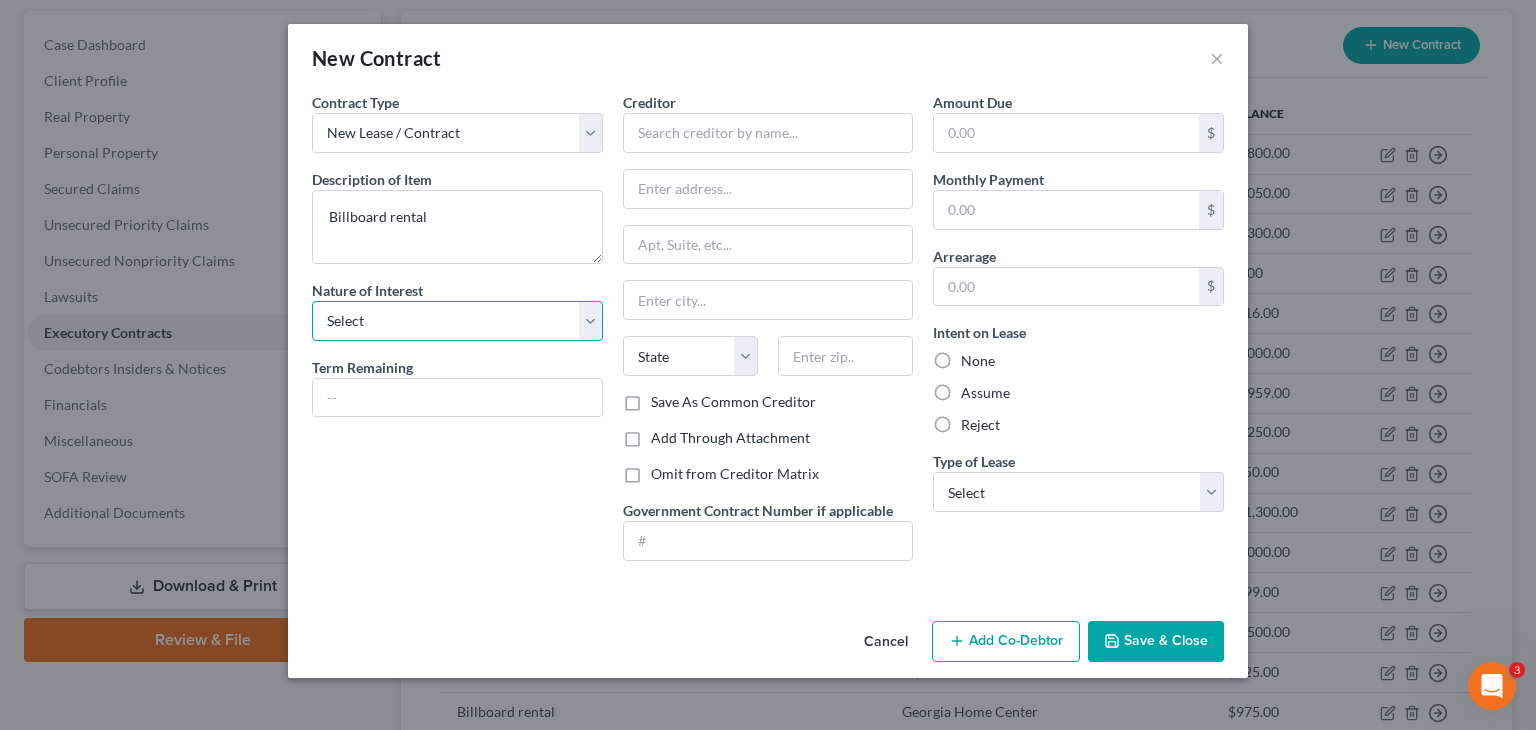 click on "Select Purchaser Agent Lessor Lessee" at bounding box center (457, 321) 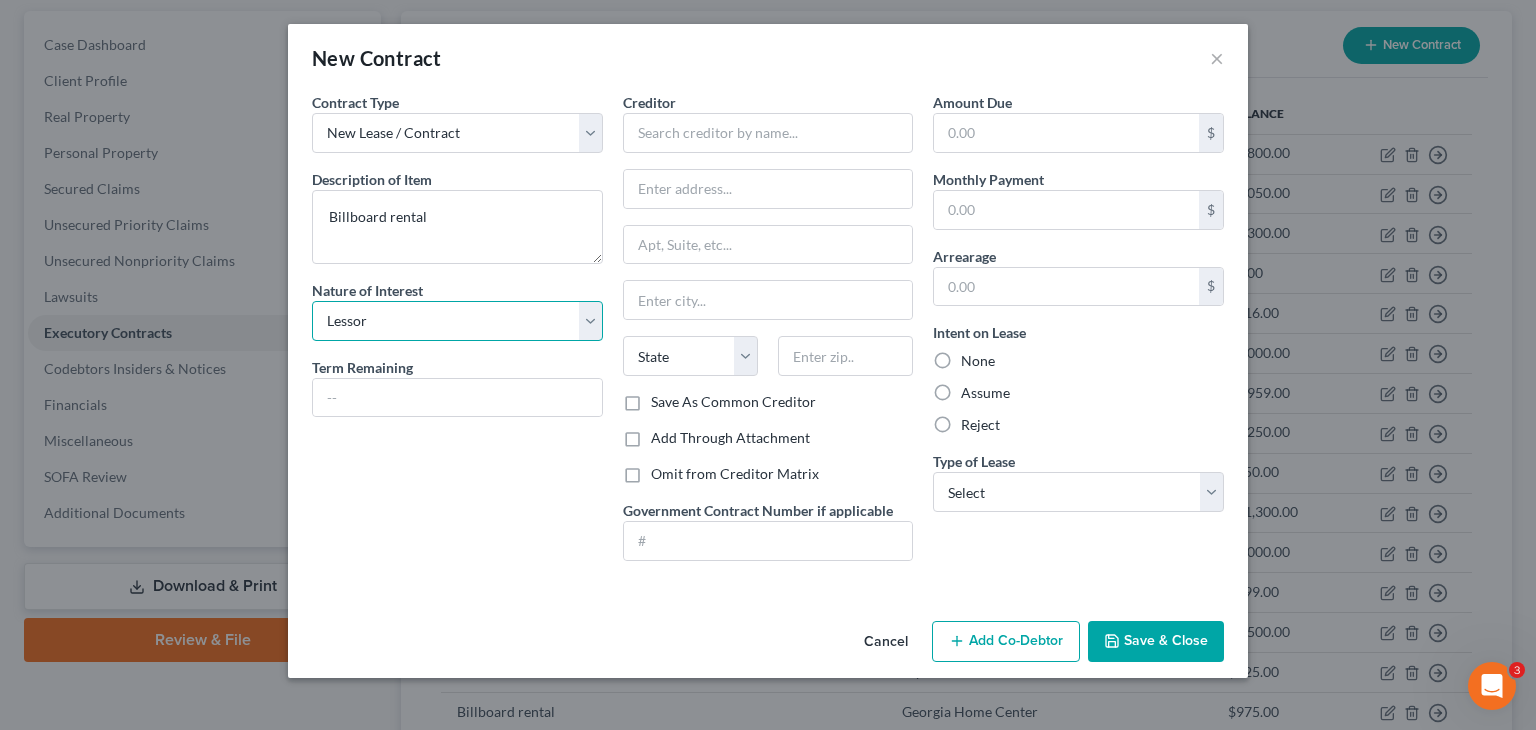 click on "Select Purchaser Agent Lessor Lessee" at bounding box center [457, 321] 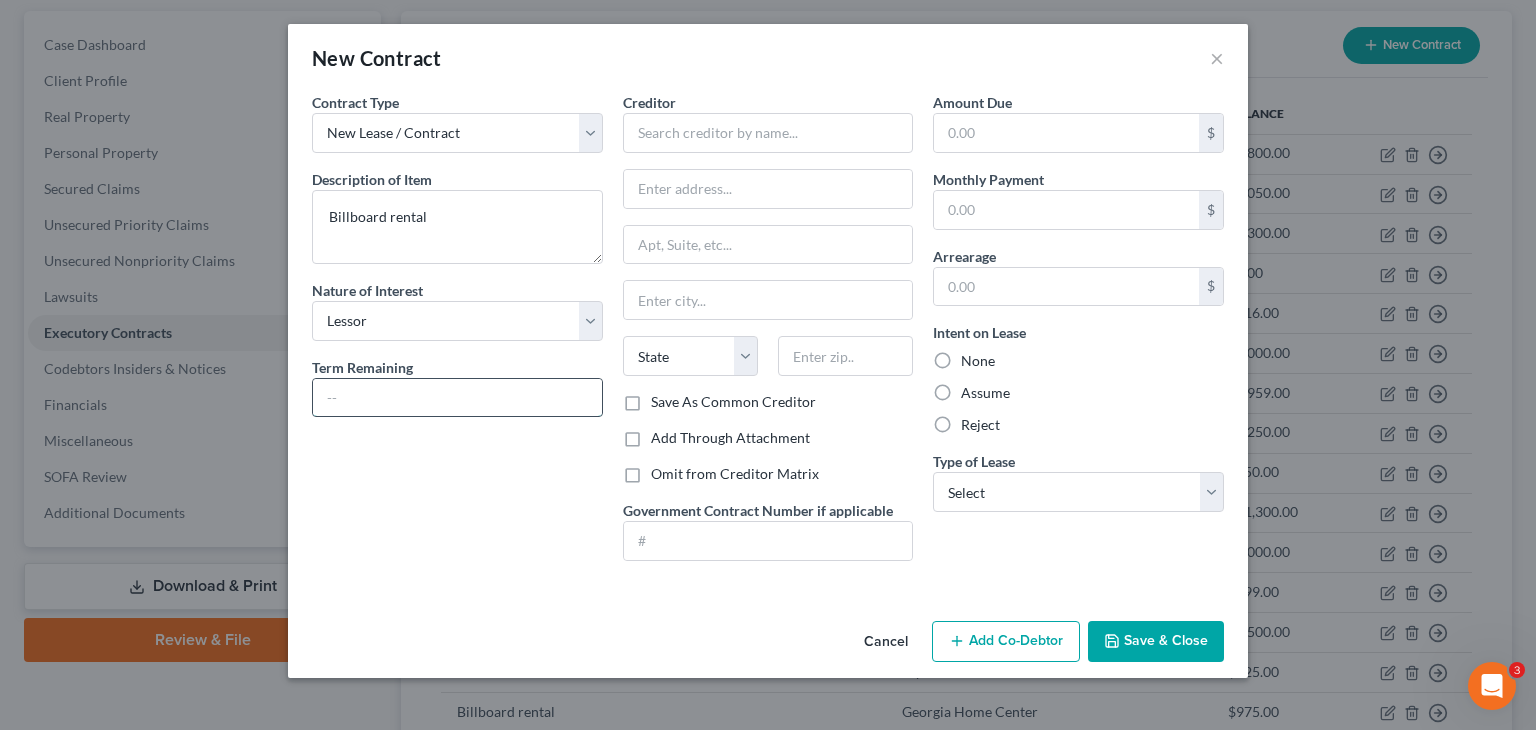 click at bounding box center (457, 398) 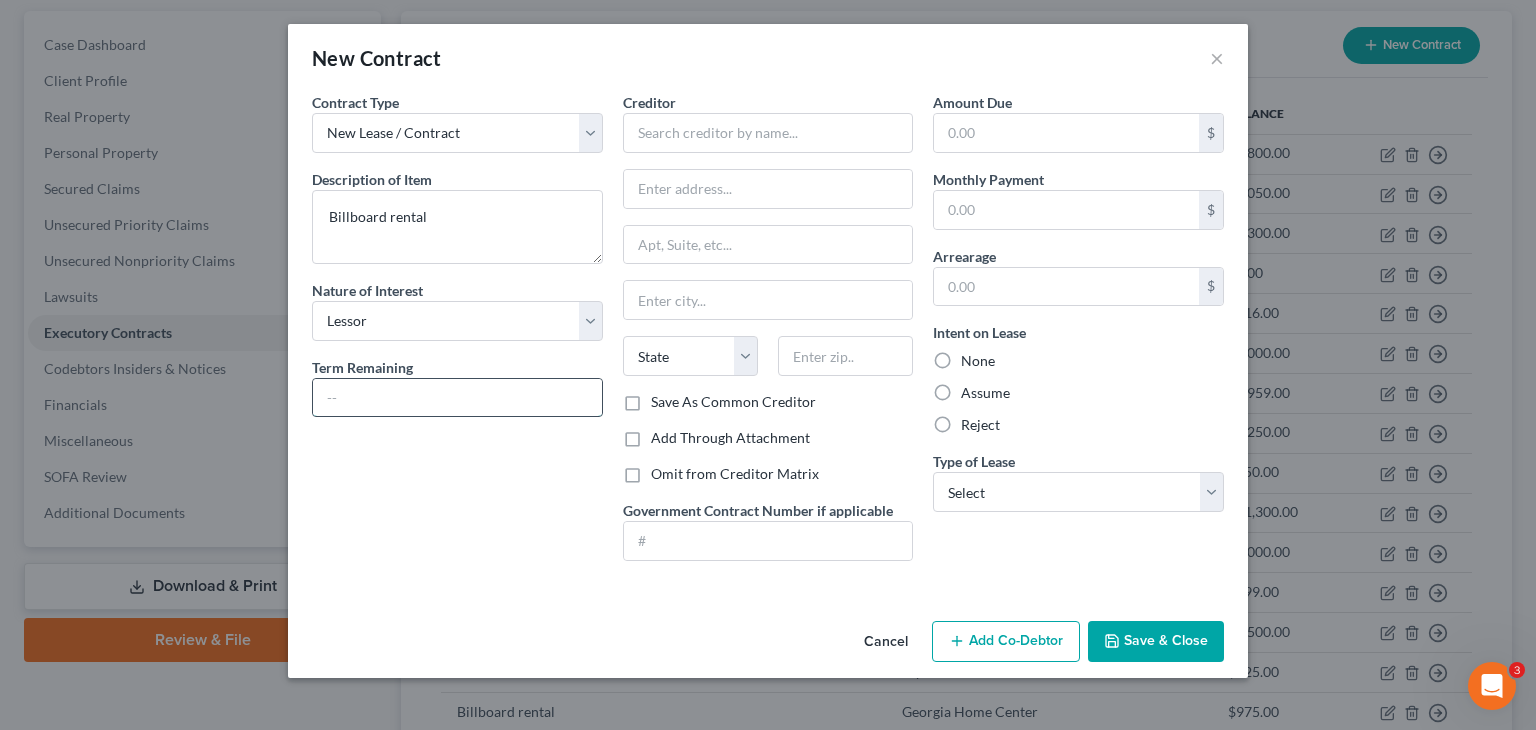 type on "Month to month" 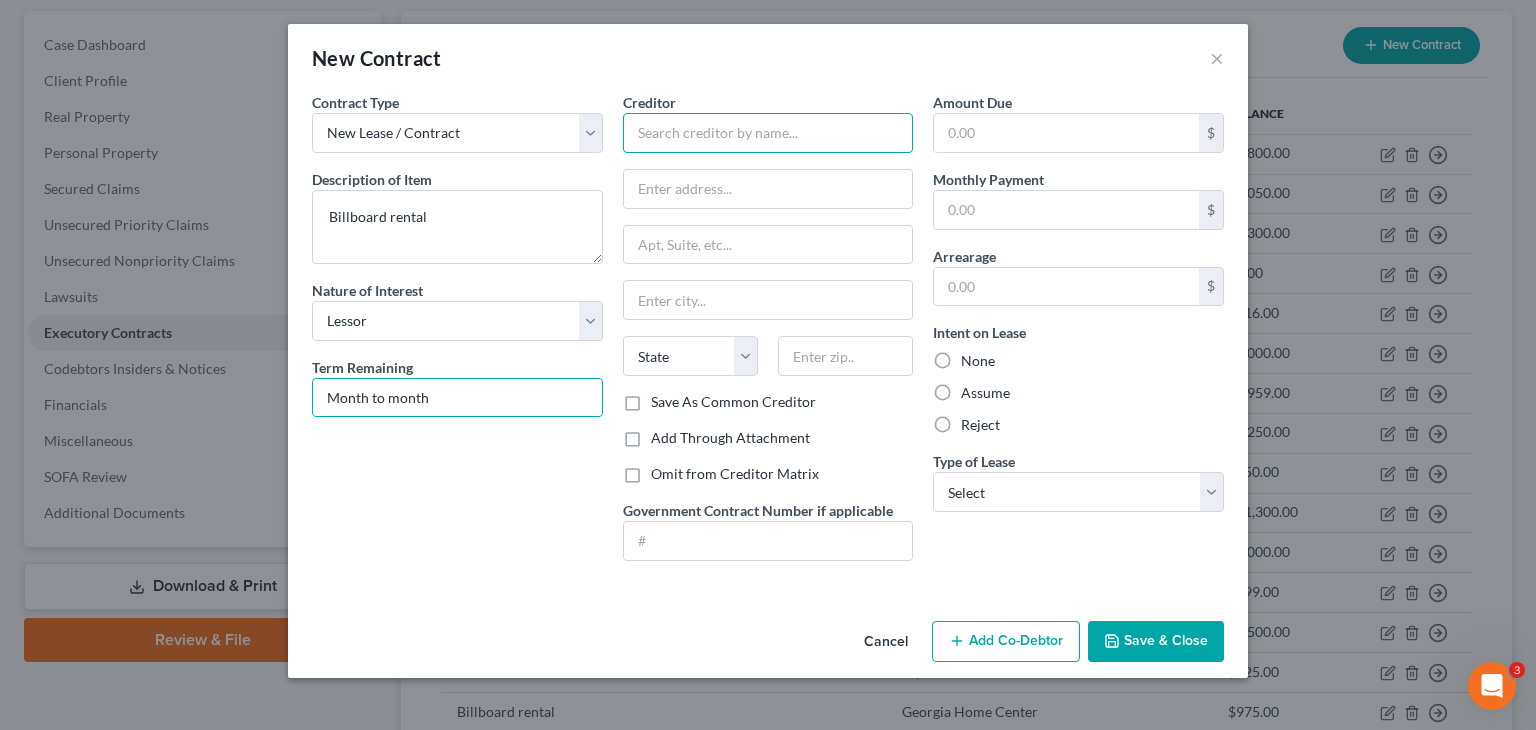 click at bounding box center (768, 133) 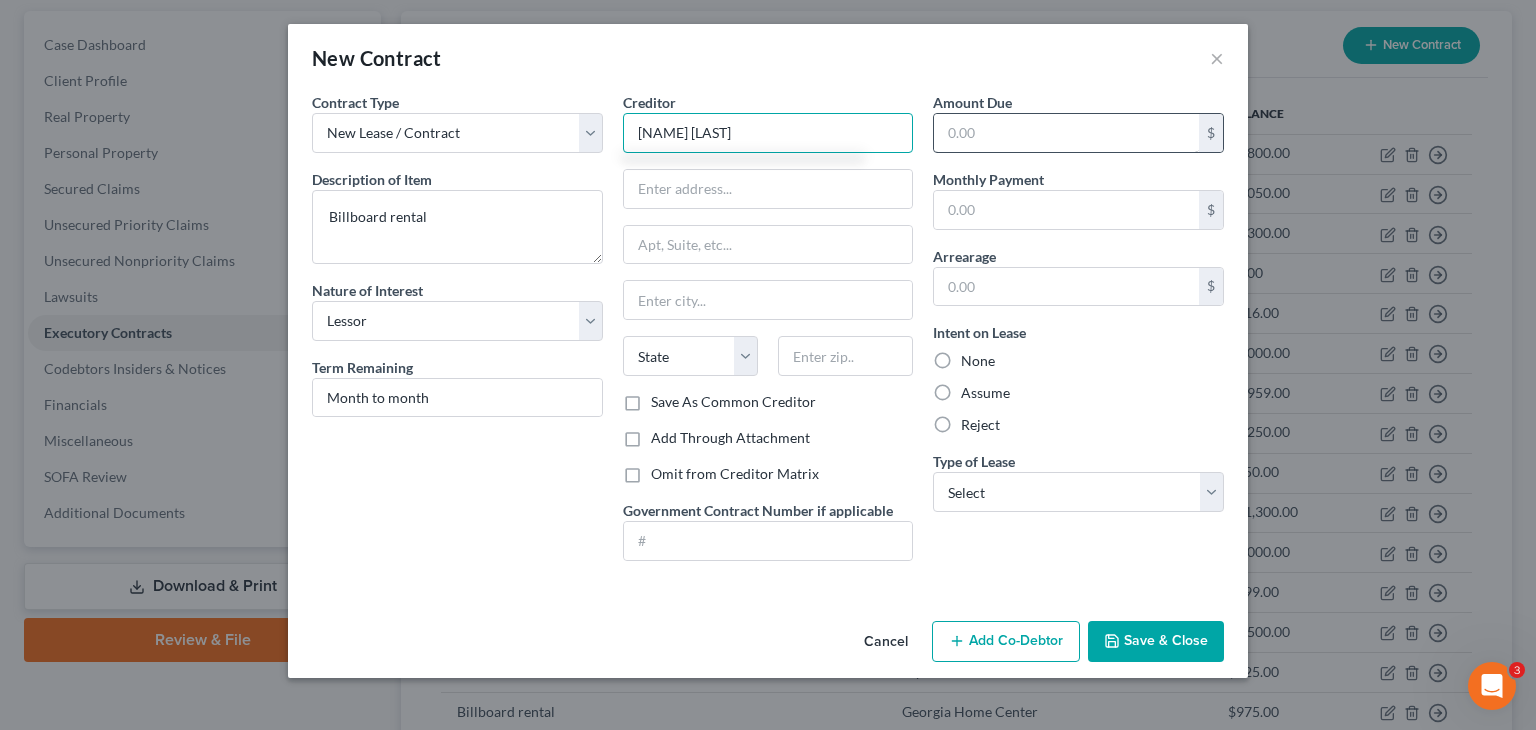 type on "[NAME] [LAST]" 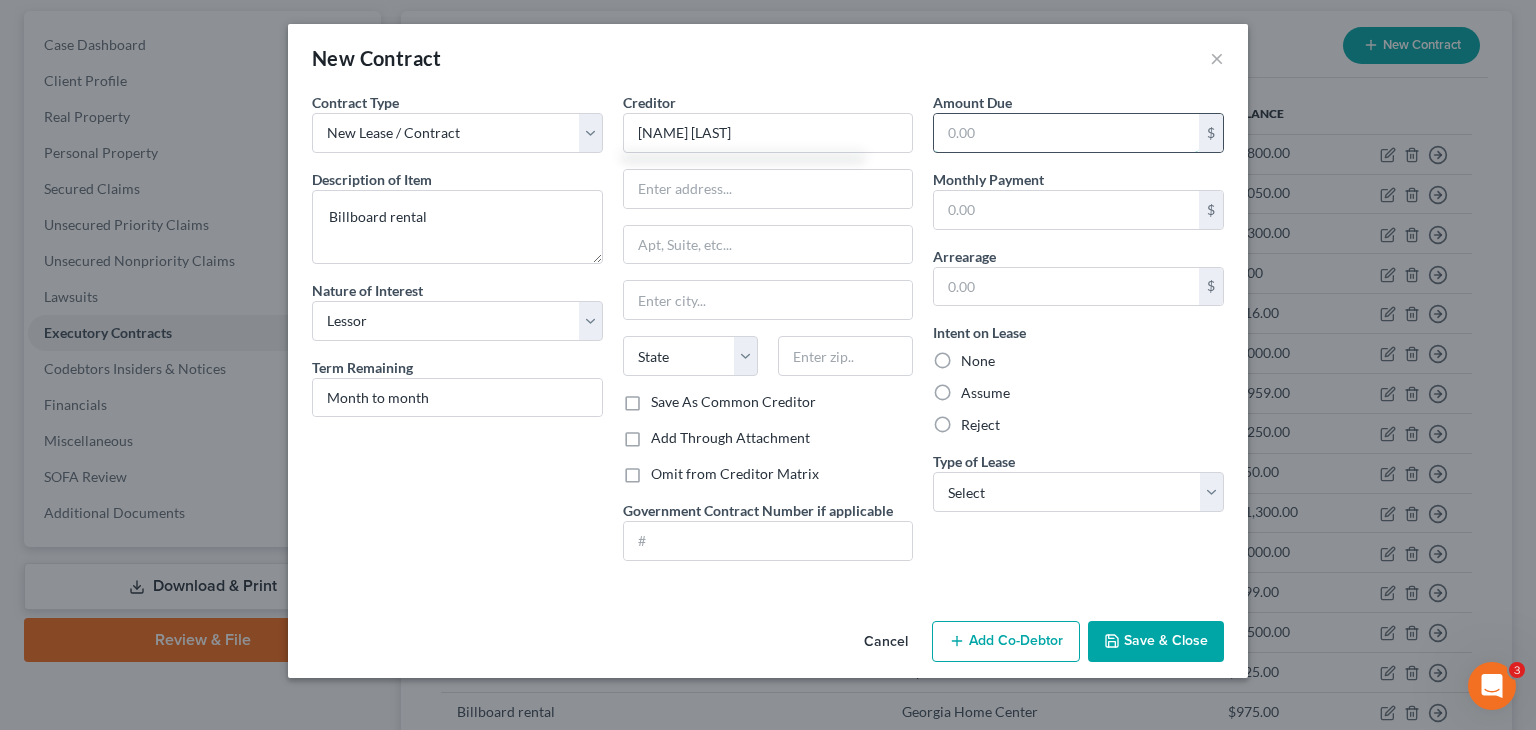 click at bounding box center (1066, 133) 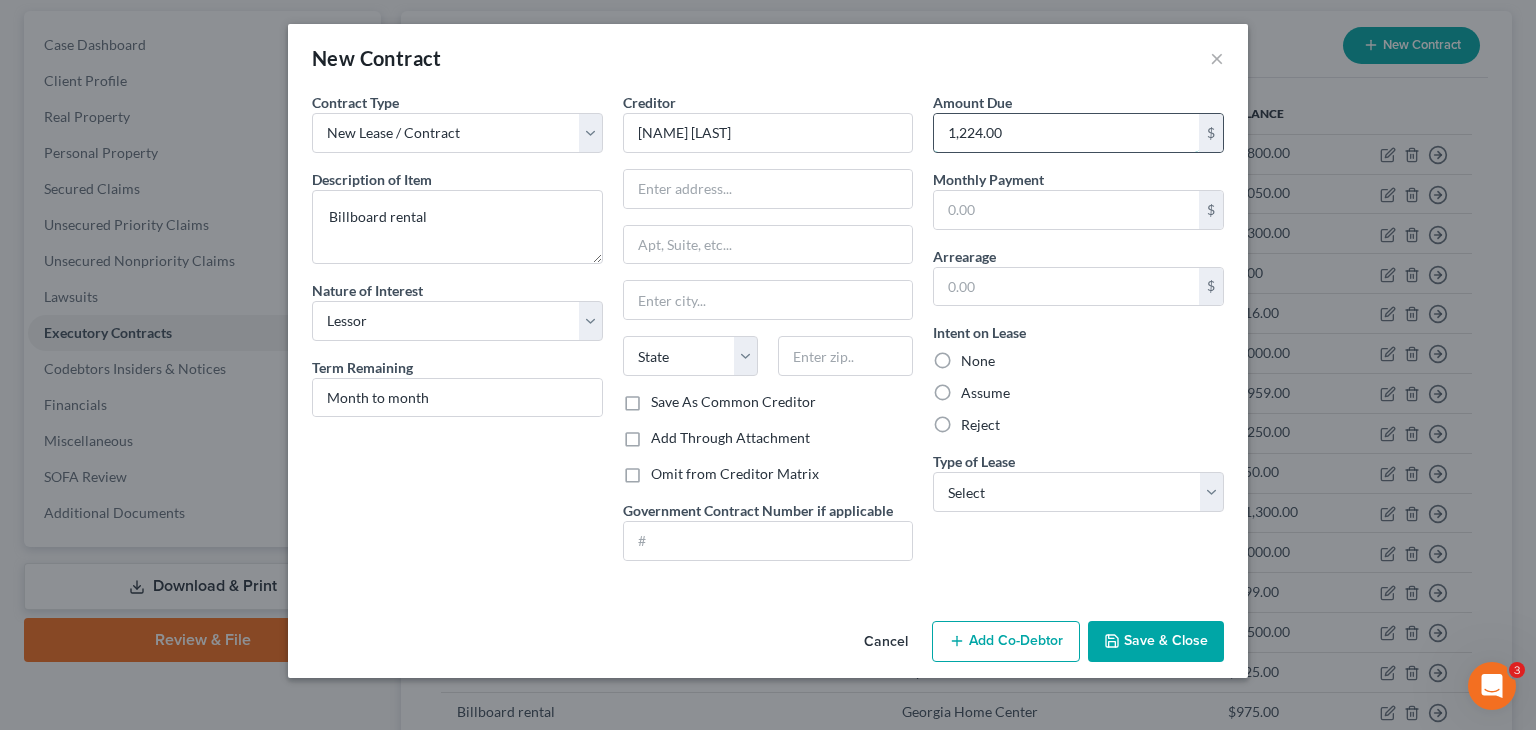 type on "1,224.00" 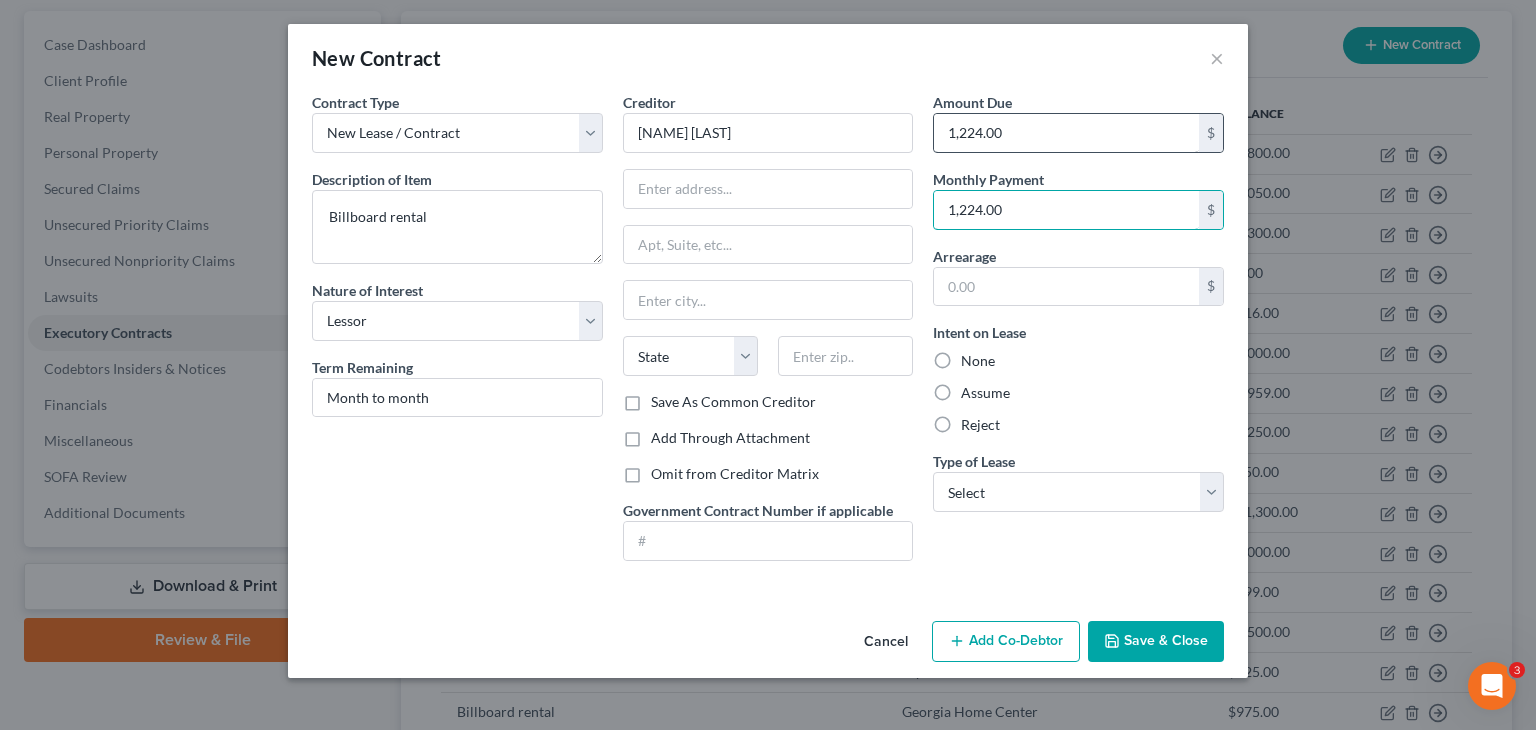 type on "1,224.00" 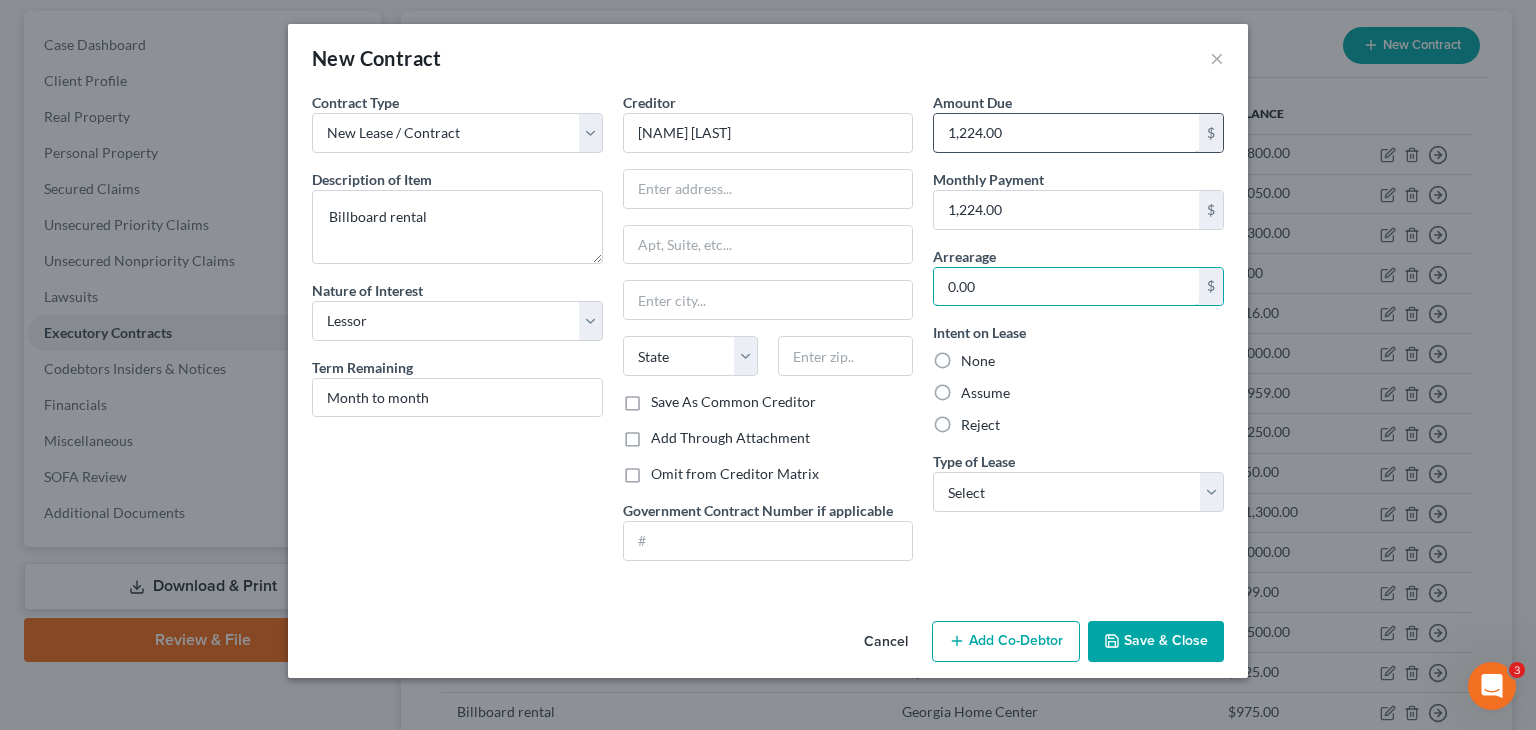 type on "0.00" 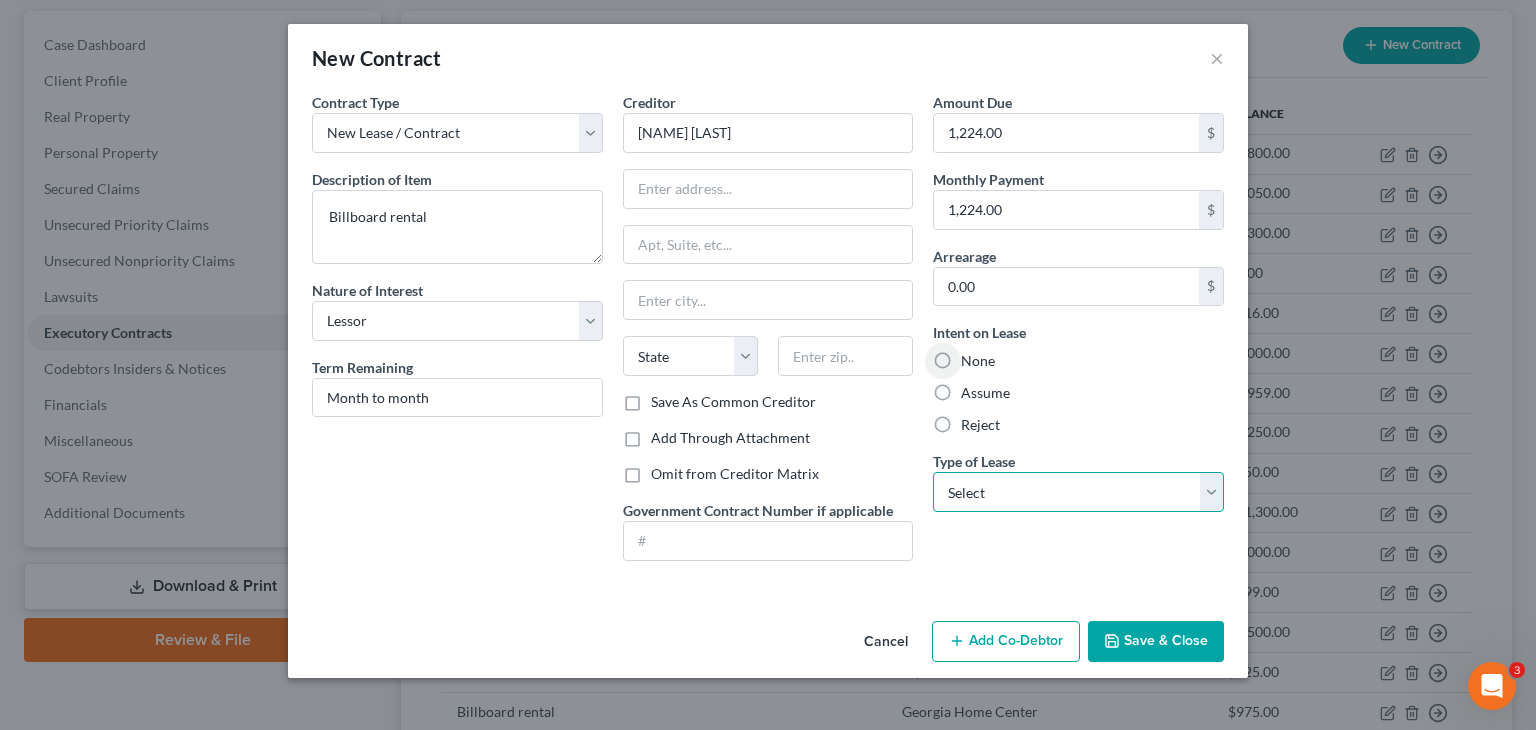 drag, startPoint x: 1017, startPoint y: 494, endPoint x: 1020, endPoint y: 508, distance: 14.3178215 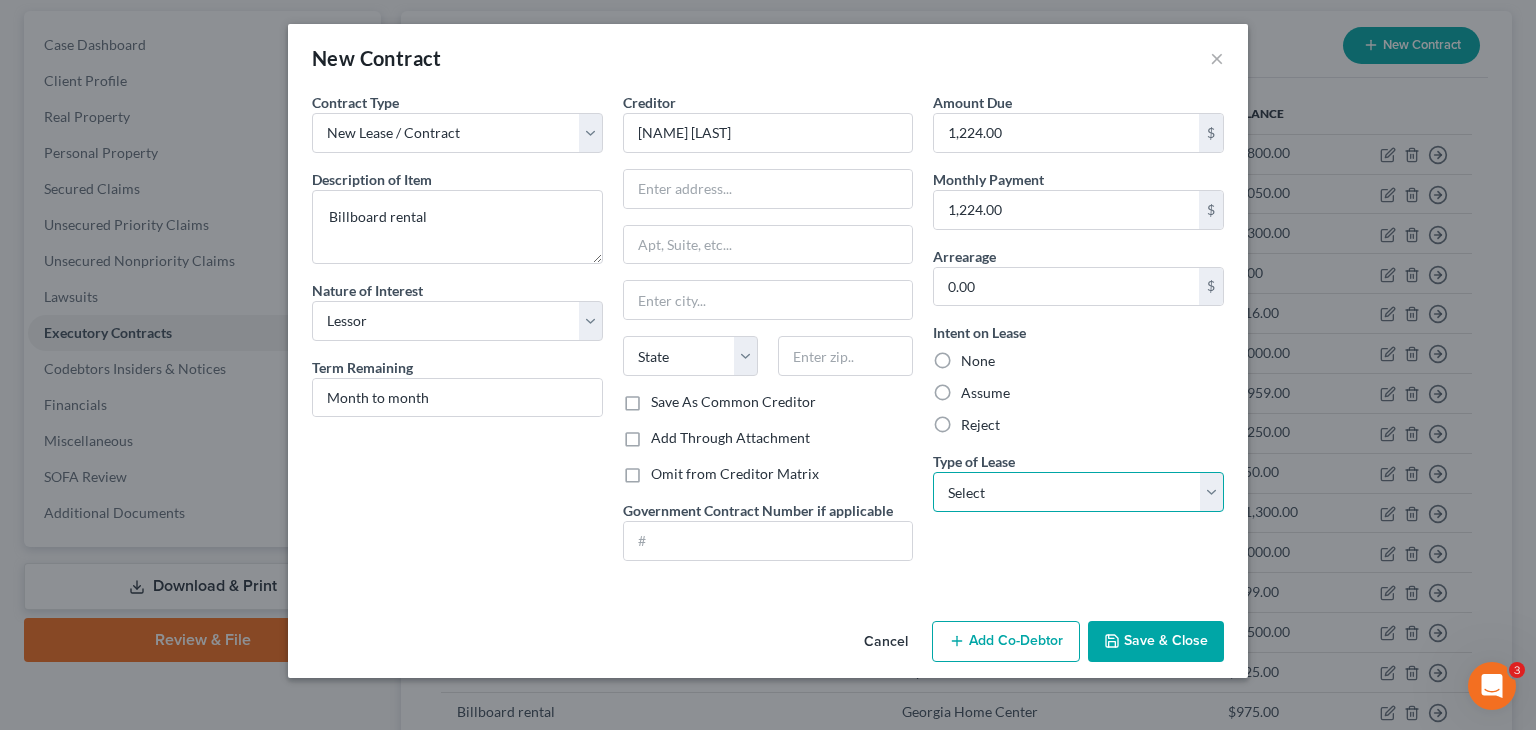 select on "2" 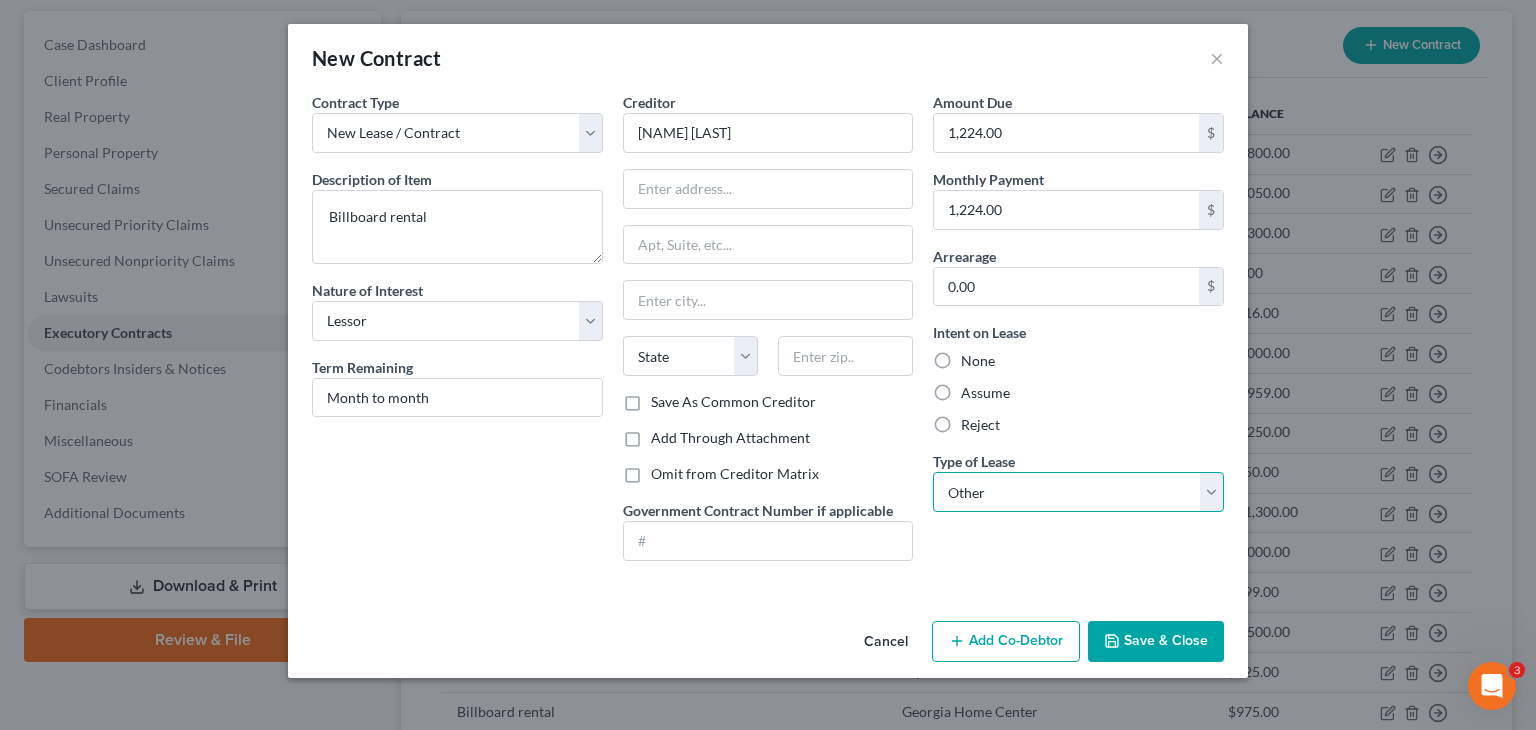 click on "Select Real Estate Car Other" at bounding box center (1078, 492) 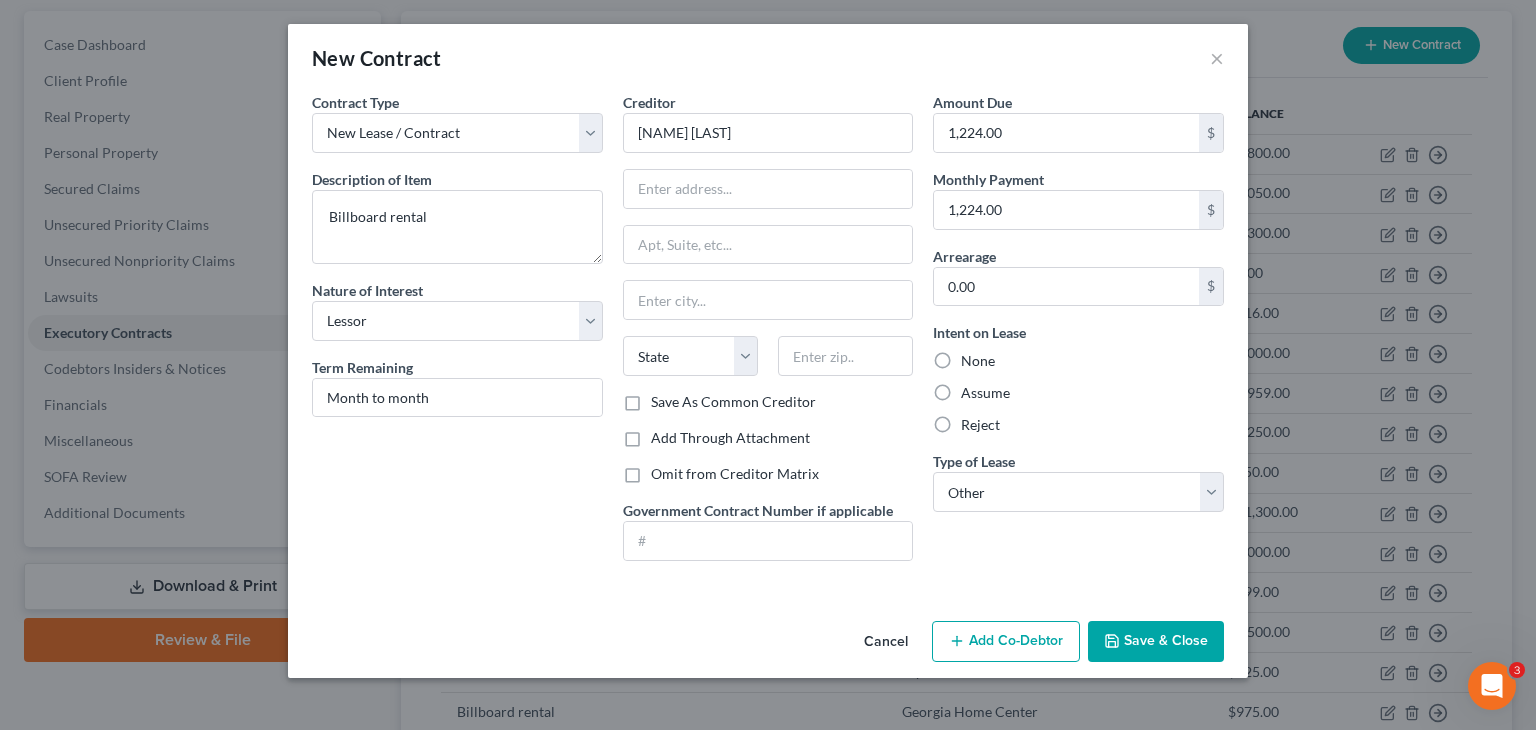 click on "Save & Close" at bounding box center (1156, 642) 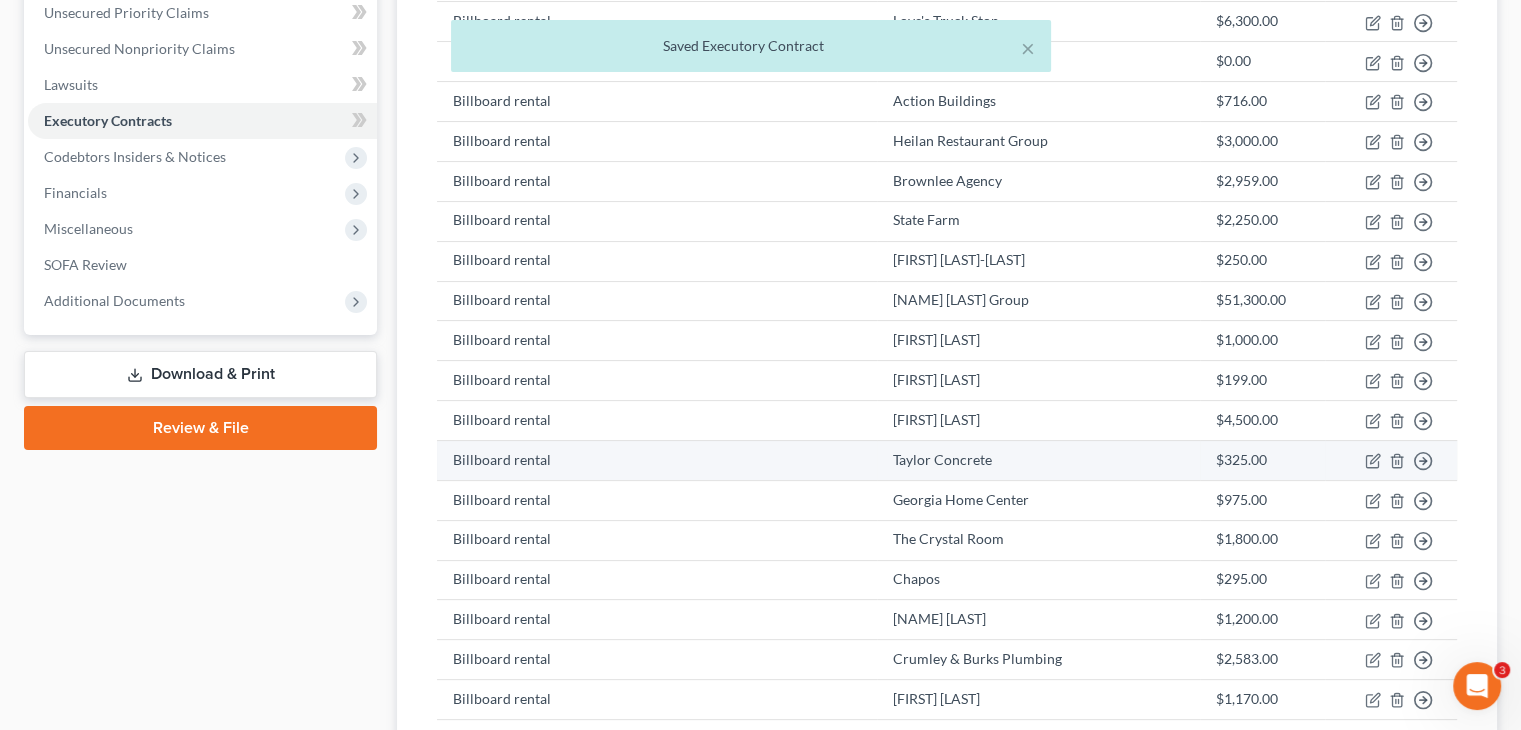 scroll, scrollTop: 40, scrollLeft: 0, axis: vertical 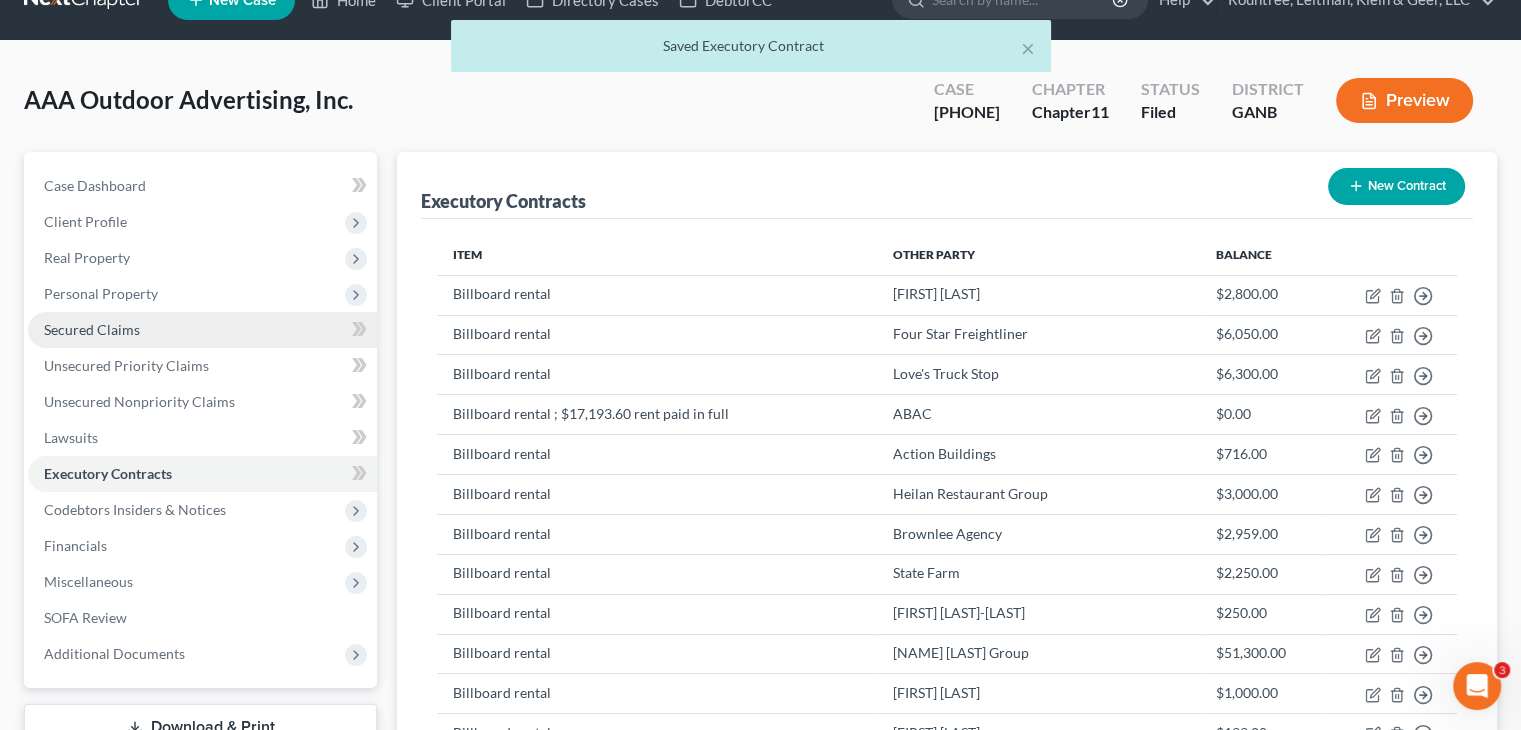 click on "Secured Claims" at bounding box center (92, 329) 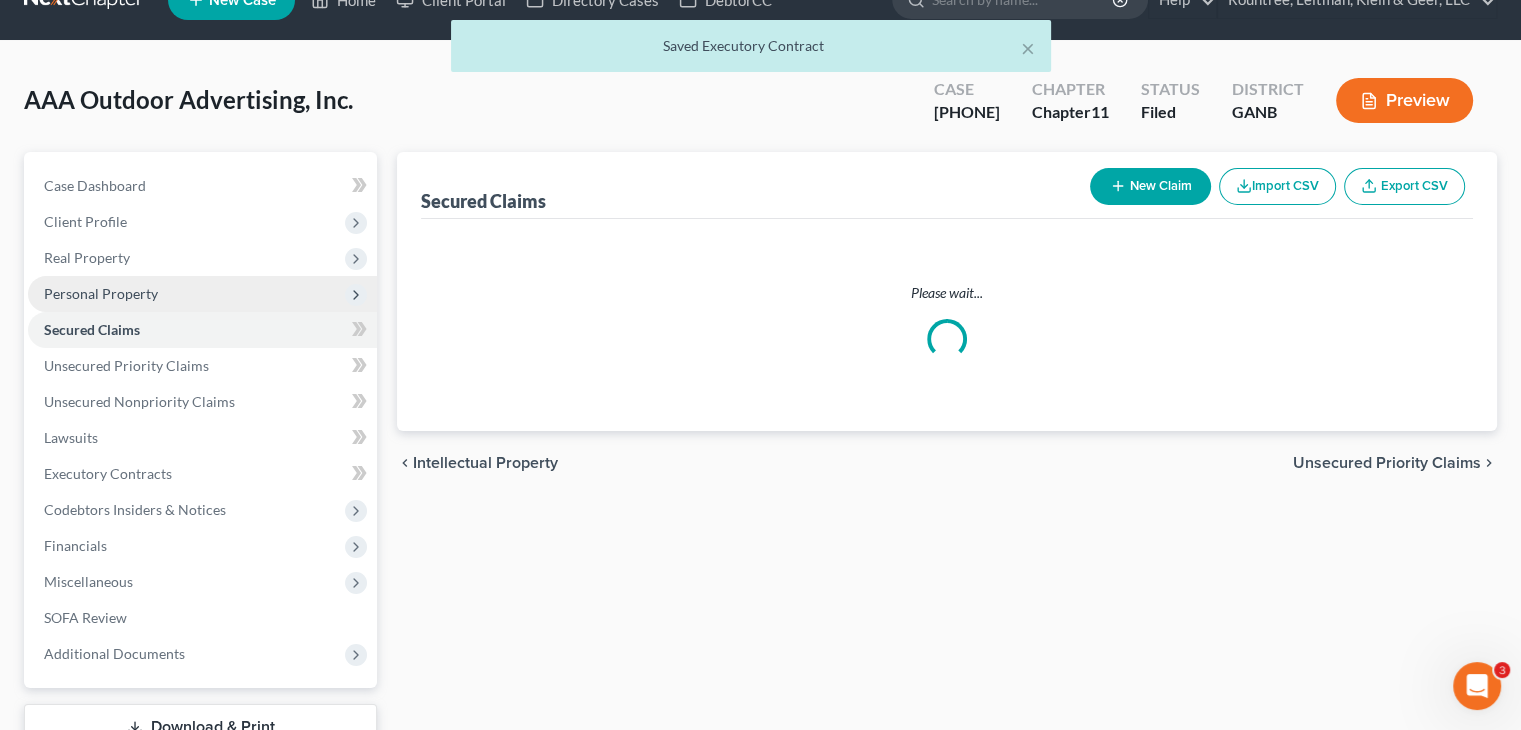 scroll, scrollTop: 0, scrollLeft: 0, axis: both 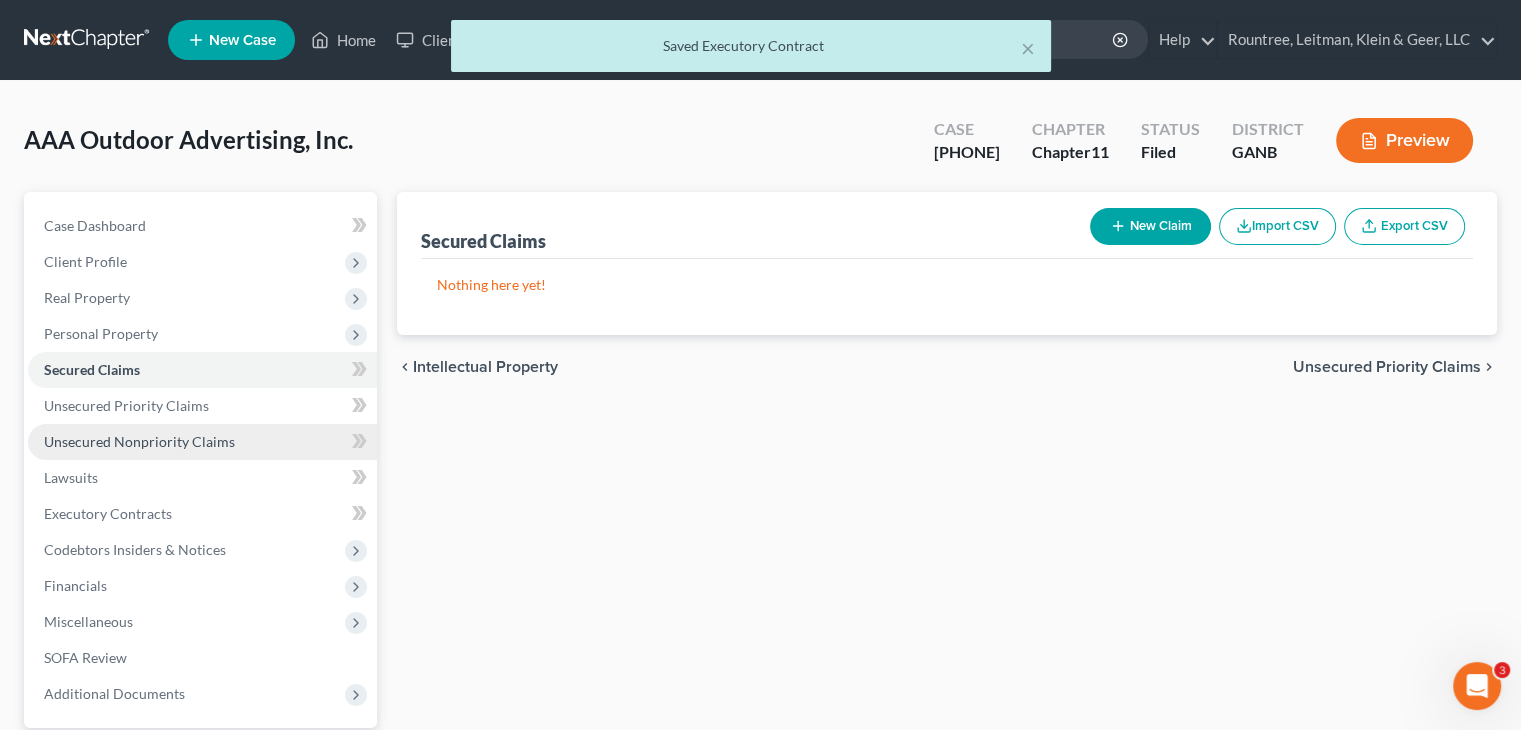 click on "Unsecured Nonpriority Claims" at bounding box center [139, 441] 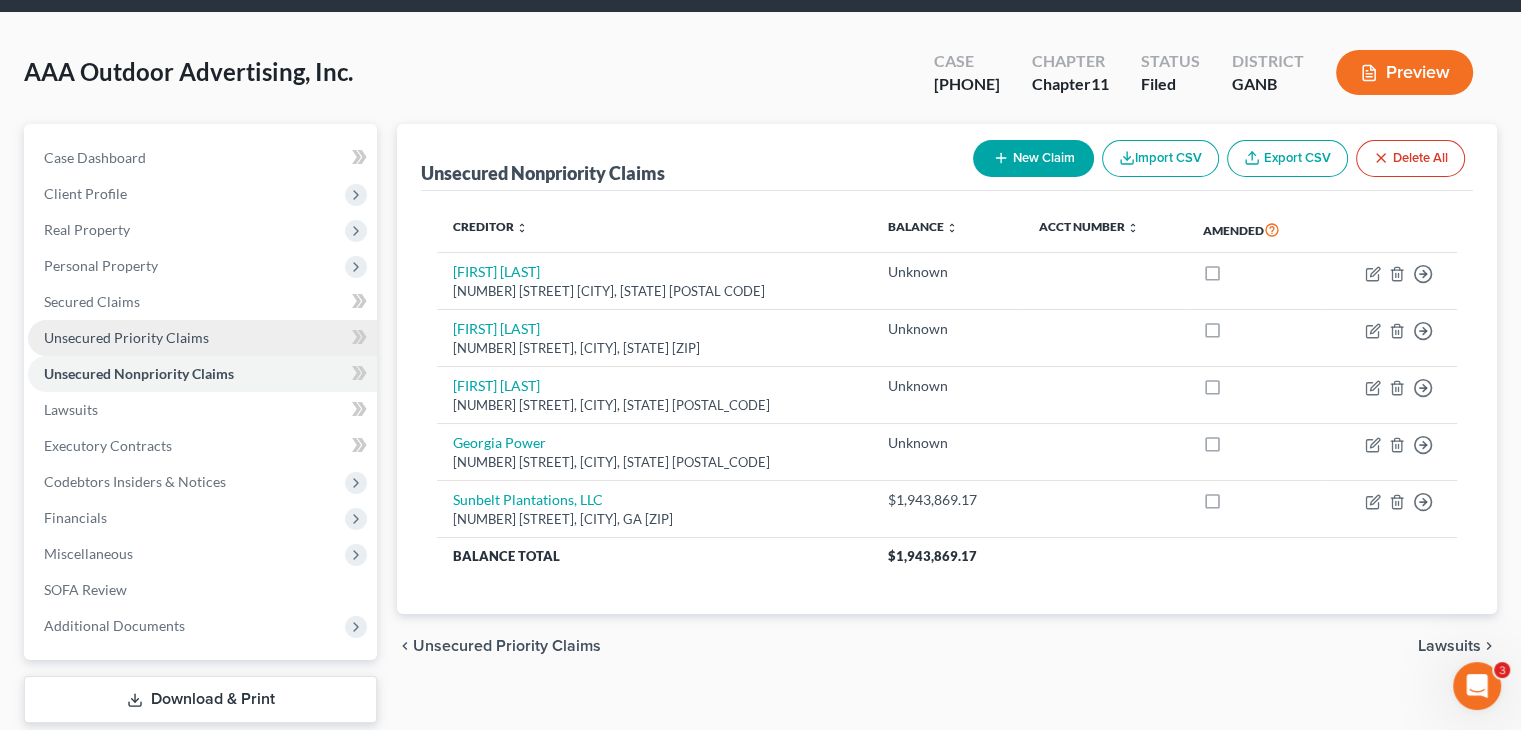 scroll, scrollTop: 188, scrollLeft: 0, axis: vertical 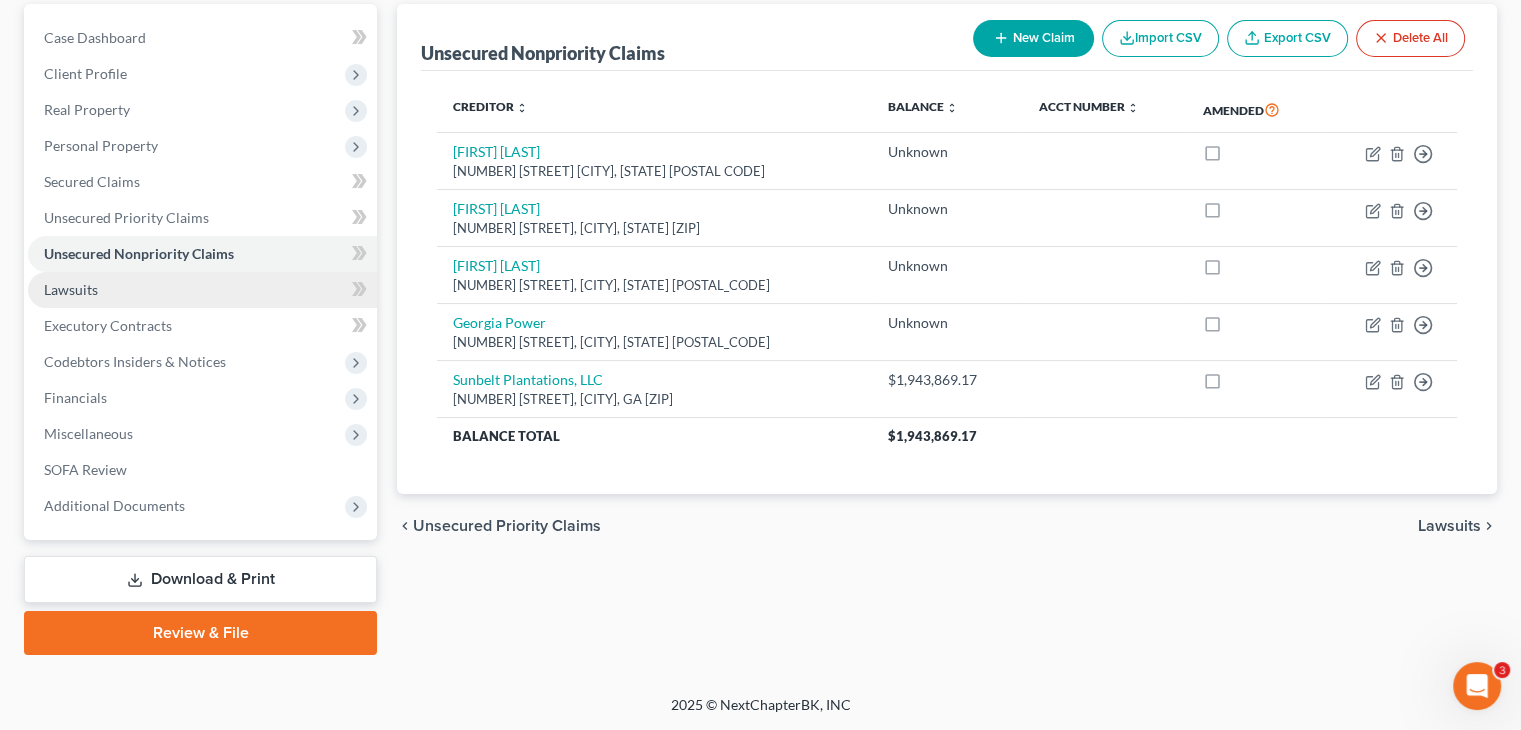 click on "Lawsuits" at bounding box center [71, 289] 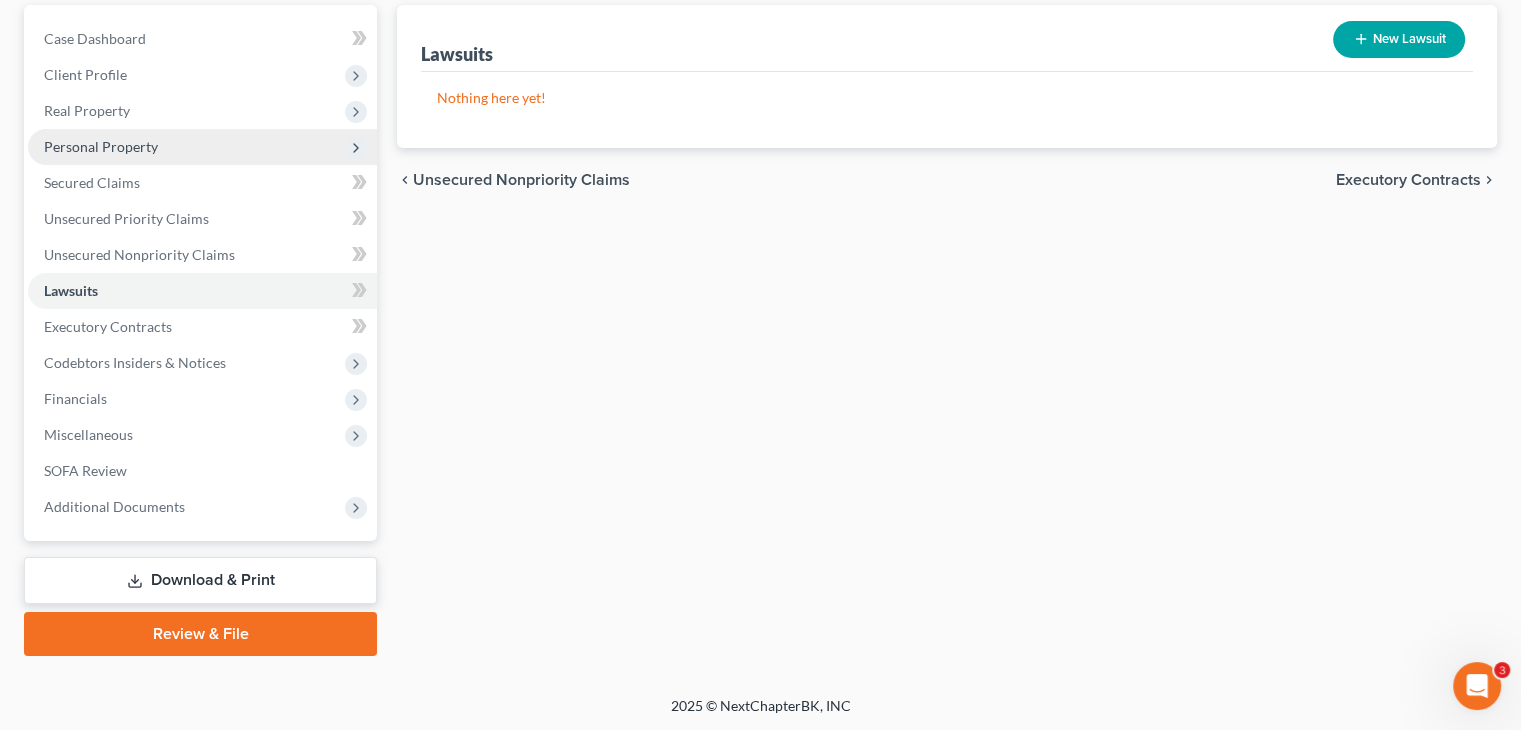 scroll, scrollTop: 188, scrollLeft: 0, axis: vertical 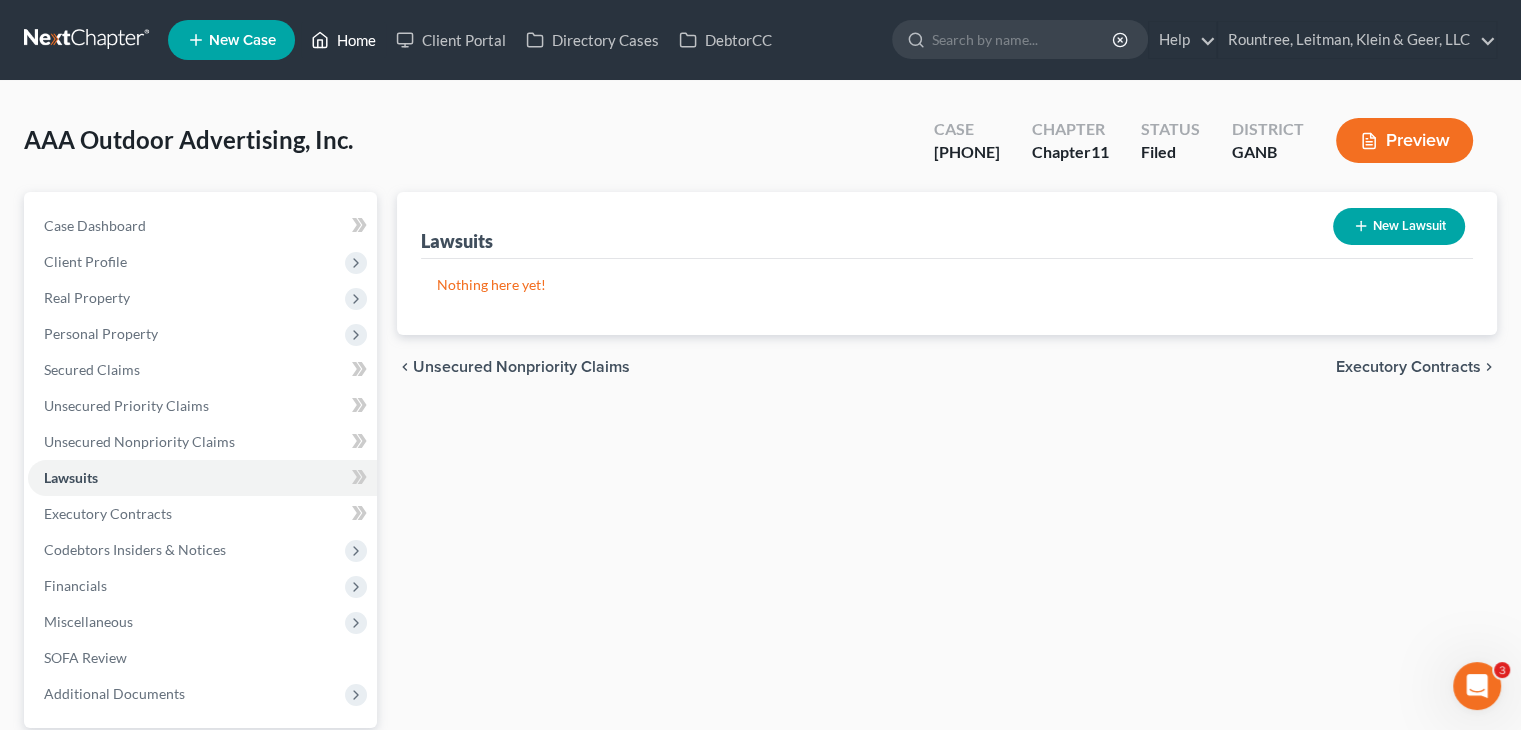 click on "Home" at bounding box center (343, 40) 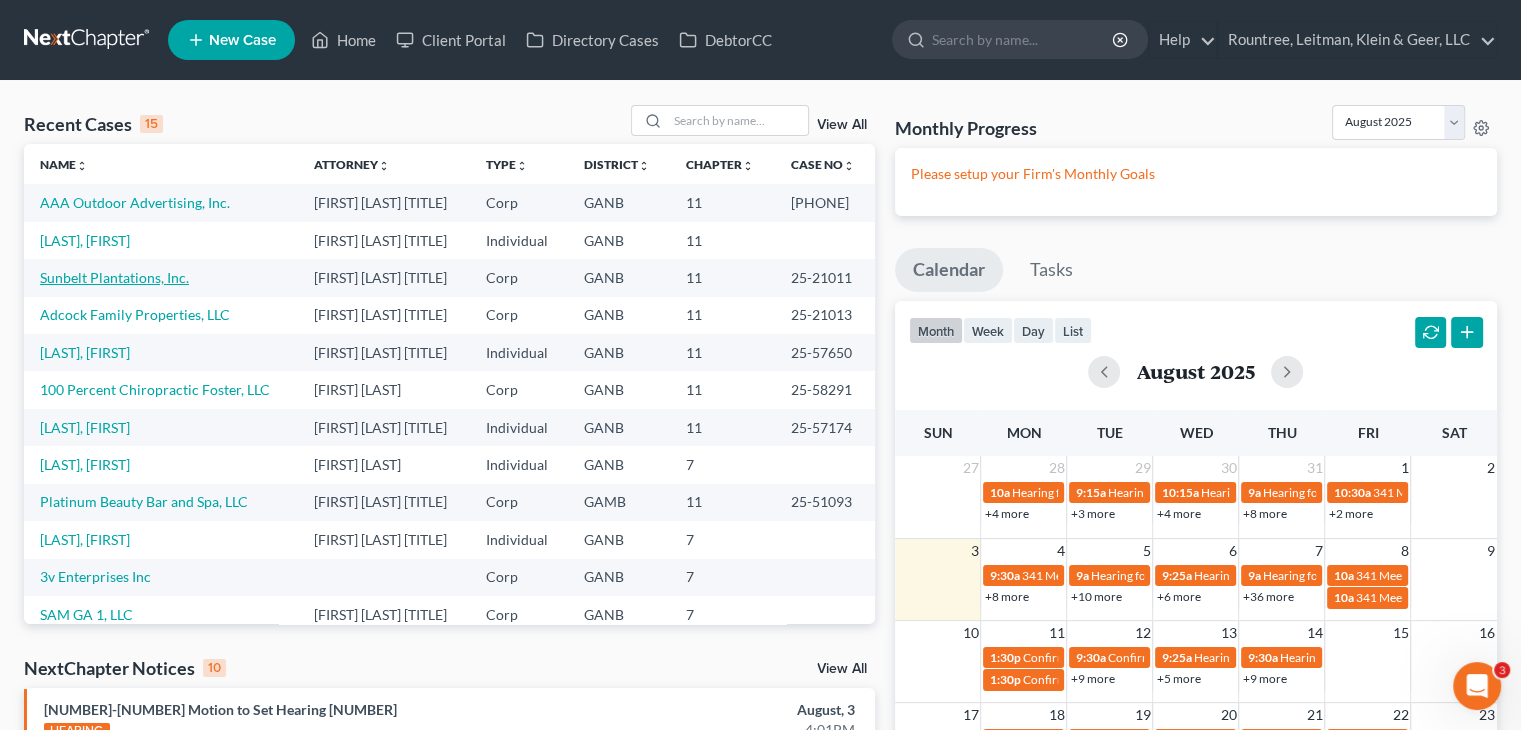 click on "Sunbelt Plantations, Inc." at bounding box center (114, 277) 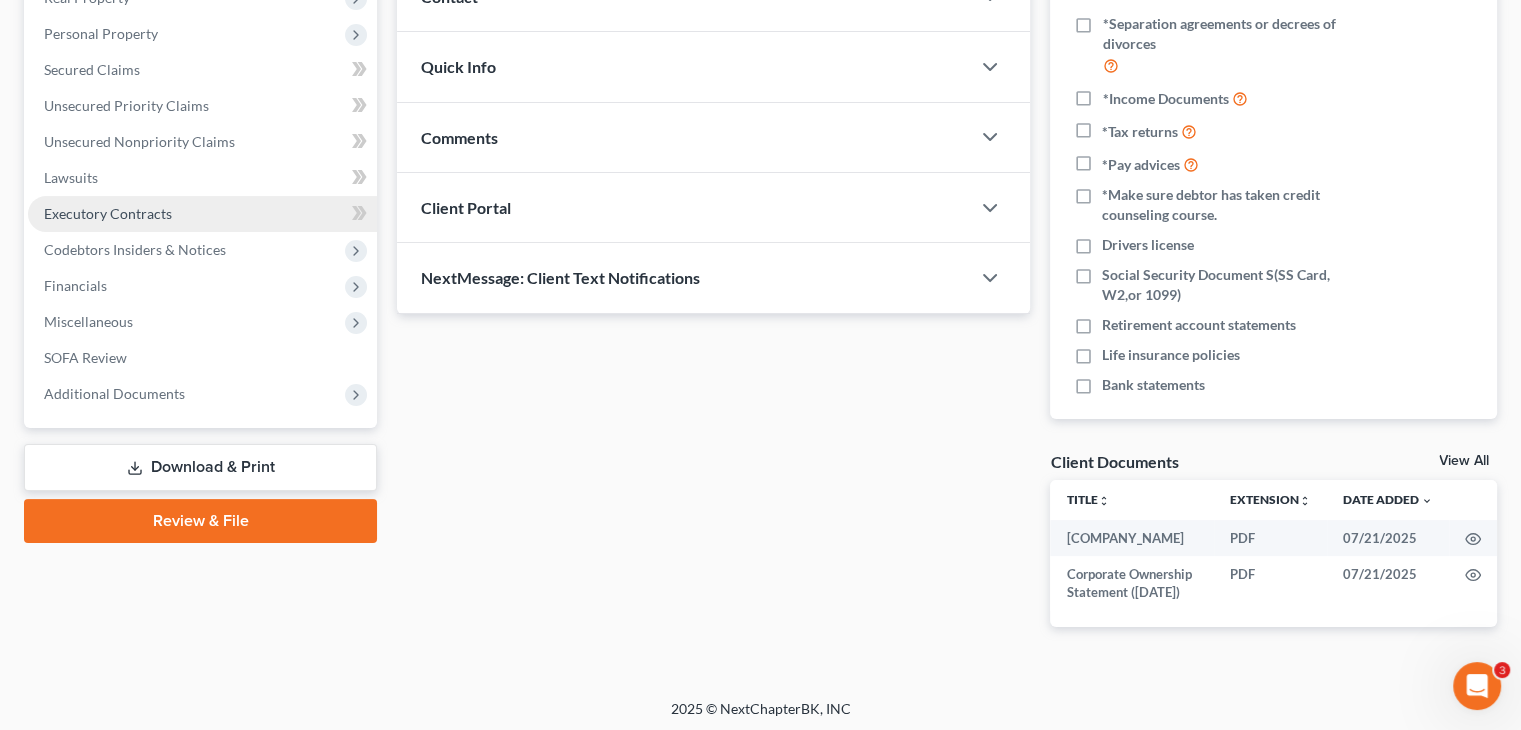 click on "Executory Contracts" at bounding box center [108, 213] 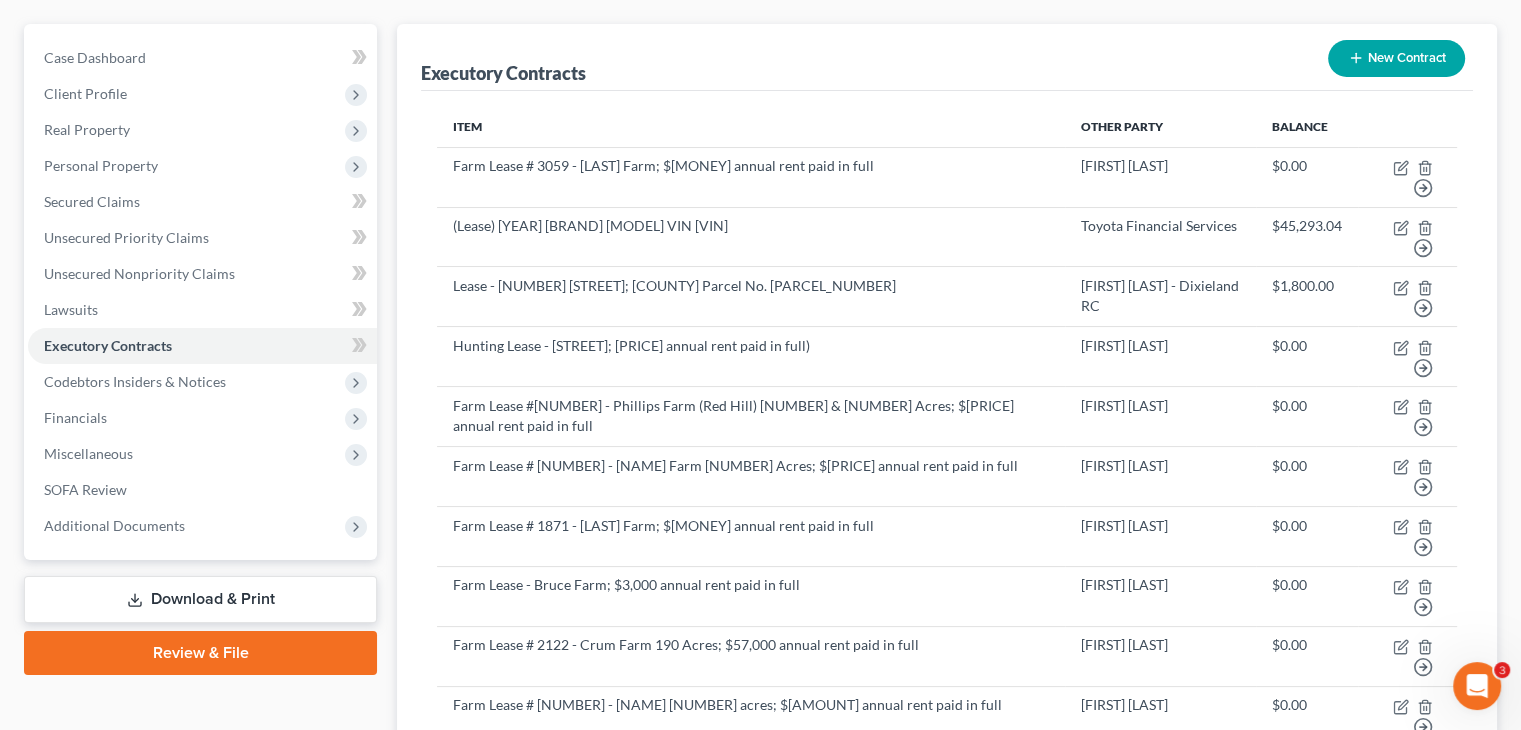 scroll, scrollTop: 0, scrollLeft: 0, axis: both 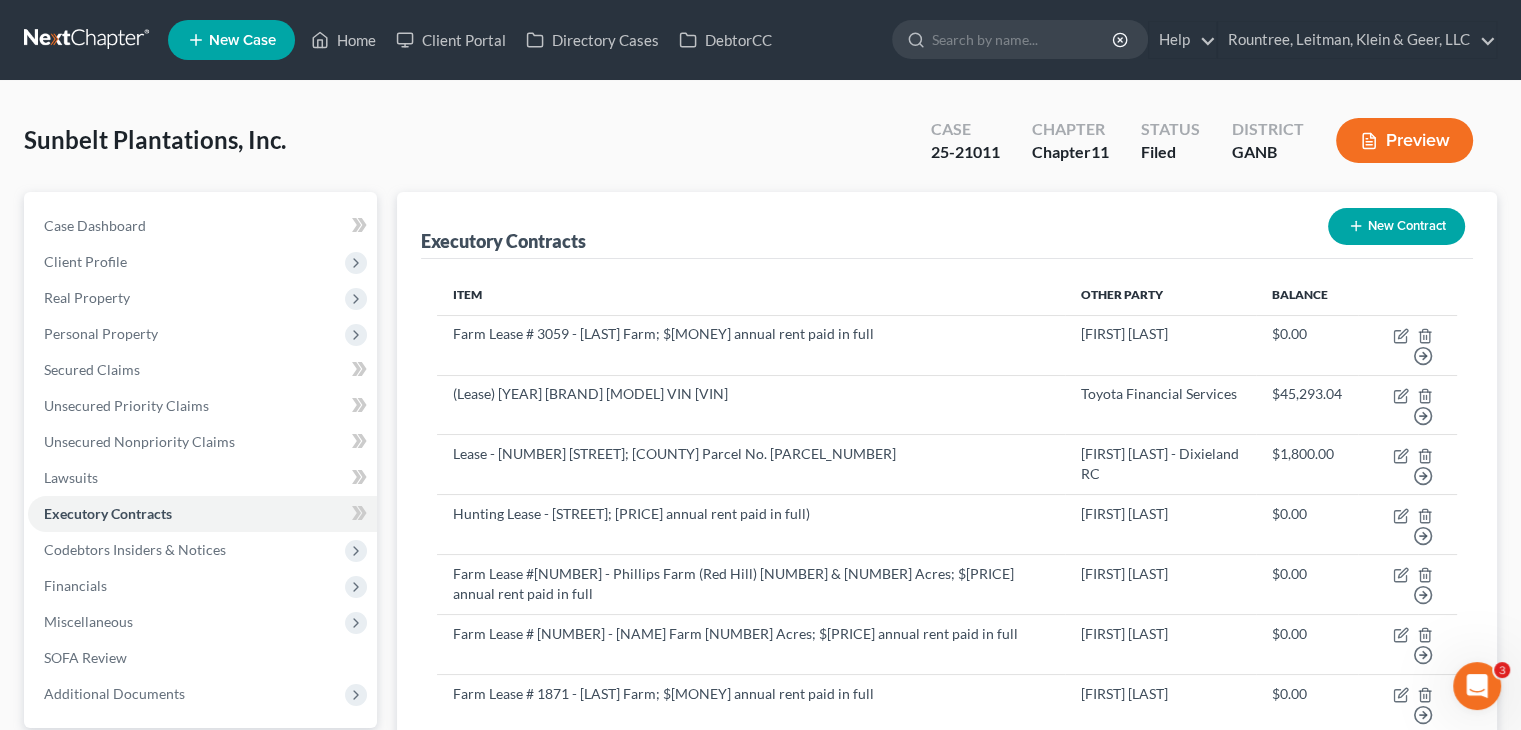 click on "New Contract" at bounding box center [1396, 226] 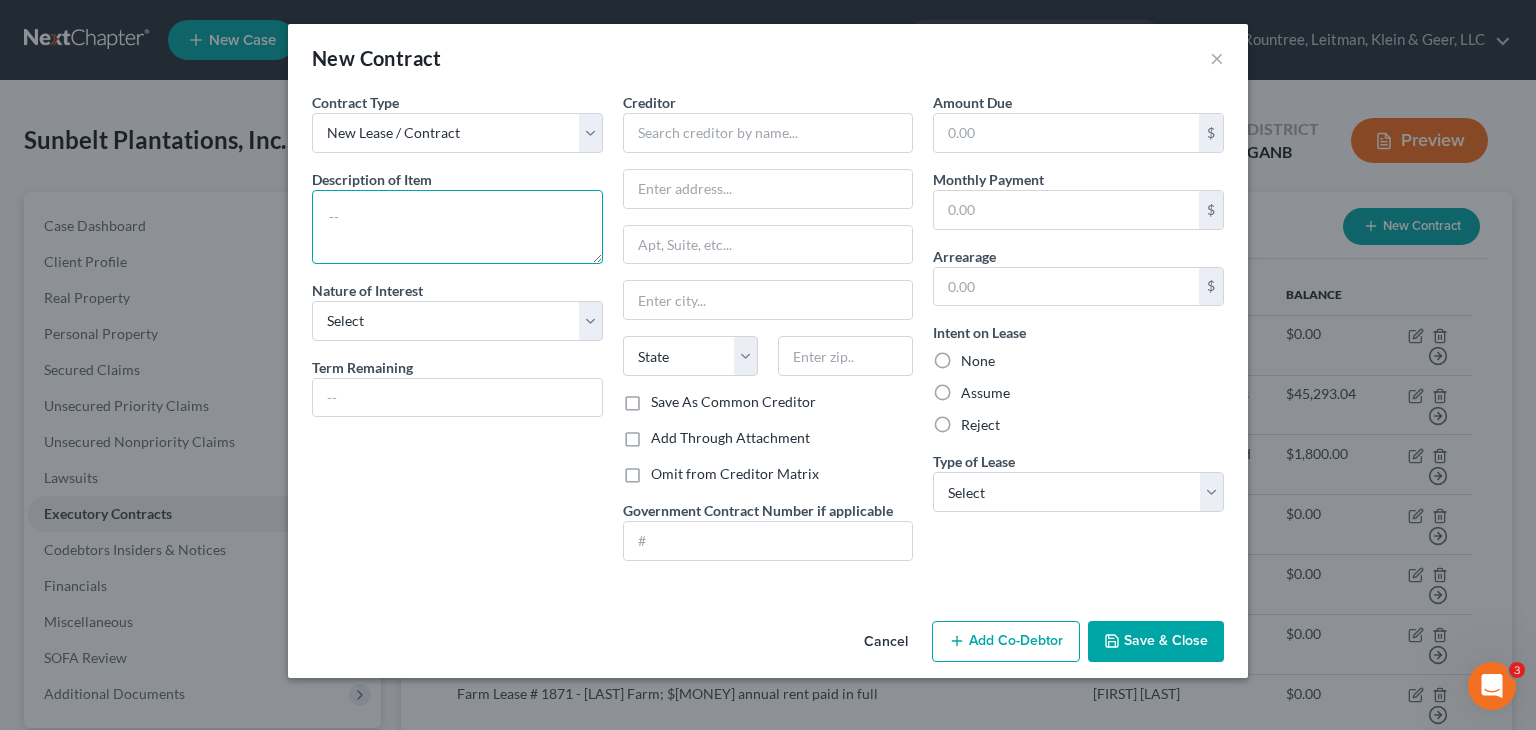 click at bounding box center [457, 227] 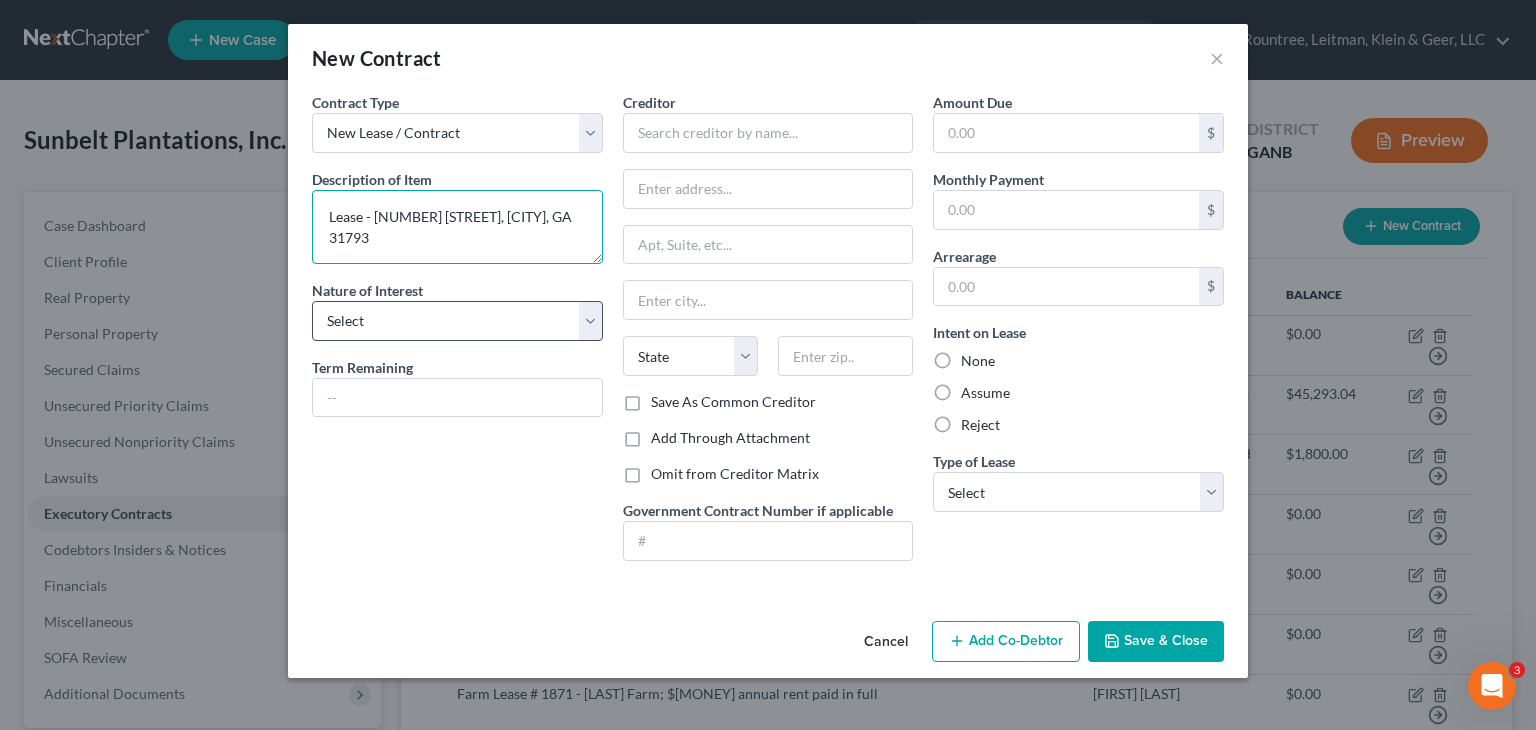 type on "Lease - [NUMBER] [STREET], [CITY], GA 31793" 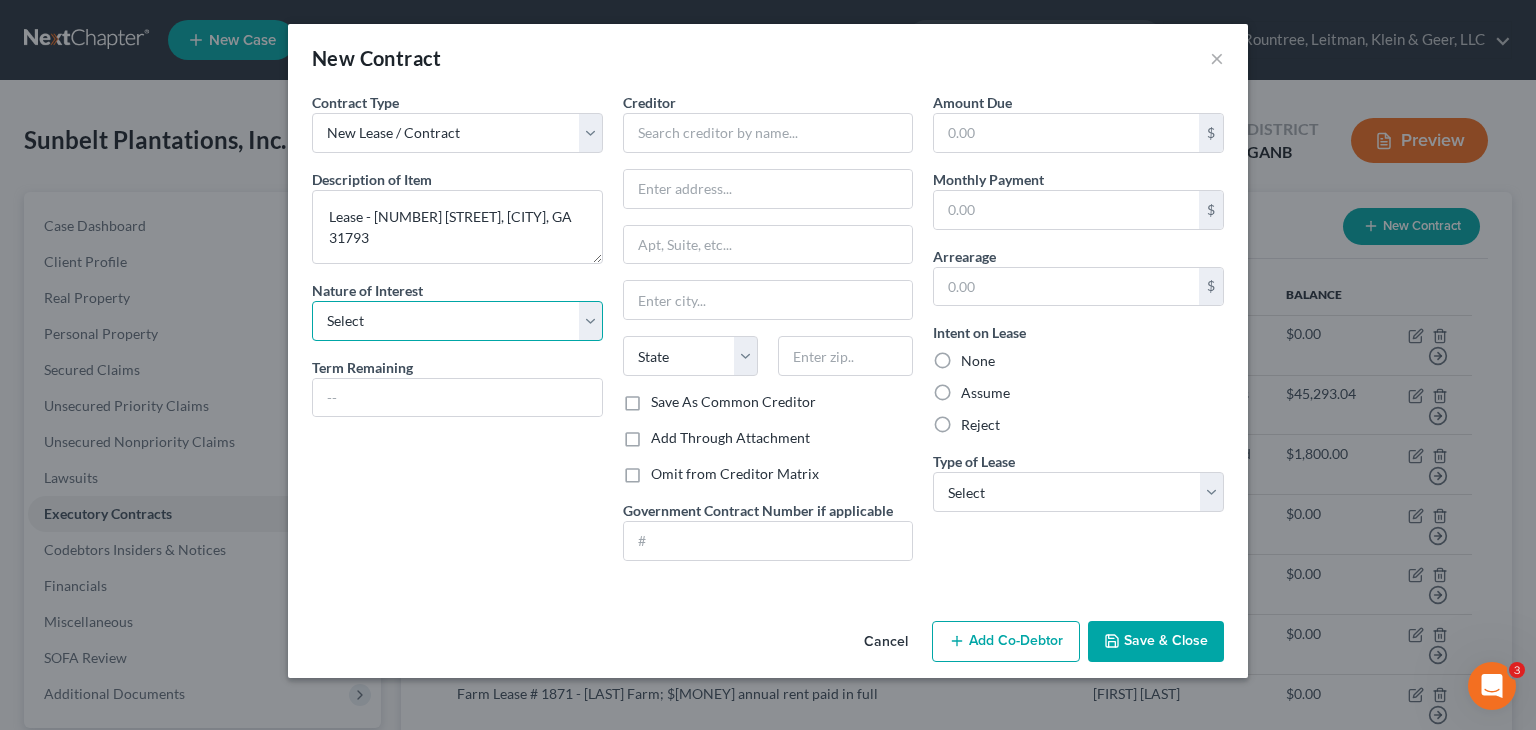 click on "Select Purchaser Agent Lessor Lessee" at bounding box center (457, 321) 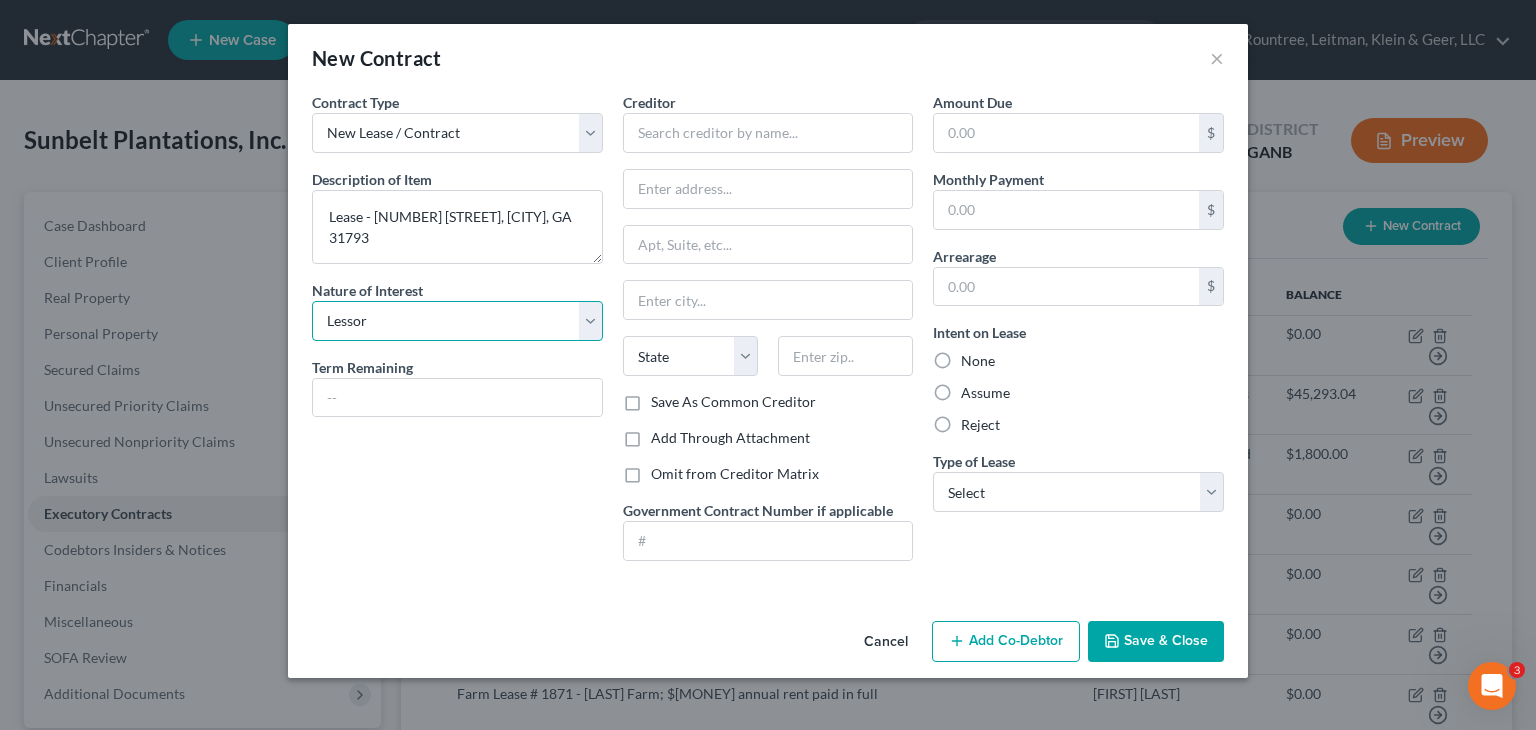 click on "Select Purchaser Agent Lessor Lessee" at bounding box center [457, 321] 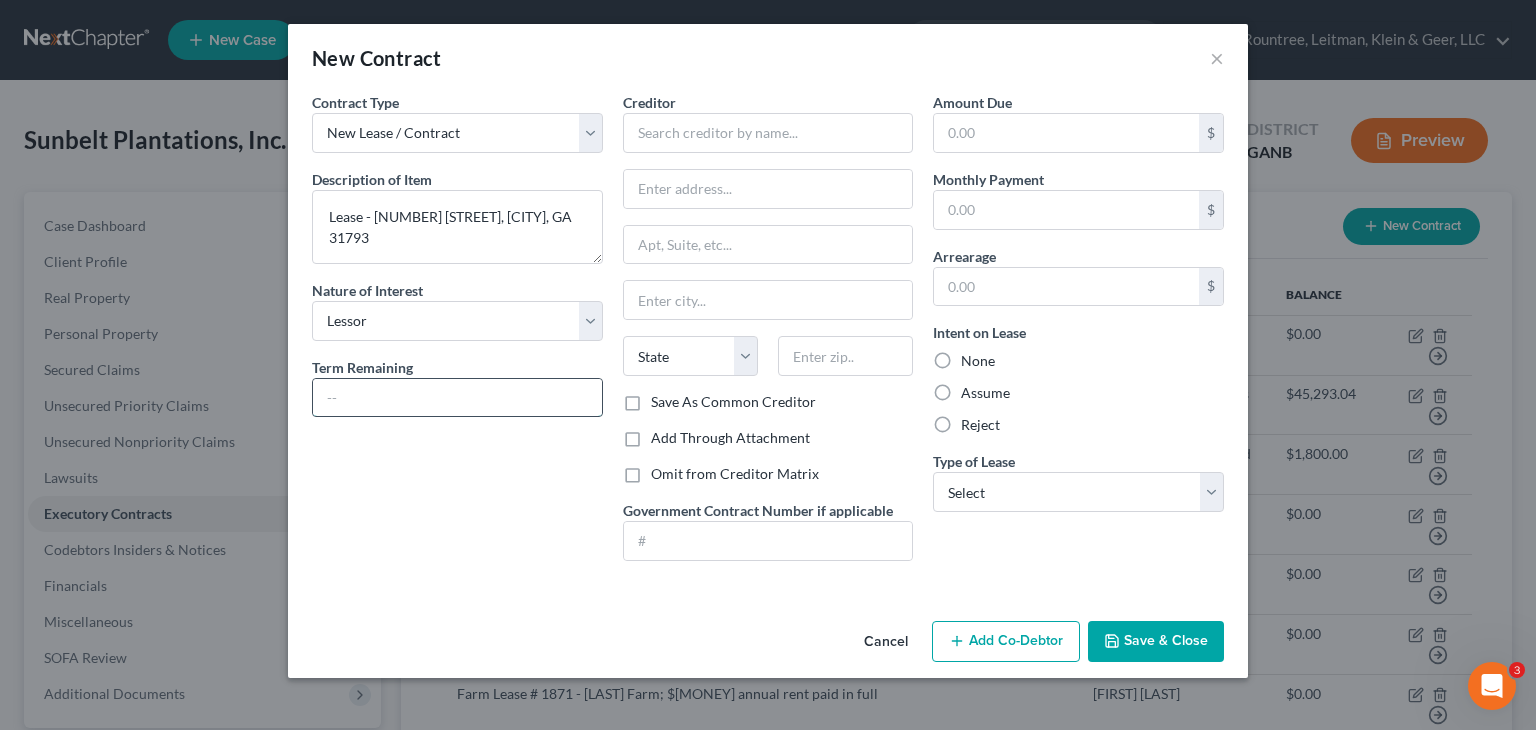 click at bounding box center [457, 398] 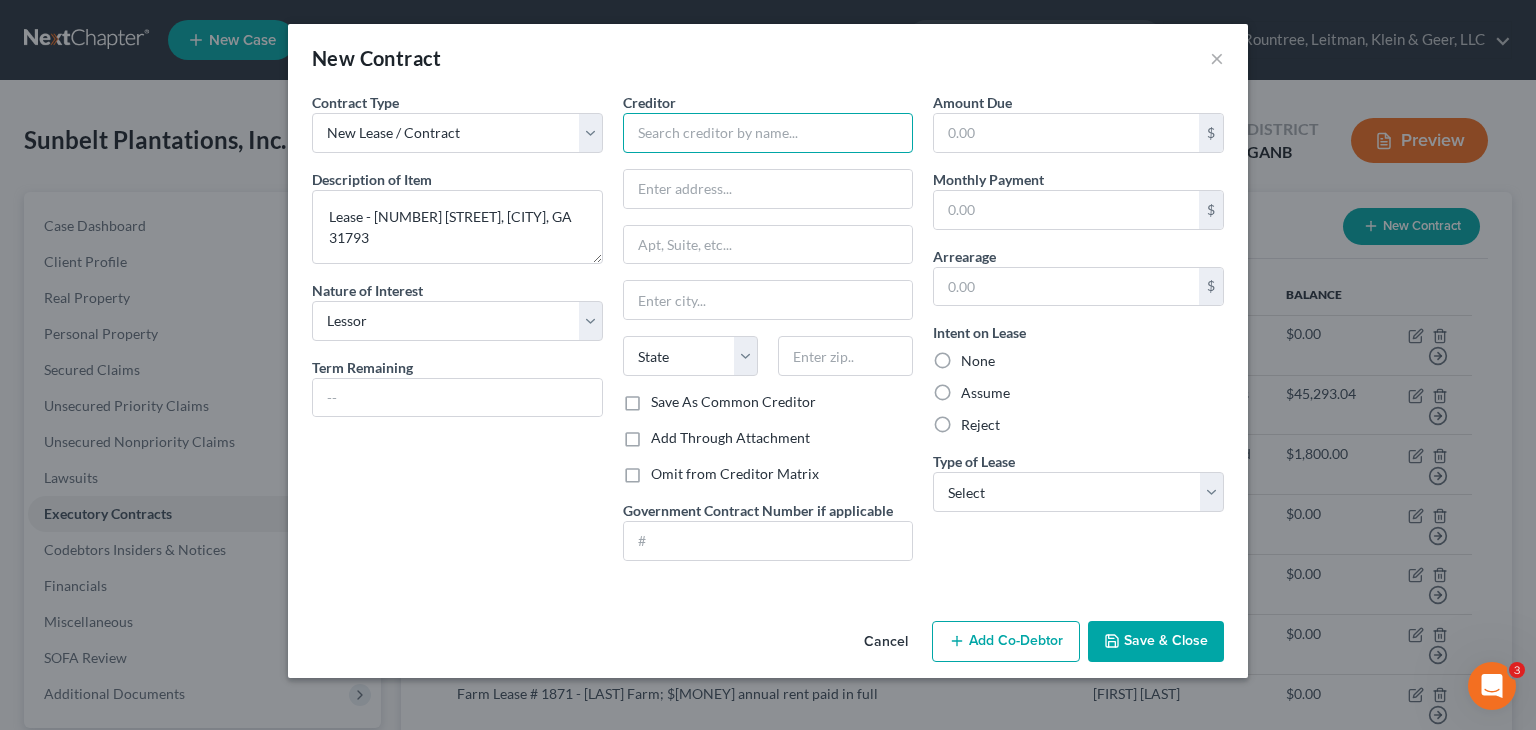 click at bounding box center [768, 133] 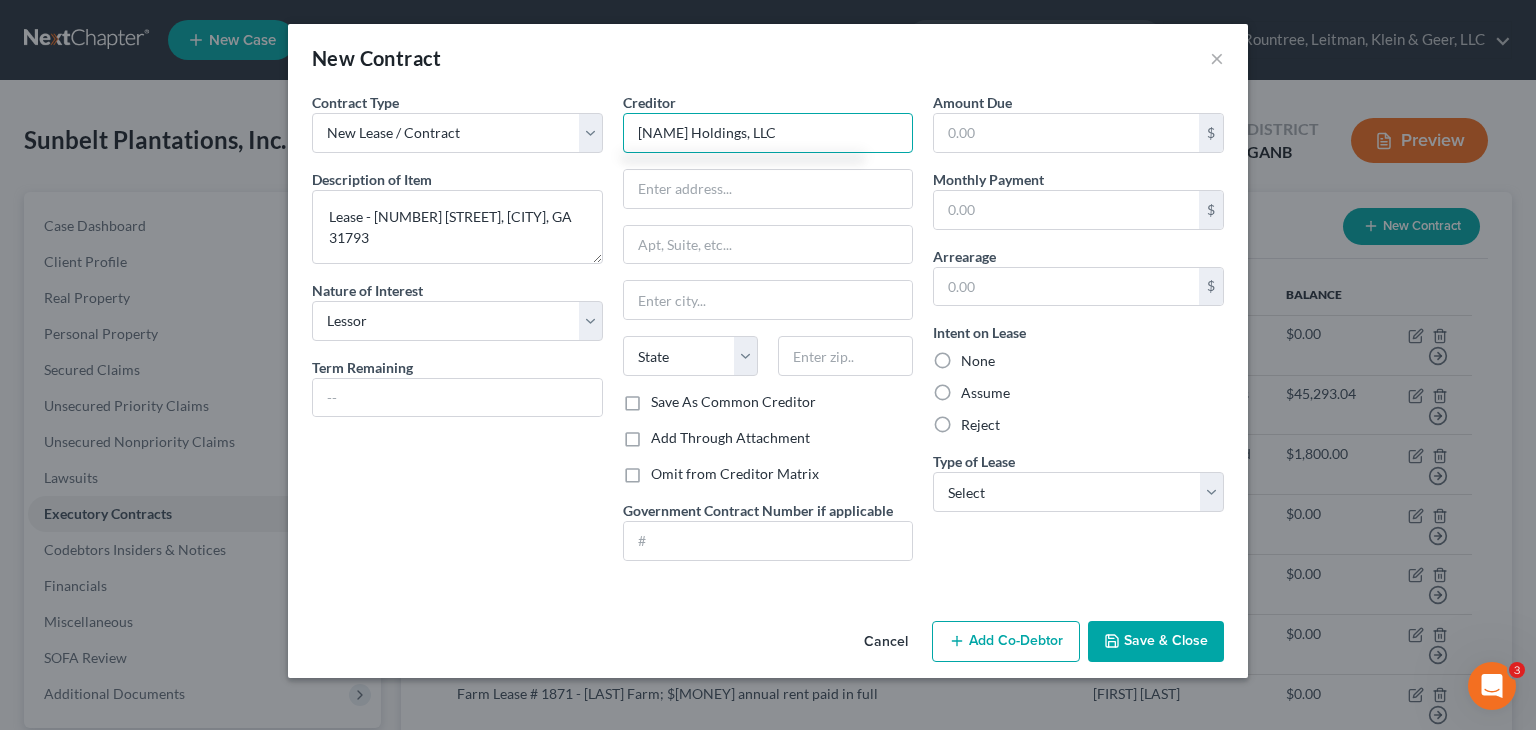 type on "[NAME] Holdings, LLC" 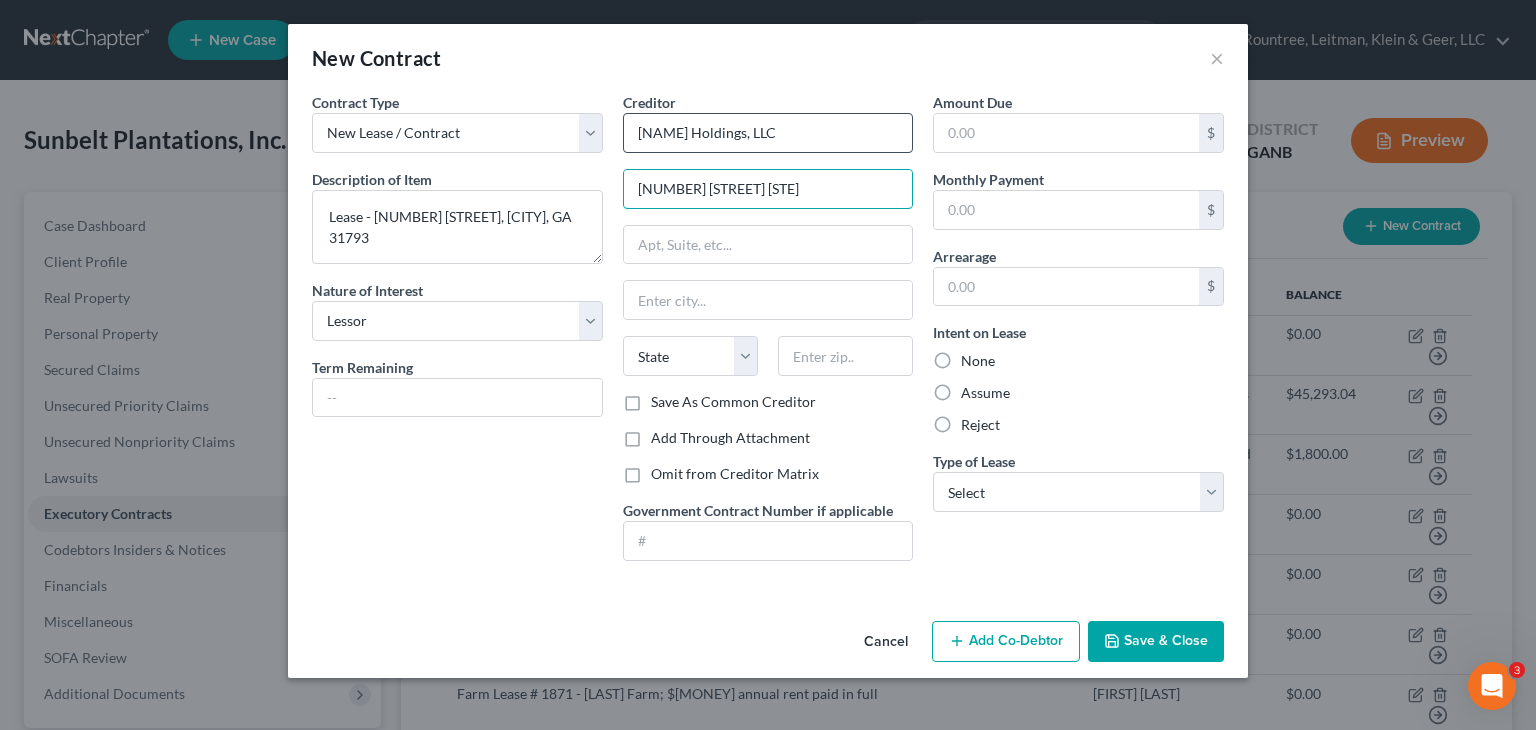 type on "[NUMBER] [STREET] [STE]" 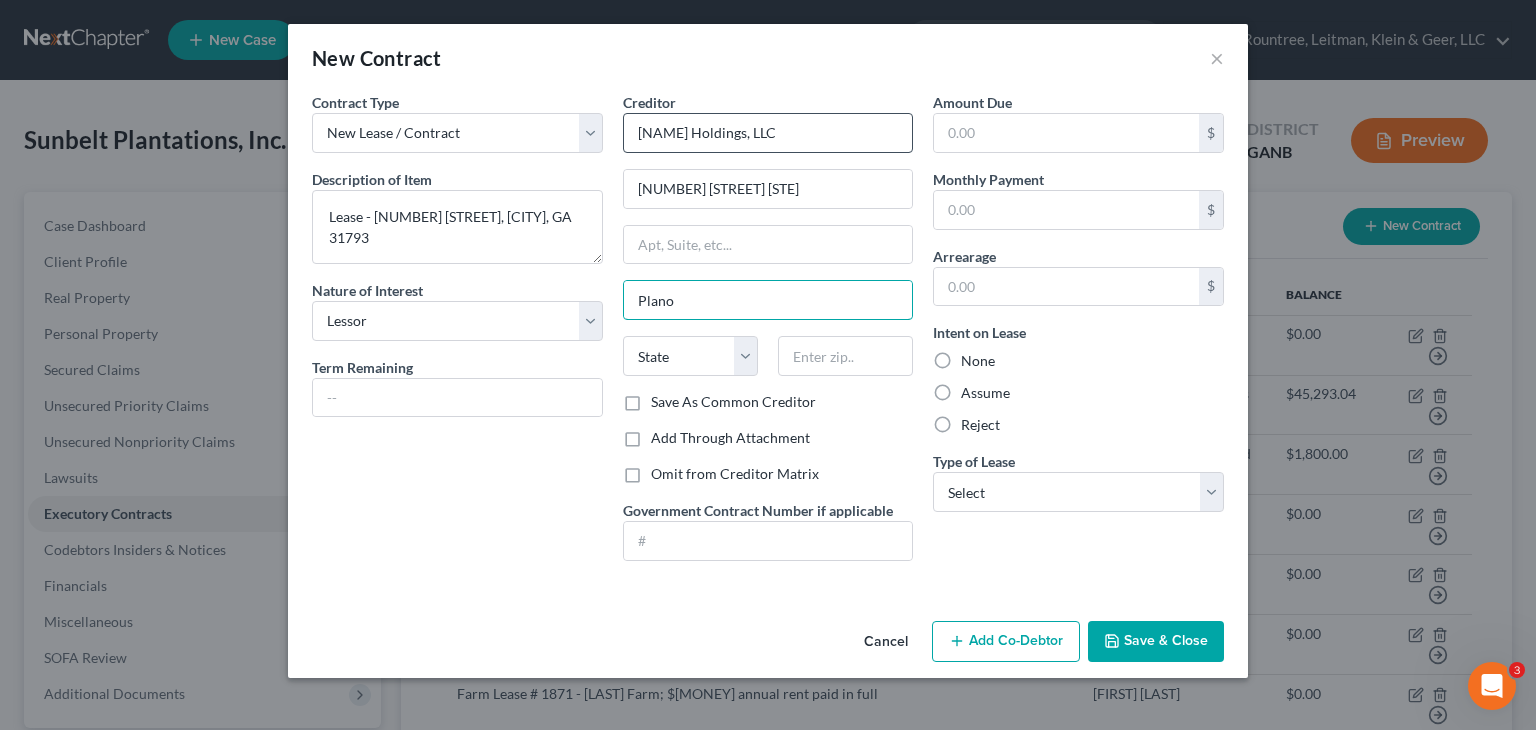 type on "Plano" 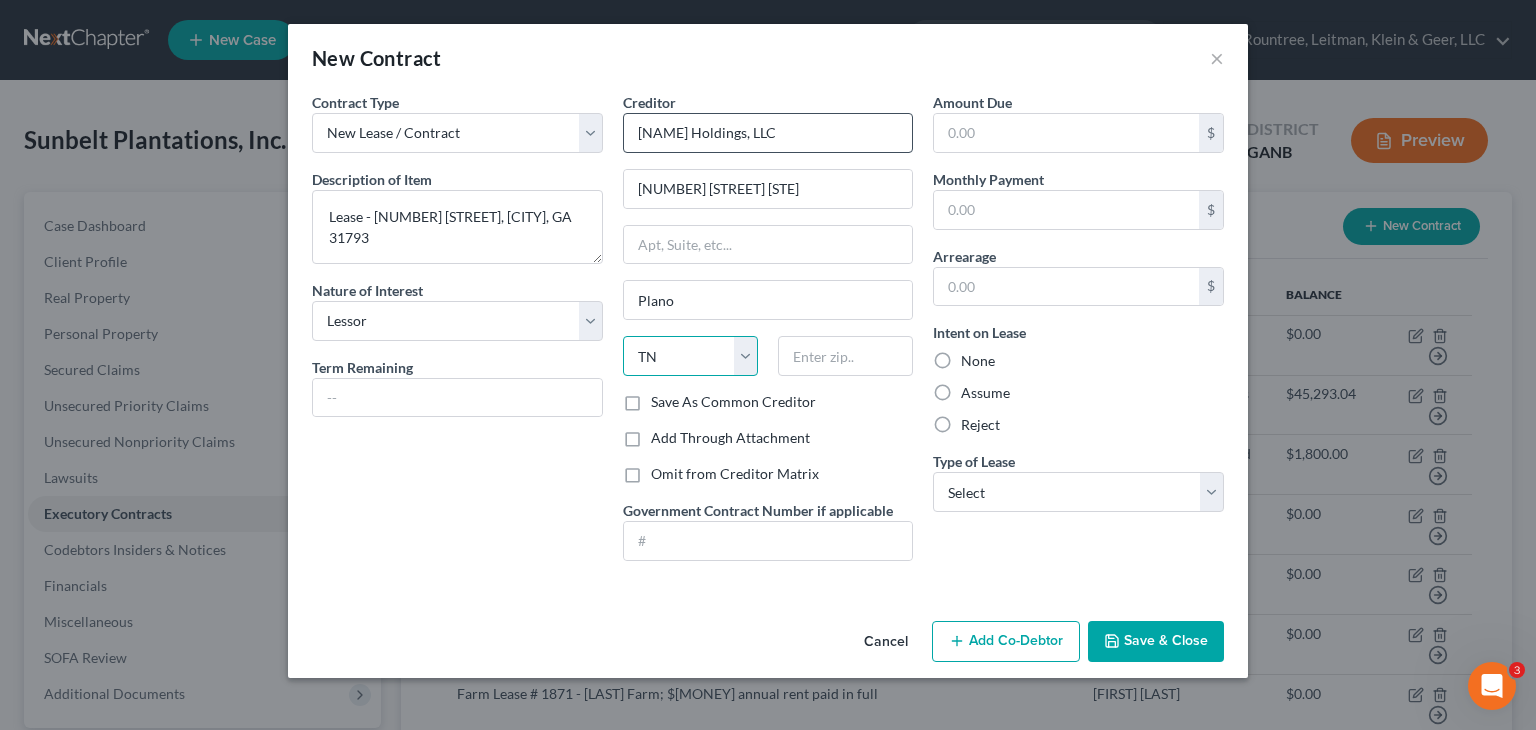 select on "45" 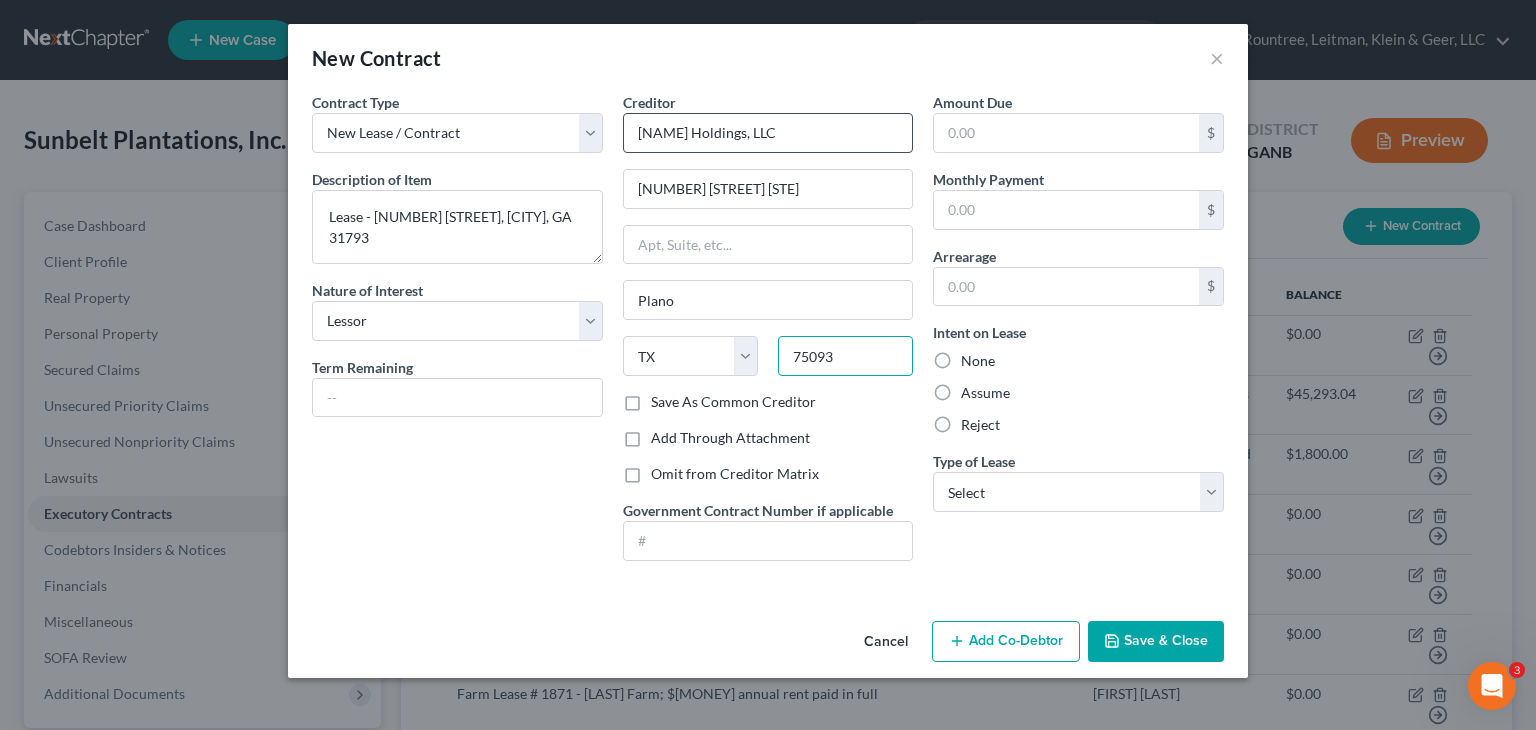 type on "75093" 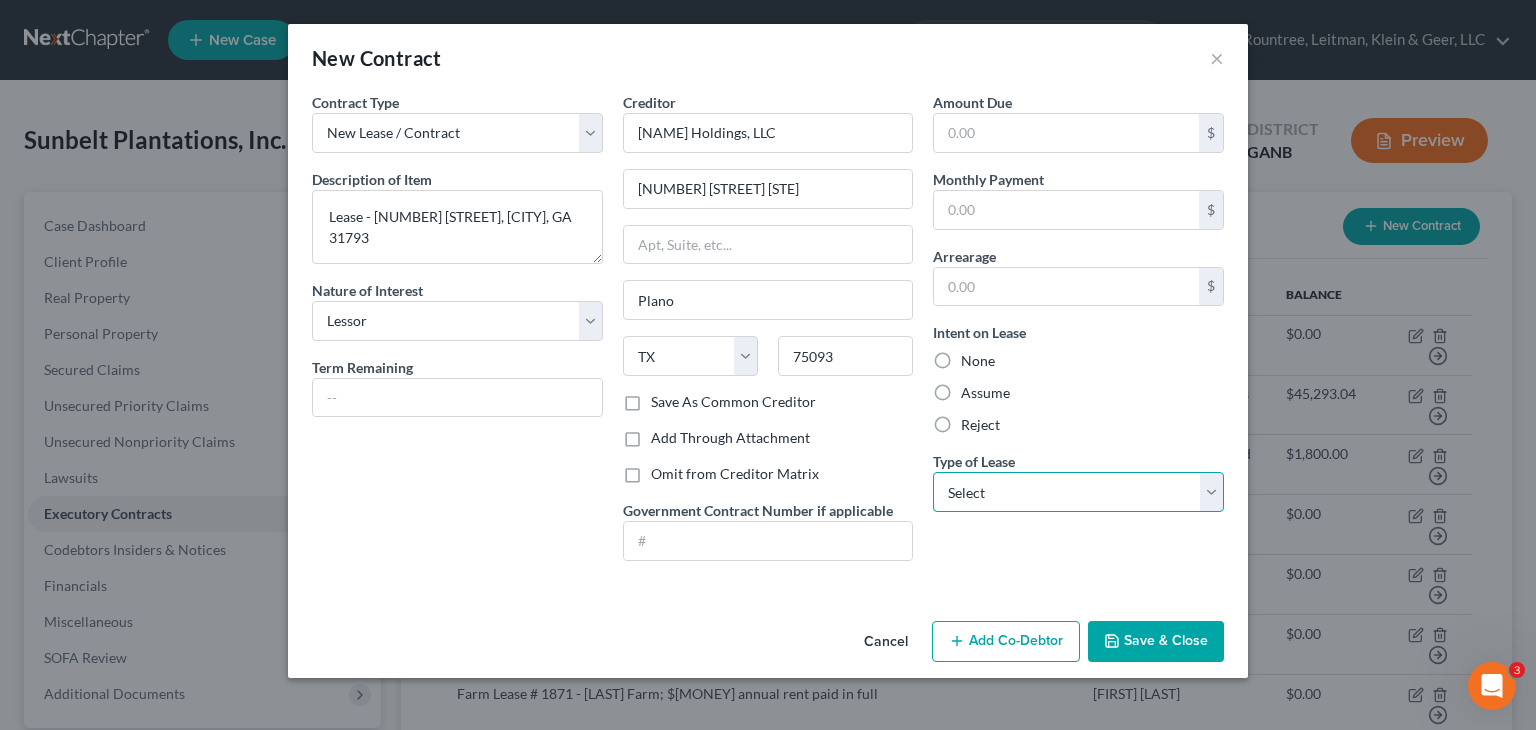 click on "Select Real Estate Car Other" at bounding box center [1078, 492] 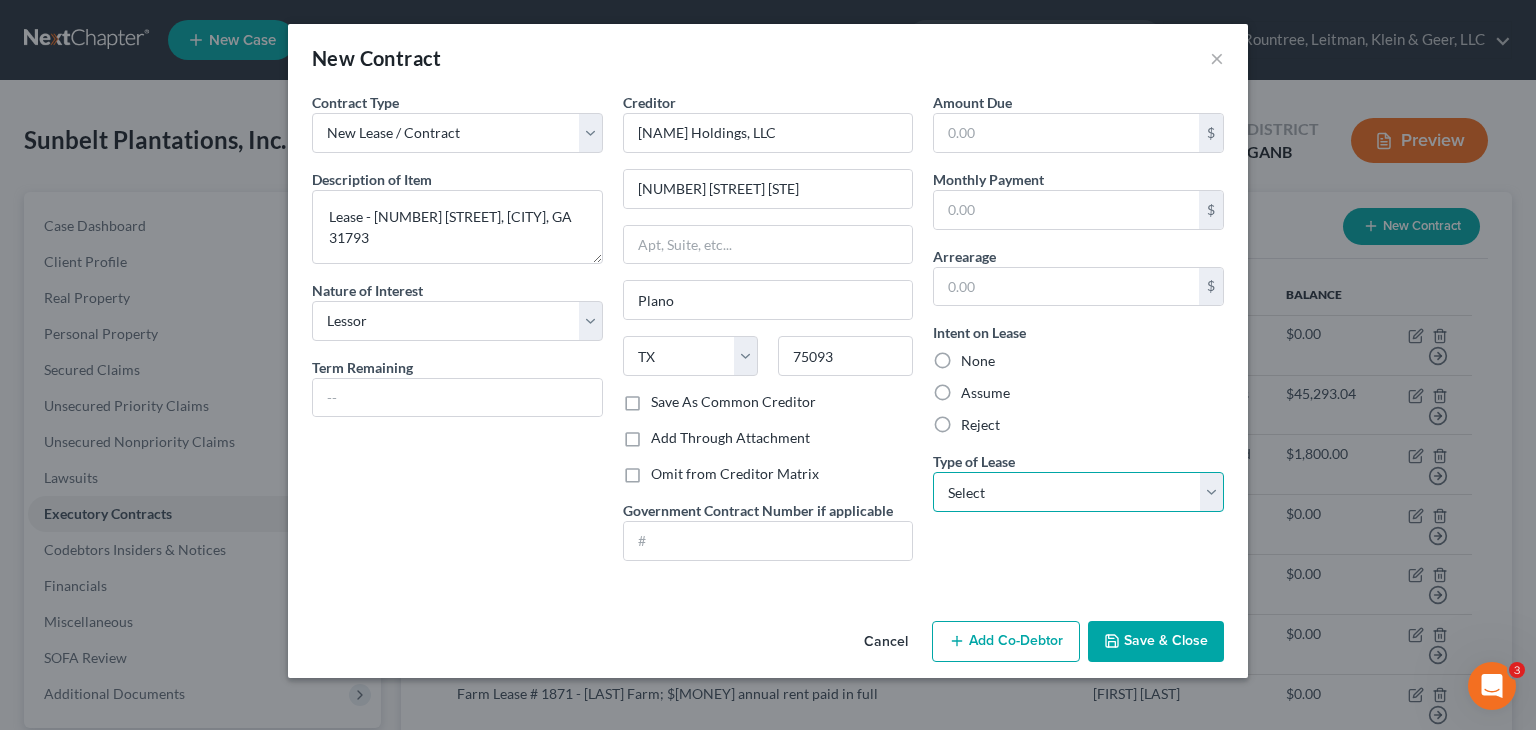 select on "0" 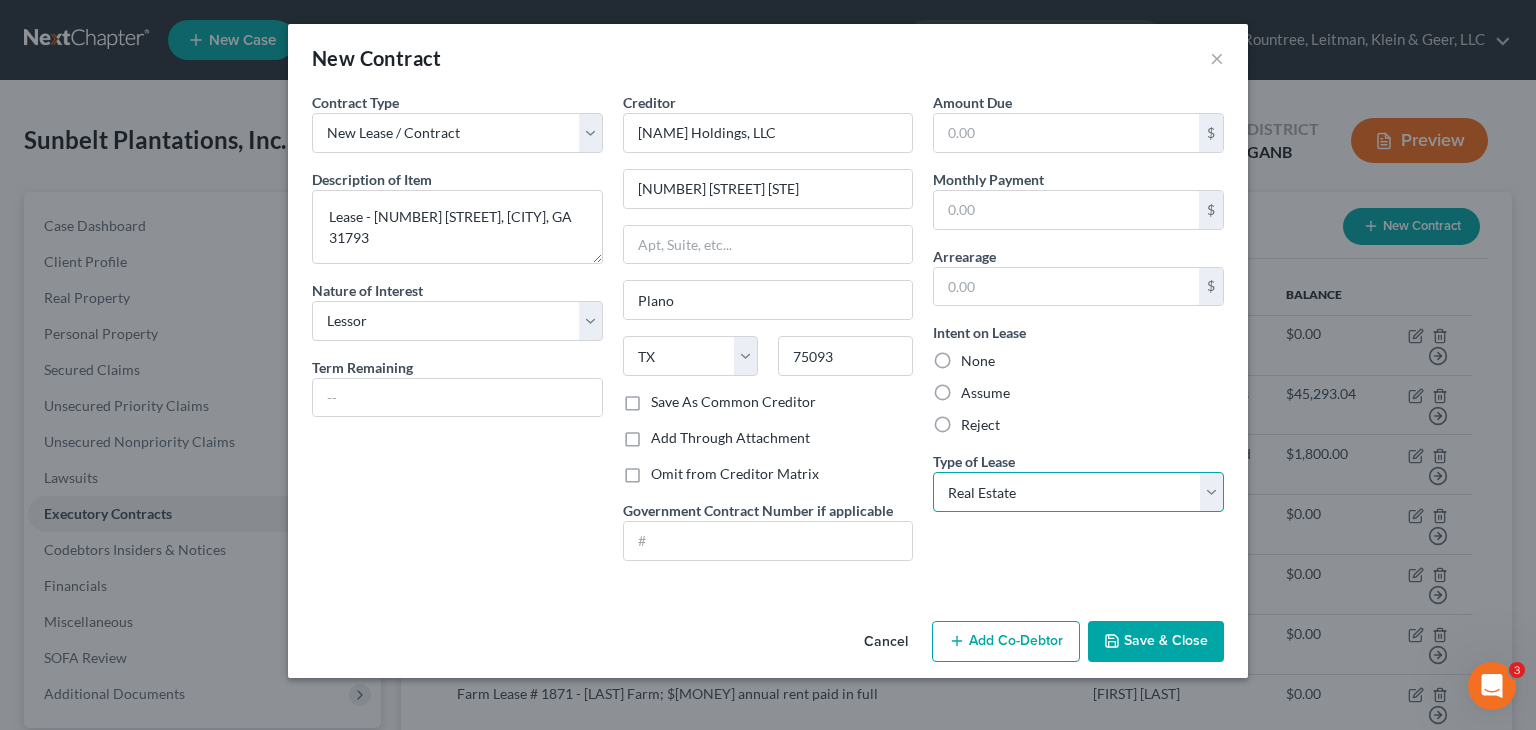 click on "Select Real Estate Car Other" at bounding box center (1078, 492) 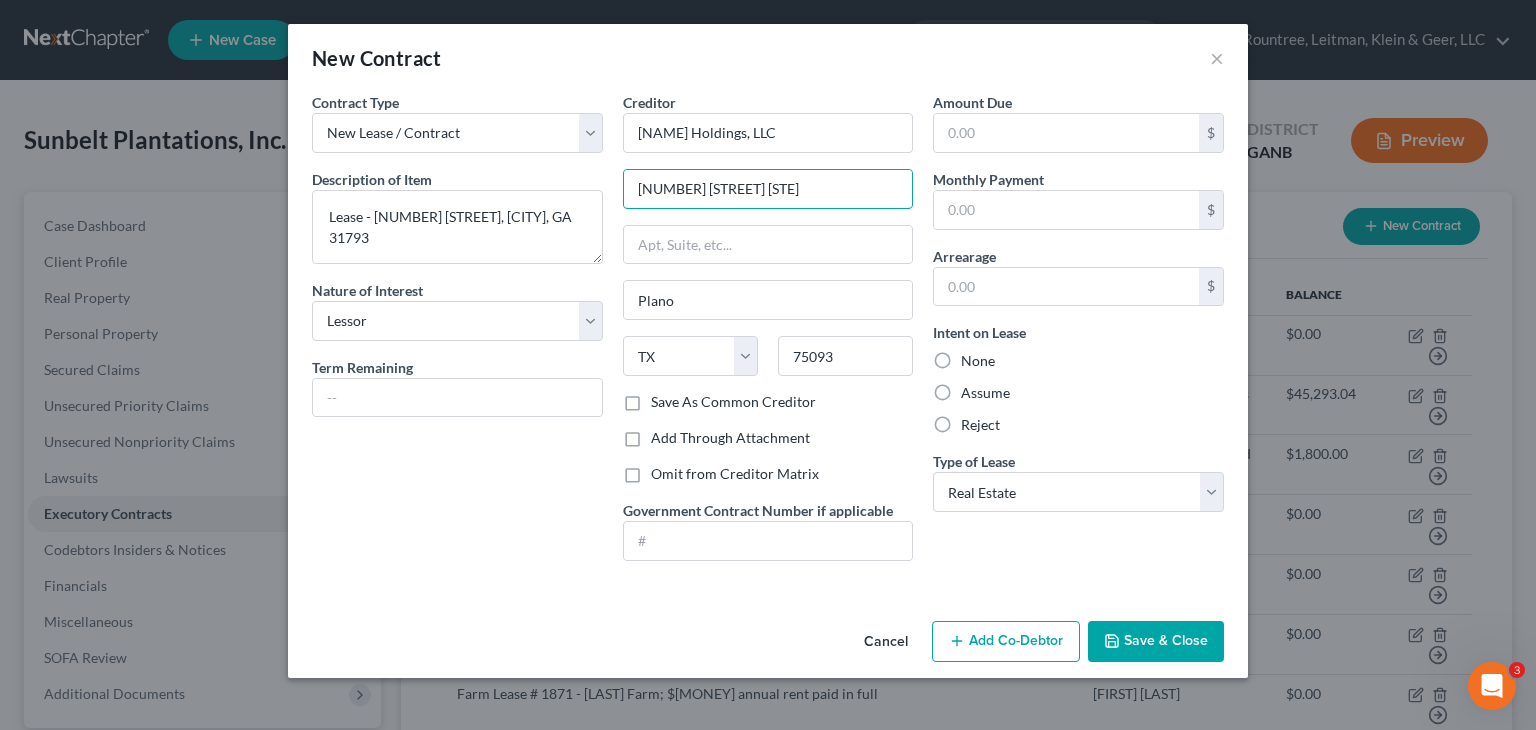 drag, startPoint x: 880, startPoint y: 191, endPoint x: 121, endPoint y: 179, distance: 759.09485 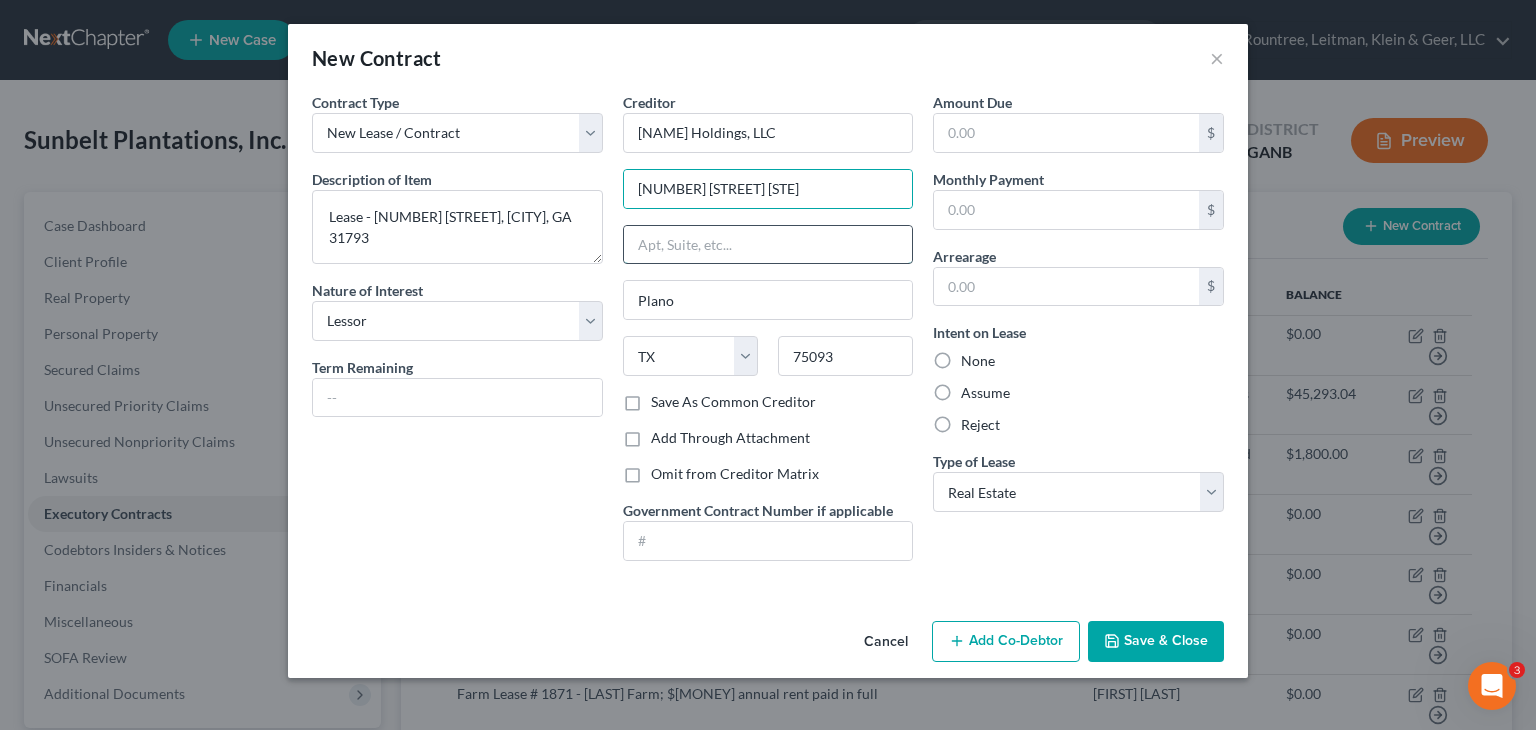 click at bounding box center [768, 245] 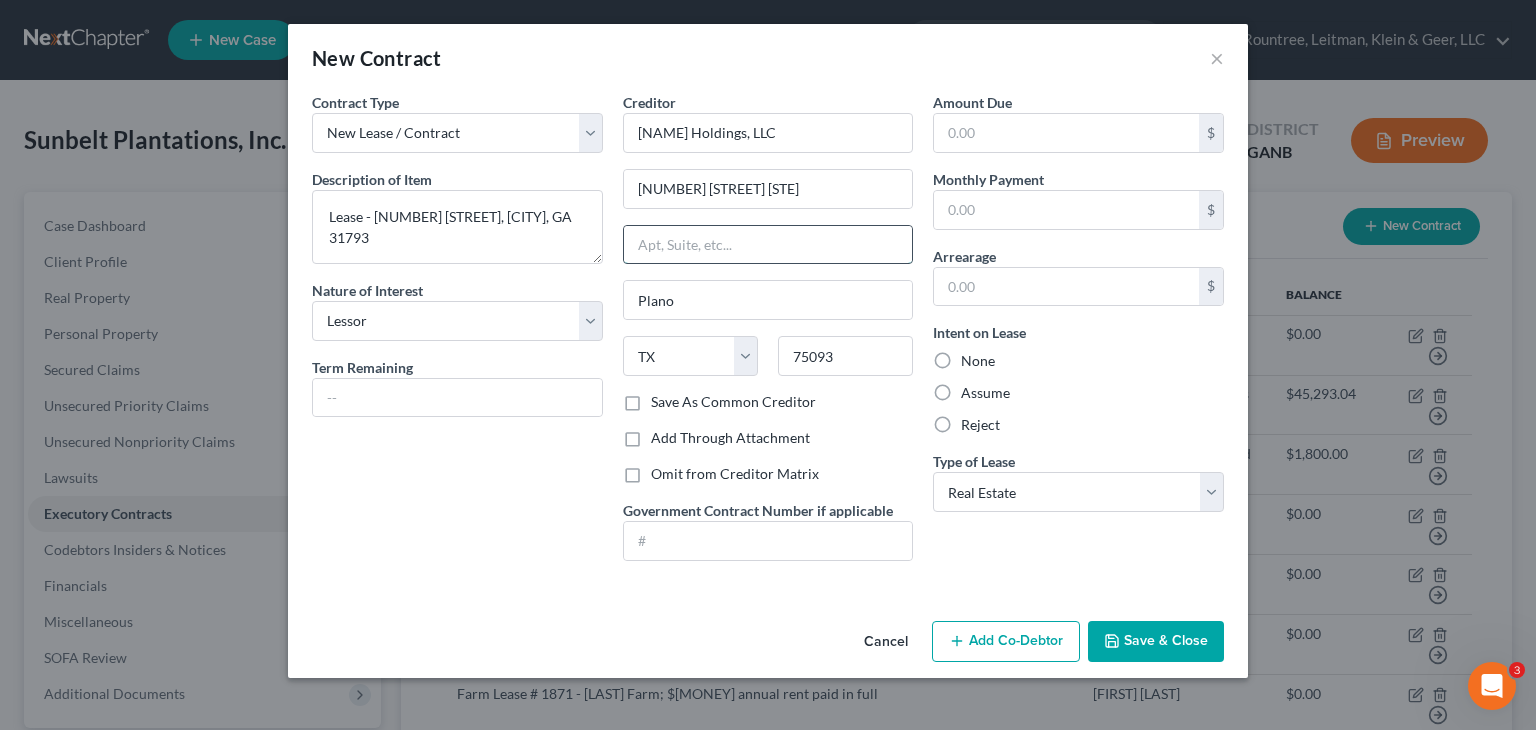 paste on "[NUMBER] [STREET] [STE]" 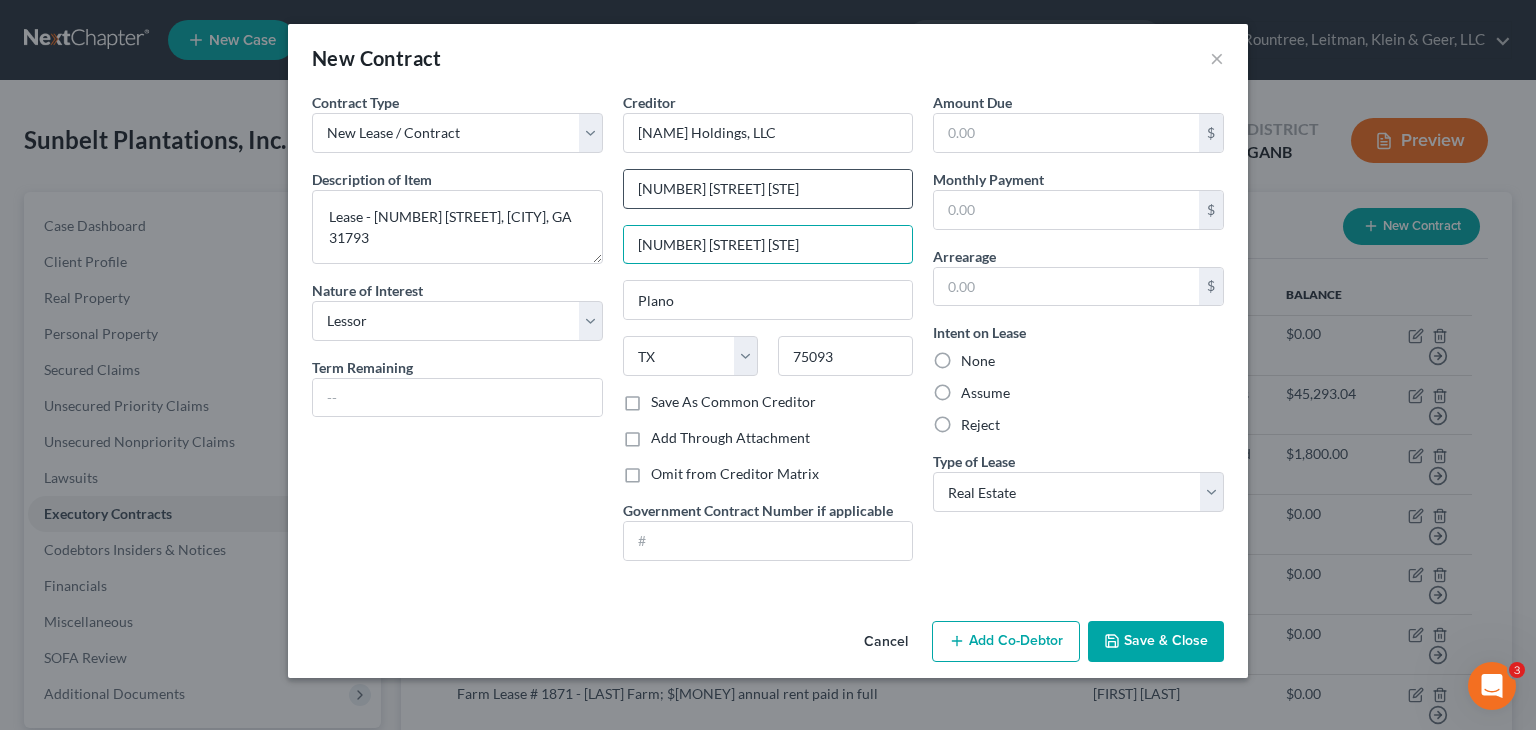 type on "[NUMBER] [STREET] [STE]" 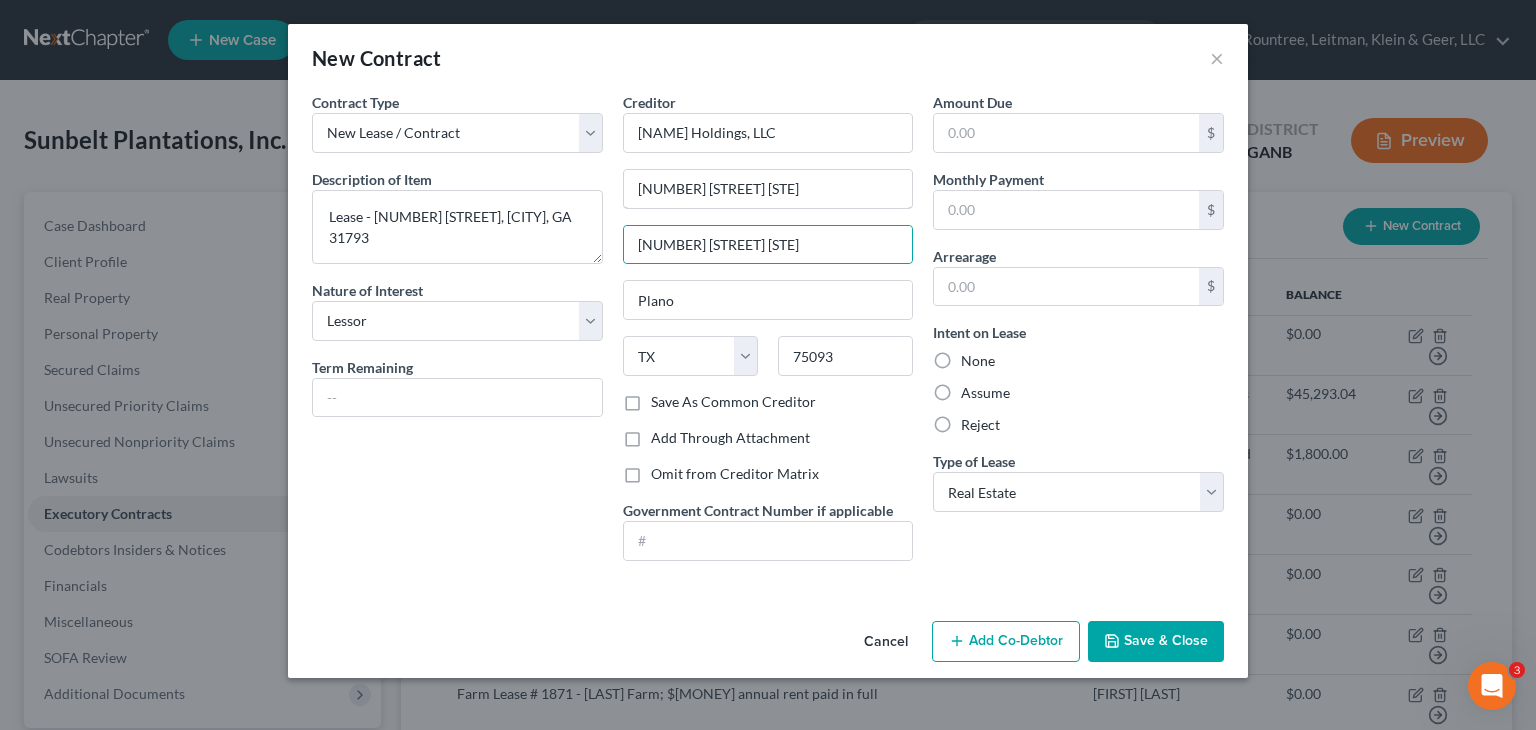 drag, startPoint x: 854, startPoint y: 197, endPoint x: 106, endPoint y: 199, distance: 748.0027 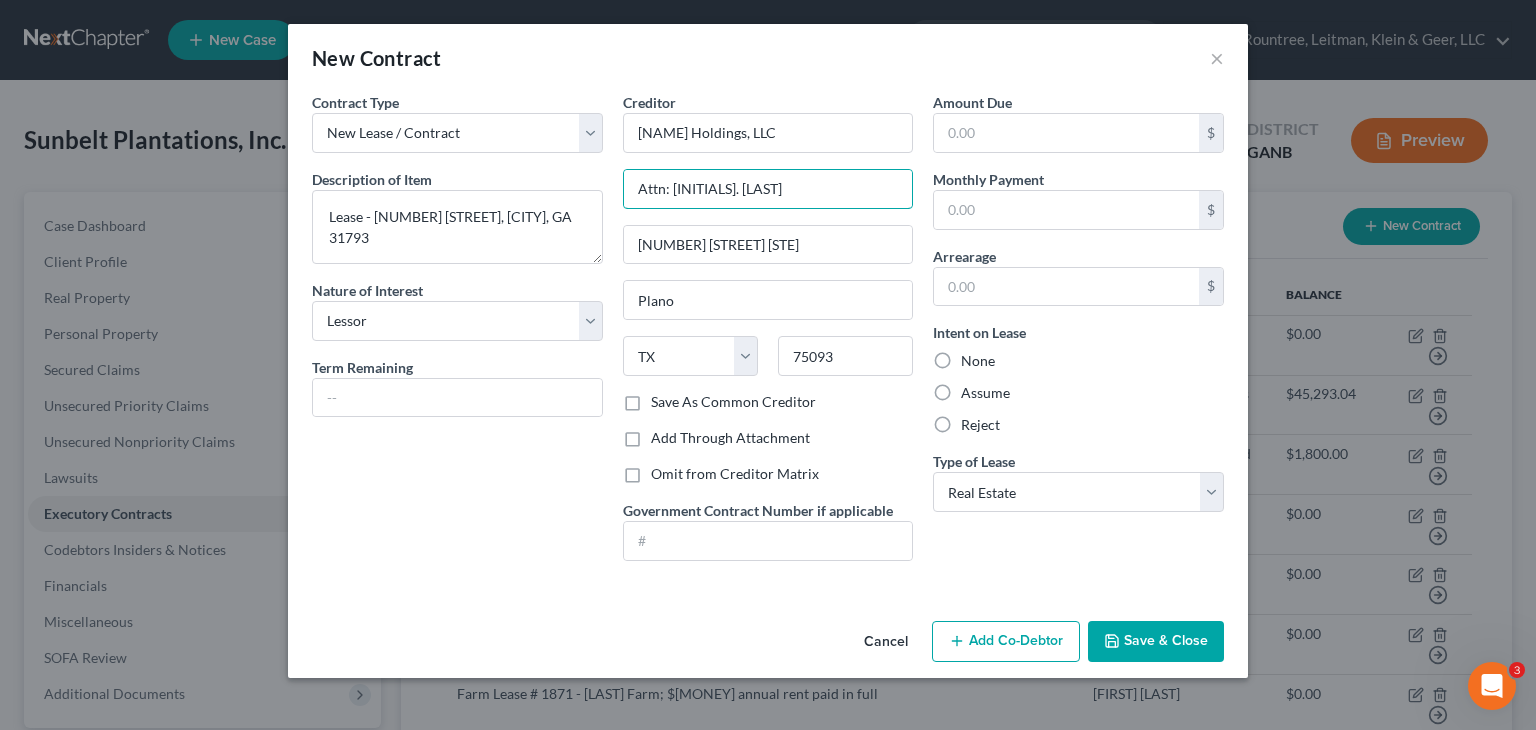 type on "Attn: [INITIALS]. [LAST]" 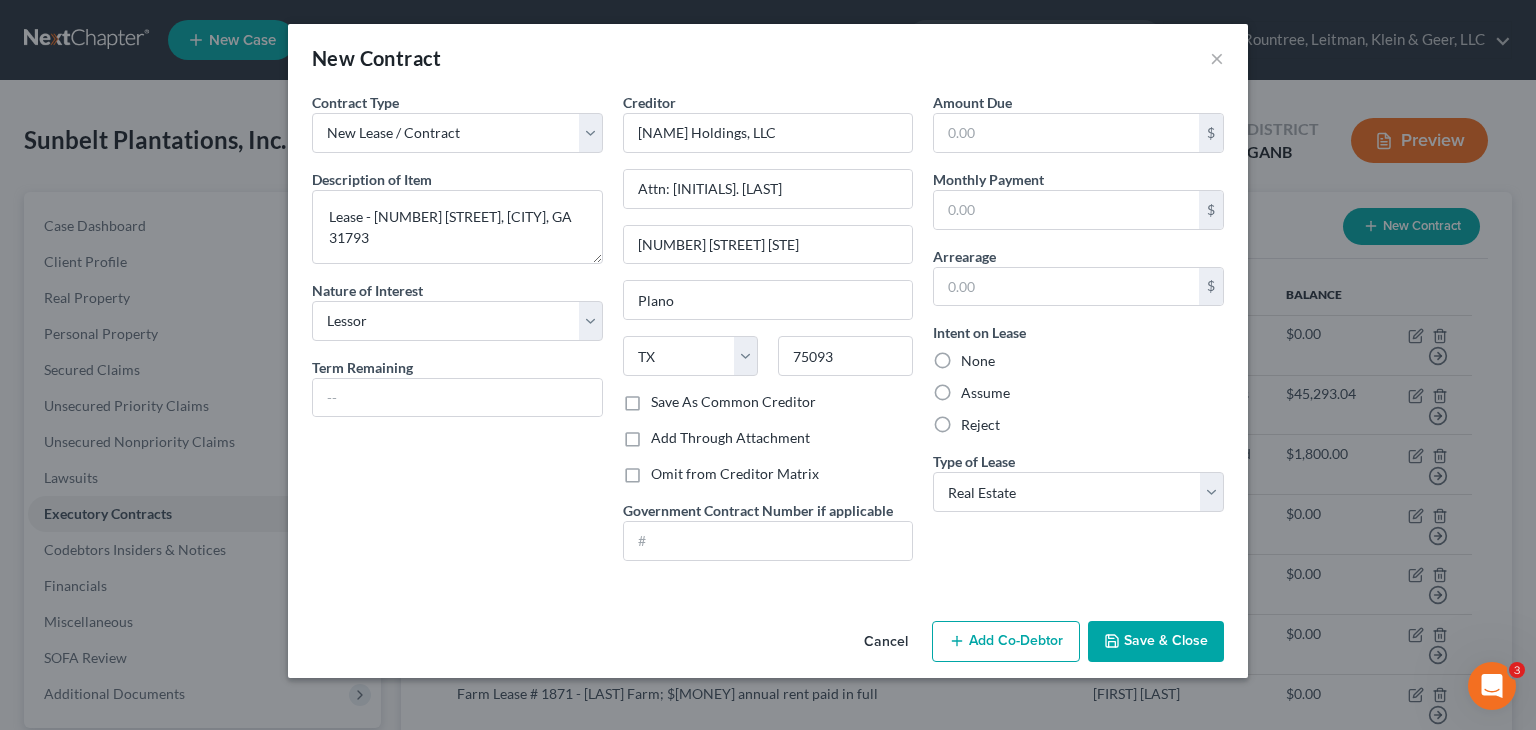 click on "Save & Close" at bounding box center (1156, 642) 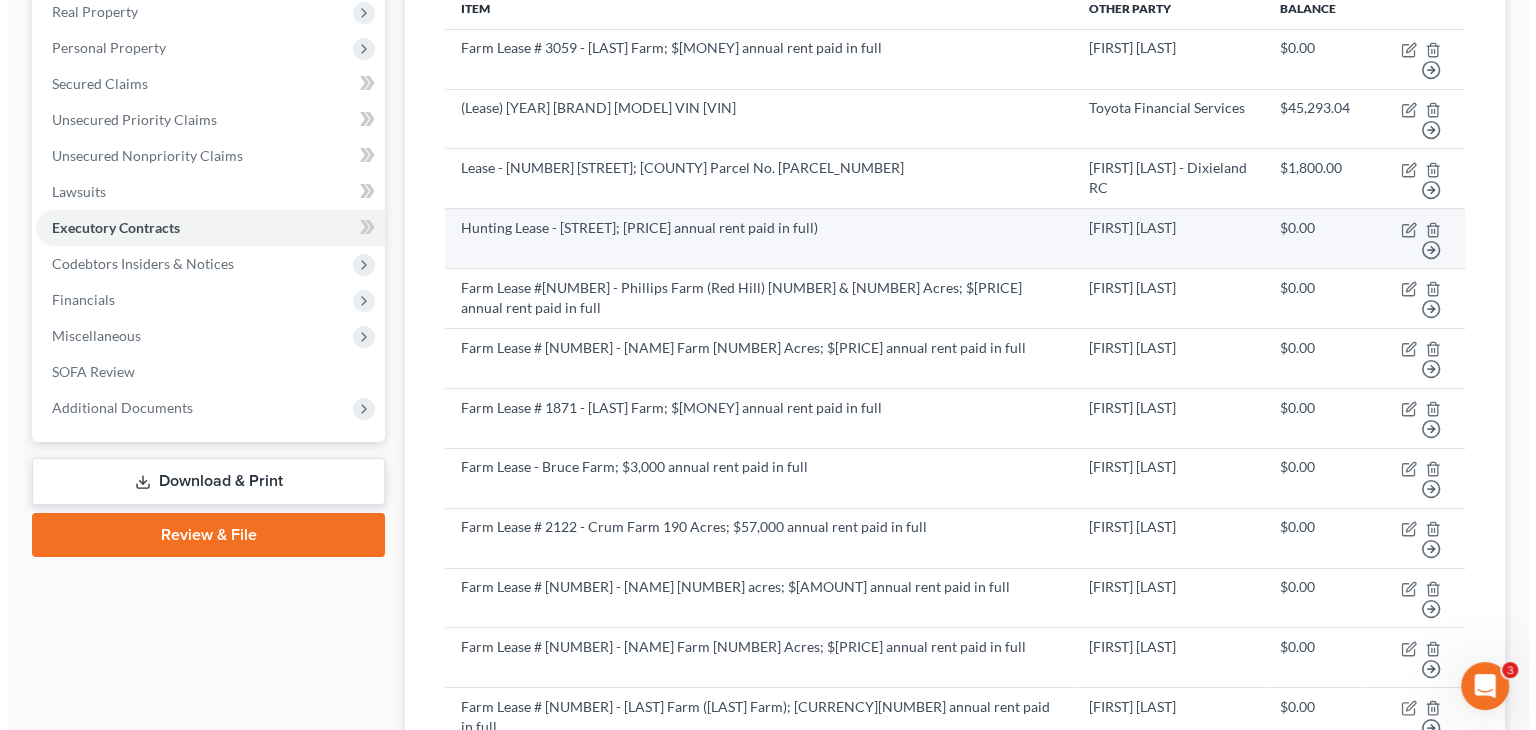 scroll, scrollTop: 300, scrollLeft: 0, axis: vertical 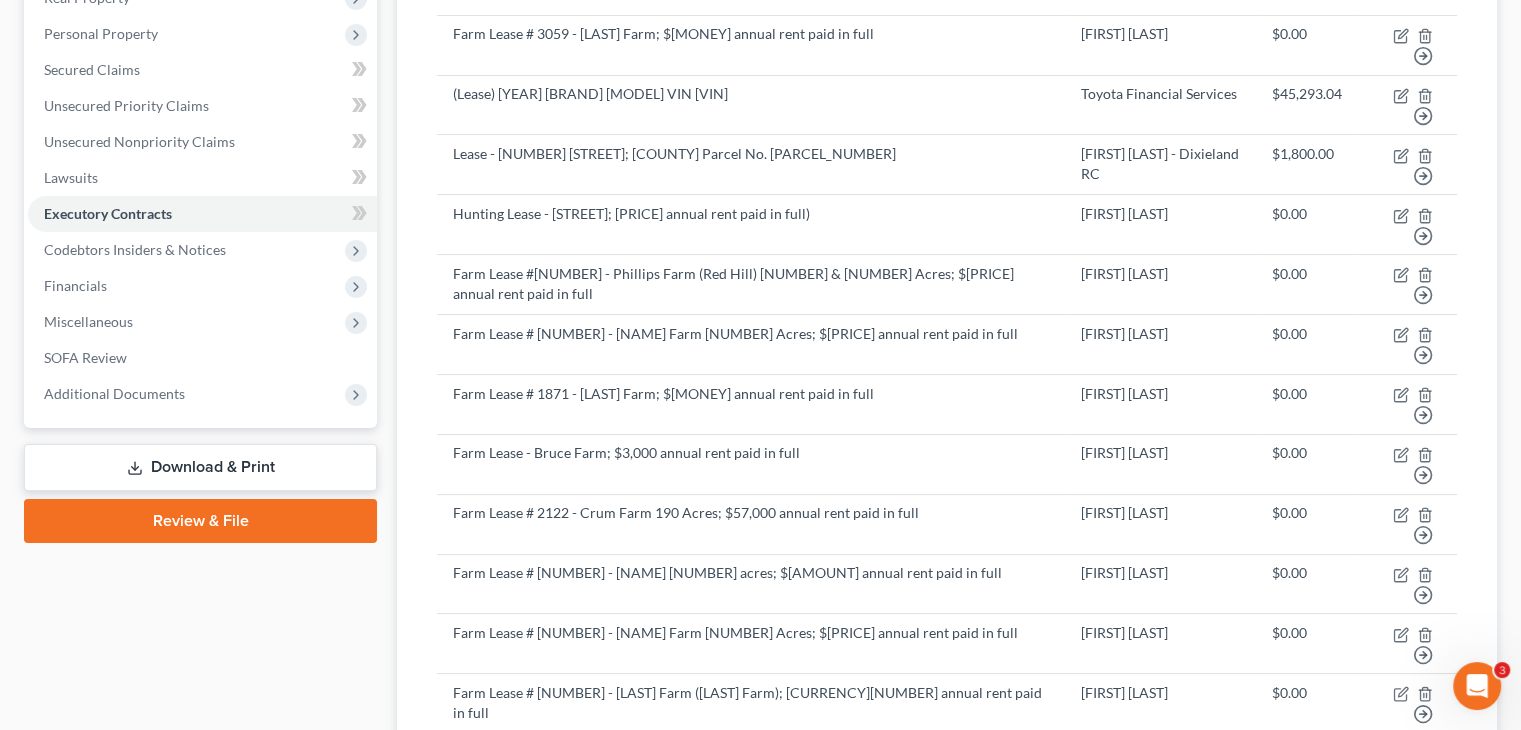 click 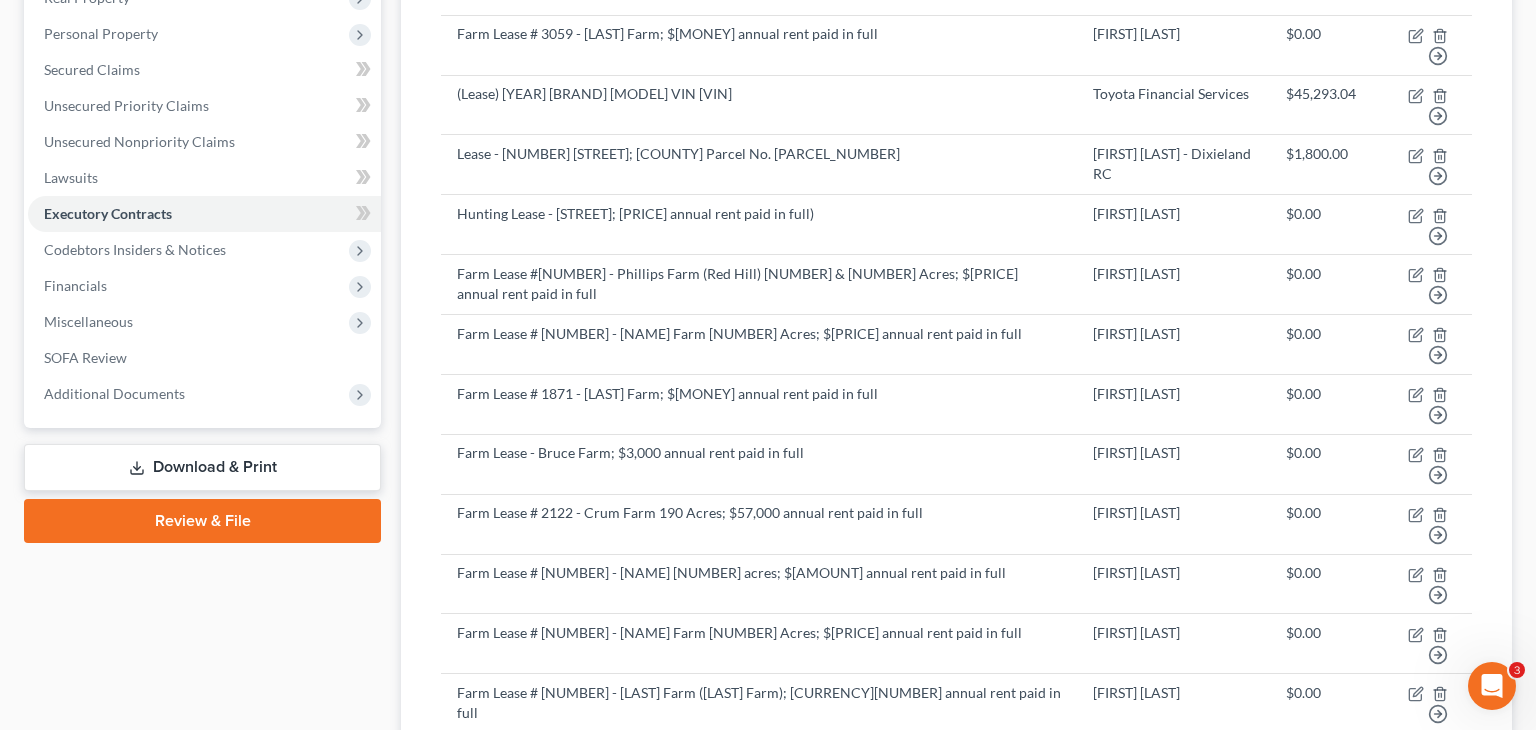 select on "2" 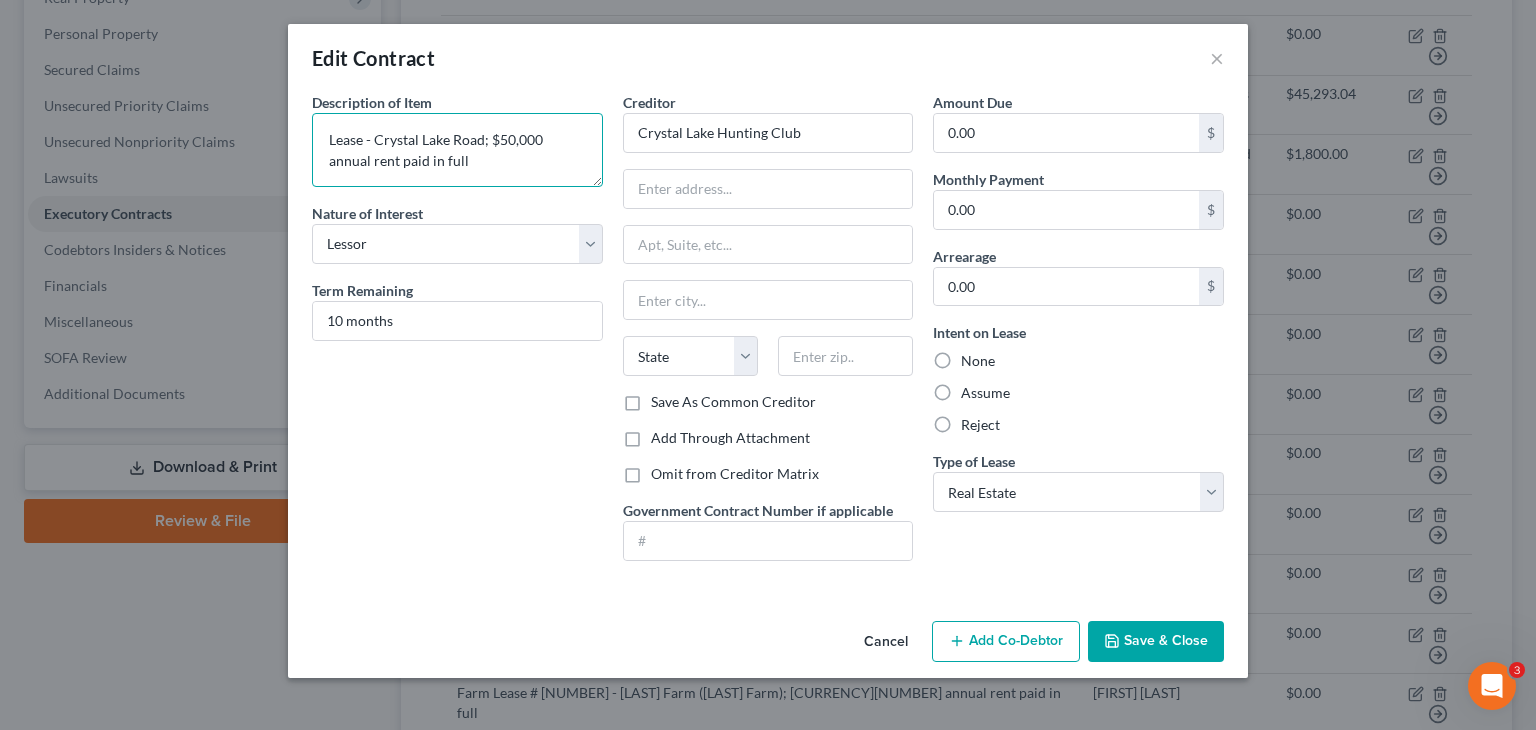 click on "Lease - Crystal Lake Road; $50,000 annual rent paid in full" at bounding box center (457, 150) 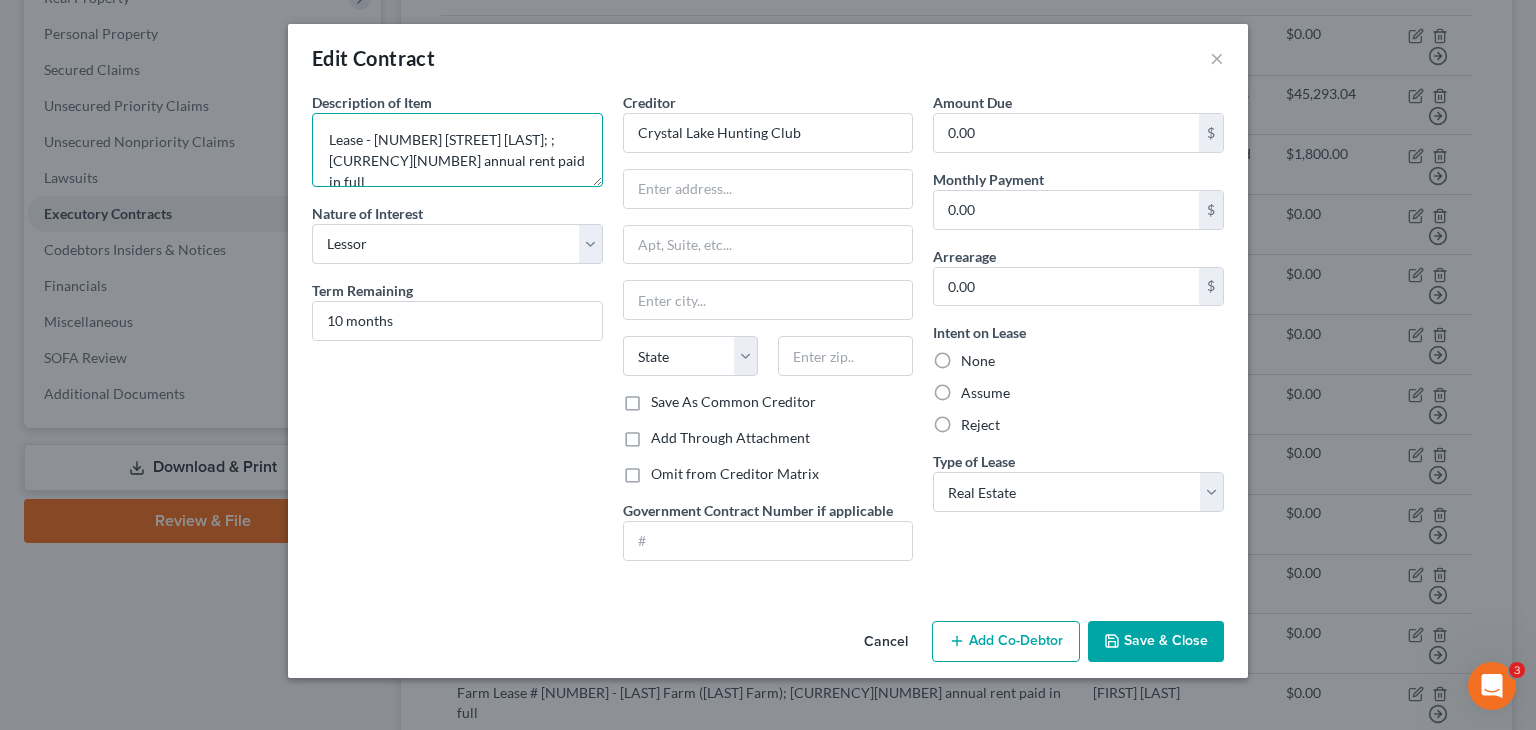 paste on "(B) [NUMBER] Acres more or less of land in land lots numbered 47, 48,73, and 74 in 3rd land district of [COUNTY], [STATE]" 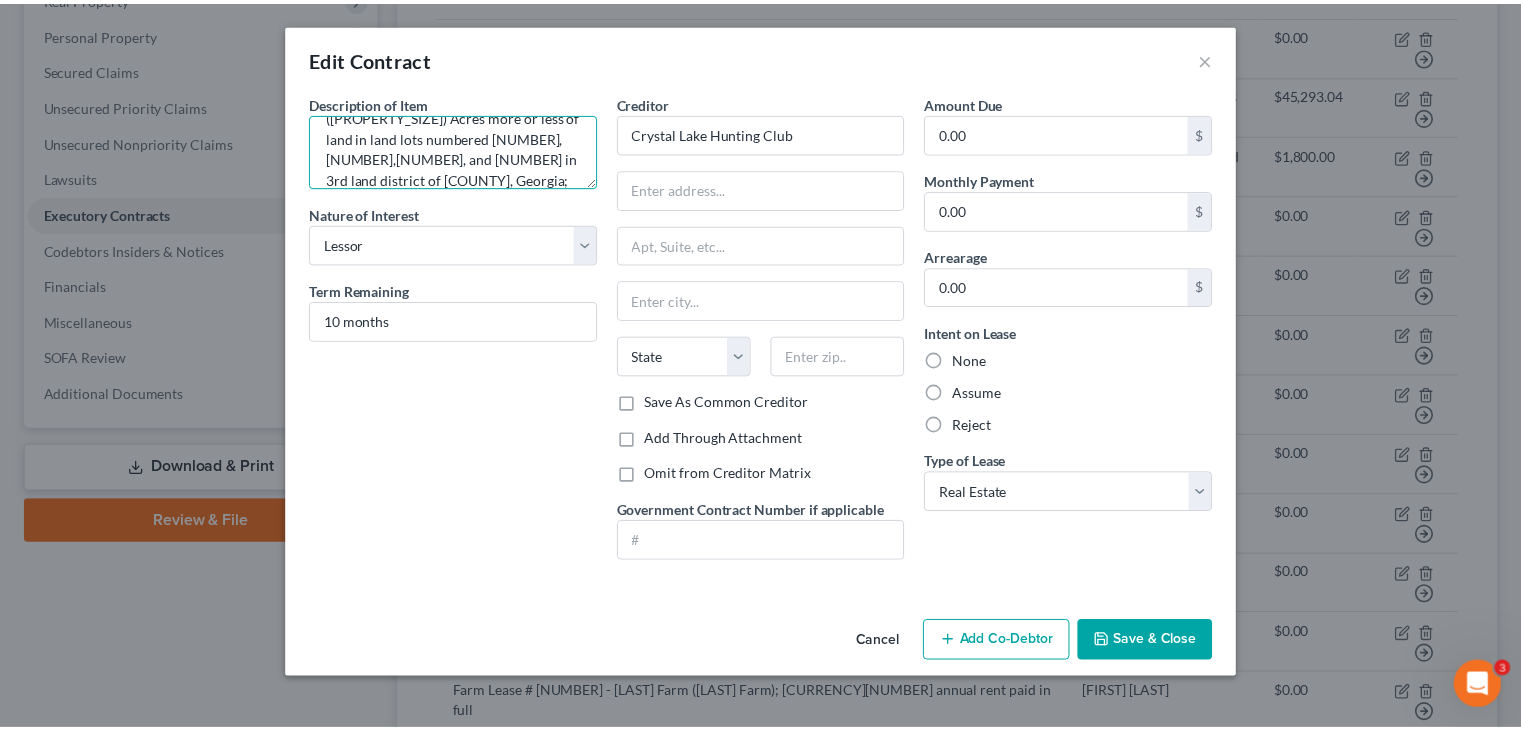 scroll, scrollTop: 0, scrollLeft: 0, axis: both 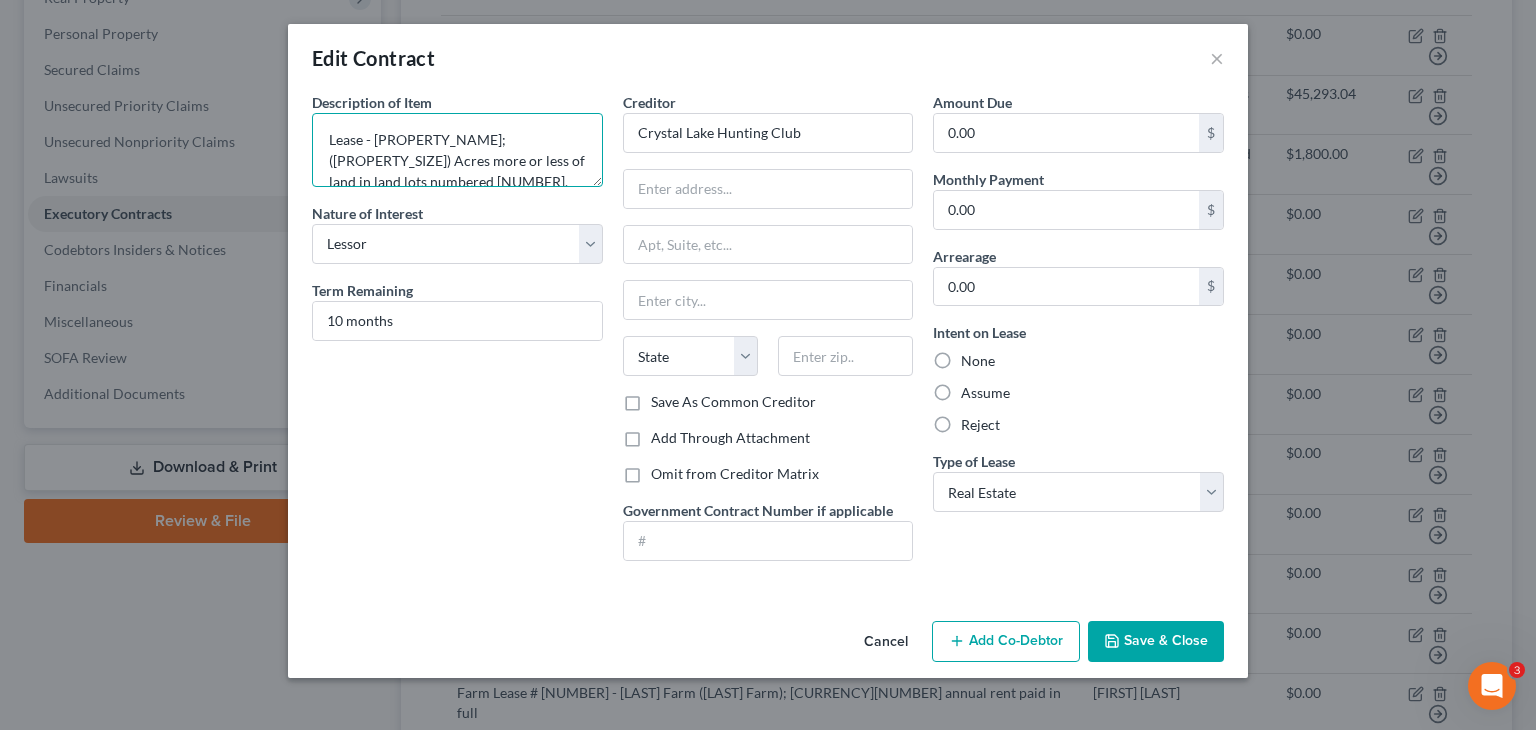 click on "Lease - [PROPERTY_NAME]; ([PROPERTY_SIZE]) Acres more or less of land in land lots numbered [NUMBER], [NUMBER],[NUMBER], and [NUMBER] in
3rd land district of [COUNTY], Georgia; [PRICE] annual rent paid in full" at bounding box center (457, 150) 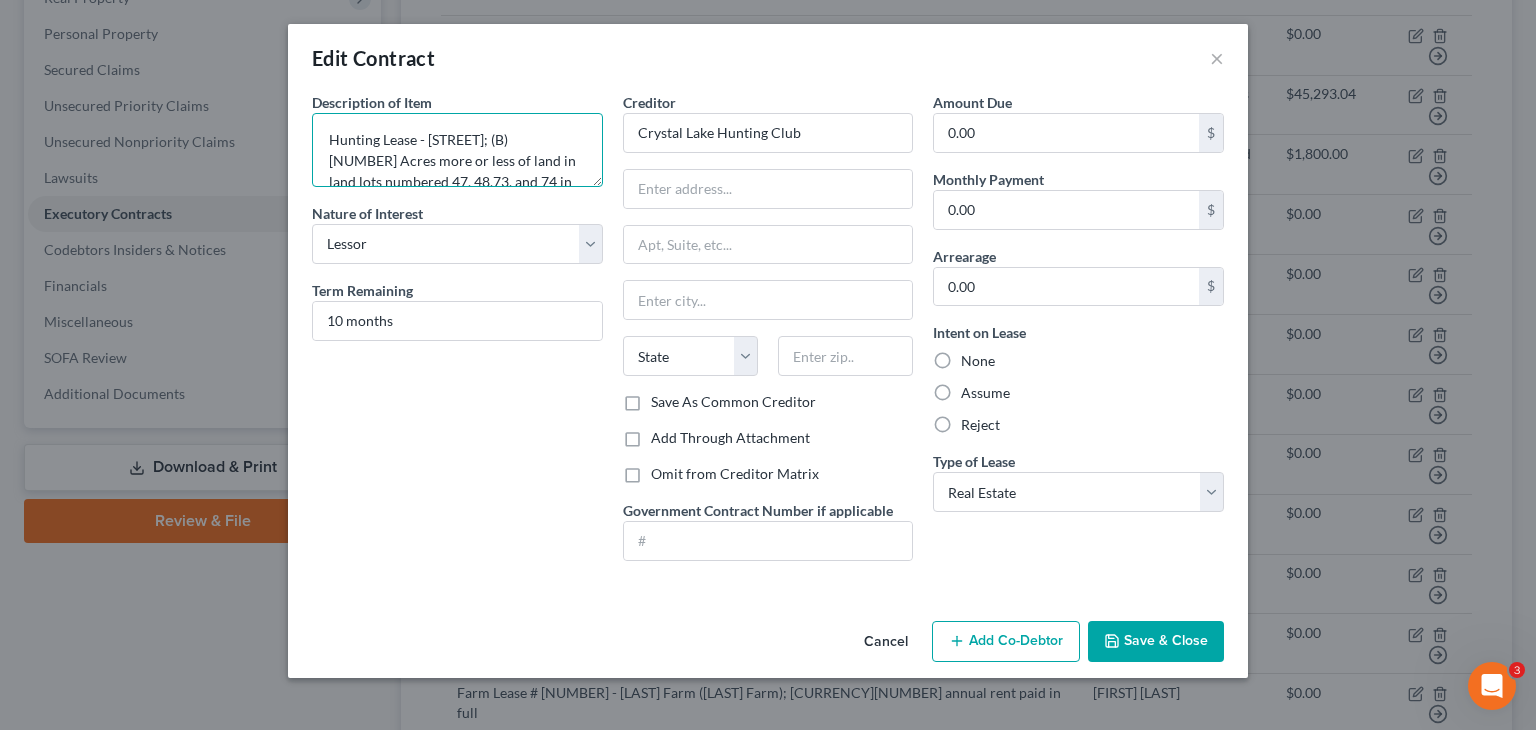 type on "Hunting Lease - [STREET]; (B)	[NUMBER] Acres more or less of land in land lots numbered 47, 48,73, and 74 in
3rd land district of [COUNTY], [STATE]; $[PRICE] annual rent paid in full" 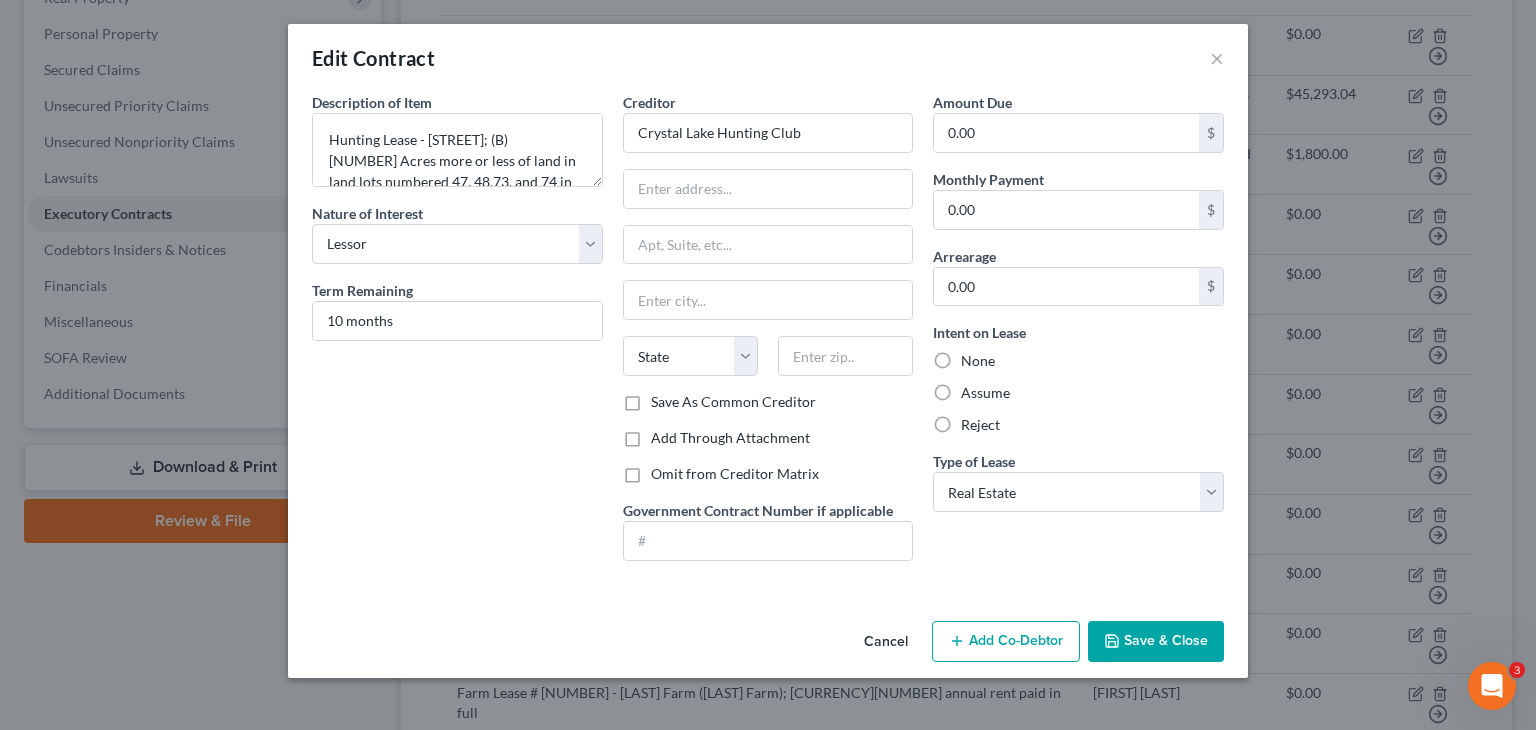 click on "Save & Close" at bounding box center [1156, 642] 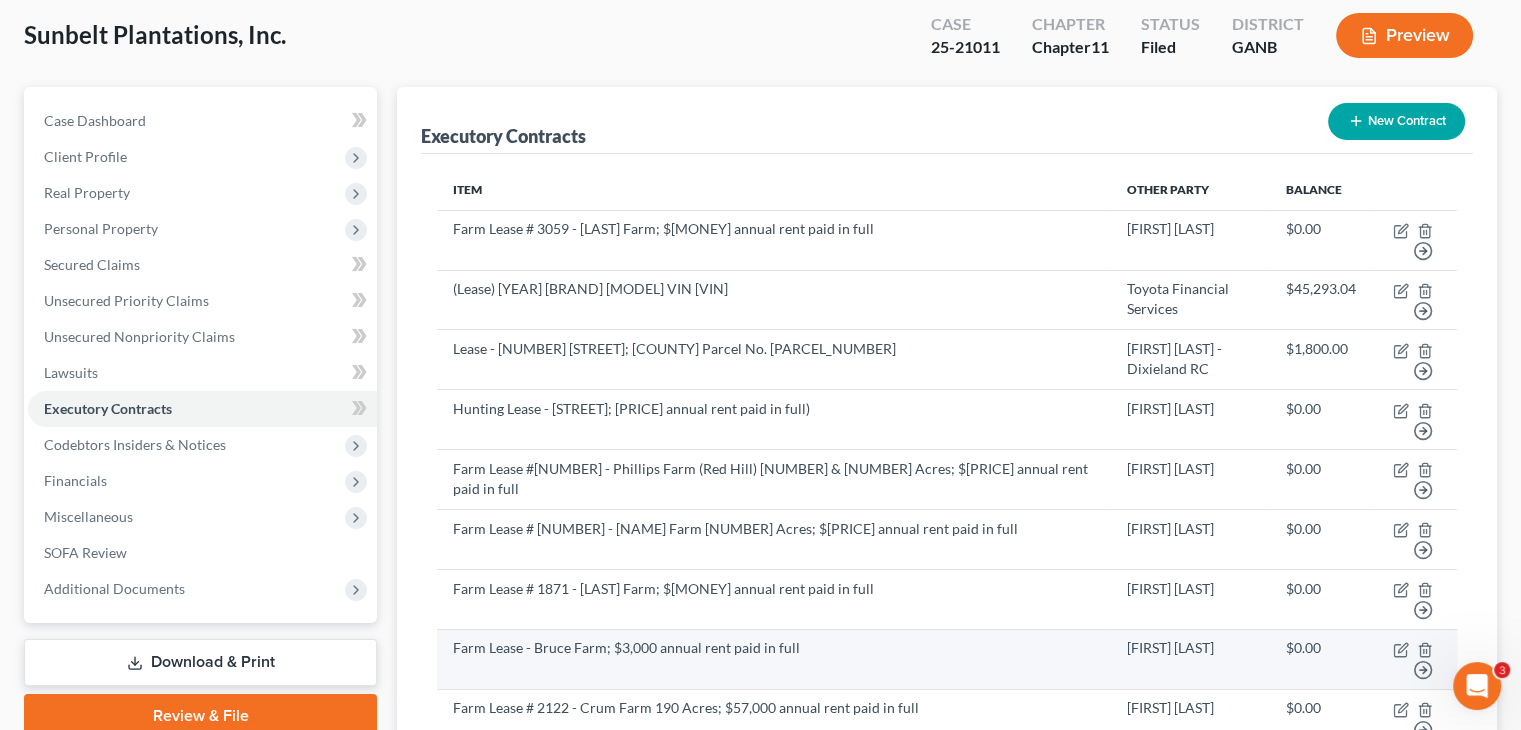 scroll, scrollTop: 0, scrollLeft: 0, axis: both 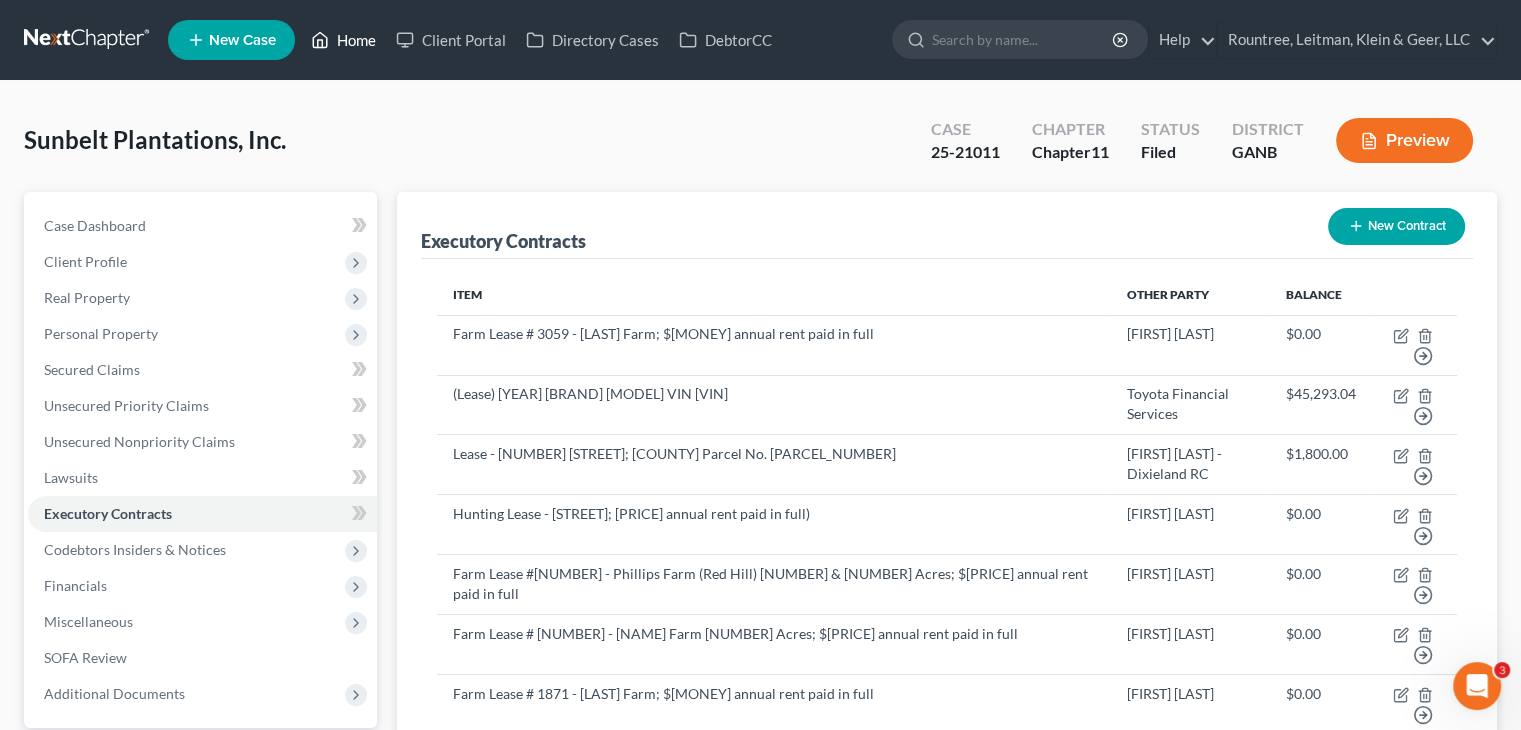 click on "Home" at bounding box center (343, 40) 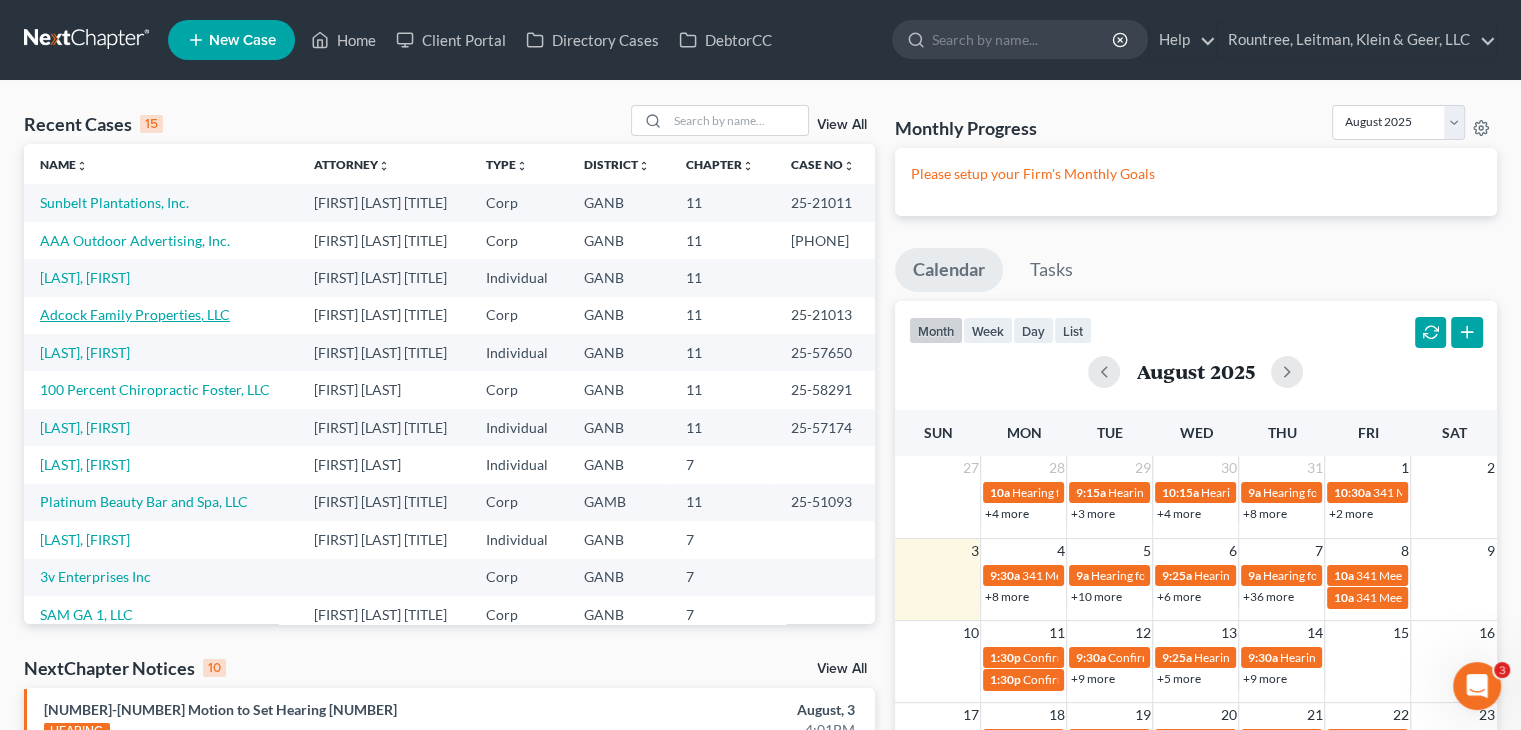 click on "Adcock Family Properties, LLC" at bounding box center [135, 314] 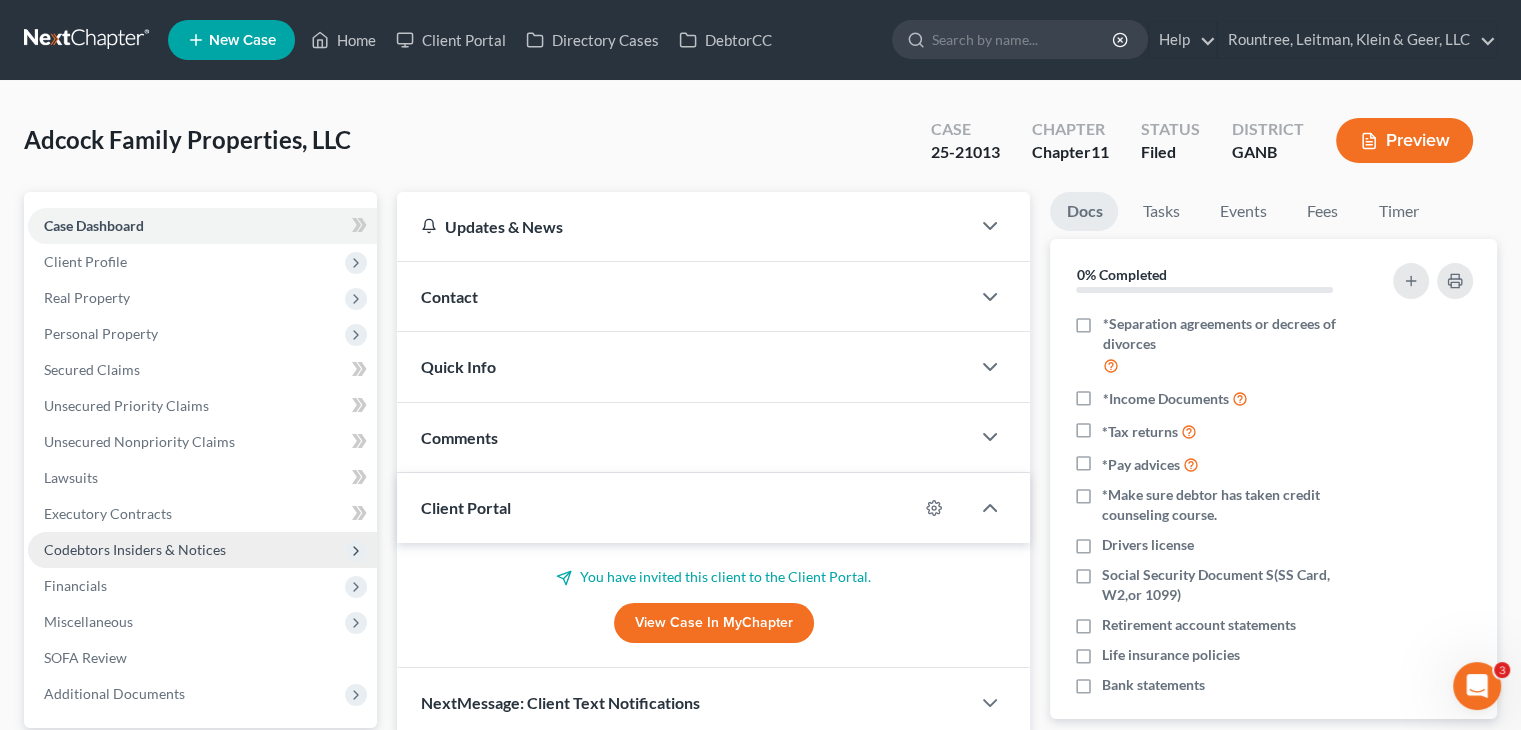 scroll, scrollTop: 100, scrollLeft: 0, axis: vertical 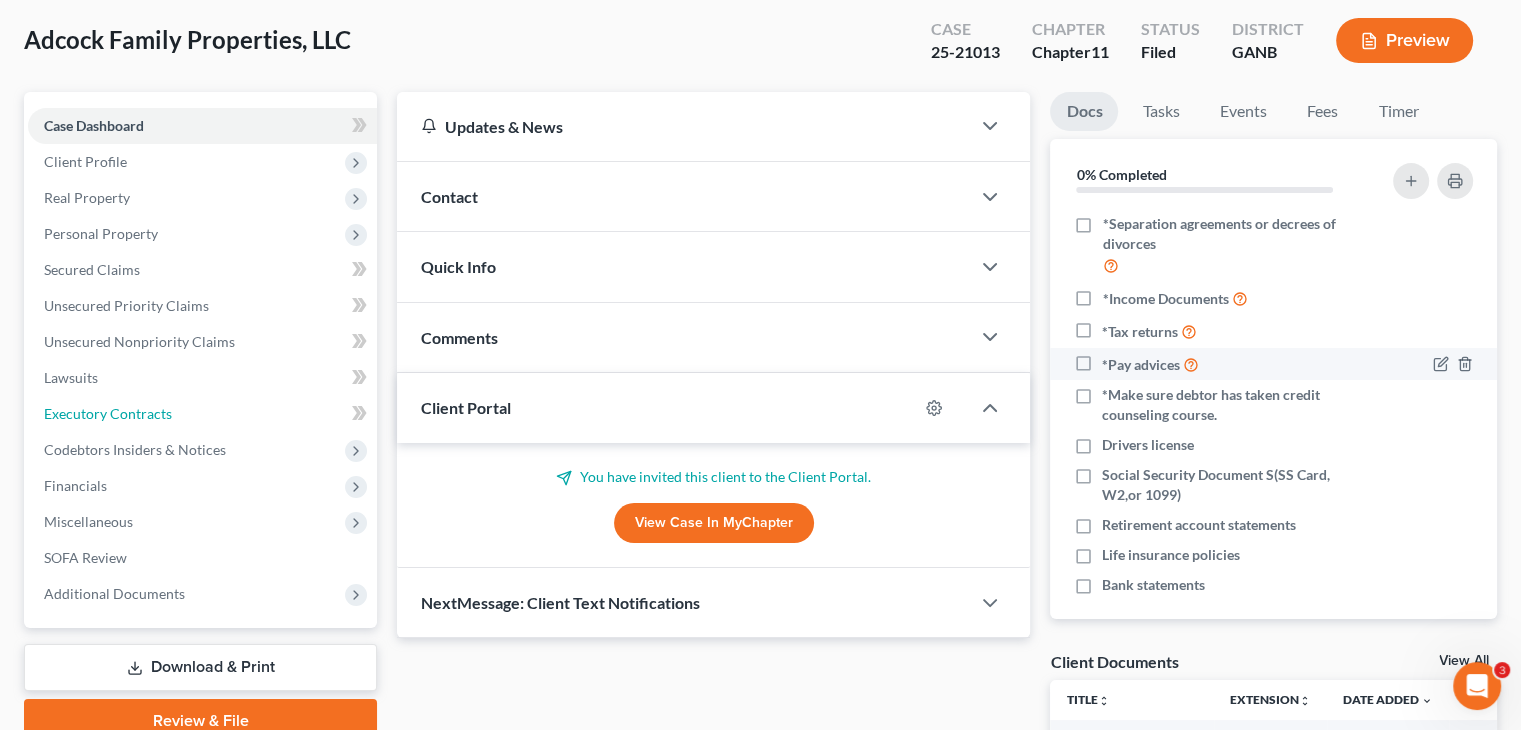 drag, startPoint x: 101, startPoint y: 413, endPoint x: 1132, endPoint y: 365, distance: 1032.1167 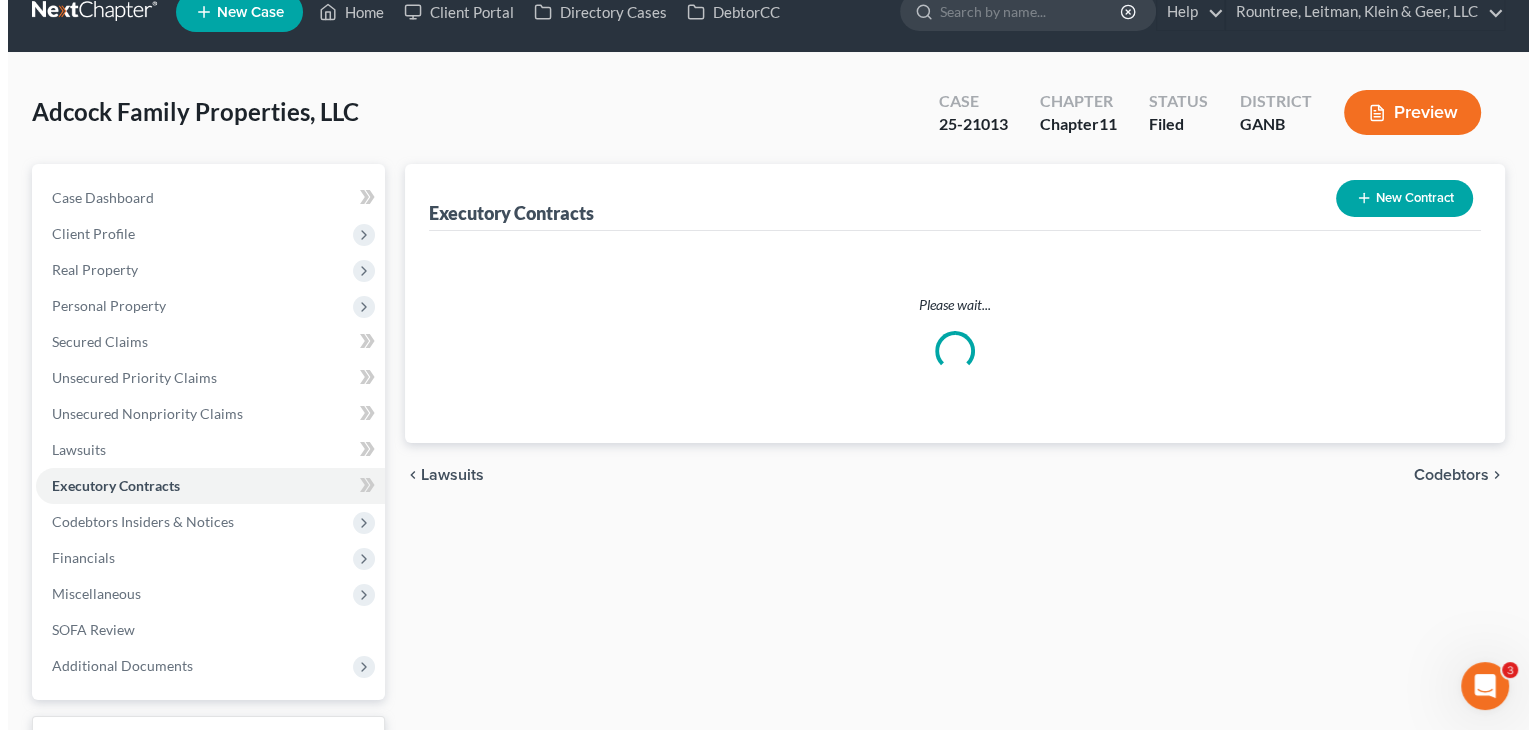 scroll, scrollTop: 0, scrollLeft: 0, axis: both 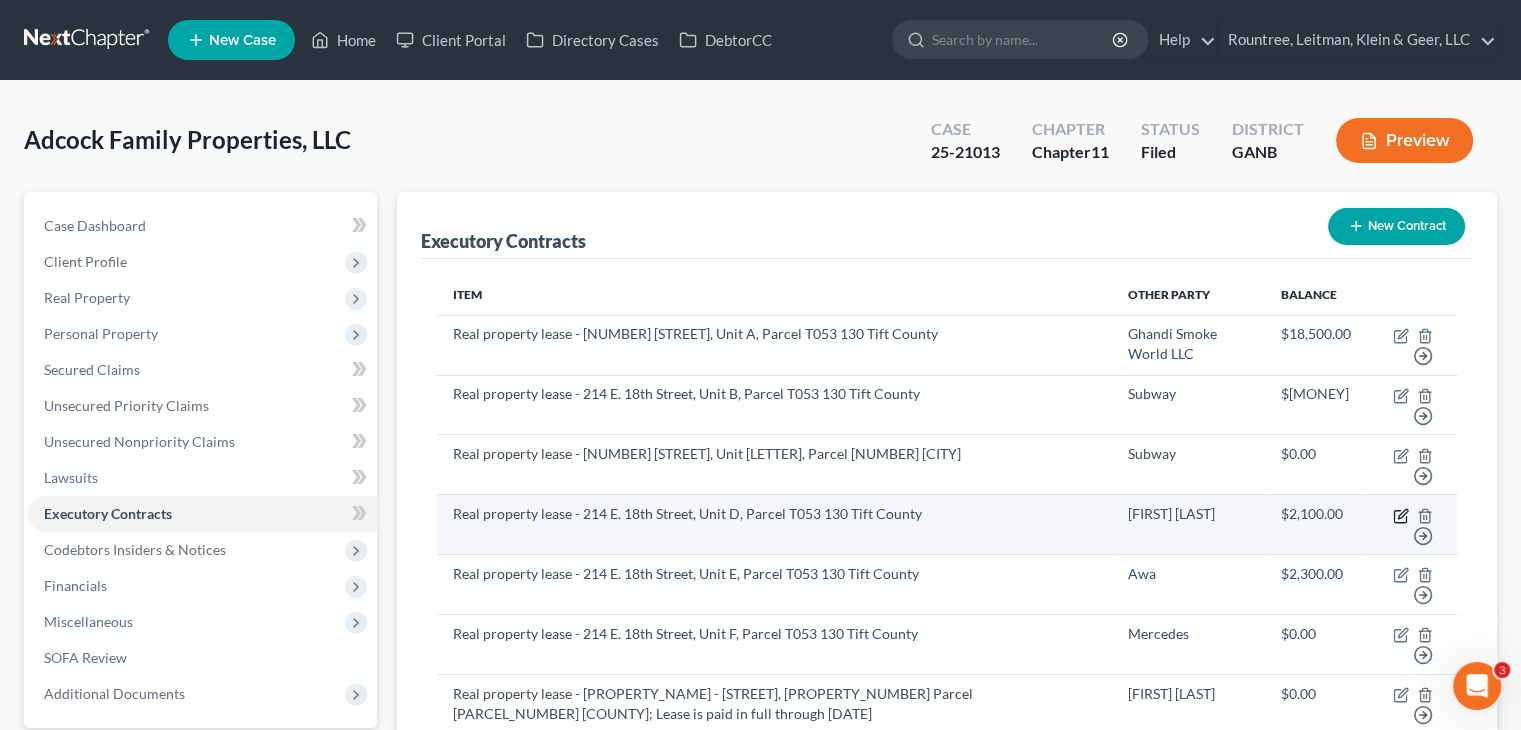 click 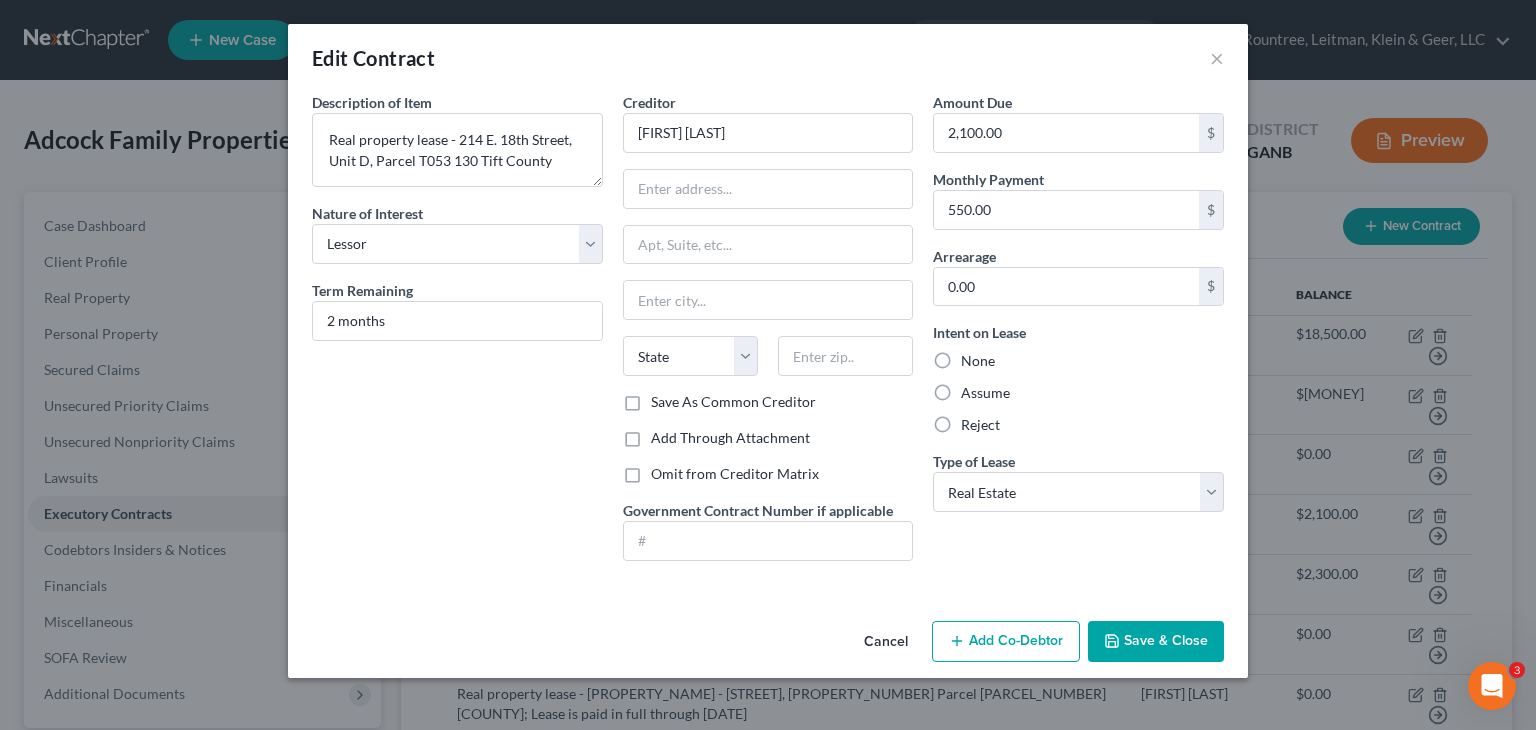 click on "Save & Close" at bounding box center [1156, 642] 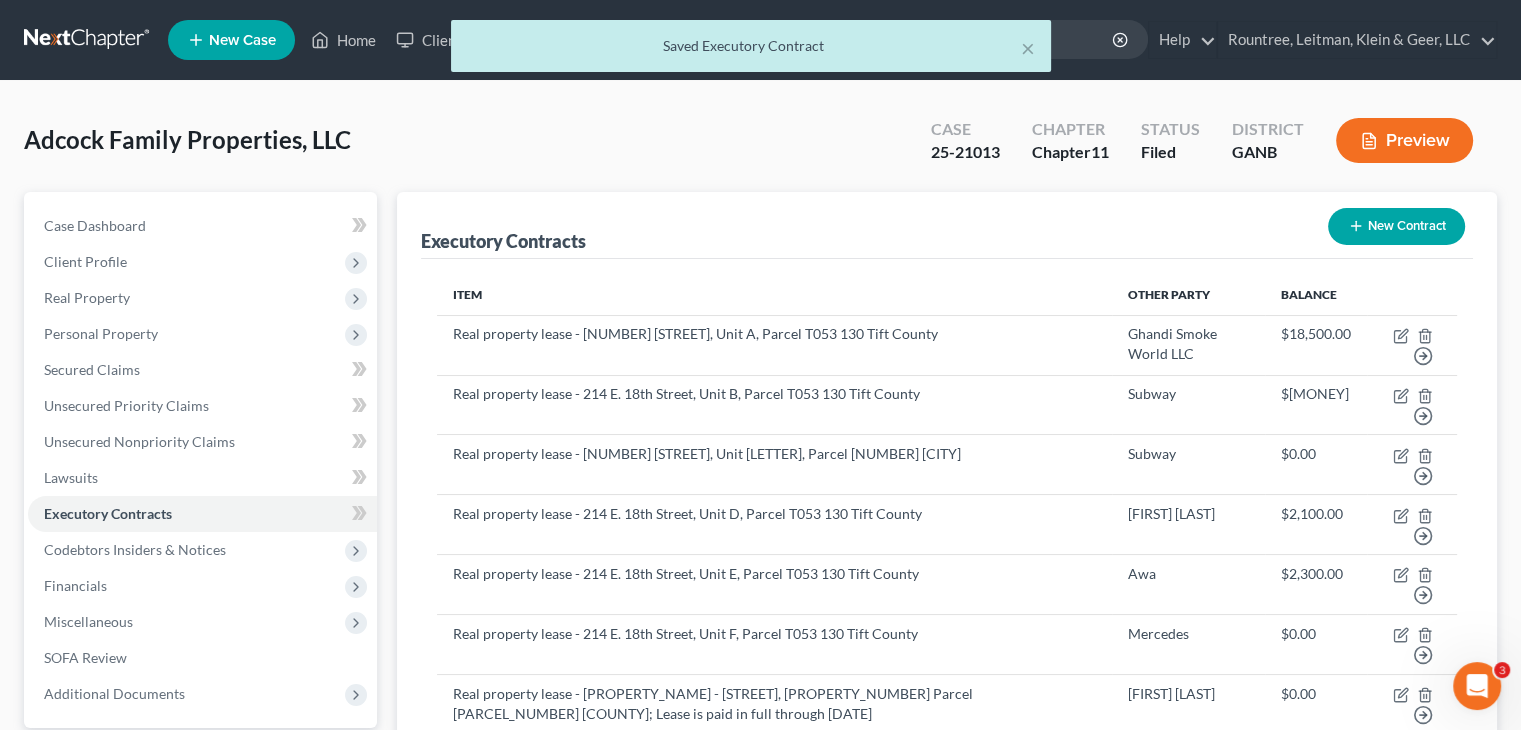 click on "×                     Saved Executory Contract" at bounding box center (750, 51) 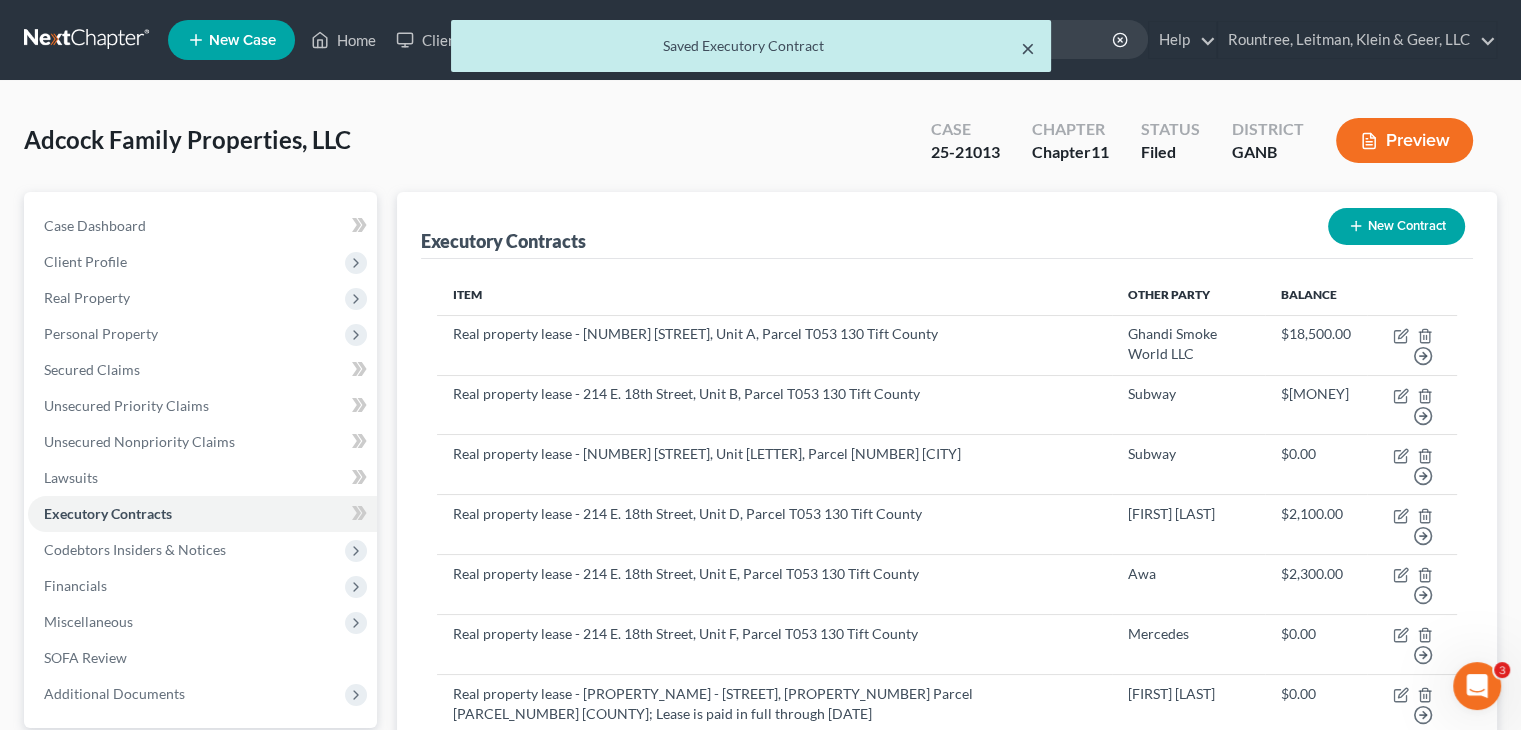 click on "×" at bounding box center [1028, 48] 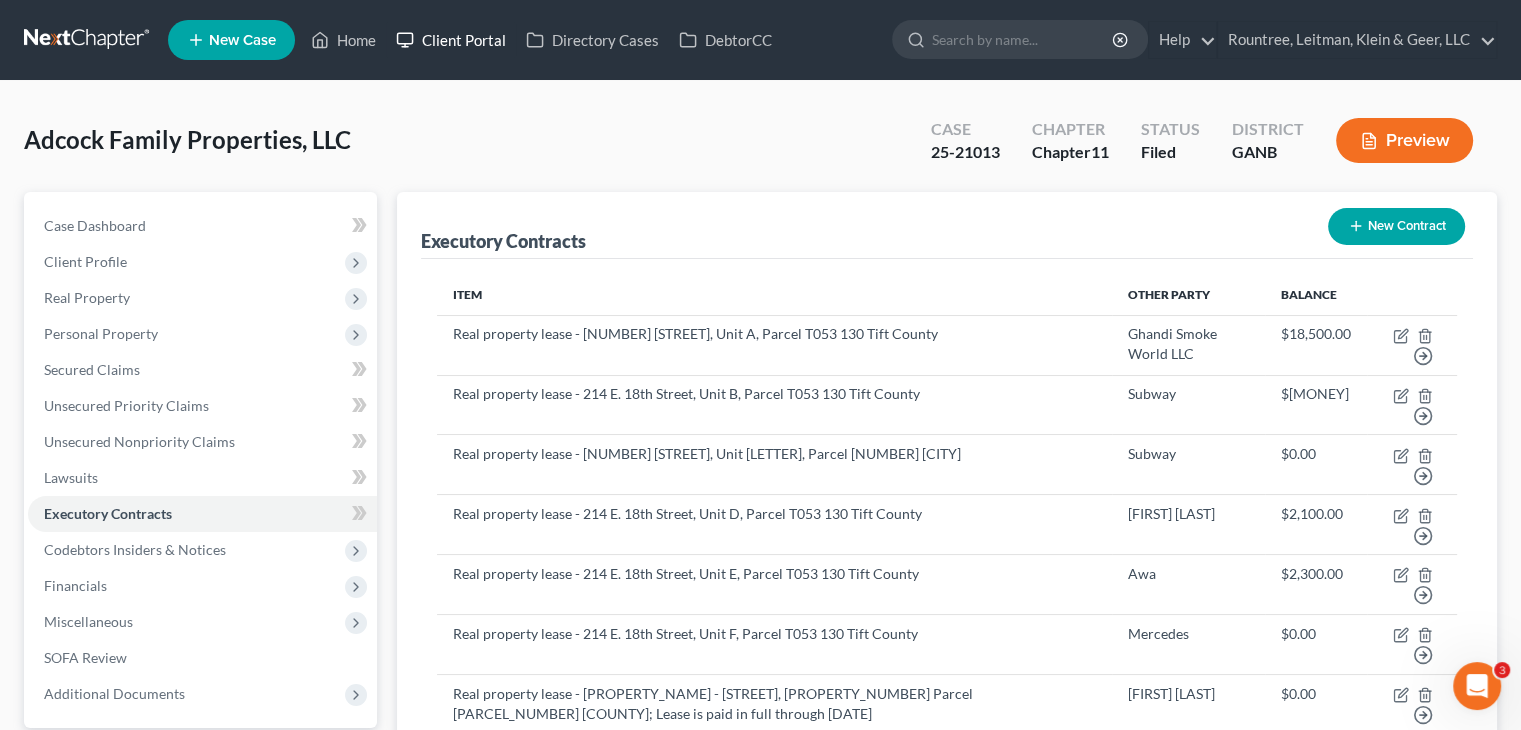 click on "Client Portal" at bounding box center (451, 40) 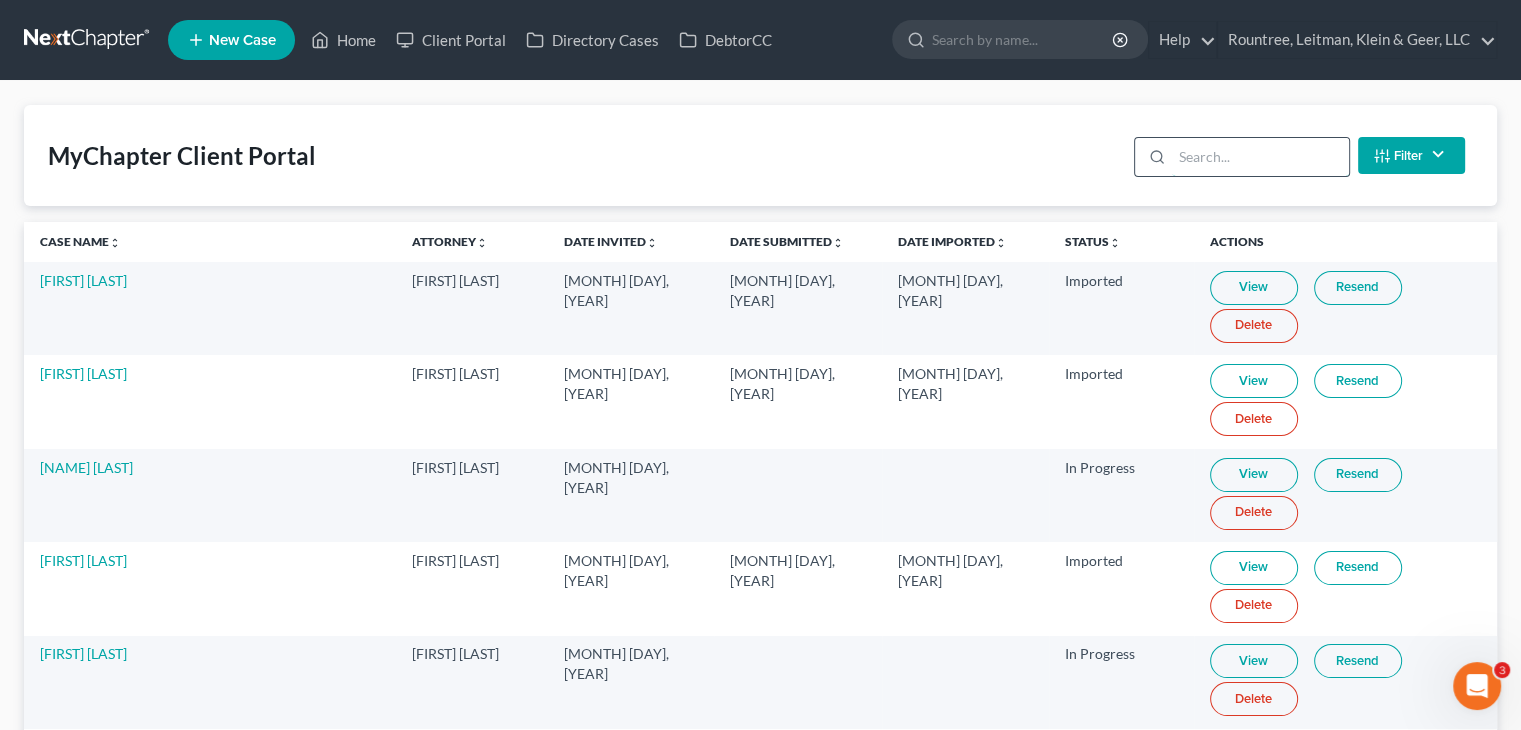 click at bounding box center (1260, 157) 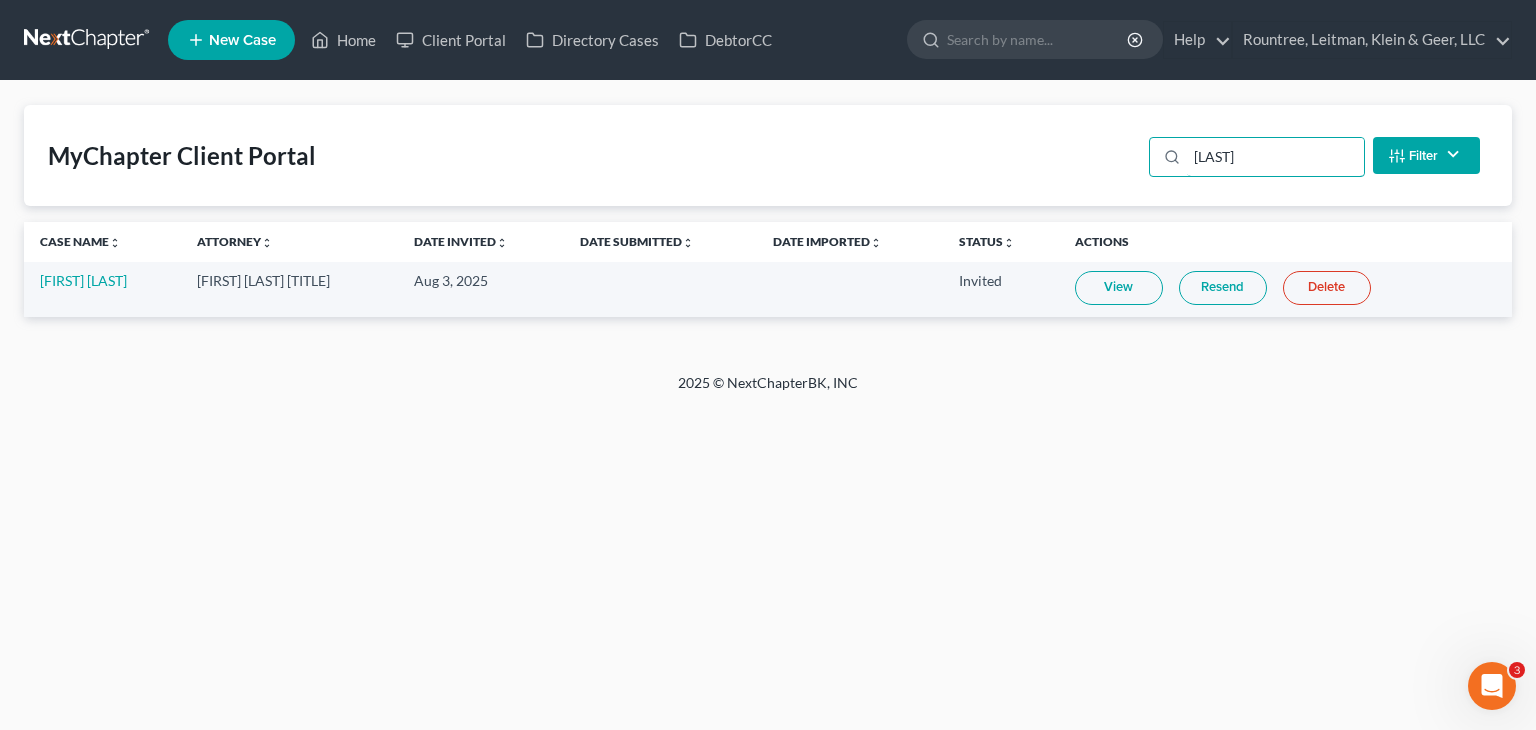 type on "[LAST]" 